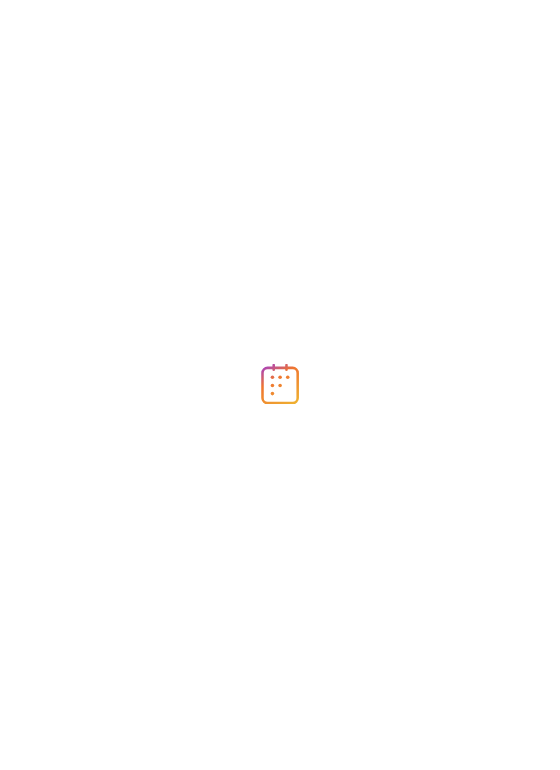 scroll, scrollTop: 0, scrollLeft: 0, axis: both 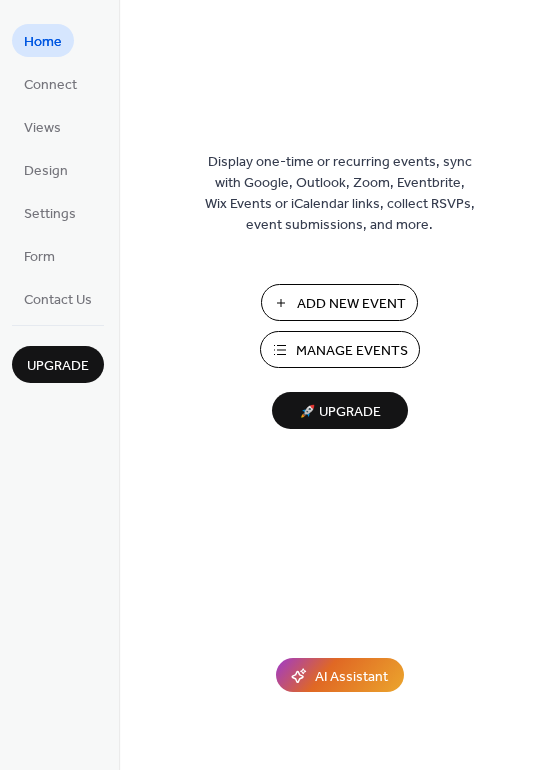 click on "Add New Event" at bounding box center (351, 304) 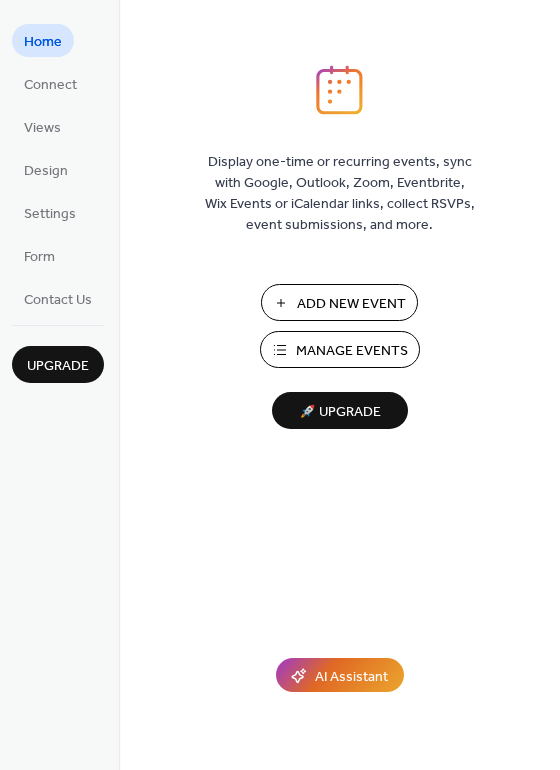 click on "Add New Event" at bounding box center (351, 304) 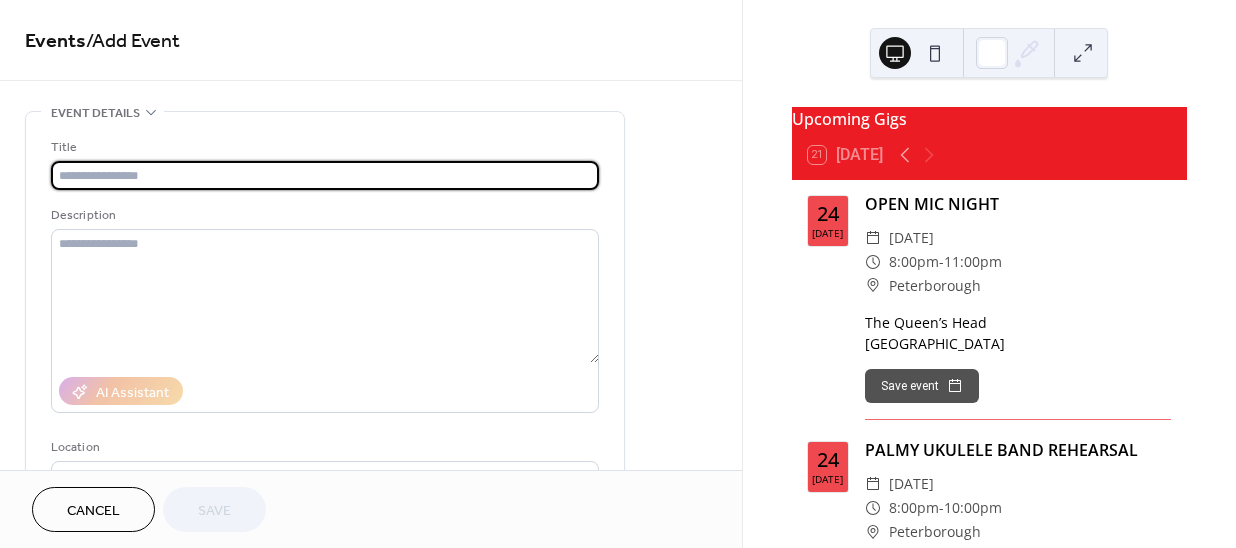 scroll, scrollTop: 0, scrollLeft: 0, axis: both 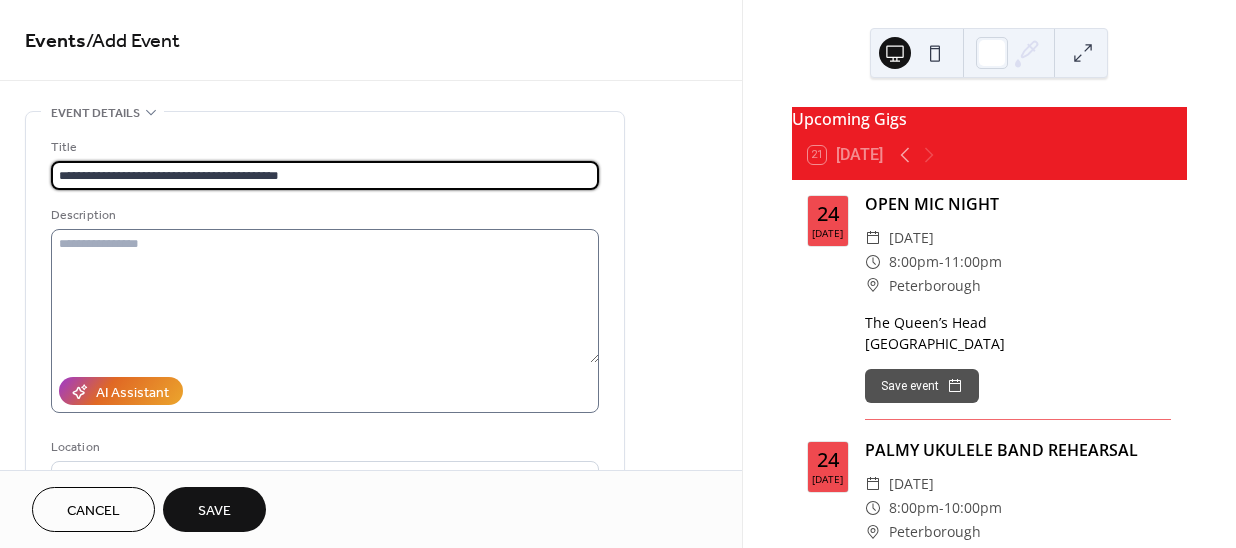 type on "**********" 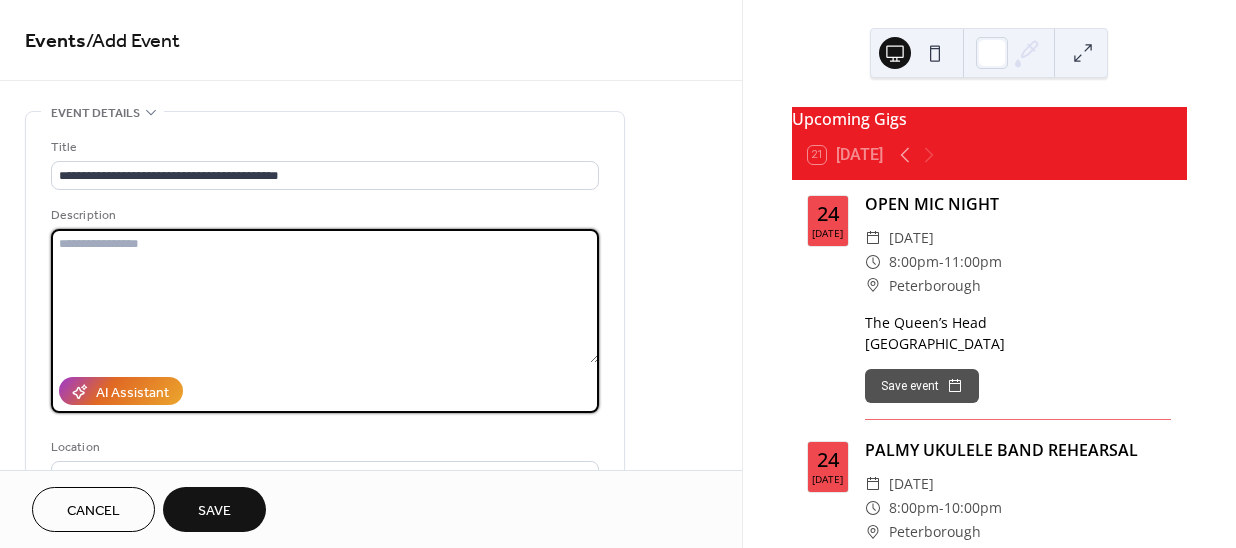 click at bounding box center (325, 296) 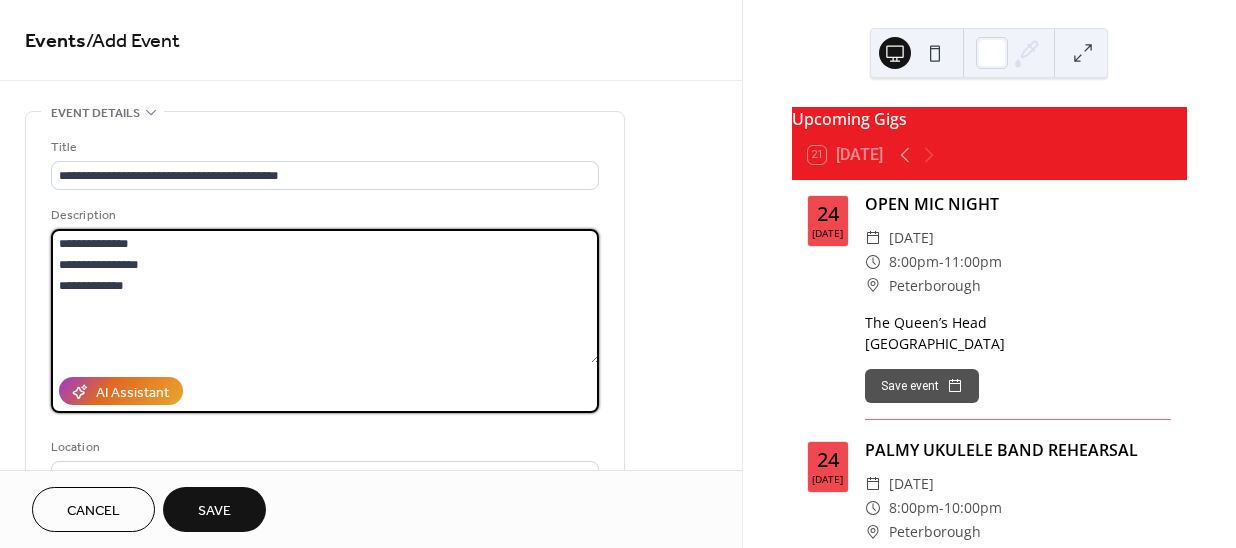 drag, startPoint x: 155, startPoint y: 241, endPoint x: 16, endPoint y: 241, distance: 139 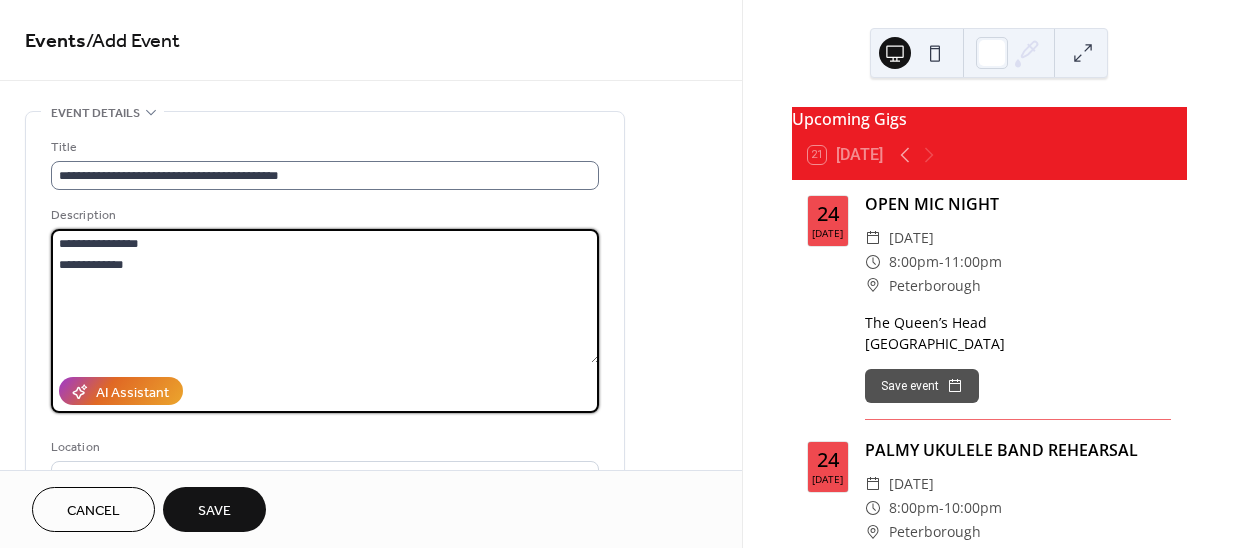 type on "**********" 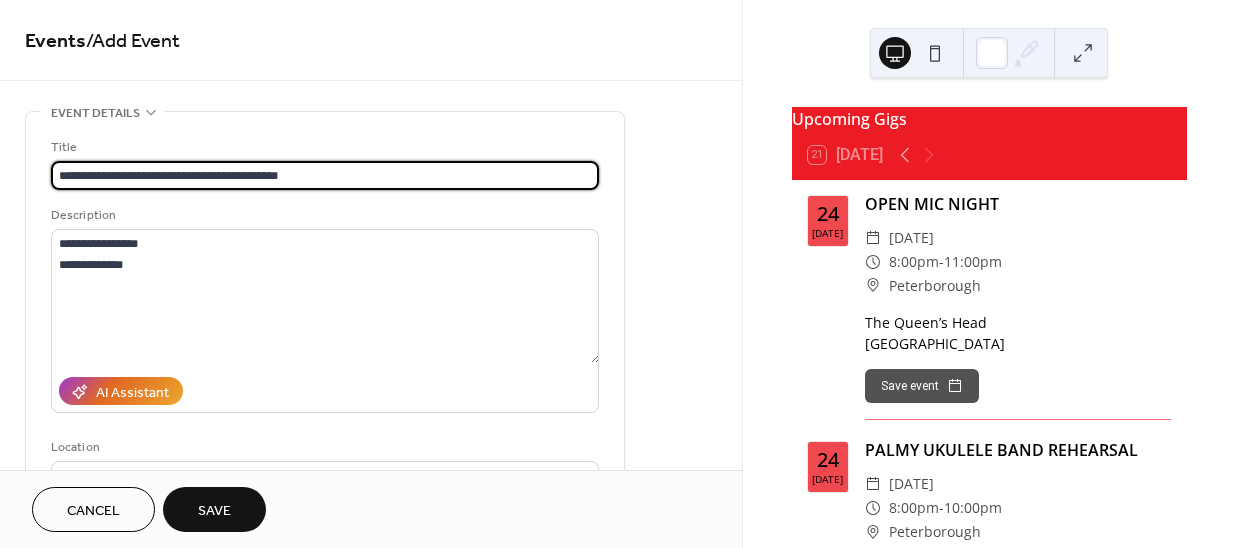drag, startPoint x: 274, startPoint y: 172, endPoint x: 157, endPoint y: 172, distance: 117 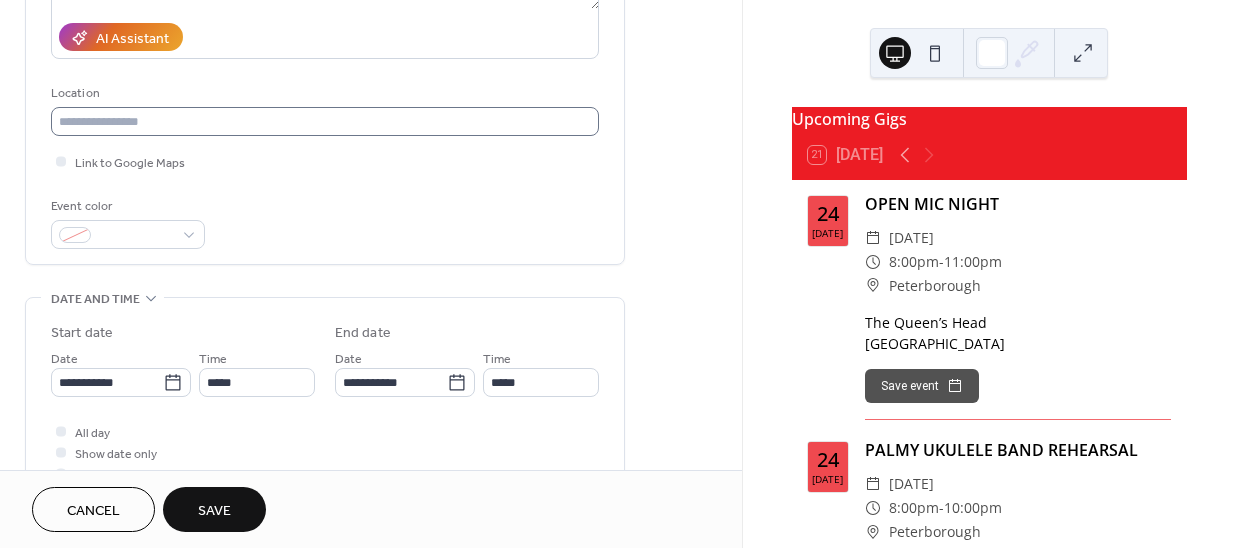 scroll, scrollTop: 363, scrollLeft: 0, axis: vertical 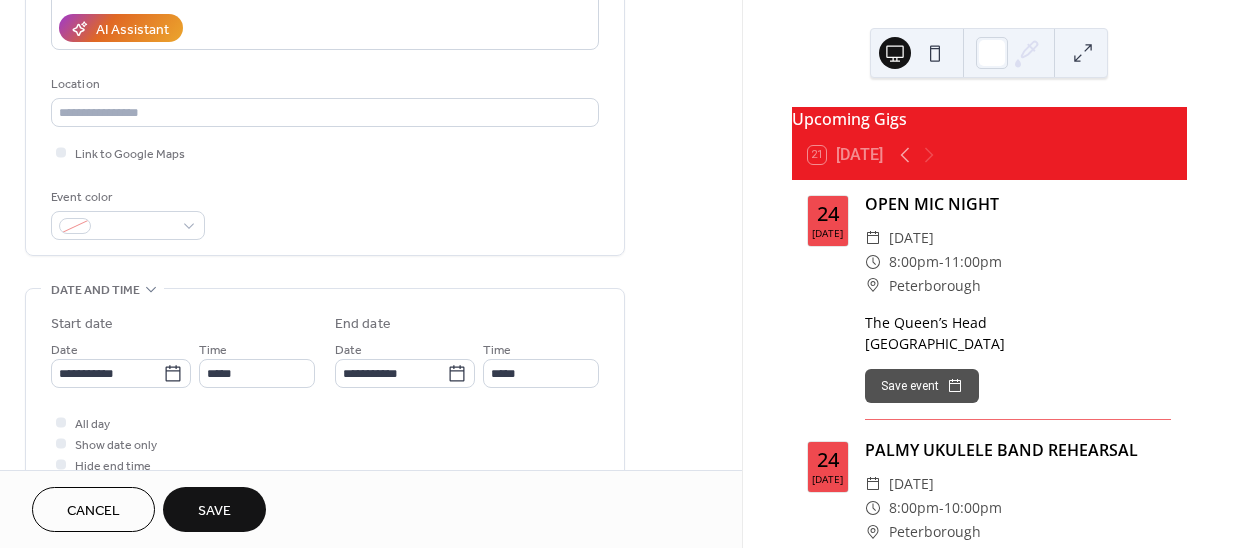 type on "**********" 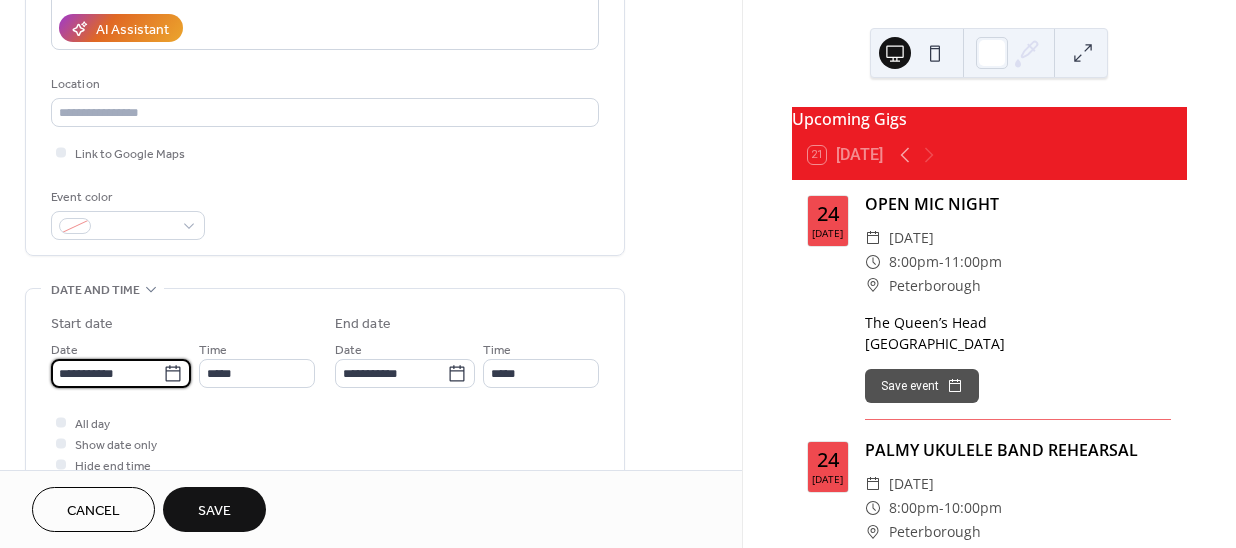 click on "**********" at bounding box center [107, 373] 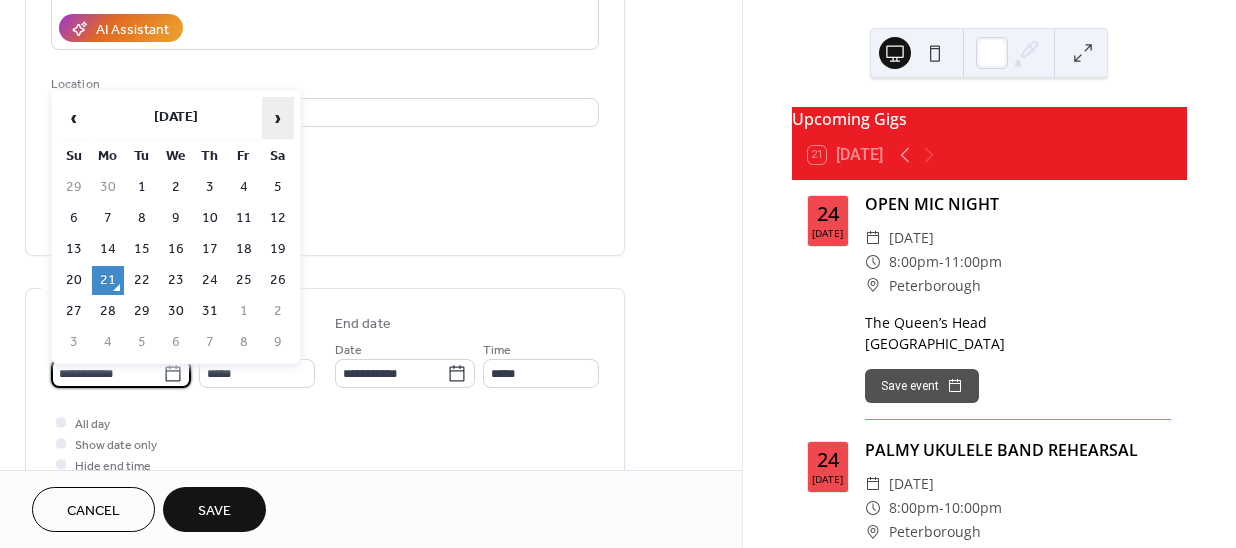 click on "›" at bounding box center (278, 118) 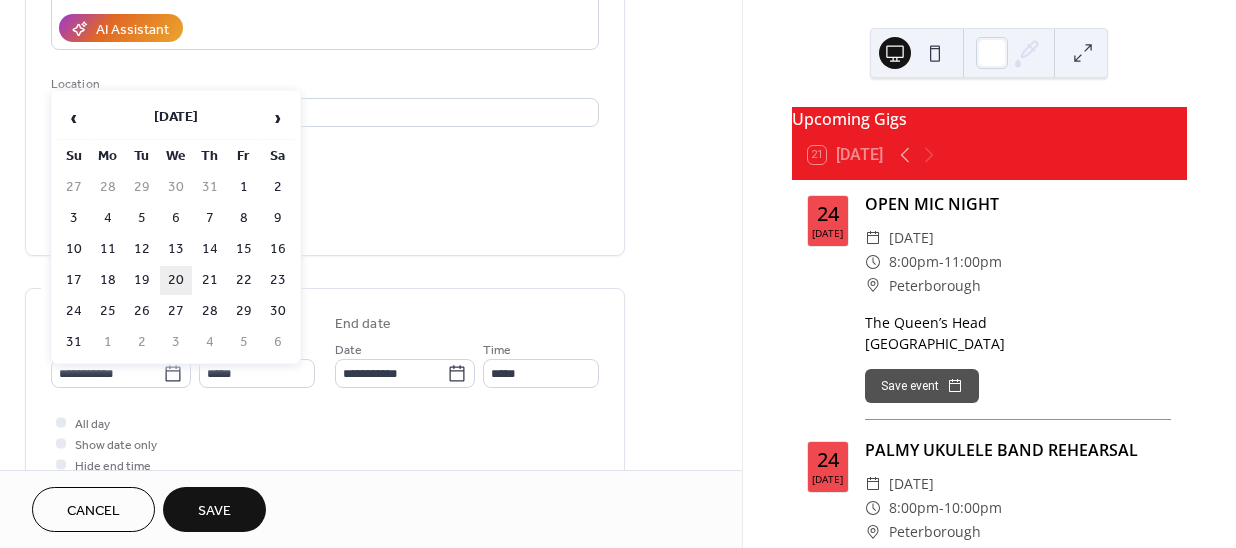 click on "20" at bounding box center (176, 280) 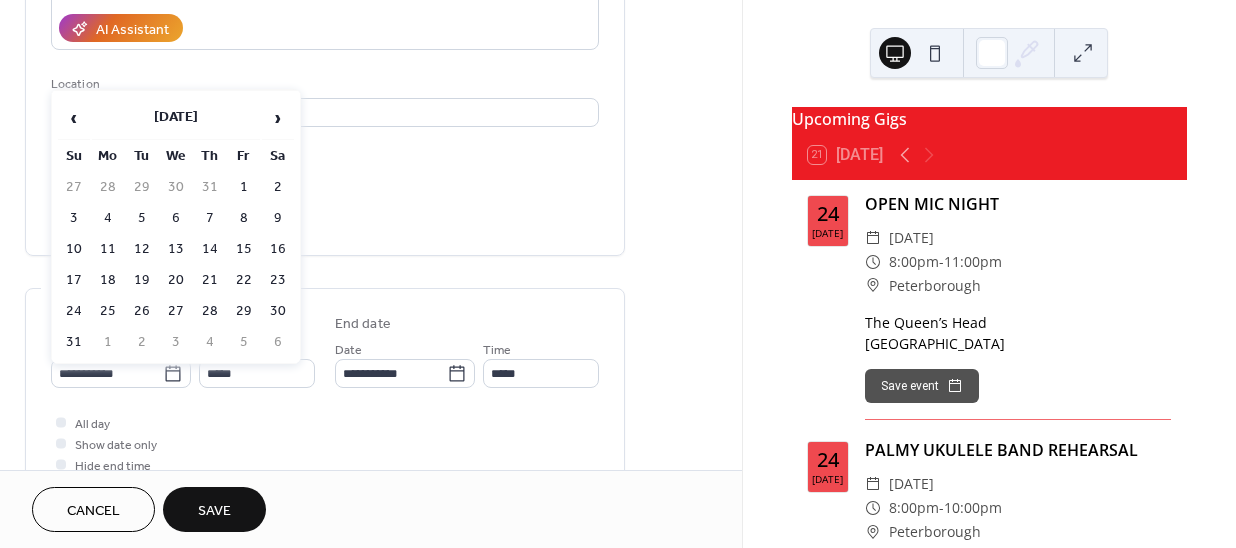 type on "**********" 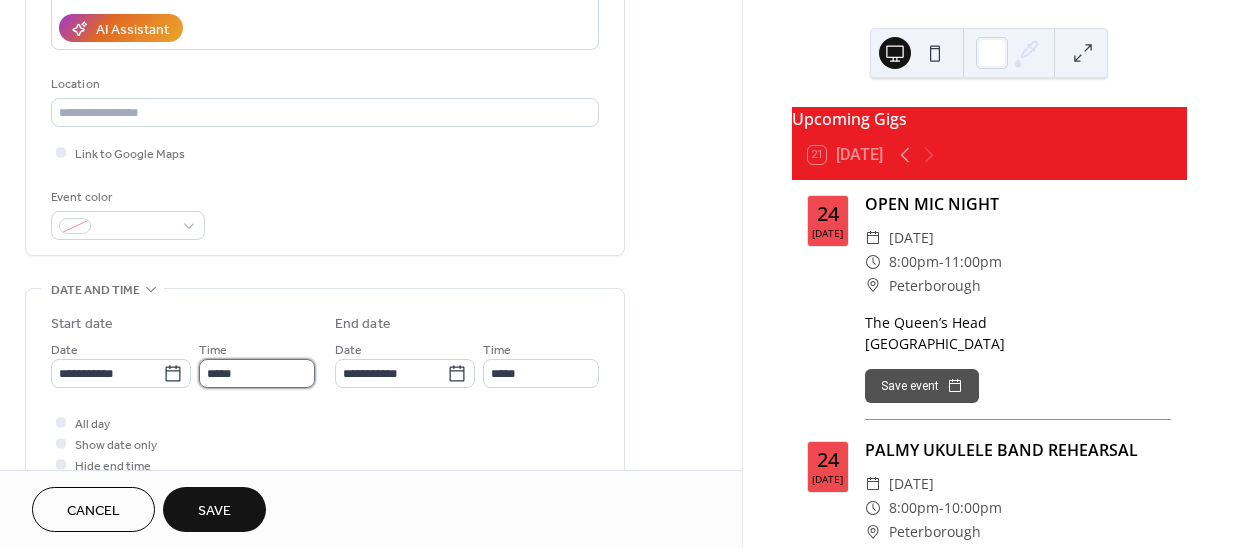 drag, startPoint x: 254, startPoint y: 372, endPoint x: 254, endPoint y: 360, distance: 12 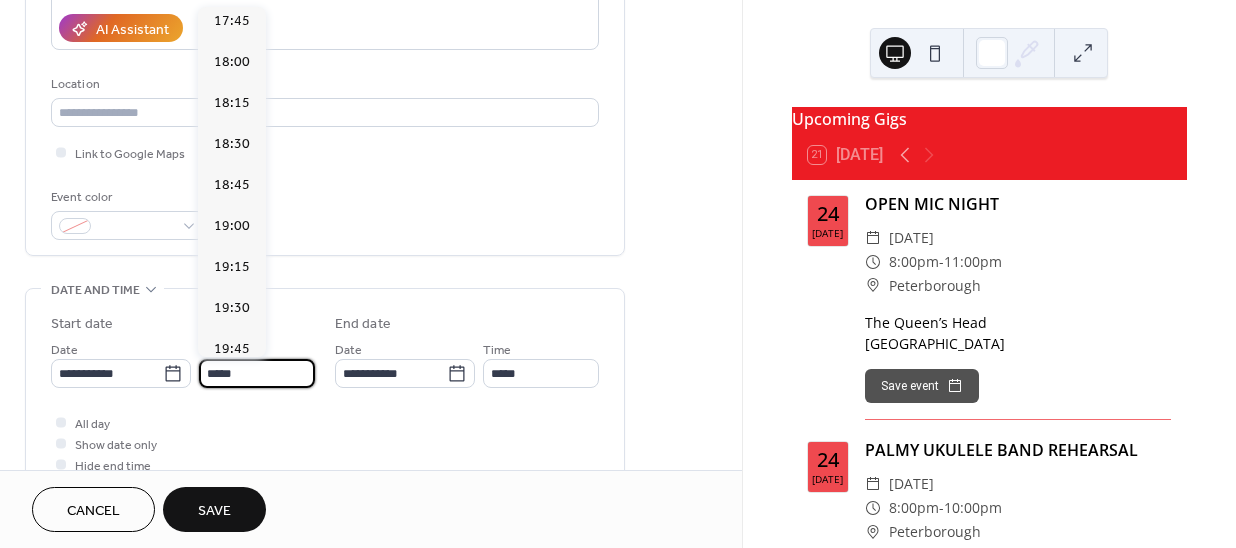scroll, scrollTop: 3041, scrollLeft: 0, axis: vertical 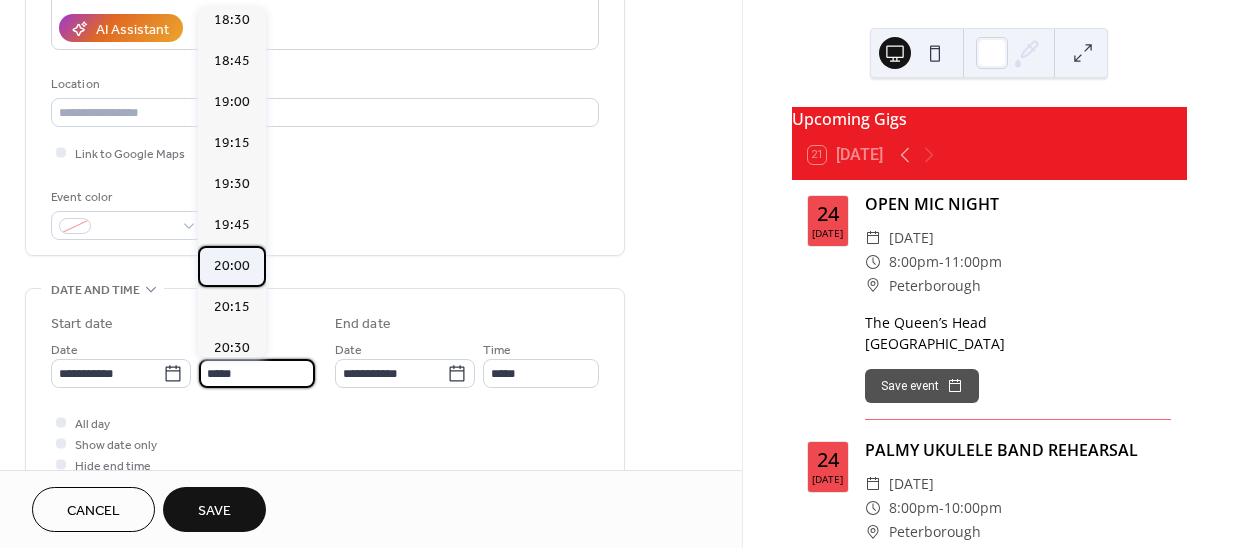 click on "20:00" at bounding box center (232, 266) 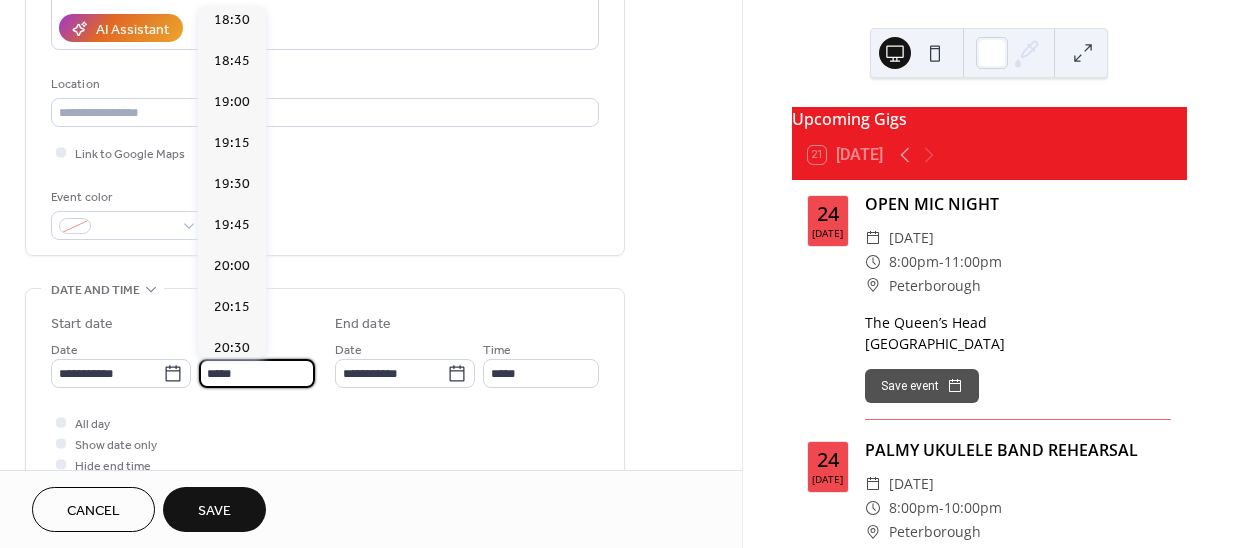 type on "*****" 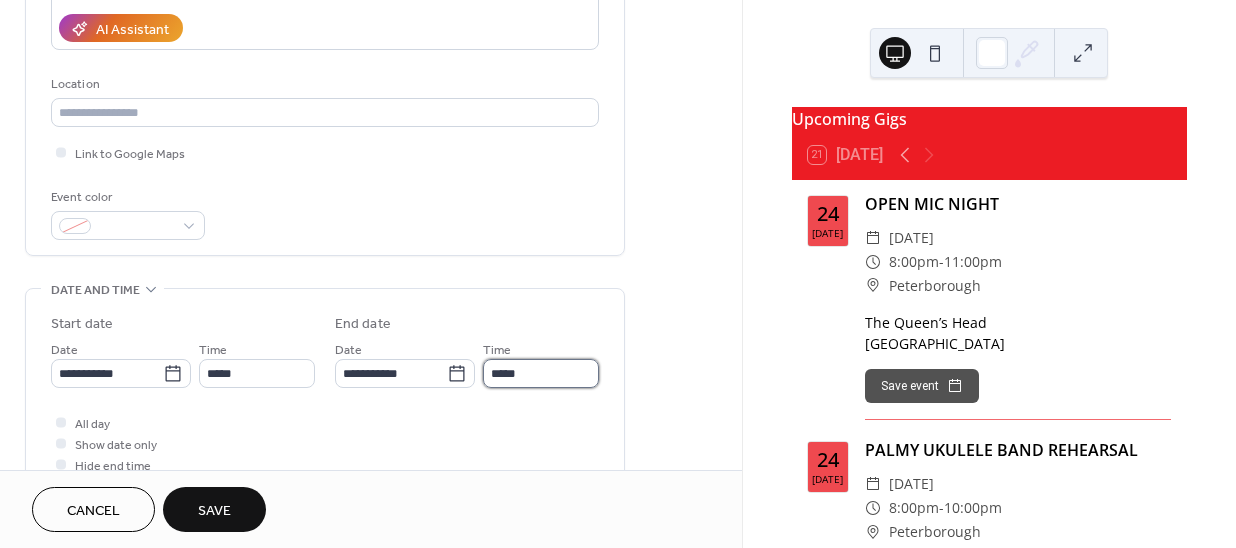 click on "*****" at bounding box center (541, 373) 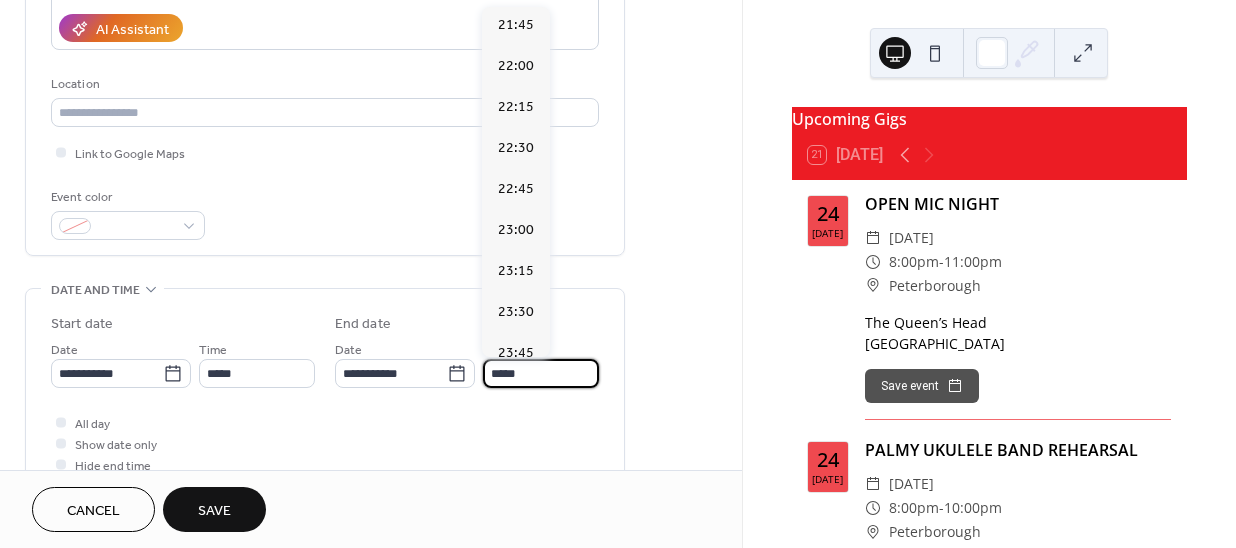 scroll, scrollTop: 259, scrollLeft: 0, axis: vertical 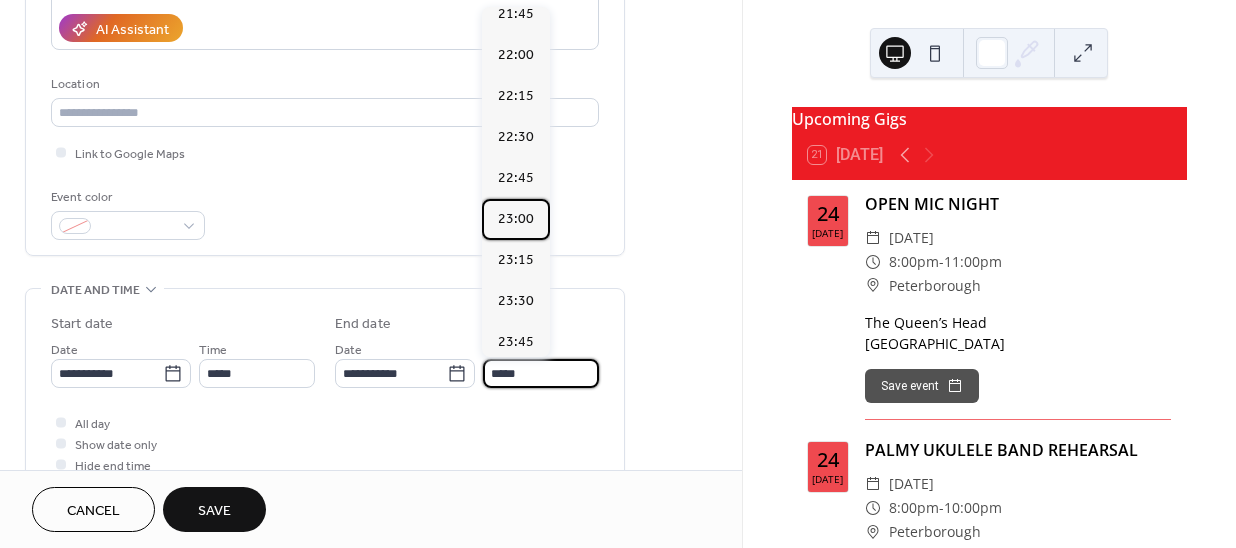 drag, startPoint x: 513, startPoint y: 209, endPoint x: 497, endPoint y: 228, distance: 24.839485 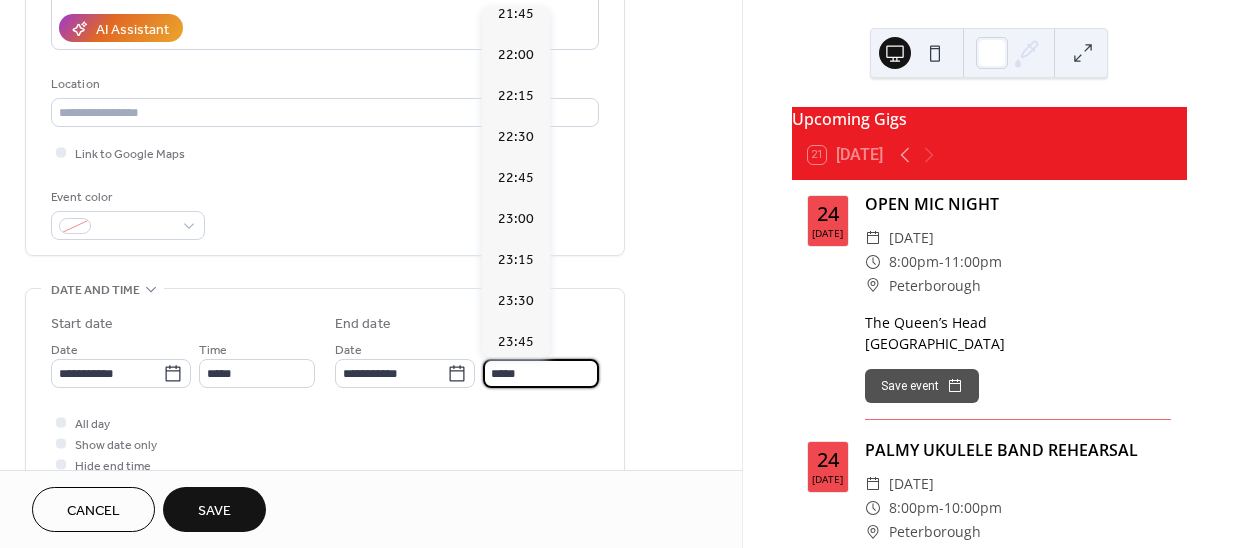 type on "*****" 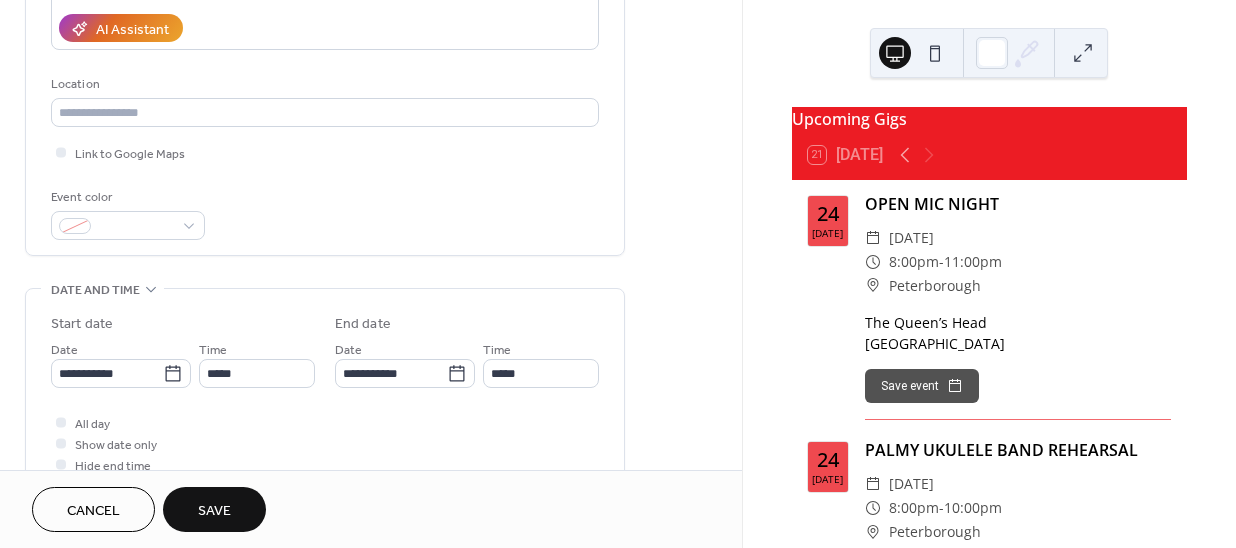 click on "Save" at bounding box center [214, 511] 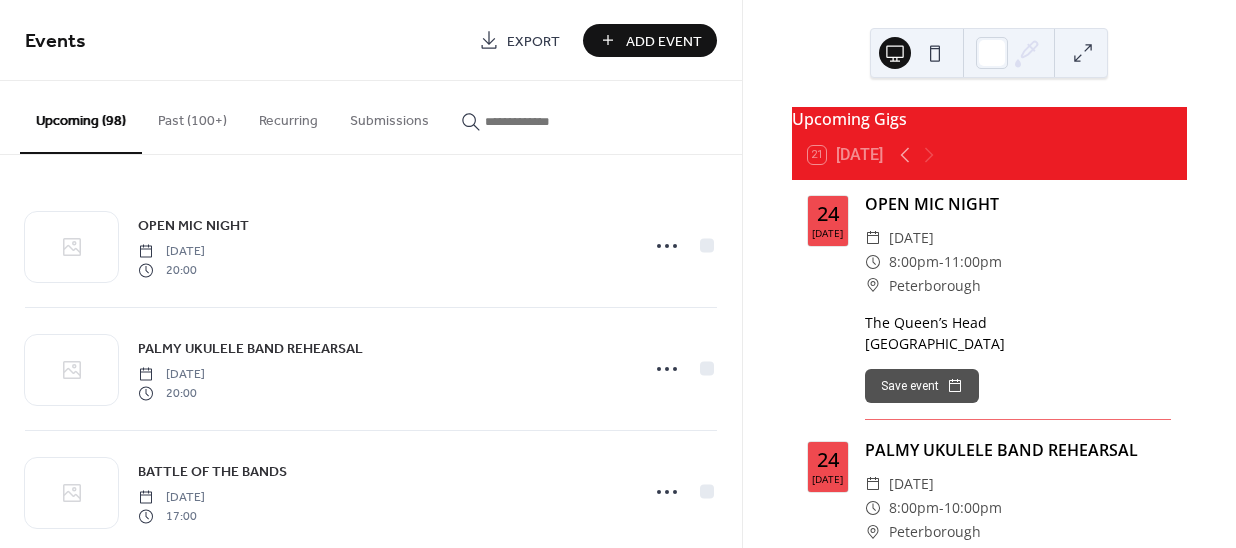click on "Add Event" at bounding box center [664, 41] 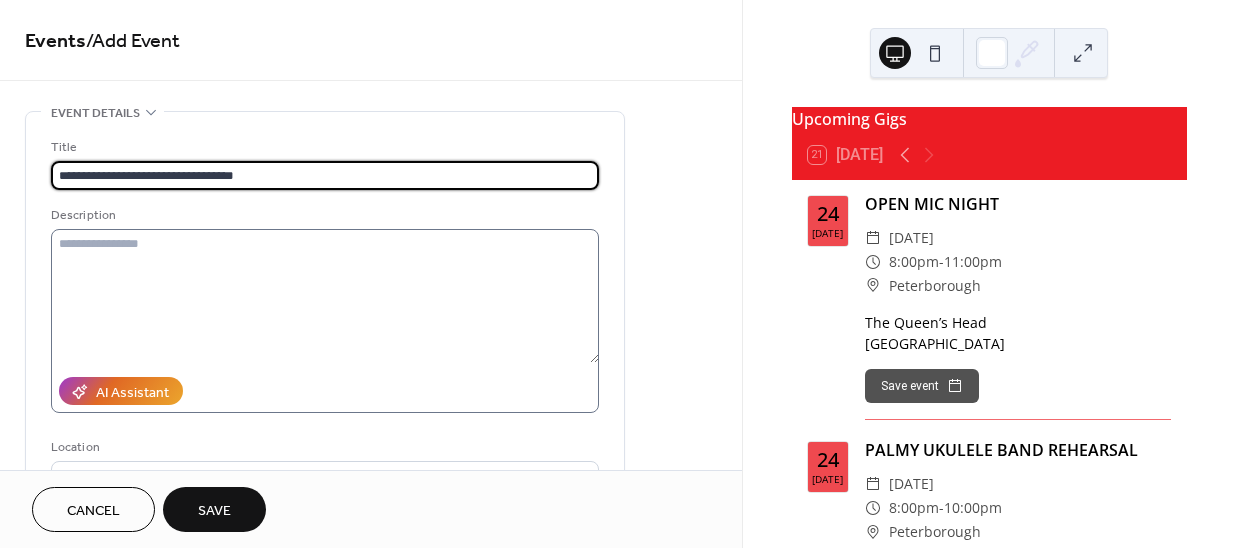 type on "**********" 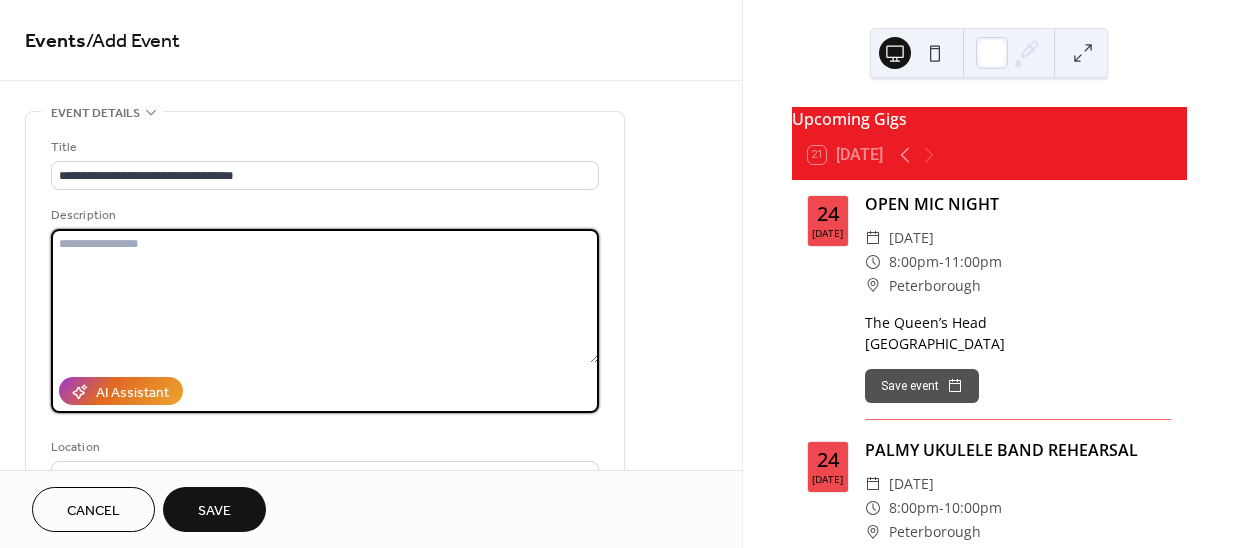 click at bounding box center [325, 296] 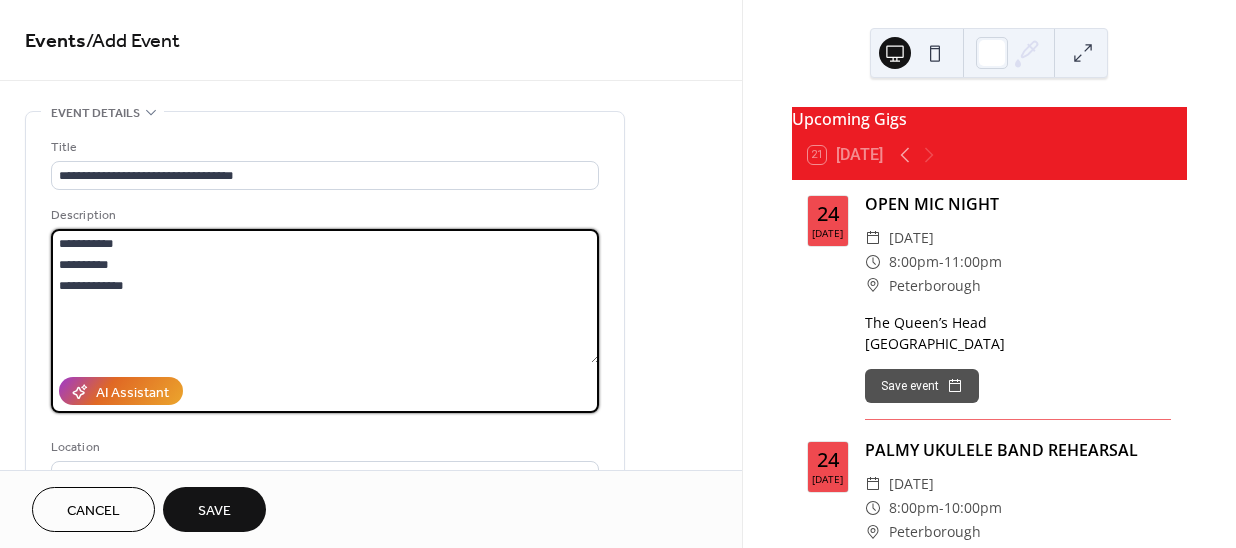 drag, startPoint x: 140, startPoint y: 241, endPoint x: 24, endPoint y: 238, distance: 116.03879 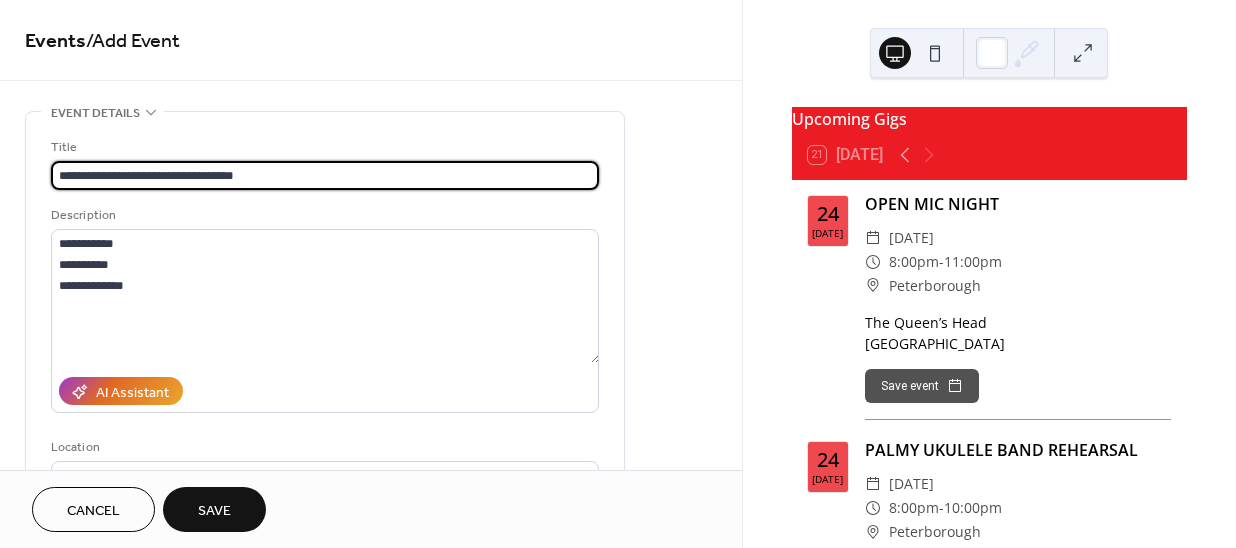 drag, startPoint x: 162, startPoint y: 173, endPoint x: 137, endPoint y: 172, distance: 25.019993 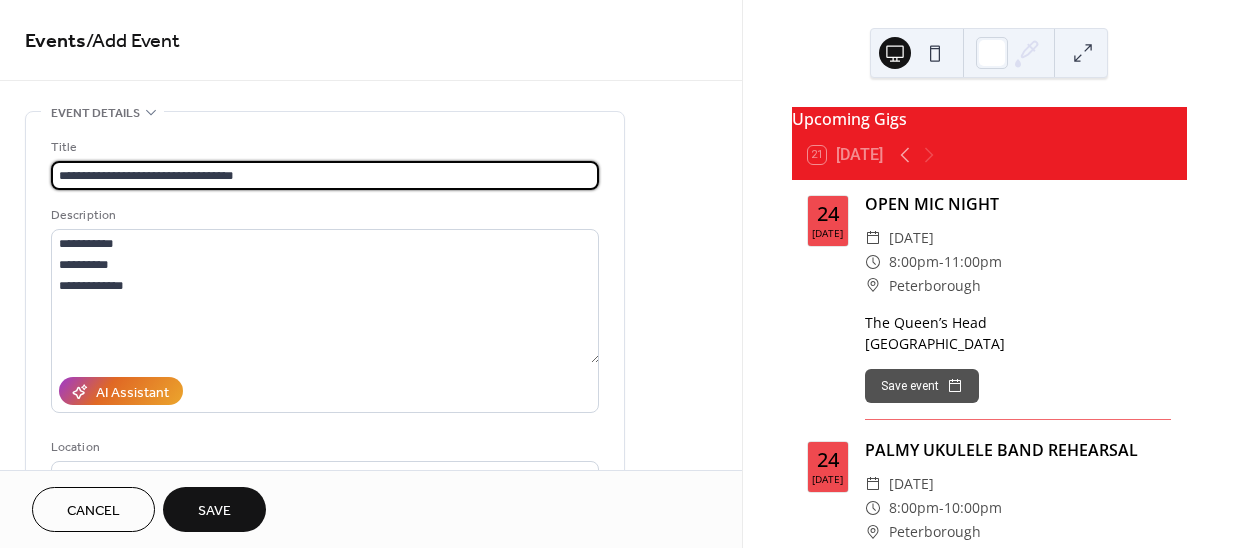 click on "**********" at bounding box center [325, 175] 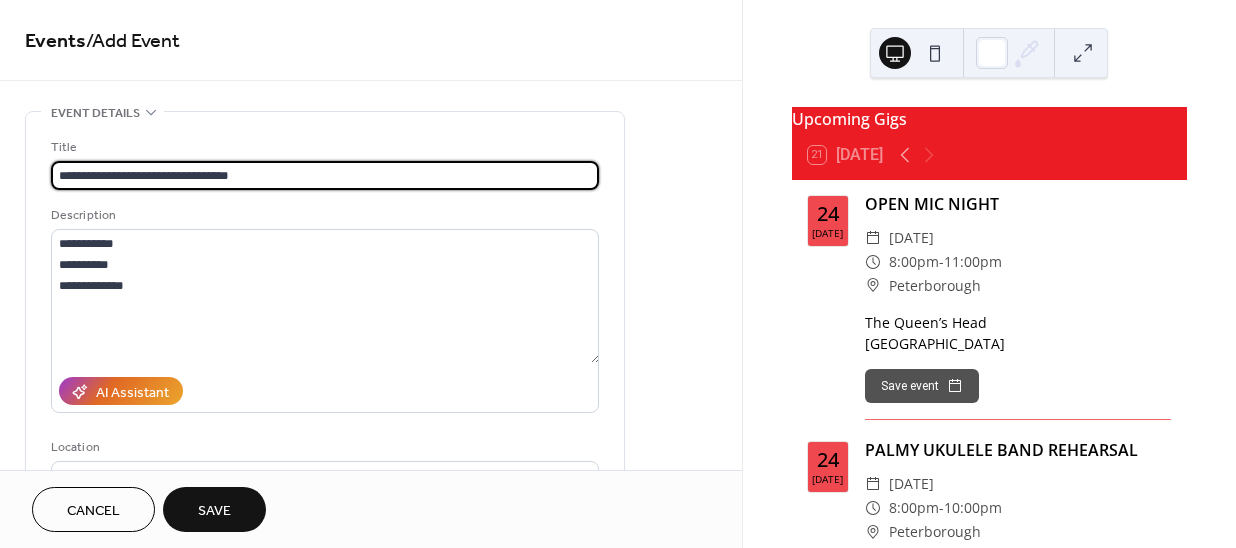 drag, startPoint x: 264, startPoint y: 172, endPoint x: 140, endPoint y: 170, distance: 124.01613 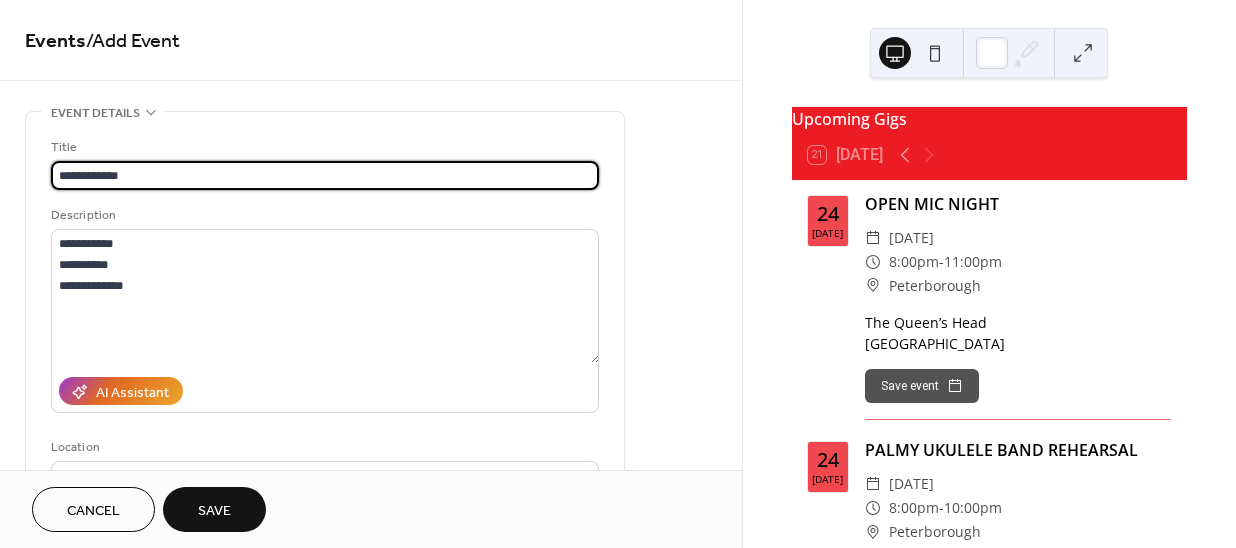 type on "**********" 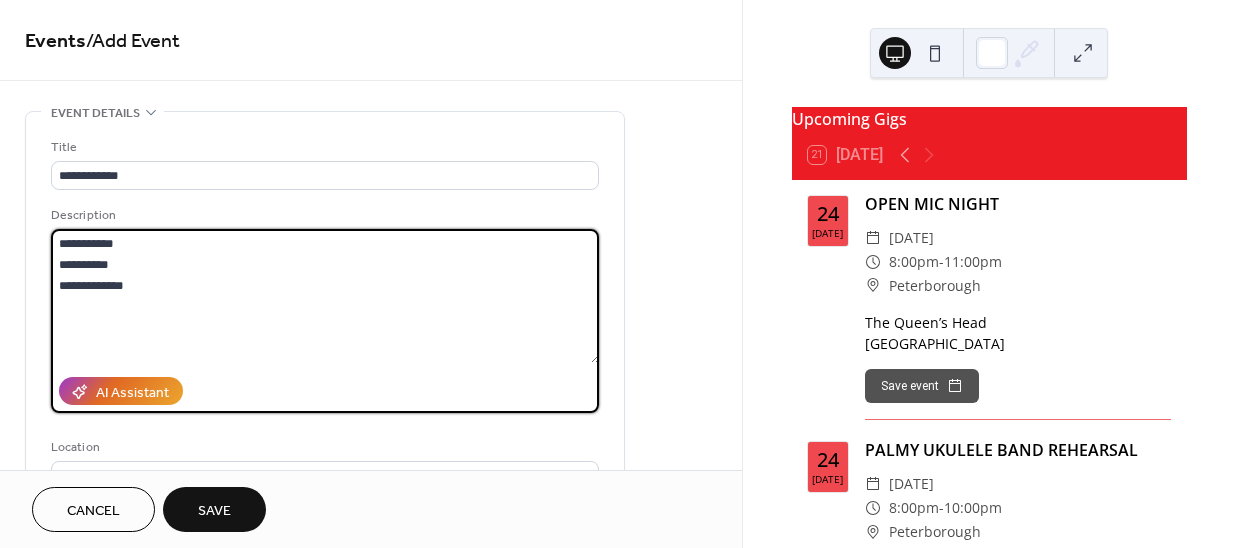 click on "**********" at bounding box center (325, 365) 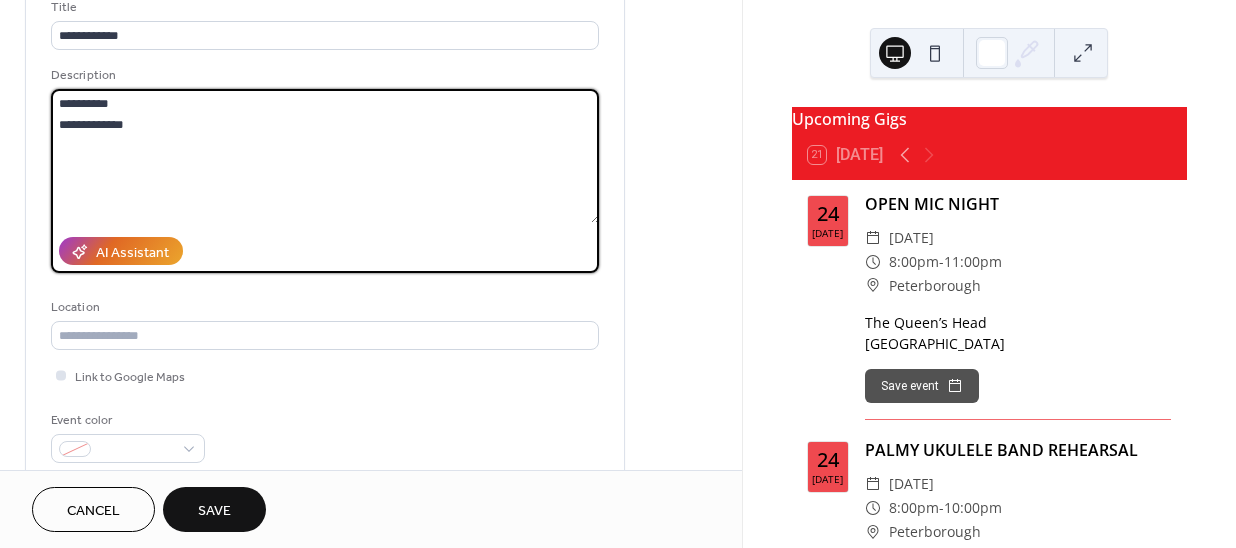 scroll, scrollTop: 272, scrollLeft: 0, axis: vertical 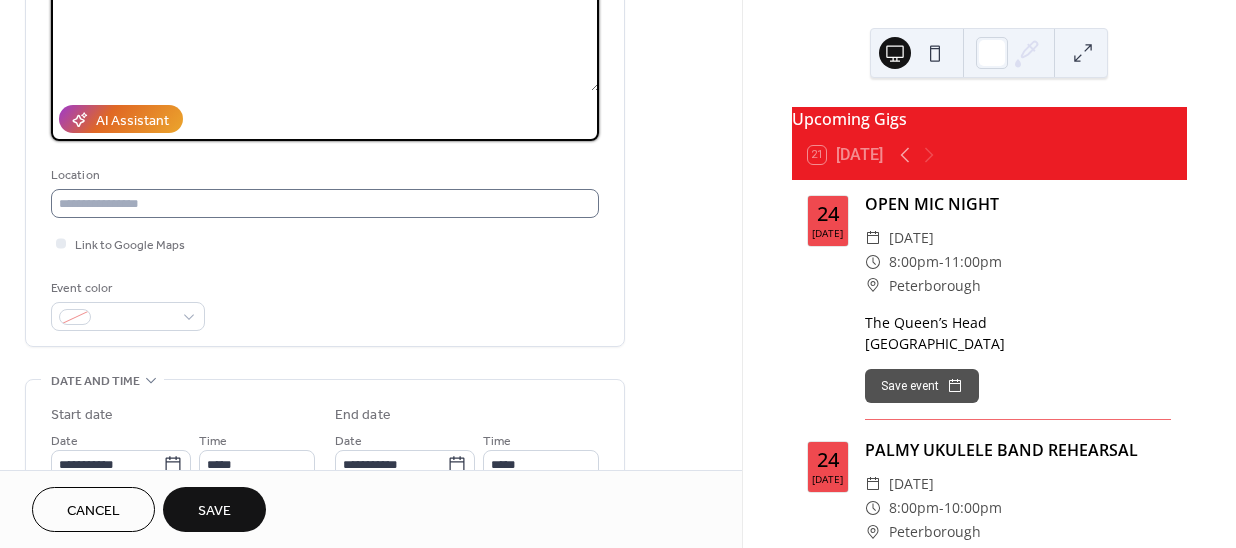 type on "**********" 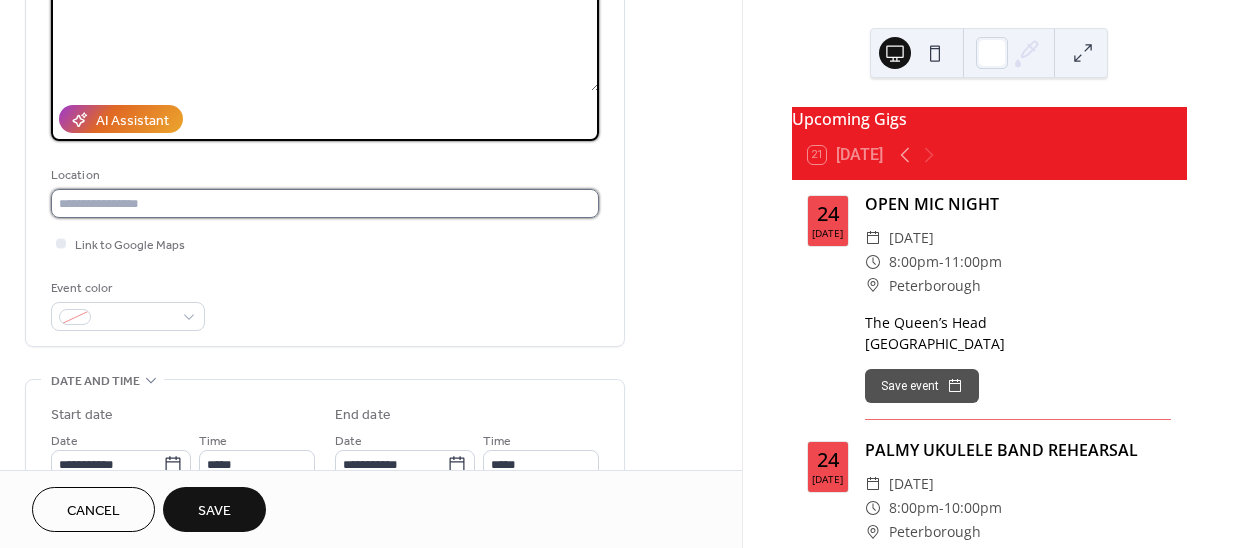 click at bounding box center [325, 203] 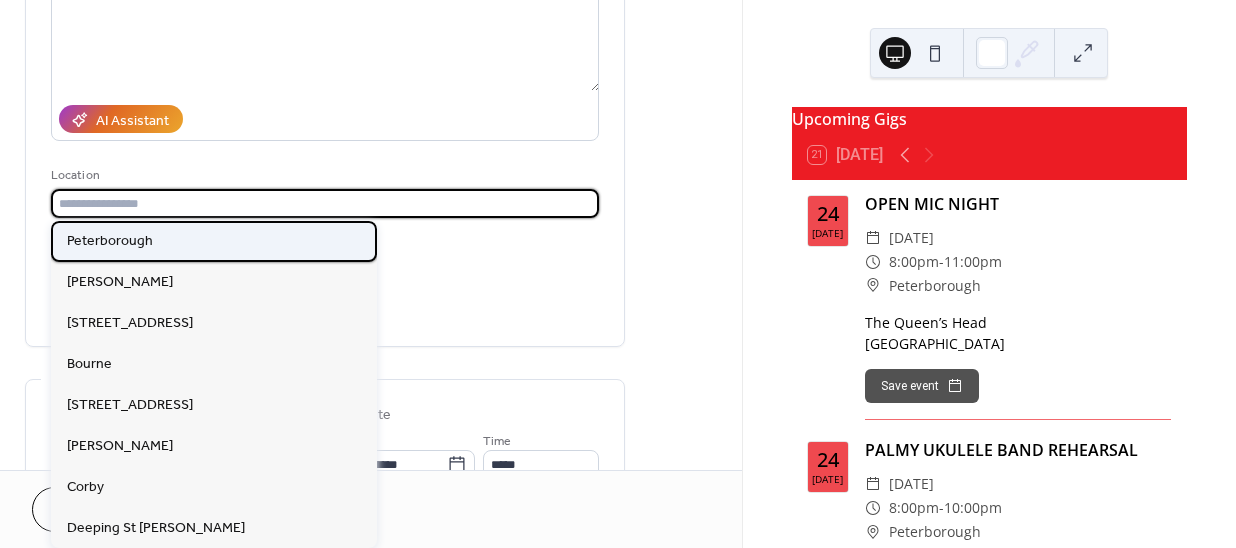 click on "Peterborough" at bounding box center (110, 240) 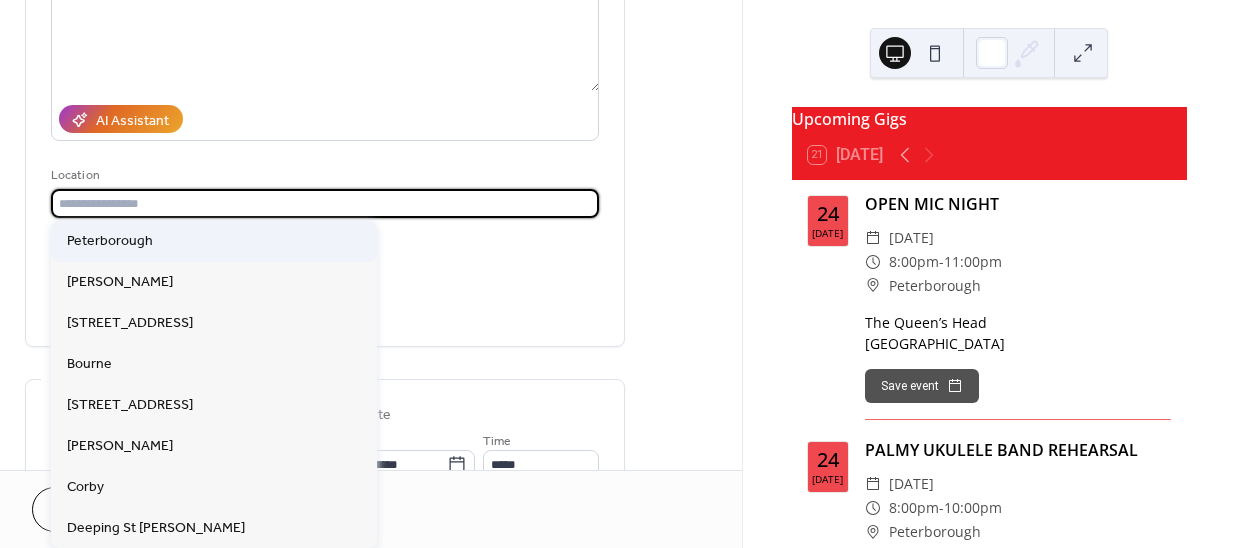 type on "**********" 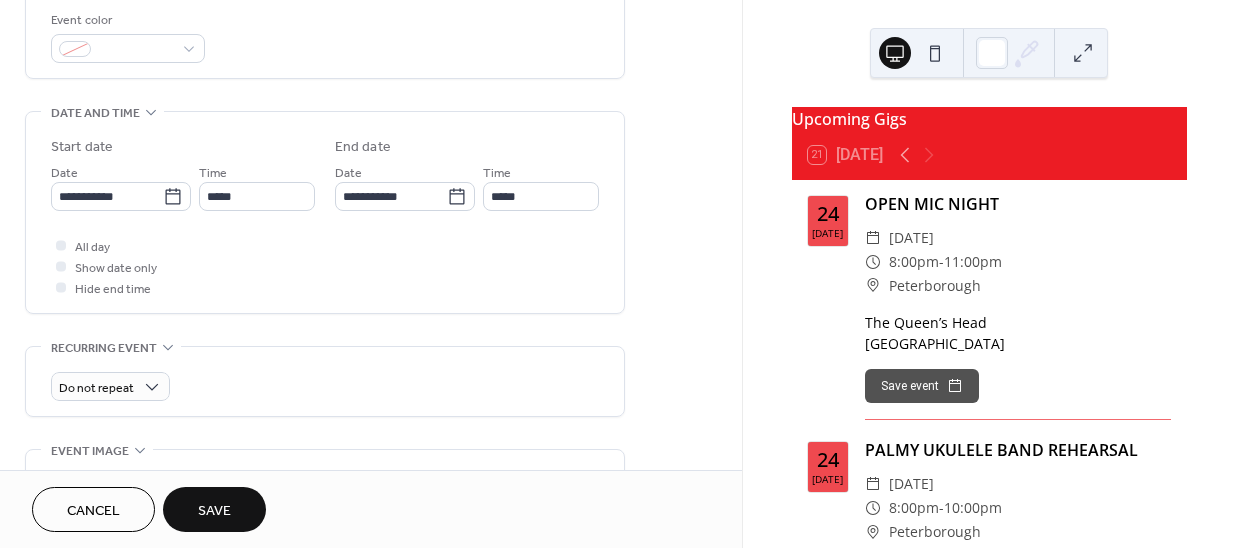 scroll, scrollTop: 545, scrollLeft: 0, axis: vertical 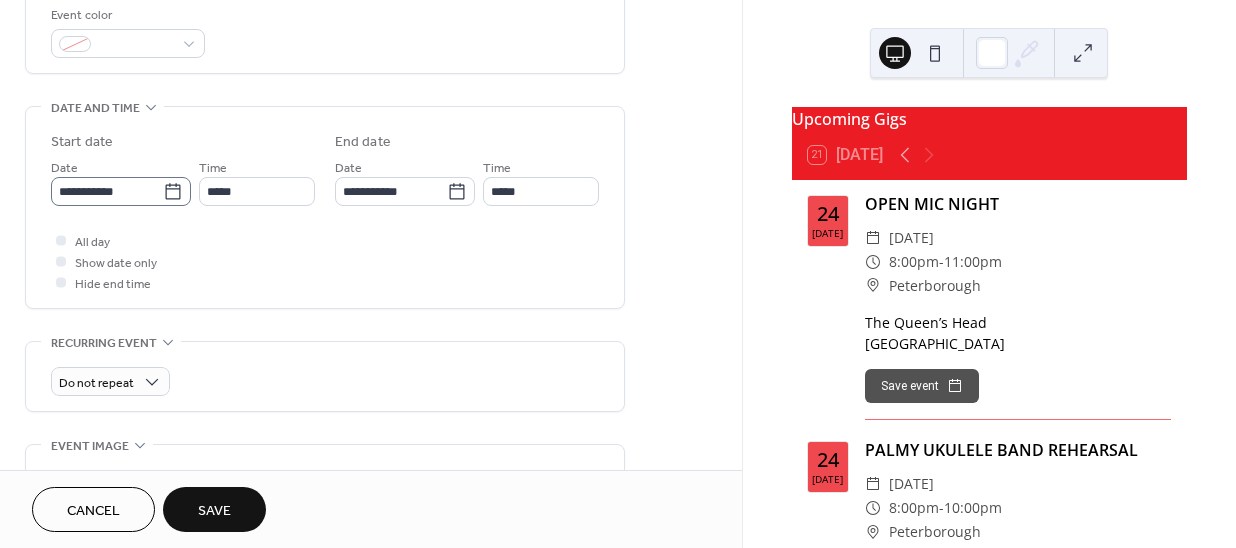 click 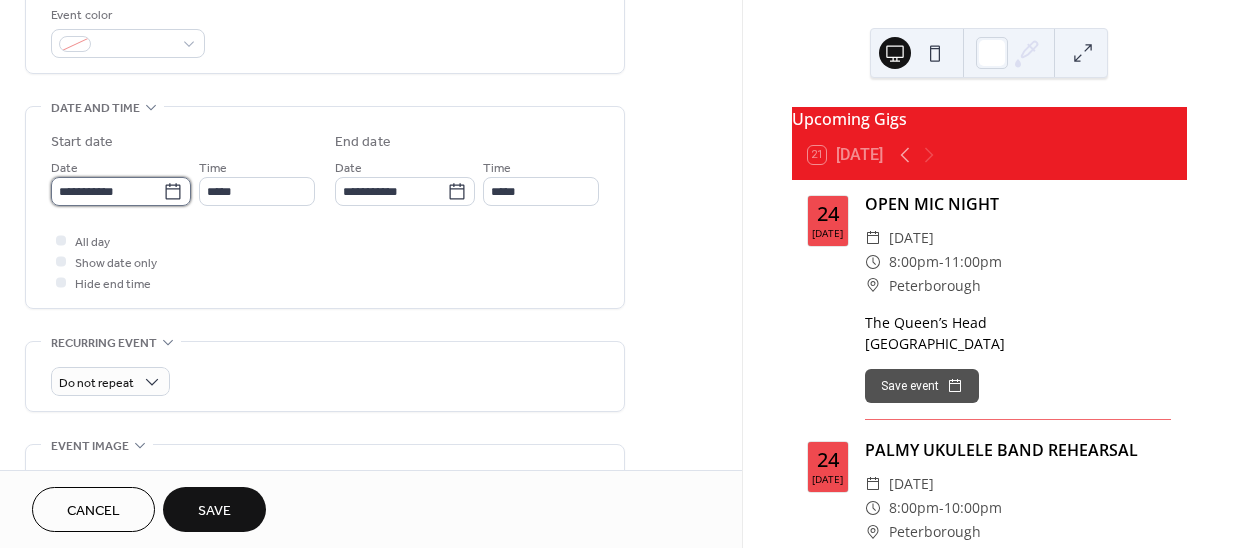 click on "**********" at bounding box center [107, 191] 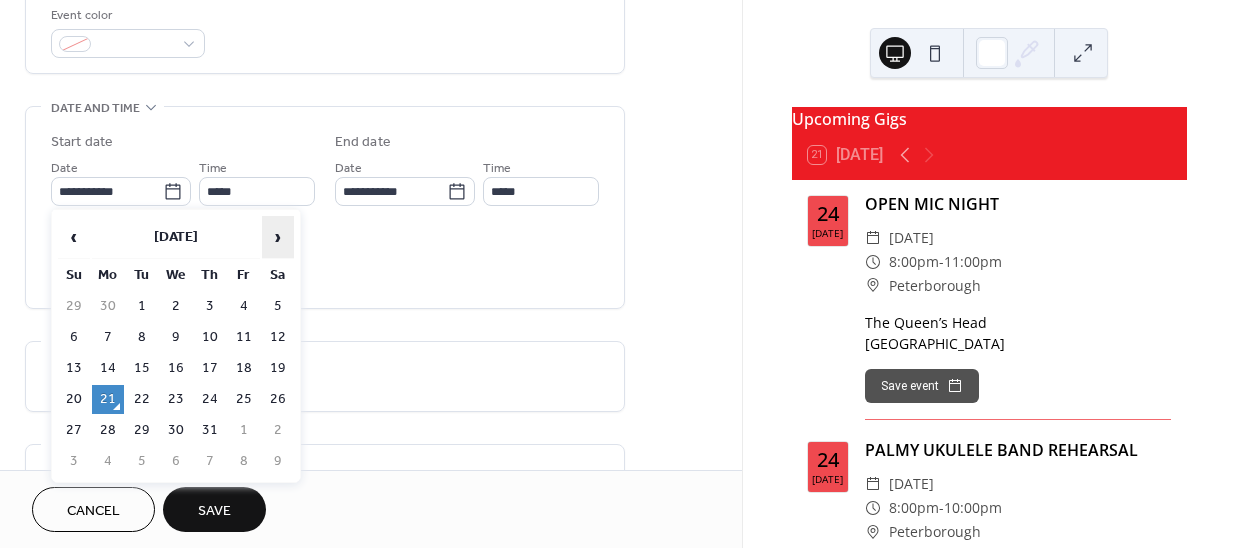 click on "›" at bounding box center [278, 237] 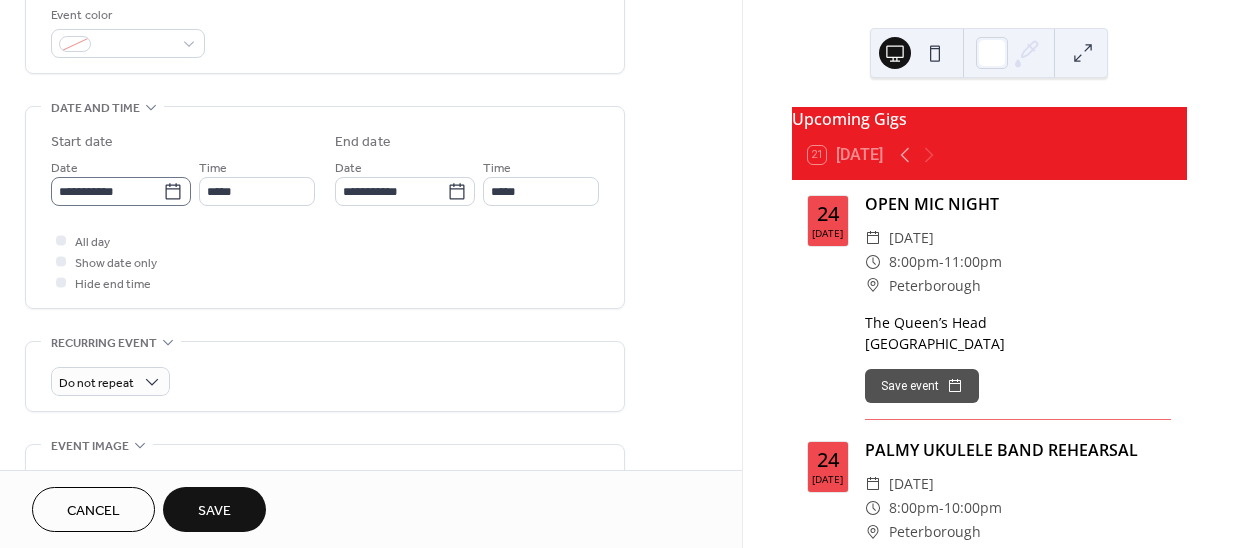 click 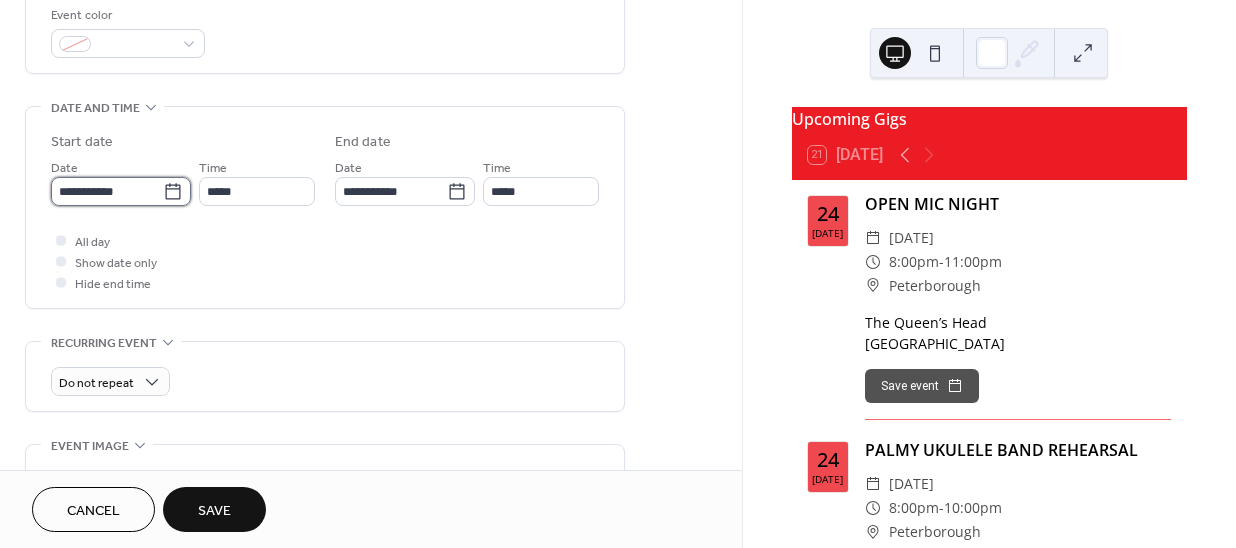 click on "**********" at bounding box center [107, 191] 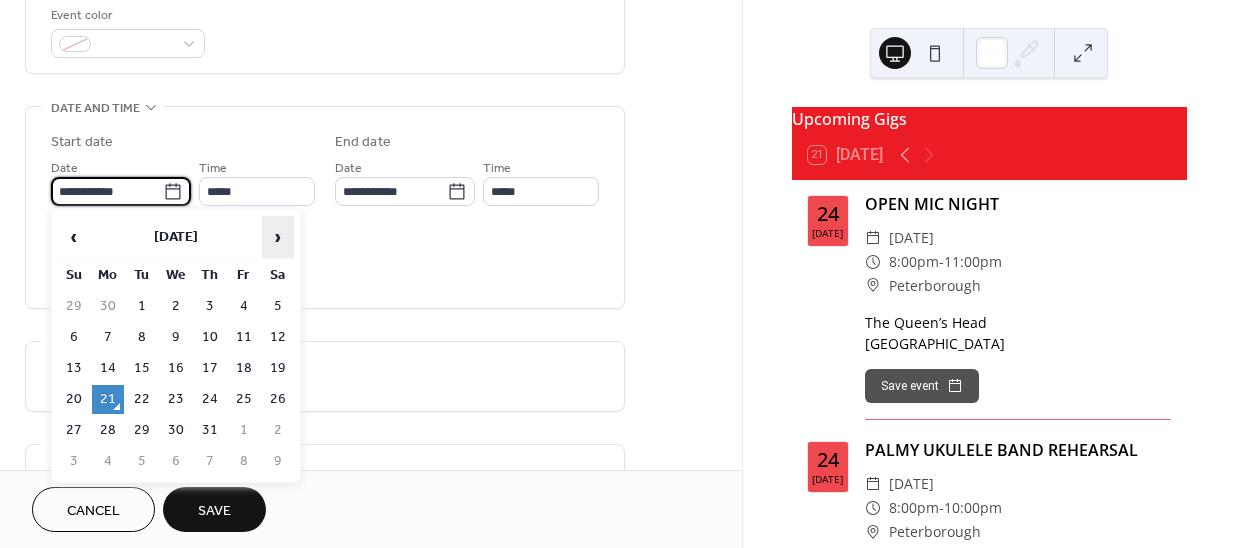 click on "›" at bounding box center [278, 237] 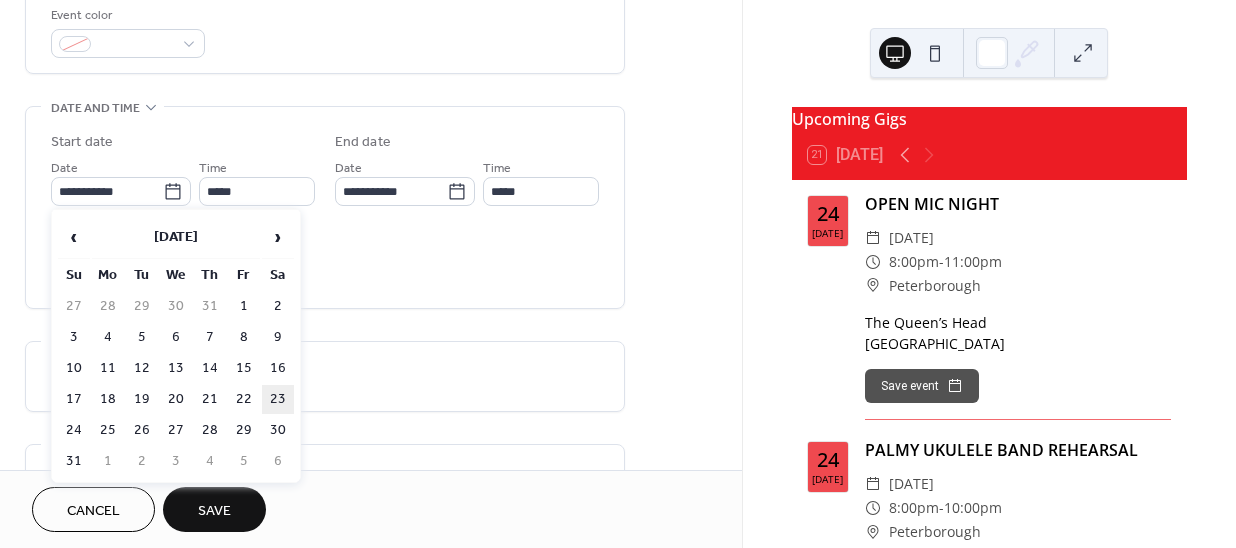 click on "23" at bounding box center [278, 399] 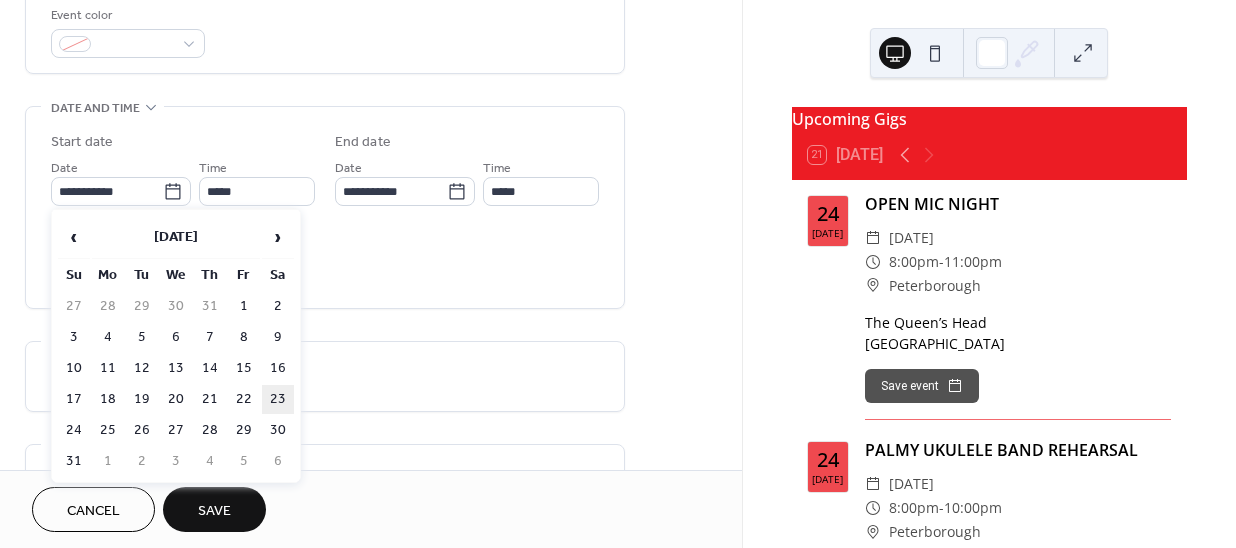 type on "**********" 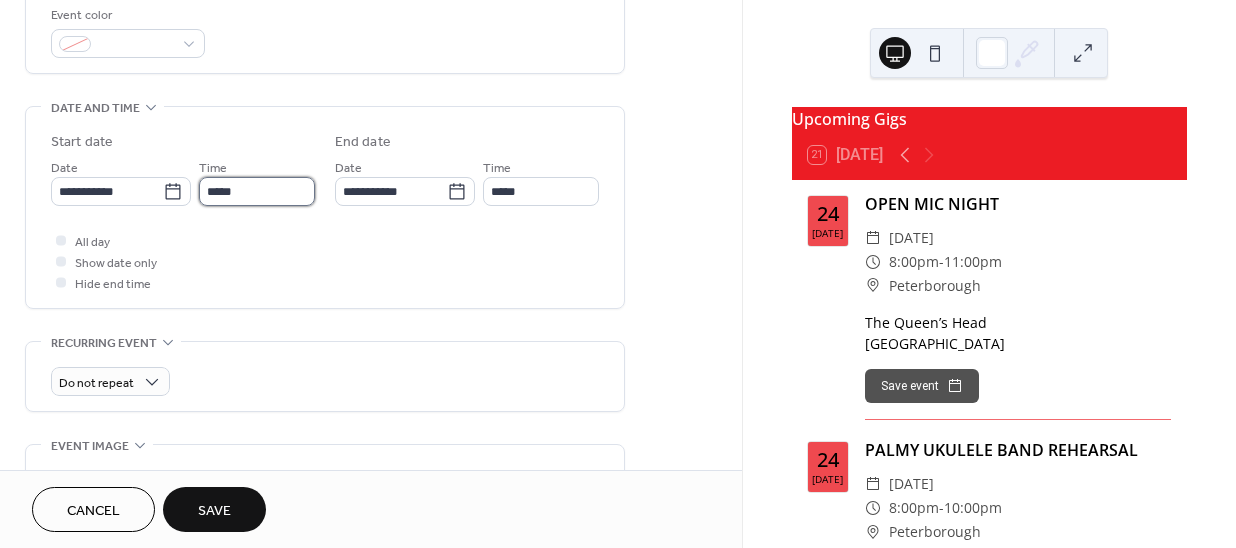 click on "*****" at bounding box center [257, 191] 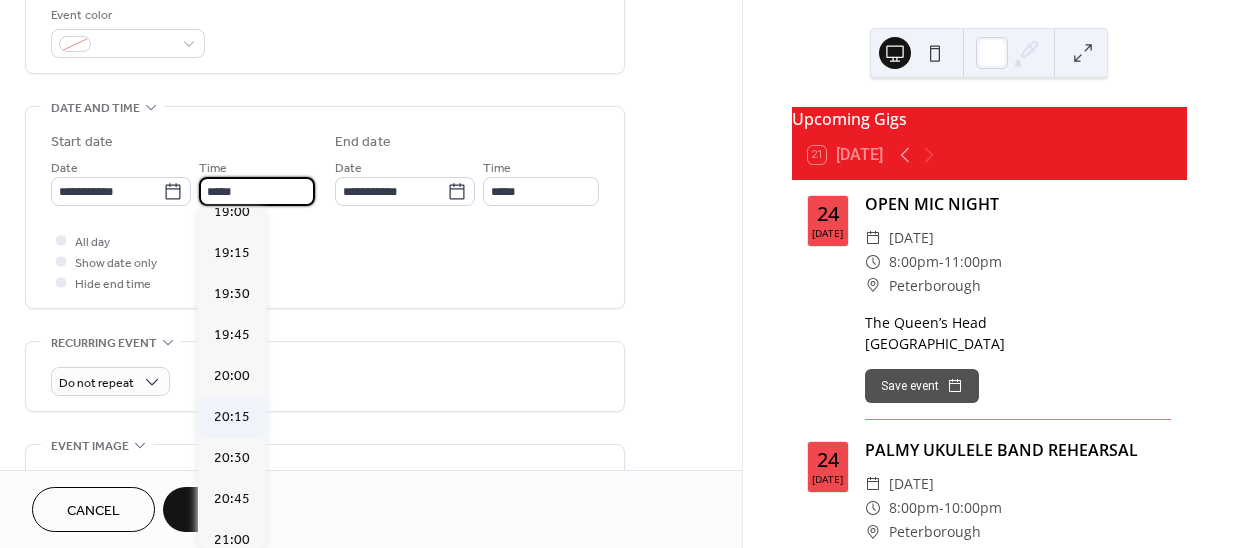 scroll, scrollTop: 3223, scrollLeft: 0, axis: vertical 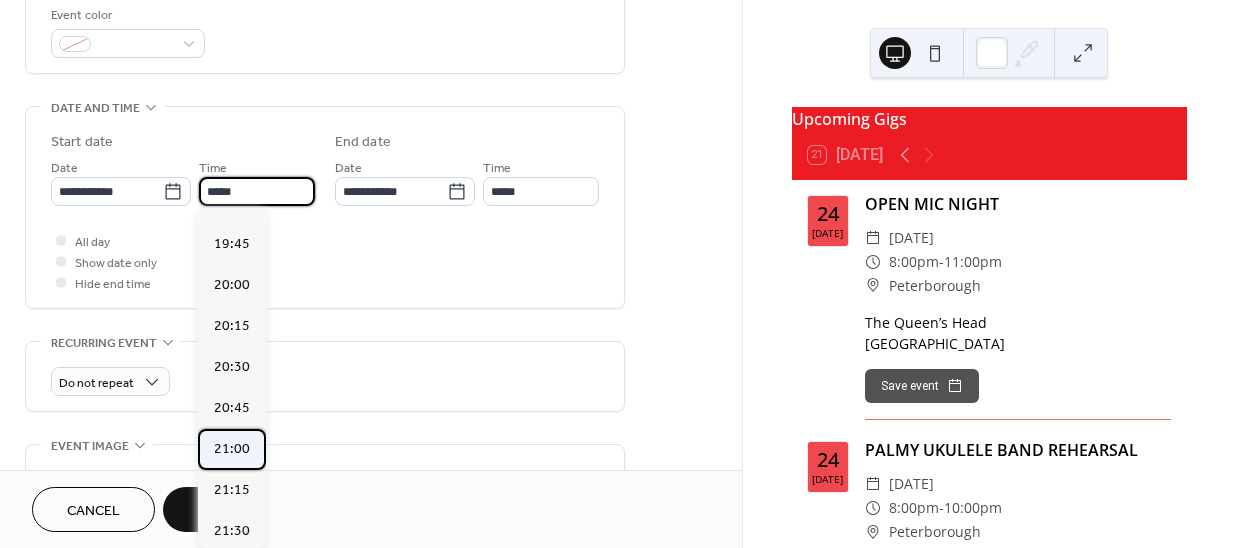 click on "21:00" at bounding box center [232, 449] 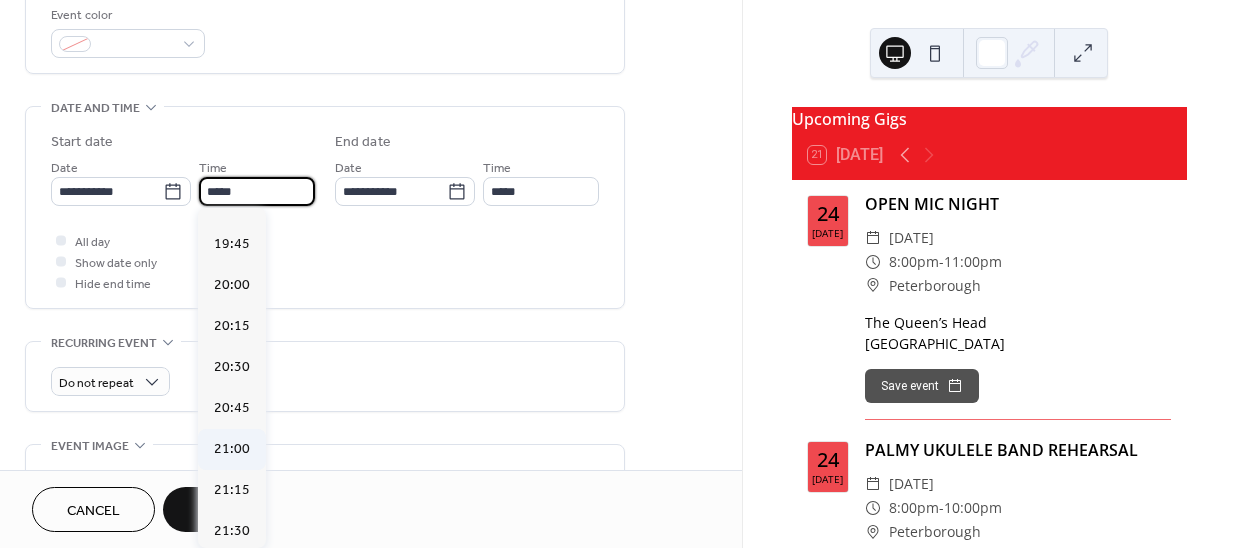 type on "*****" 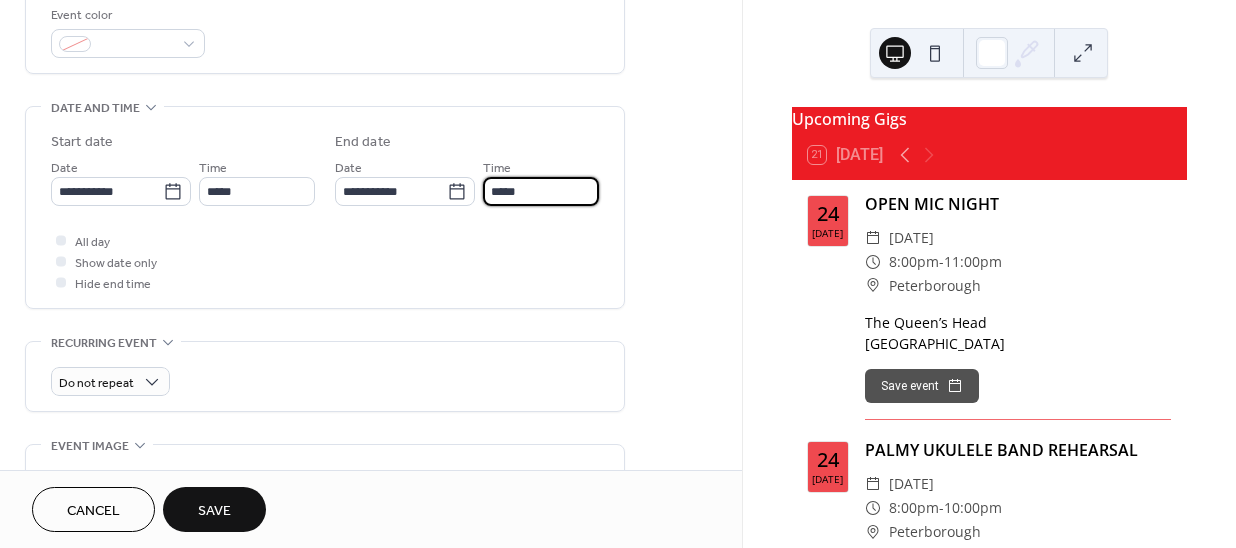 click on "*****" at bounding box center [541, 191] 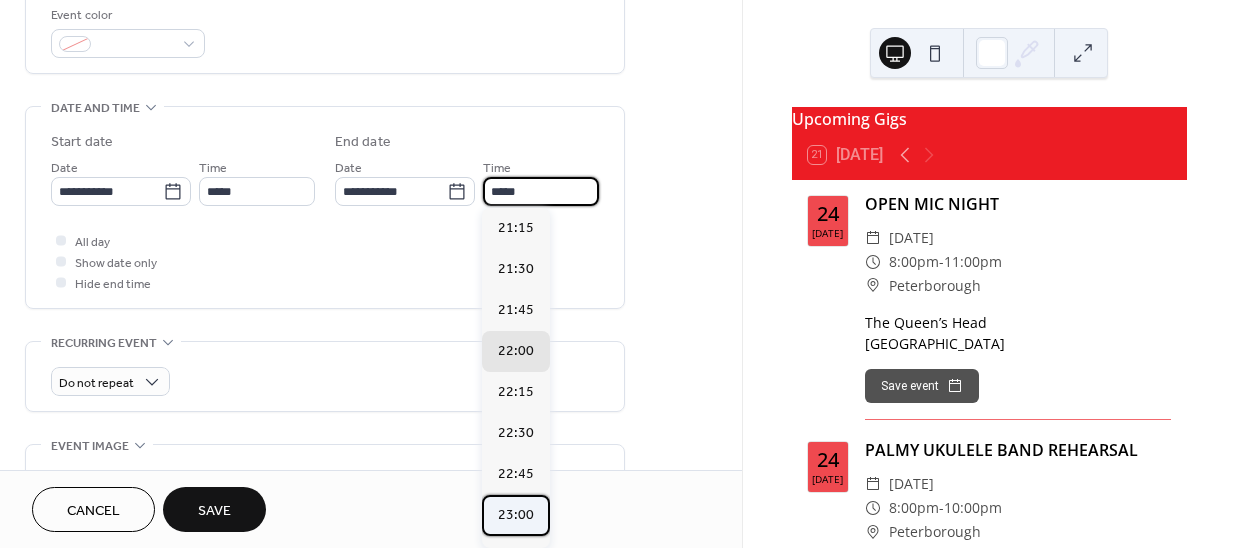 click on "23:00" at bounding box center (516, 515) 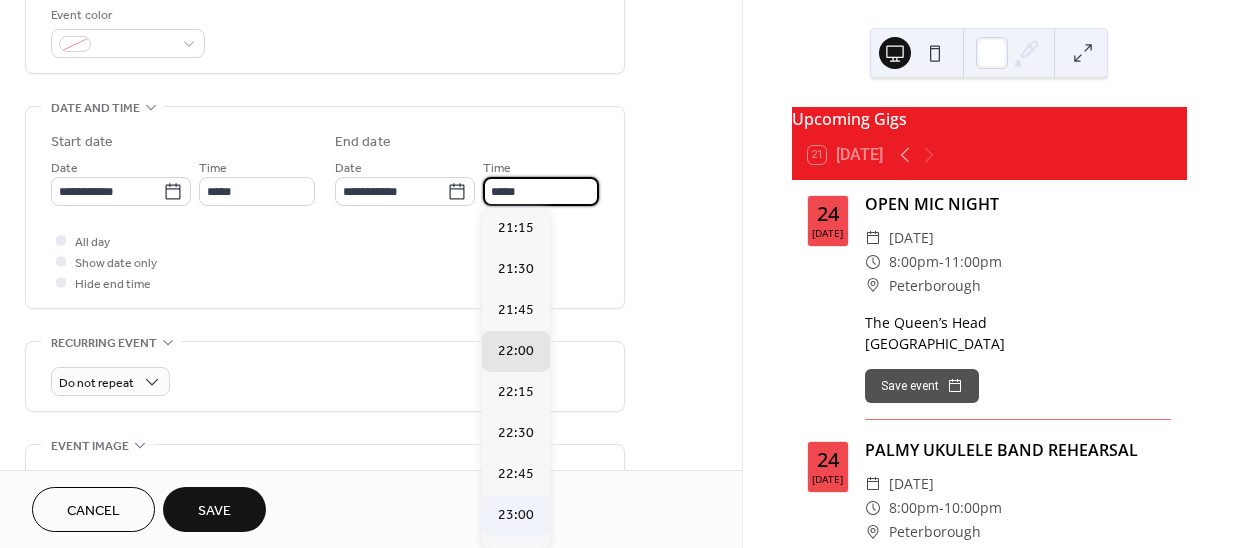 type on "*****" 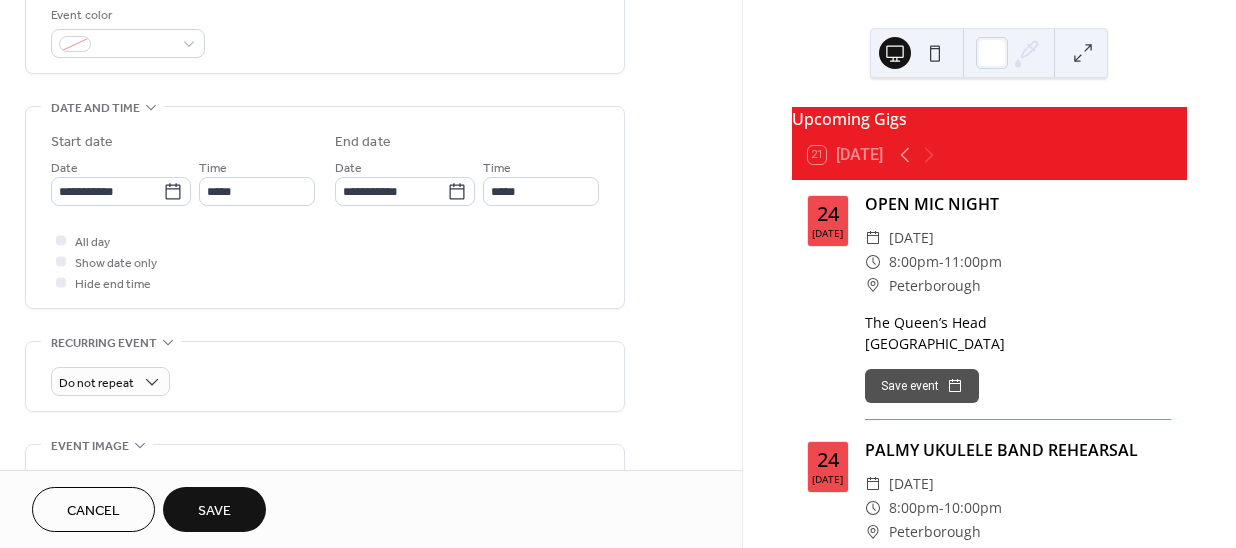click on "Save" at bounding box center (214, 509) 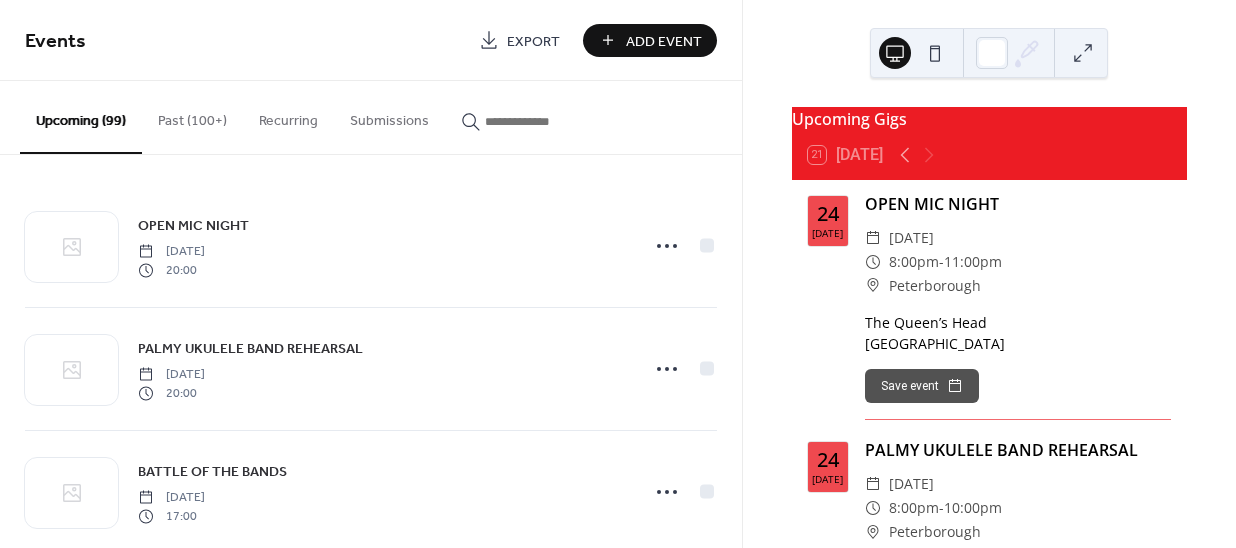 click on "Add Event" at bounding box center [664, 41] 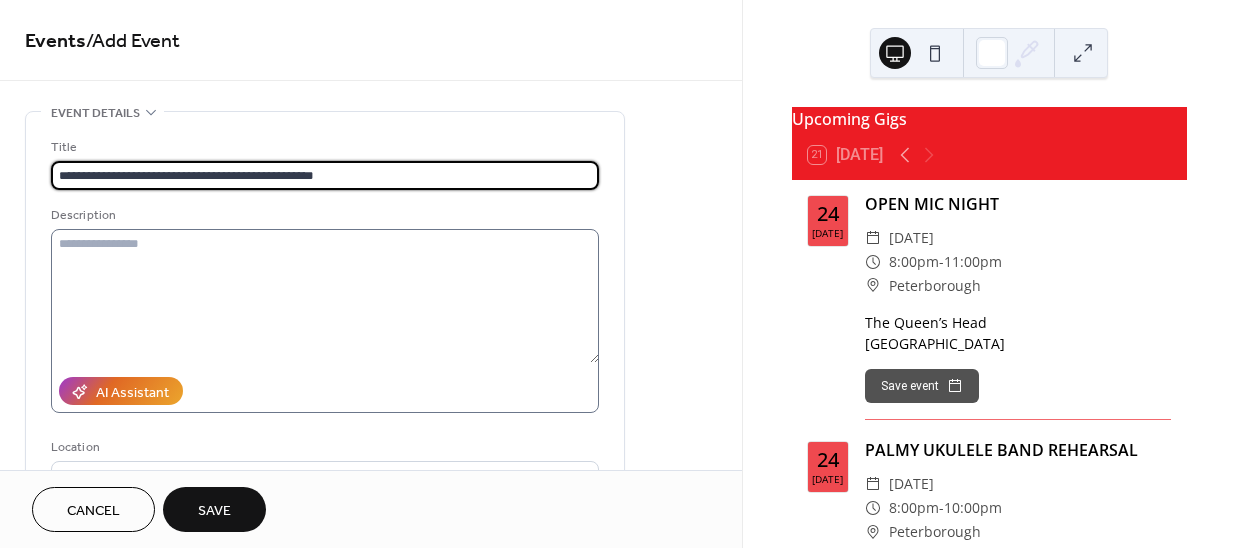 type on "**********" 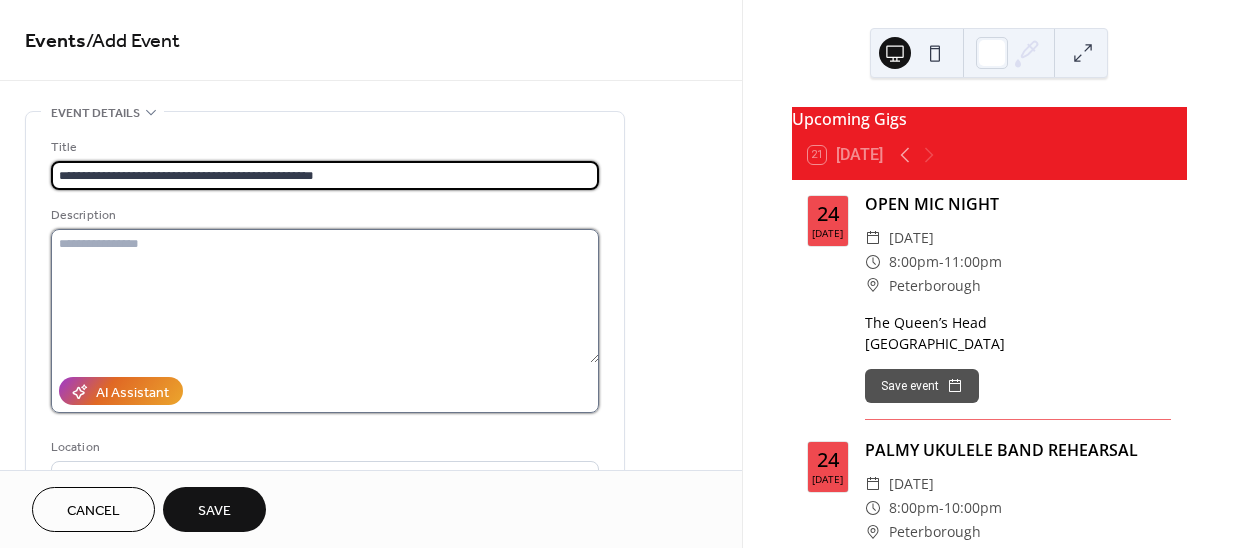 click at bounding box center [325, 296] 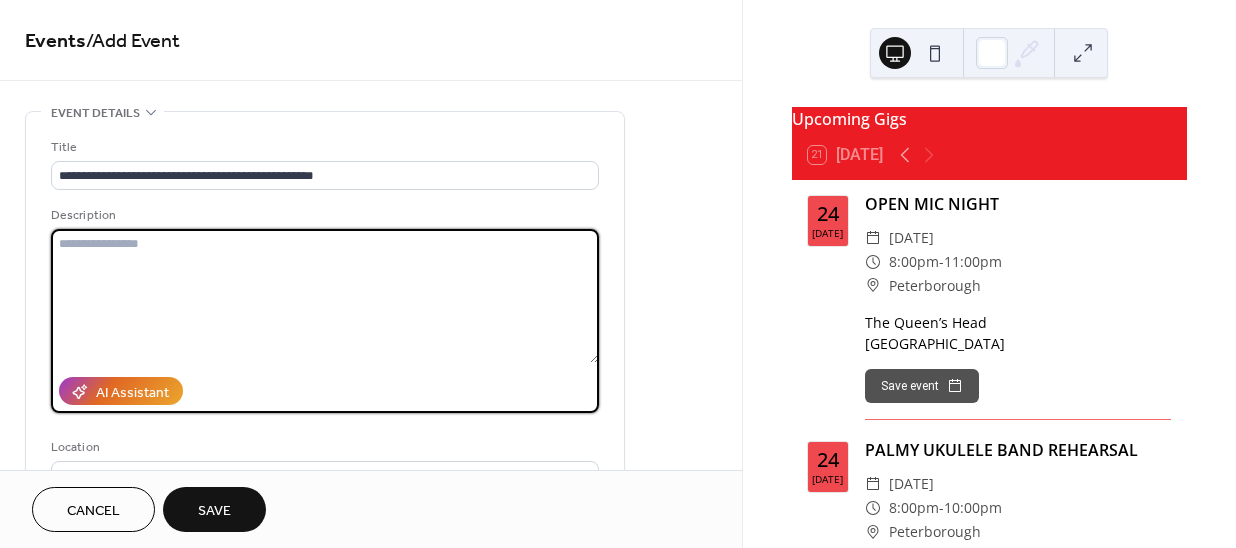 paste on "**********" 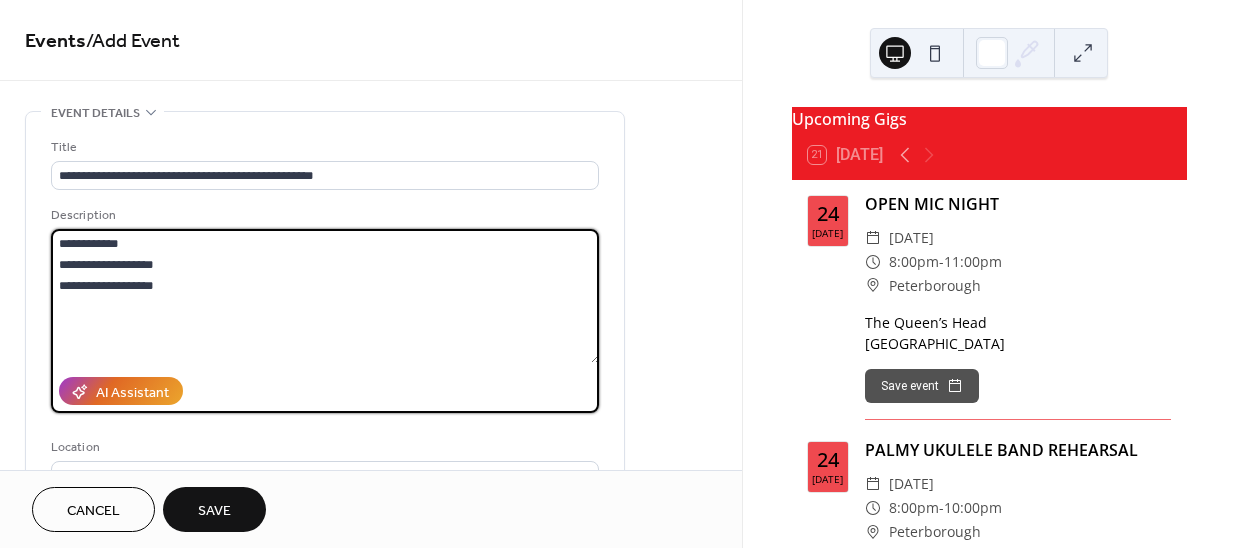 drag, startPoint x: 147, startPoint y: 238, endPoint x: 42, endPoint y: 224, distance: 105.92922 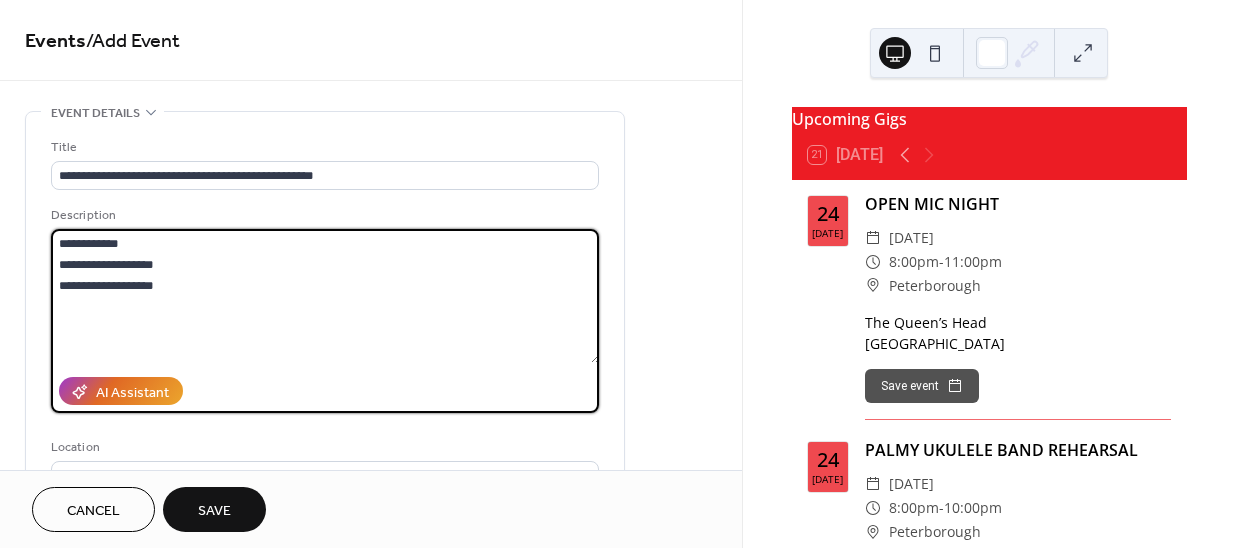 click on "**********" at bounding box center [325, 365] 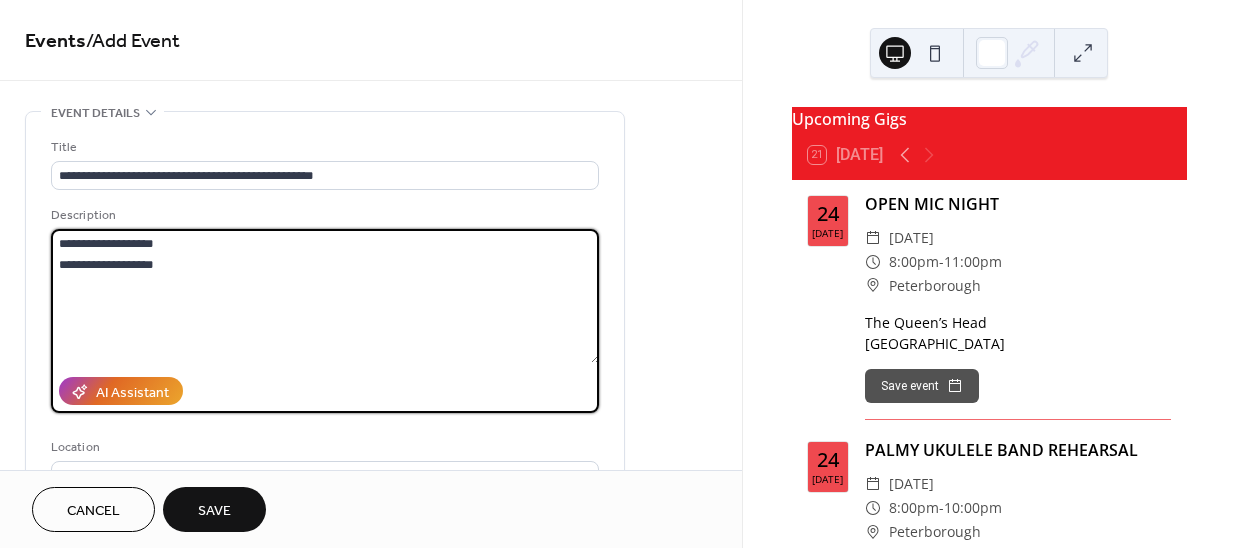 type on "**********" 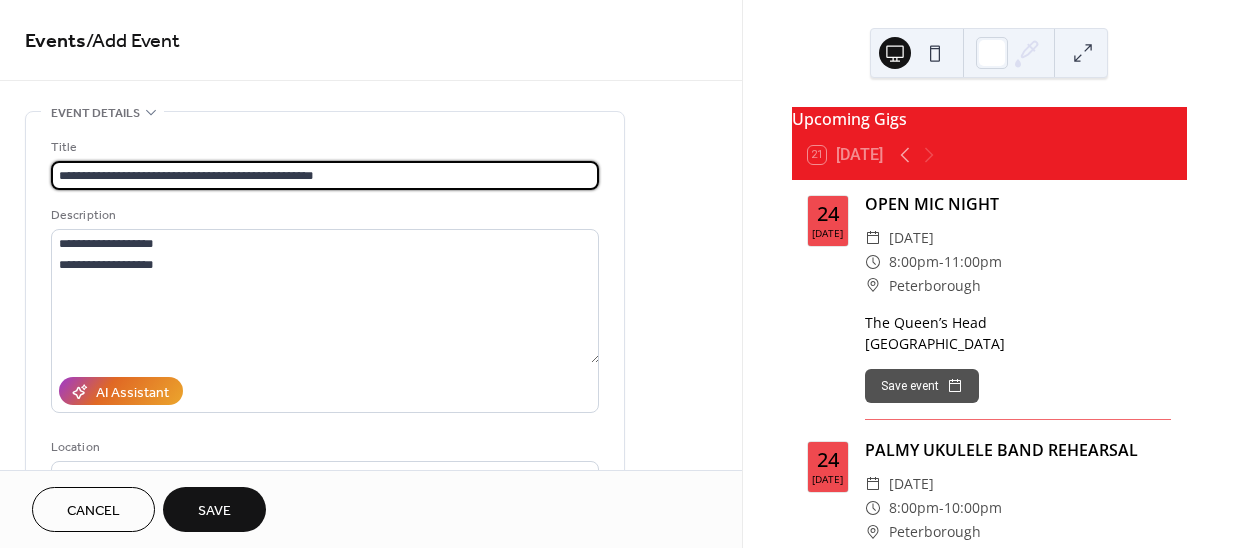 drag, startPoint x: 196, startPoint y: 154, endPoint x: 145, endPoint y: 152, distance: 51.0392 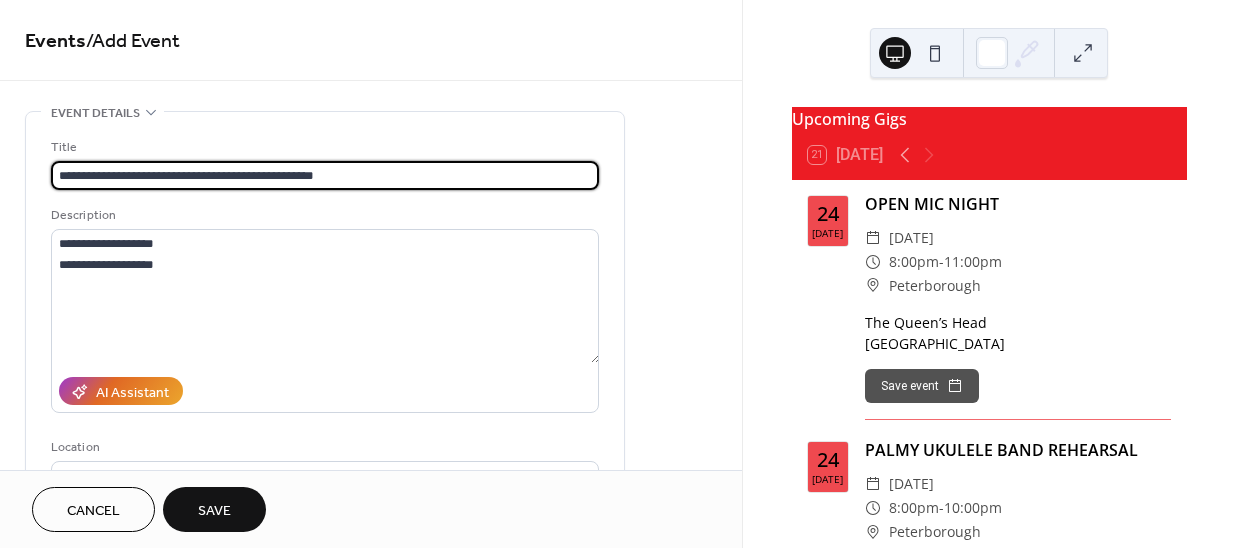 click on "**********" at bounding box center (325, 163) 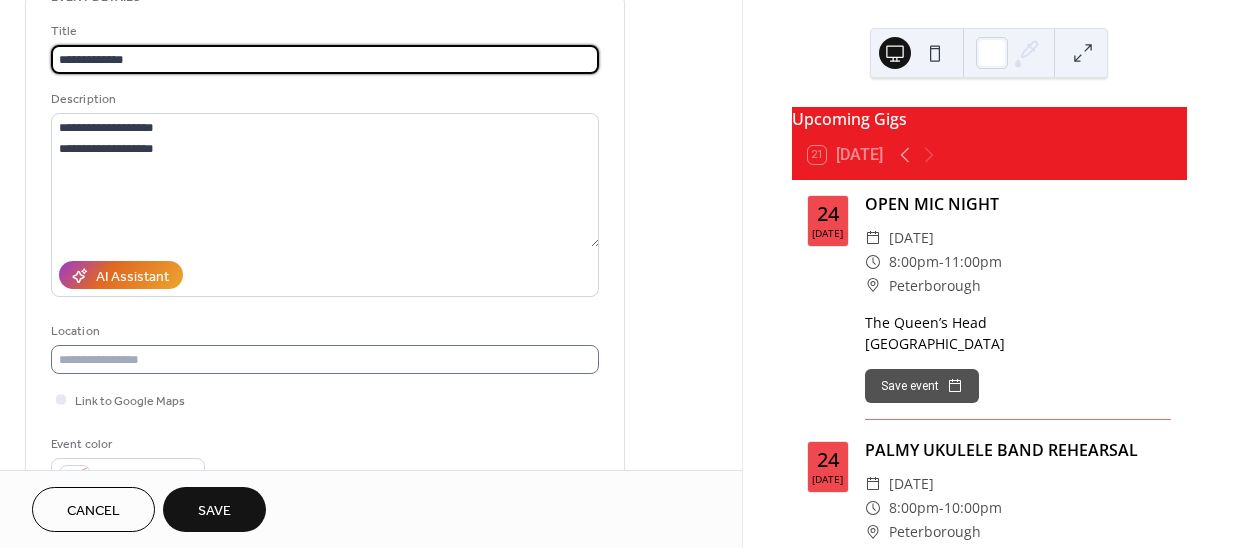 scroll, scrollTop: 181, scrollLeft: 0, axis: vertical 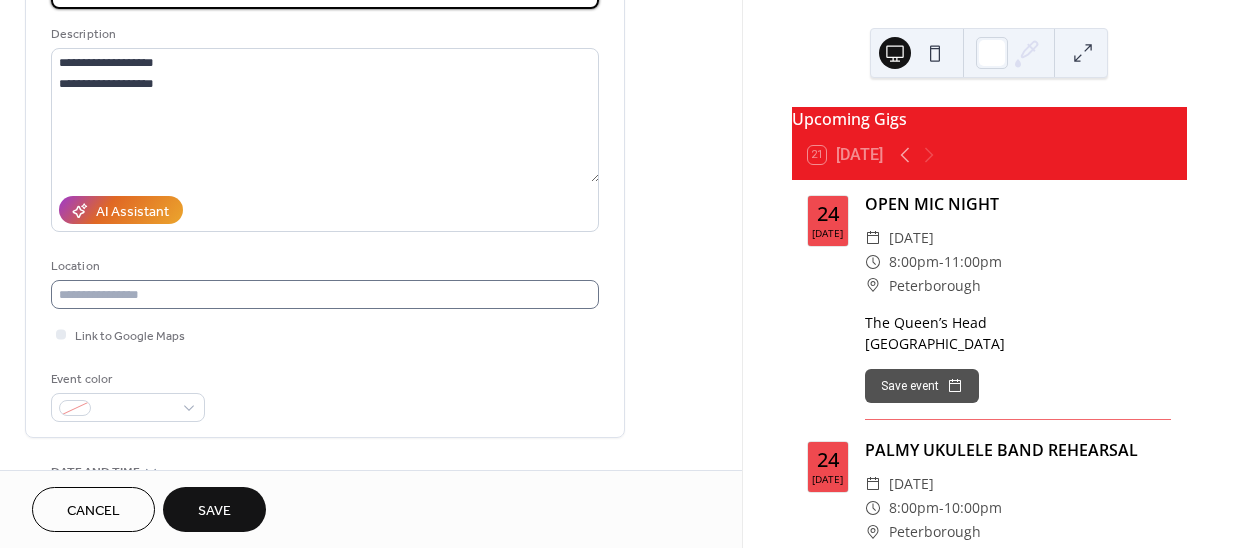 type on "**********" 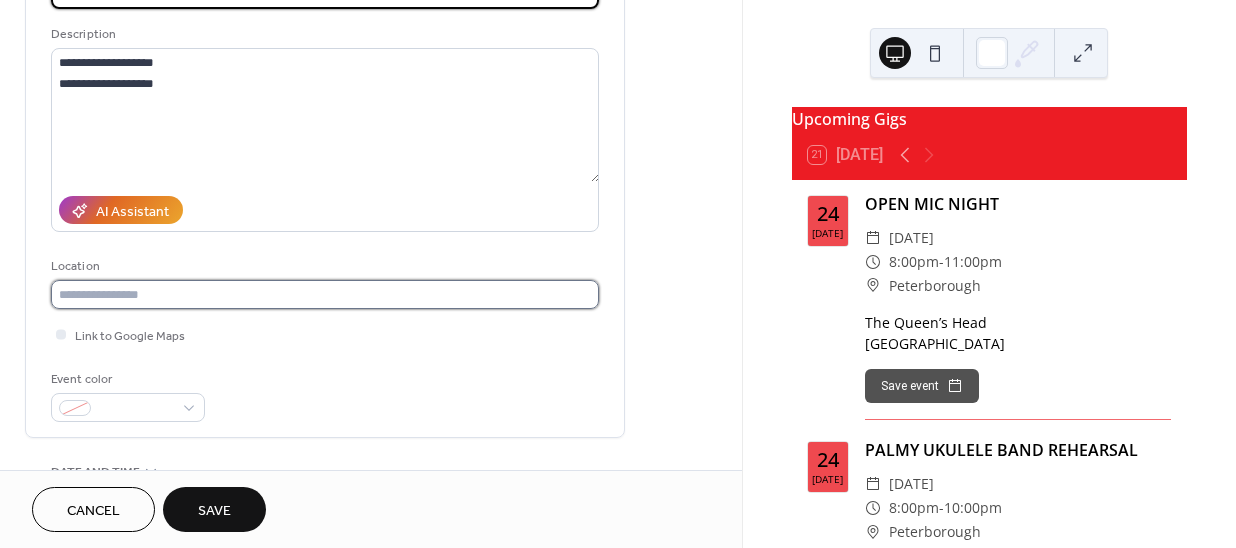 click at bounding box center [325, 294] 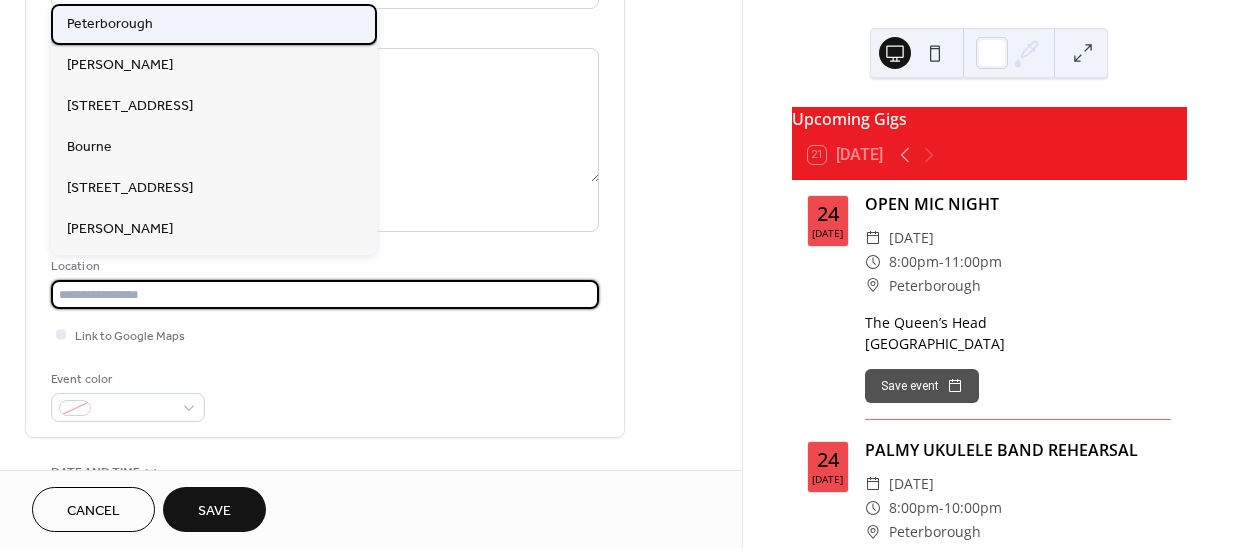 click on "Peterborough" at bounding box center [110, 24] 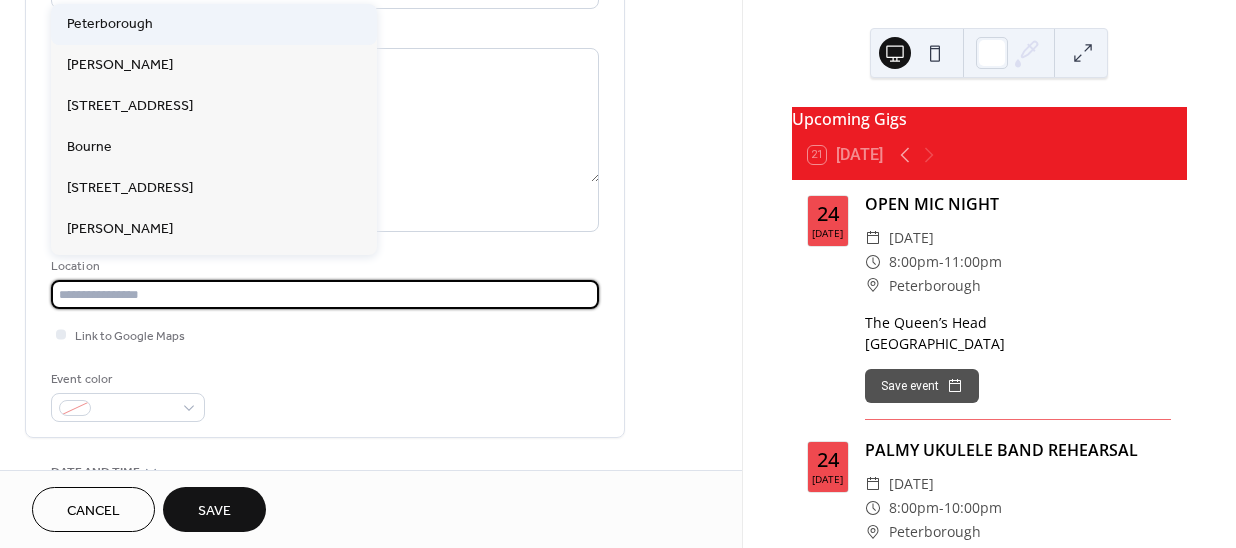 type on "**********" 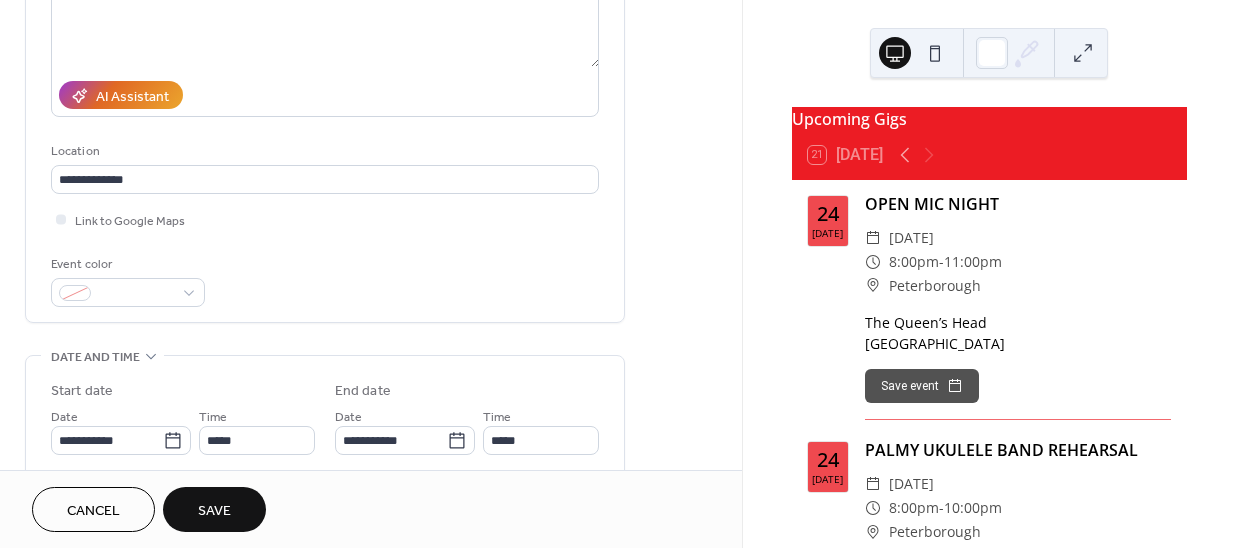 scroll, scrollTop: 363, scrollLeft: 0, axis: vertical 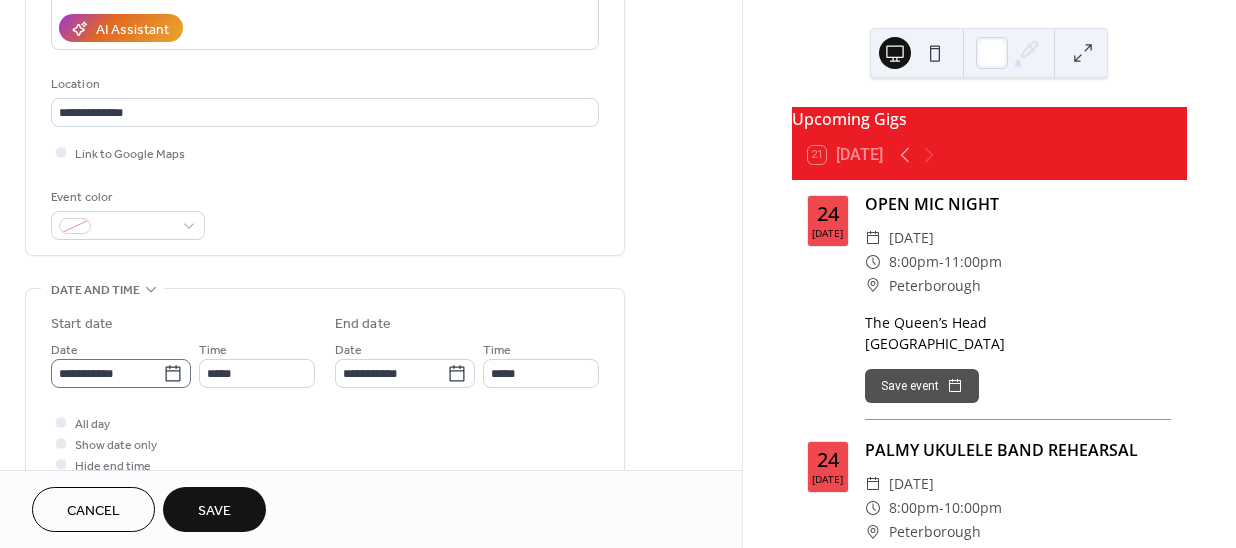 click 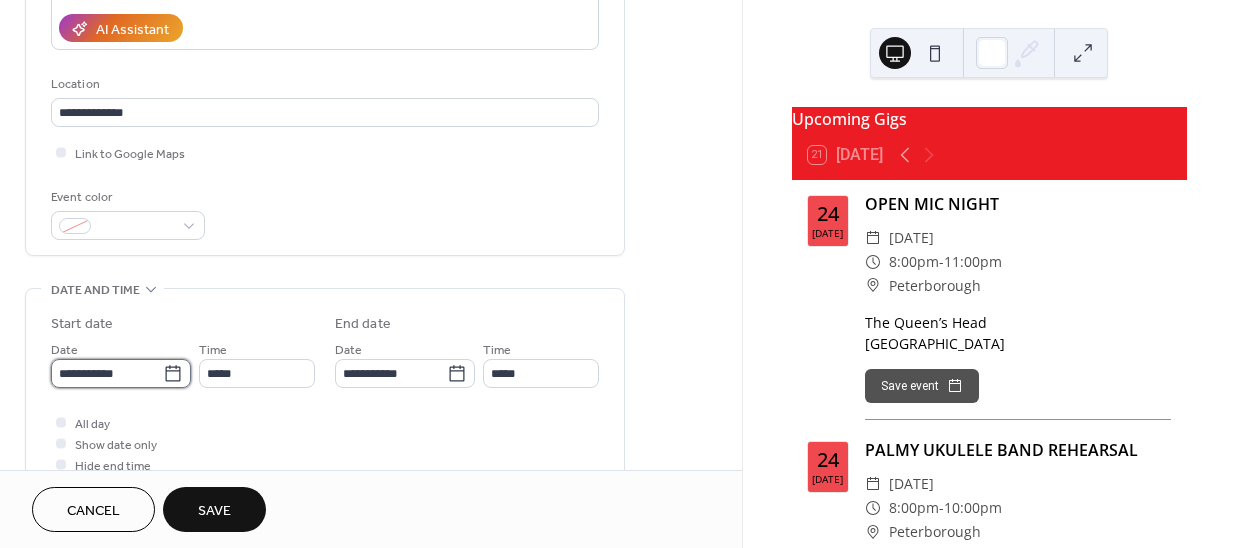 click on "**********" at bounding box center (107, 373) 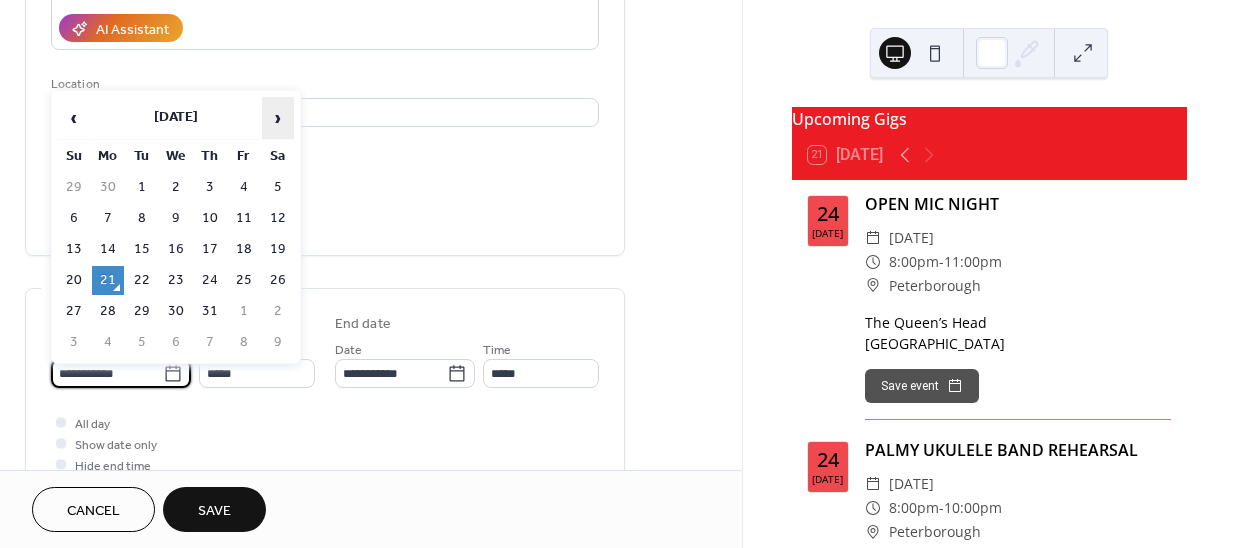 click on "›" at bounding box center (278, 118) 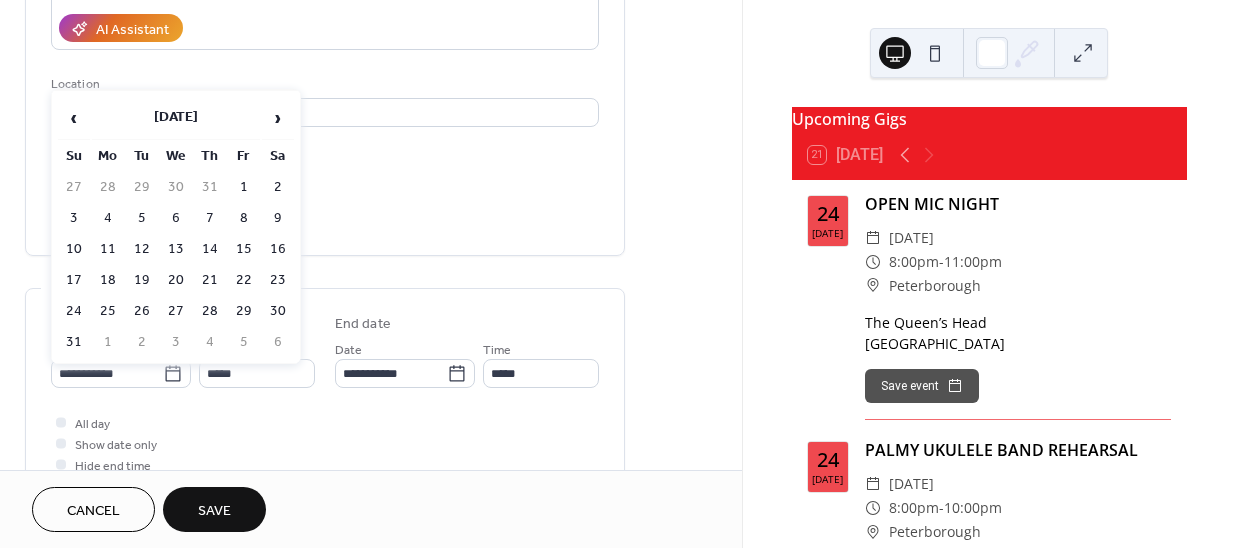 click on "23" at bounding box center (278, 280) 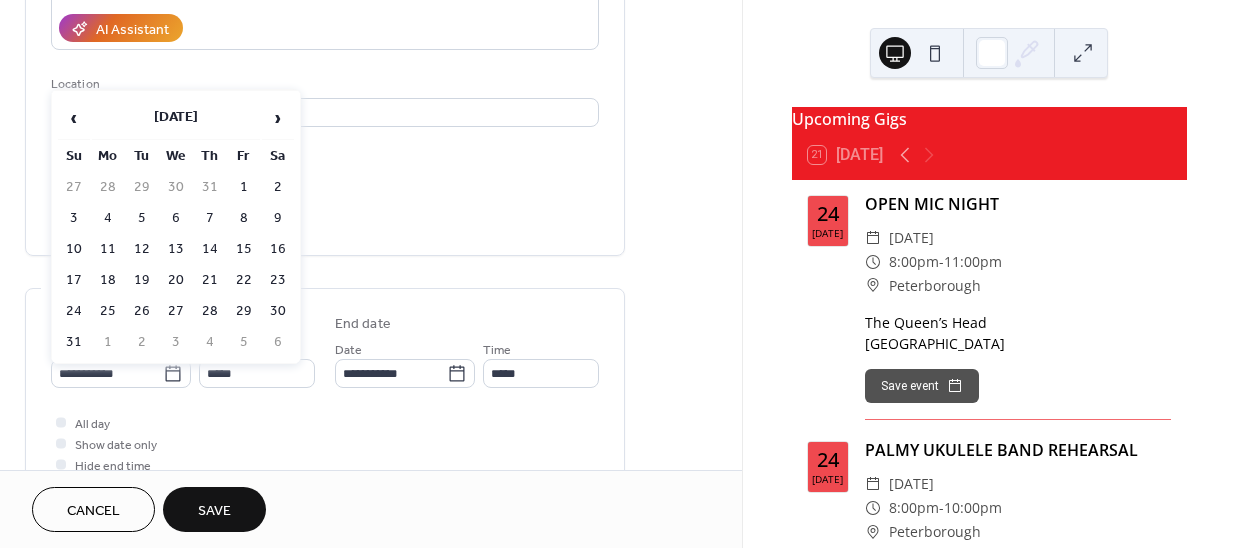 type on "**********" 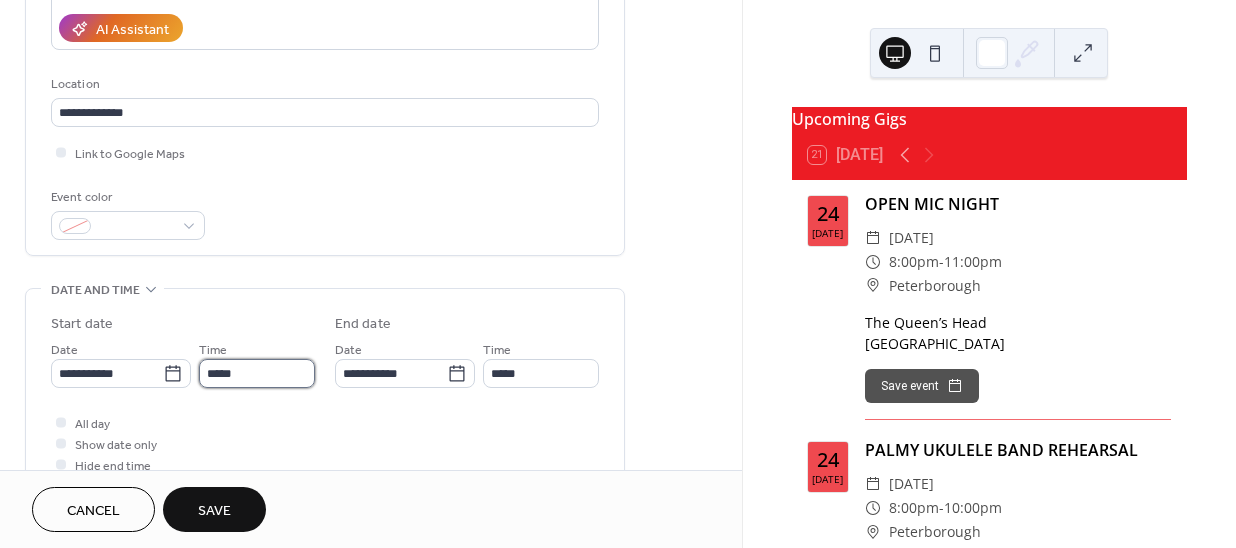 click on "*****" at bounding box center [257, 373] 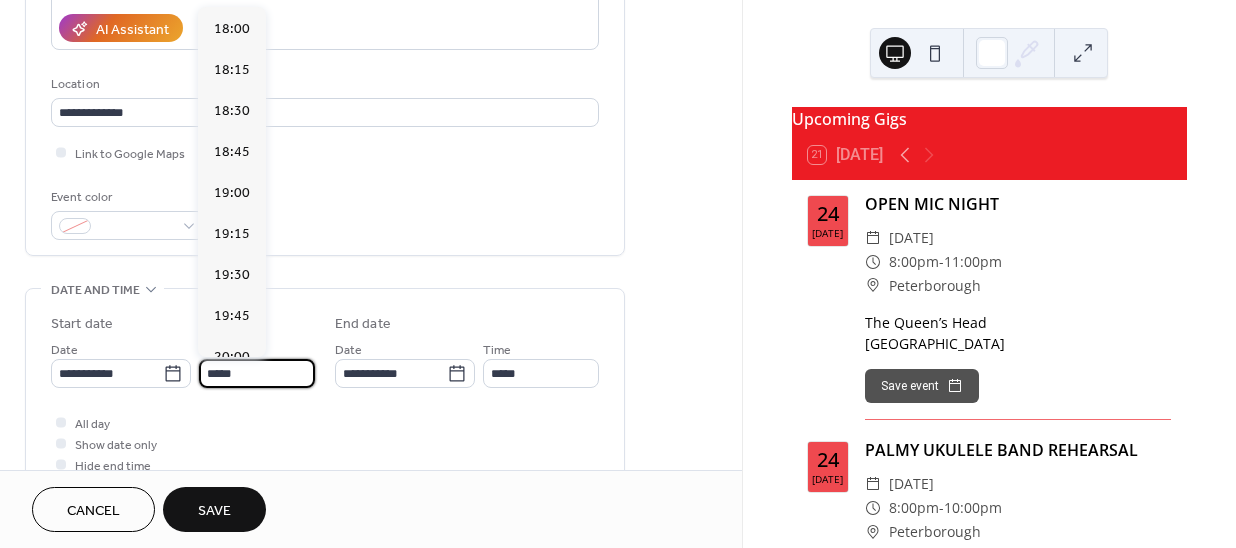 scroll, scrollTop: 3223, scrollLeft: 0, axis: vertical 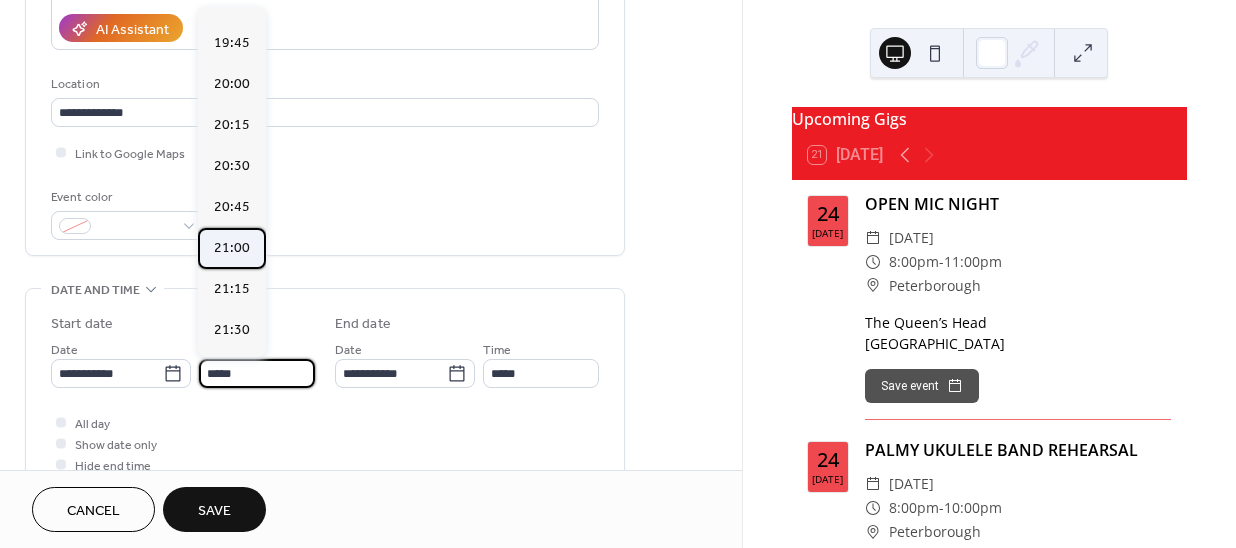 click on "21:00" at bounding box center (232, 248) 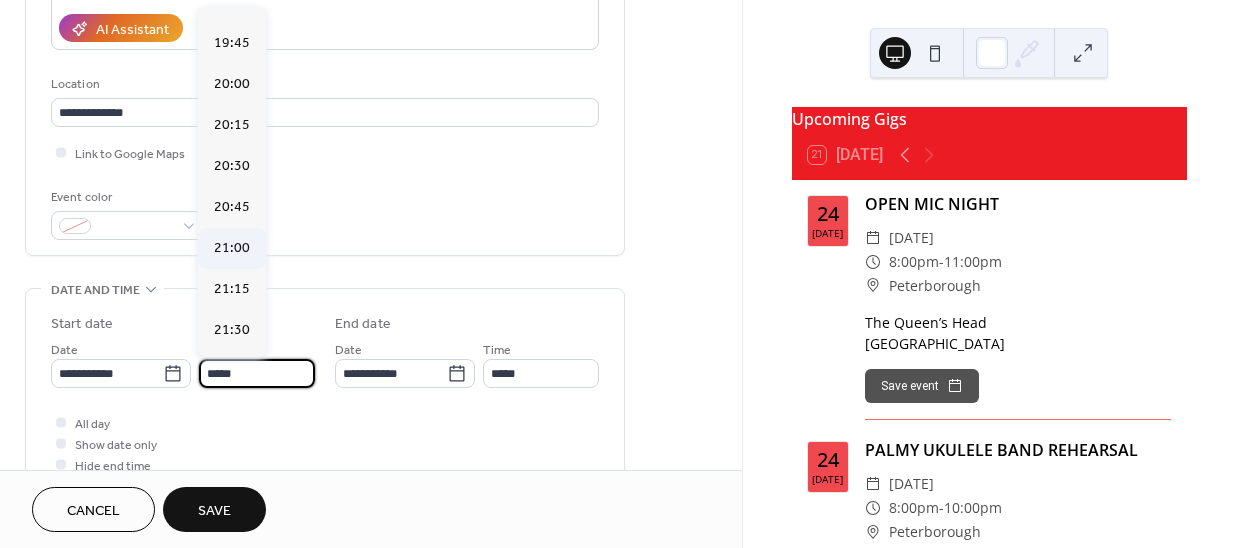type on "*****" 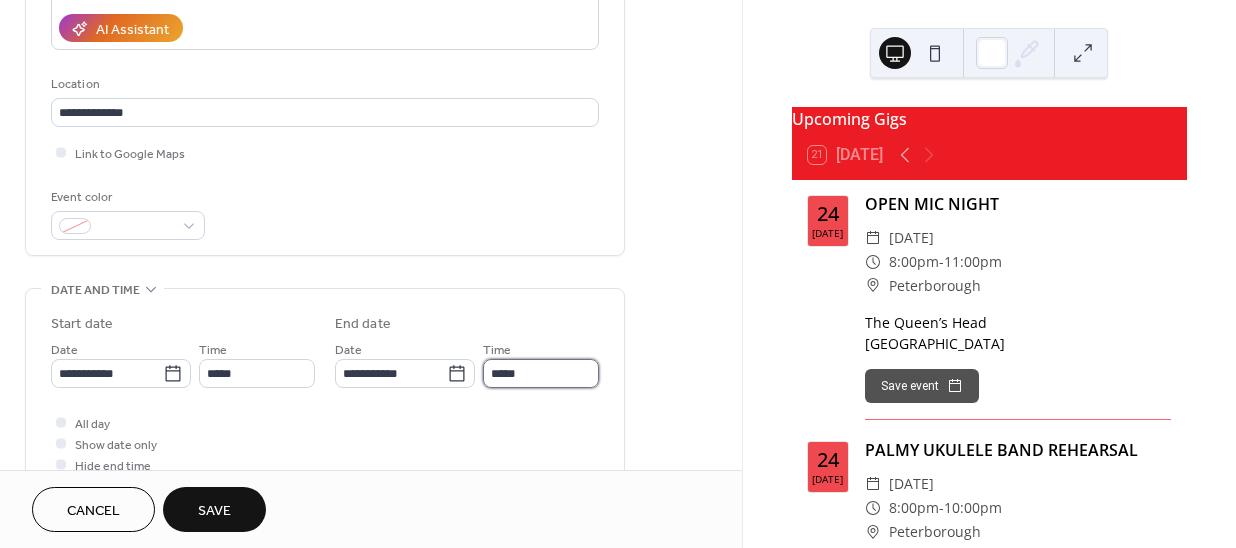 click on "*****" at bounding box center [541, 373] 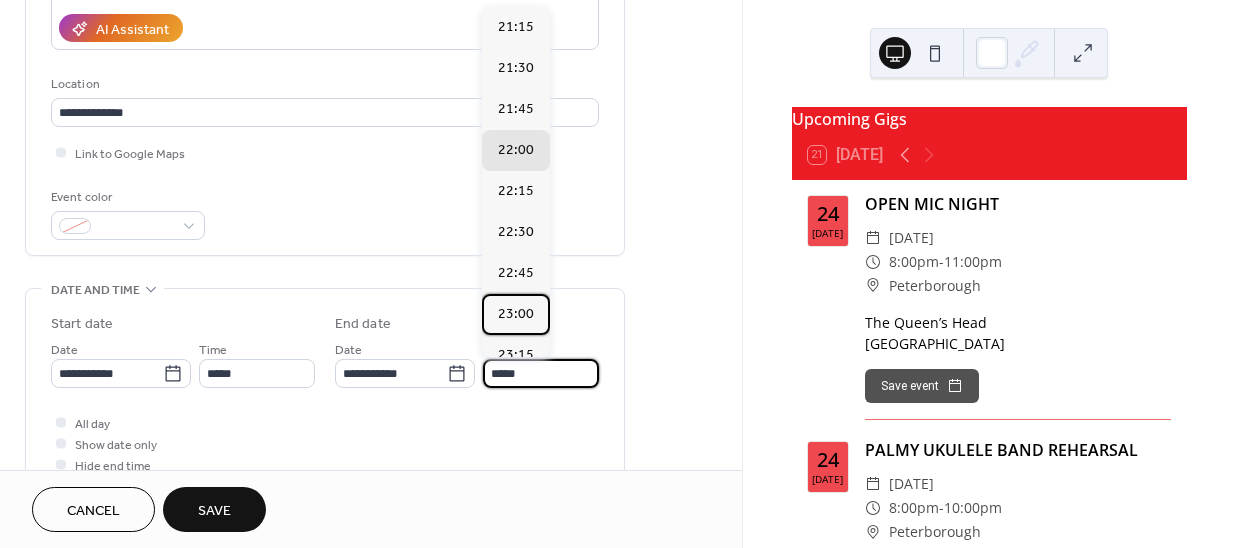 drag, startPoint x: 518, startPoint y: 301, endPoint x: 510, endPoint y: 318, distance: 18.788294 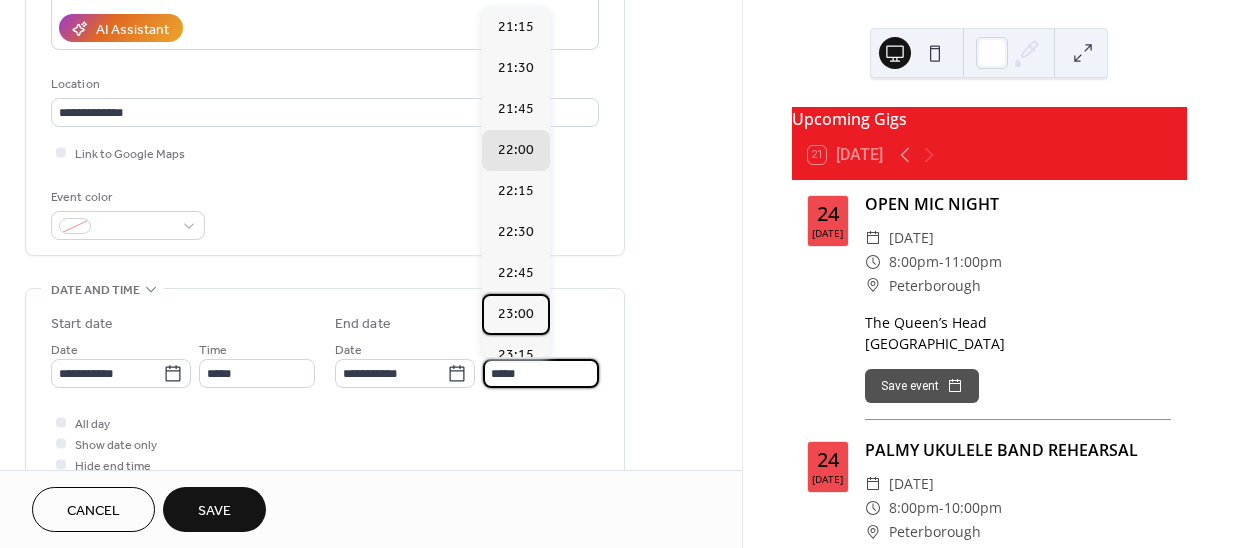 click on "23:00" at bounding box center [516, 314] 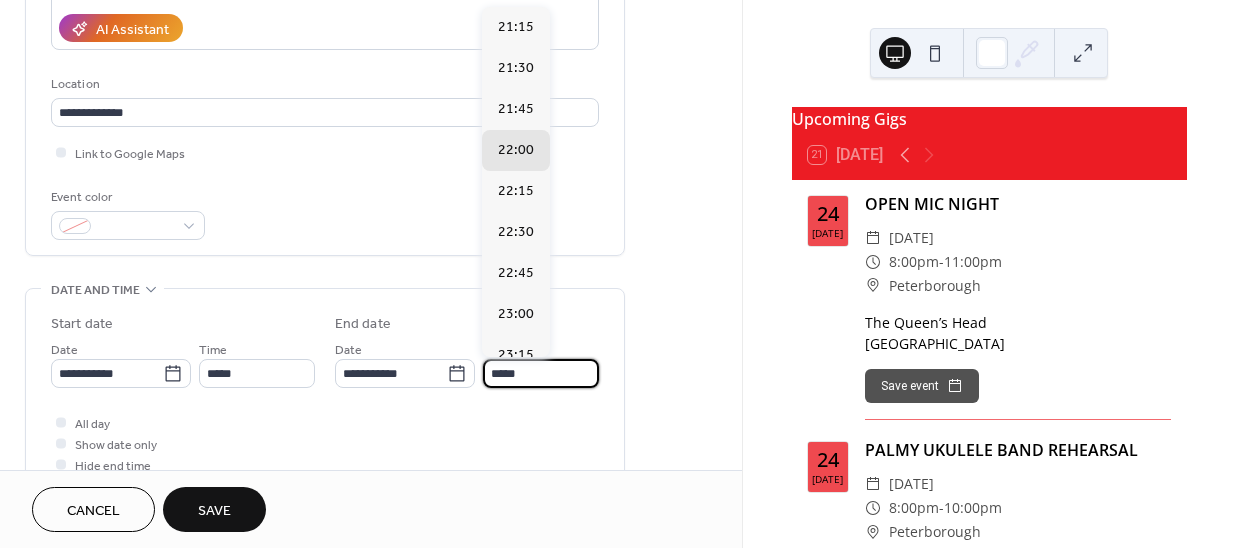 type on "*****" 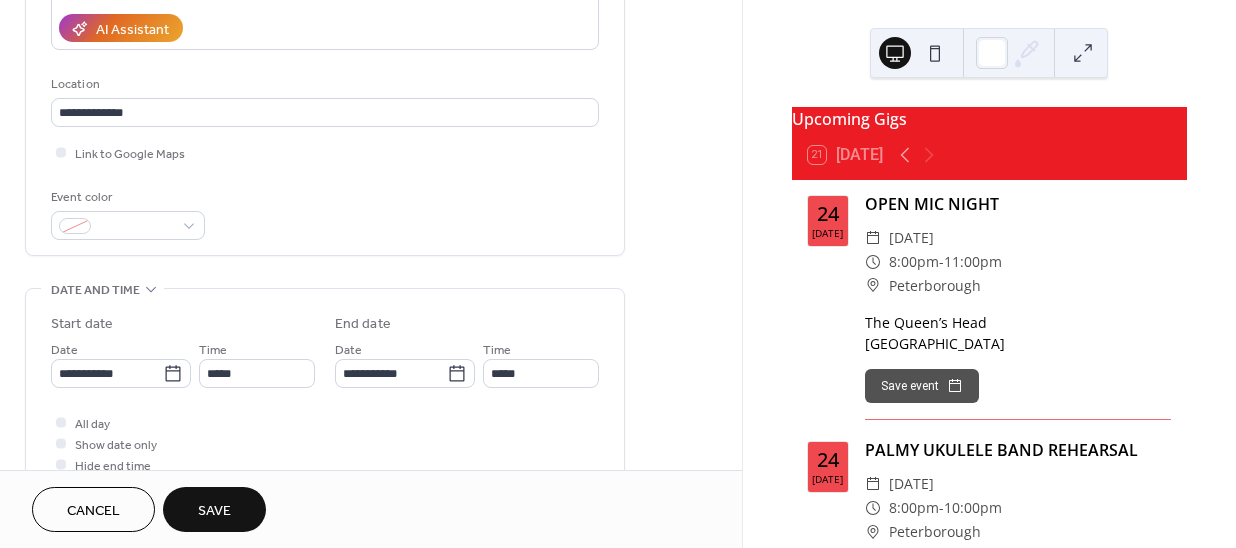 click on "Save" at bounding box center [214, 511] 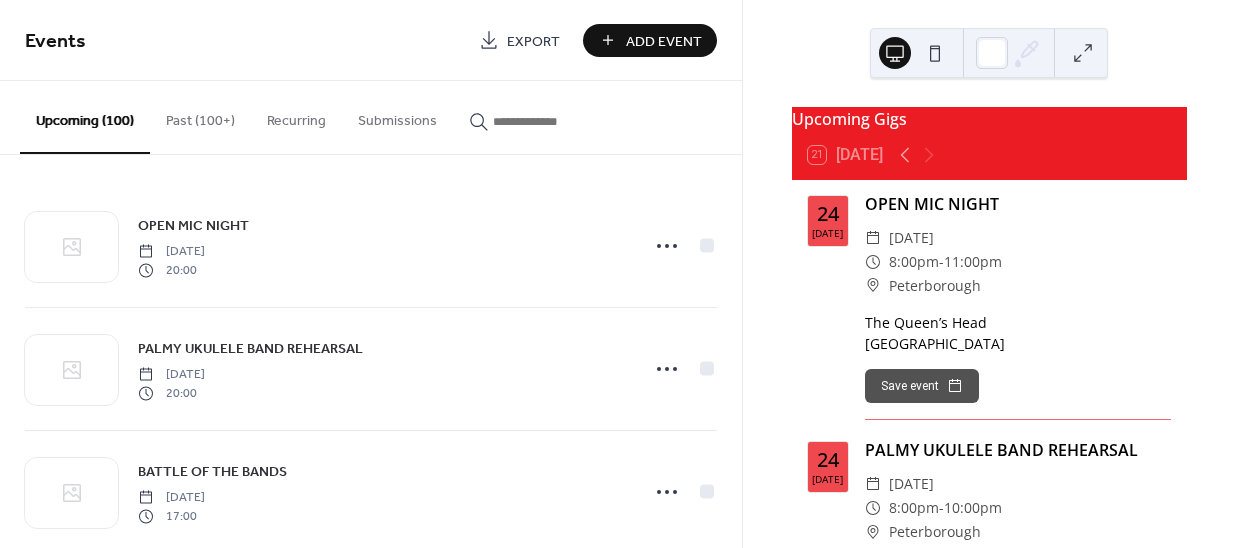 click on "Add Event" at bounding box center (664, 41) 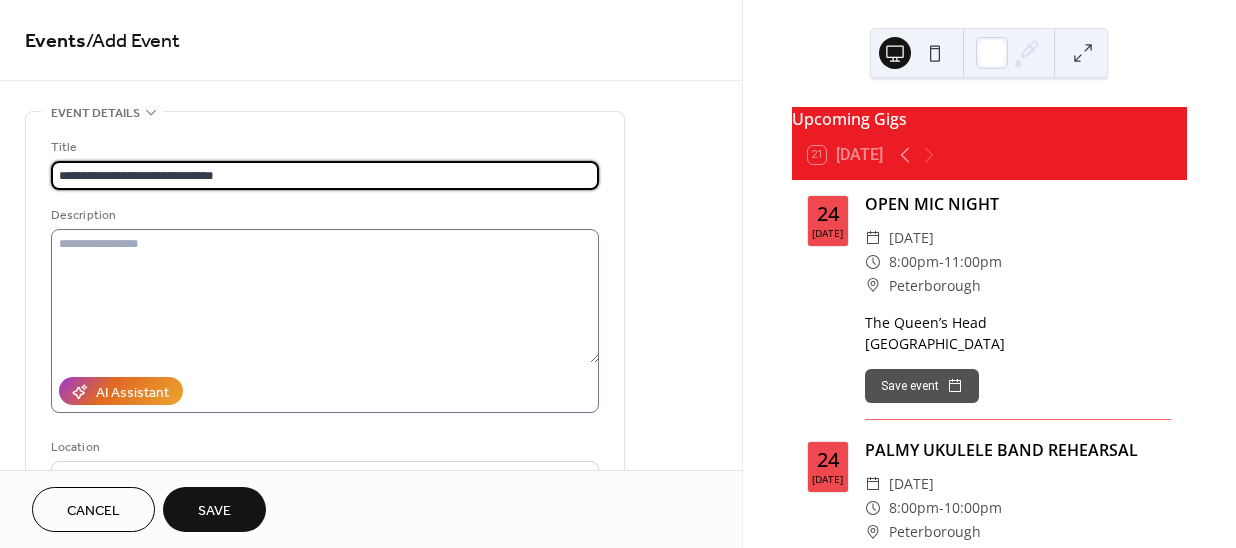 type on "**********" 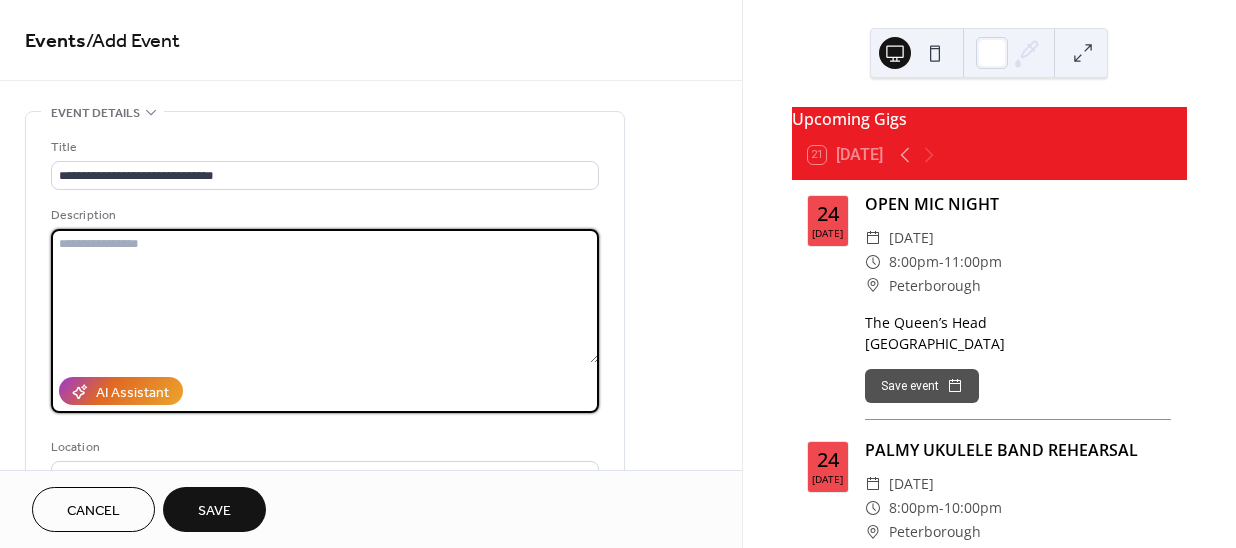 click at bounding box center (325, 296) 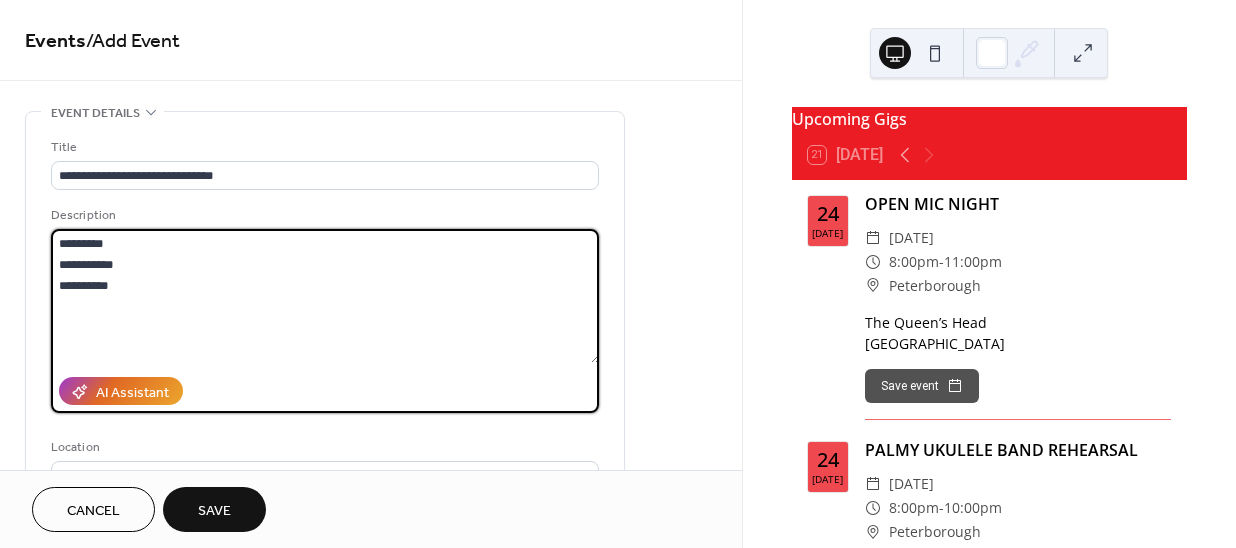click on "**********" at bounding box center [325, 365] 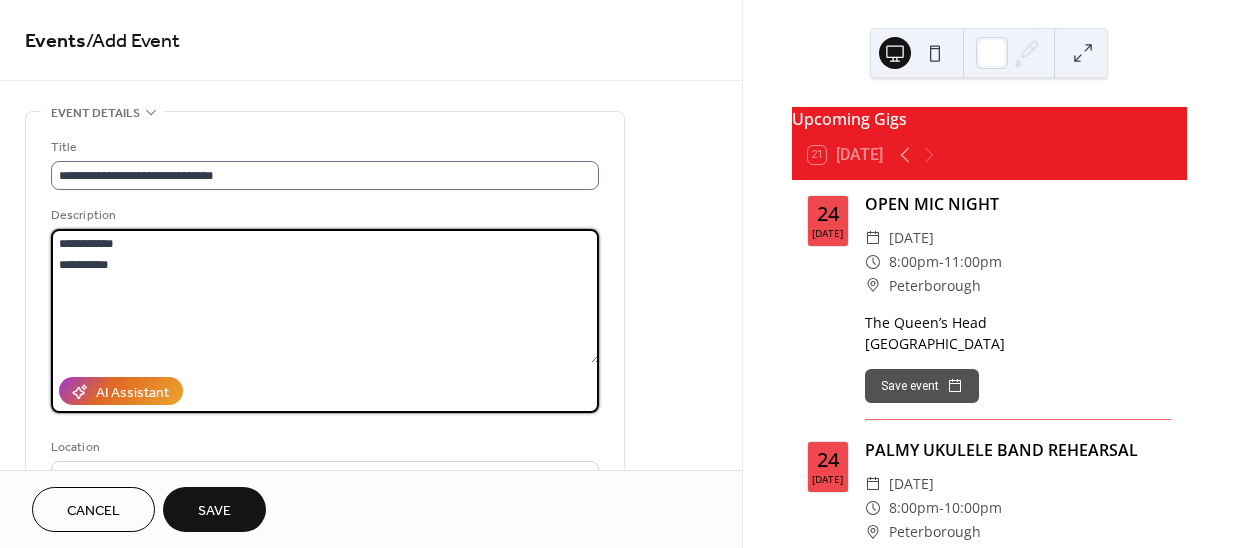 type on "**********" 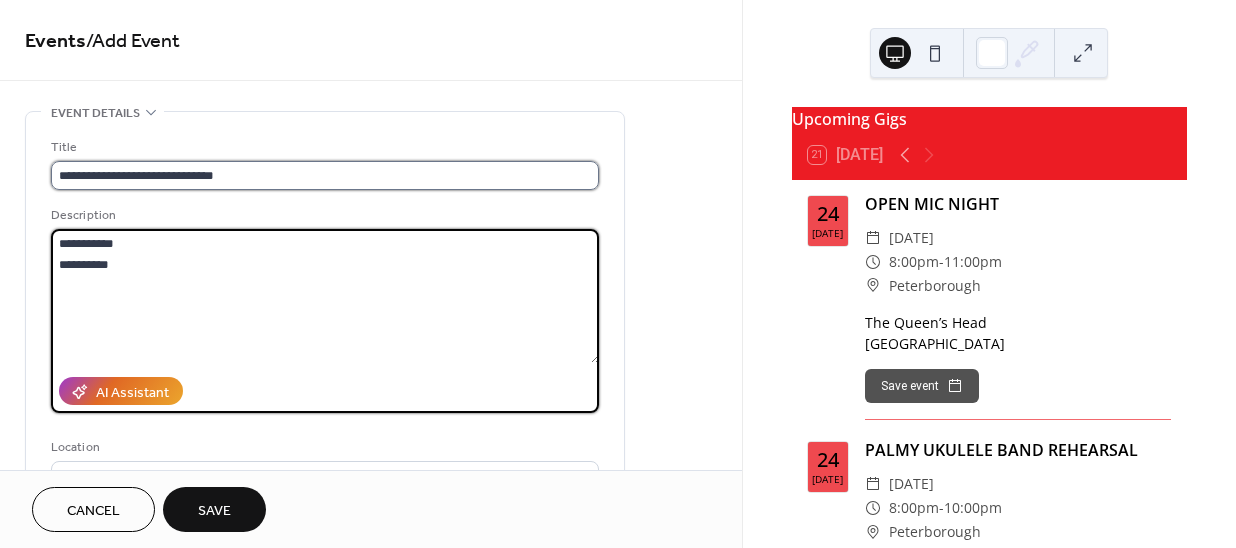 scroll, scrollTop: 0, scrollLeft: 0, axis: both 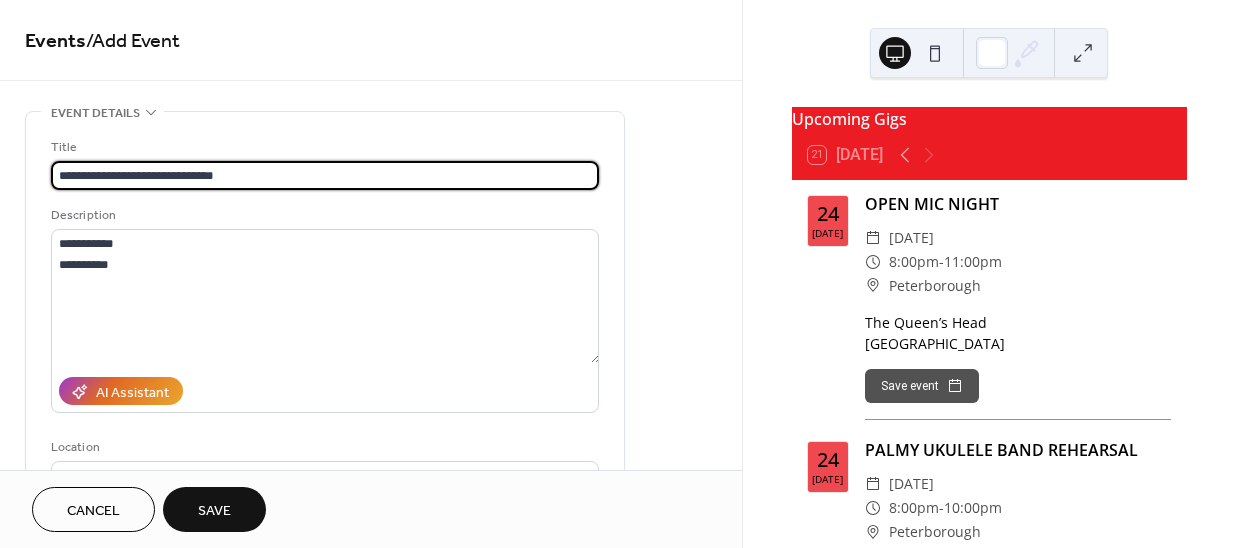 drag, startPoint x: 254, startPoint y: 172, endPoint x: 115, endPoint y: 180, distance: 139.23003 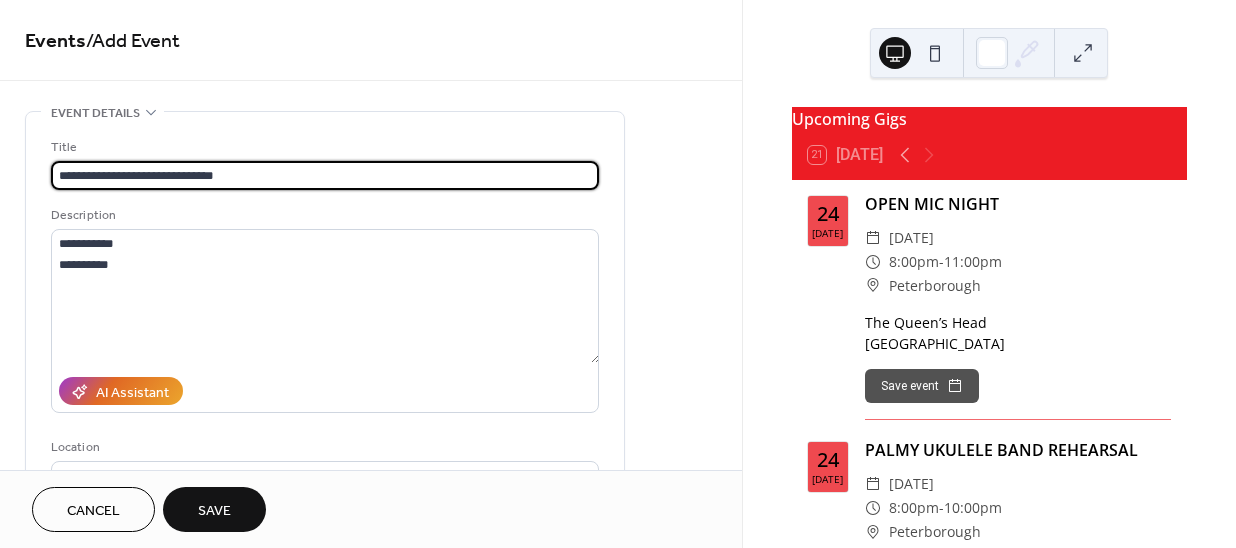 click on "**********" at bounding box center (325, 175) 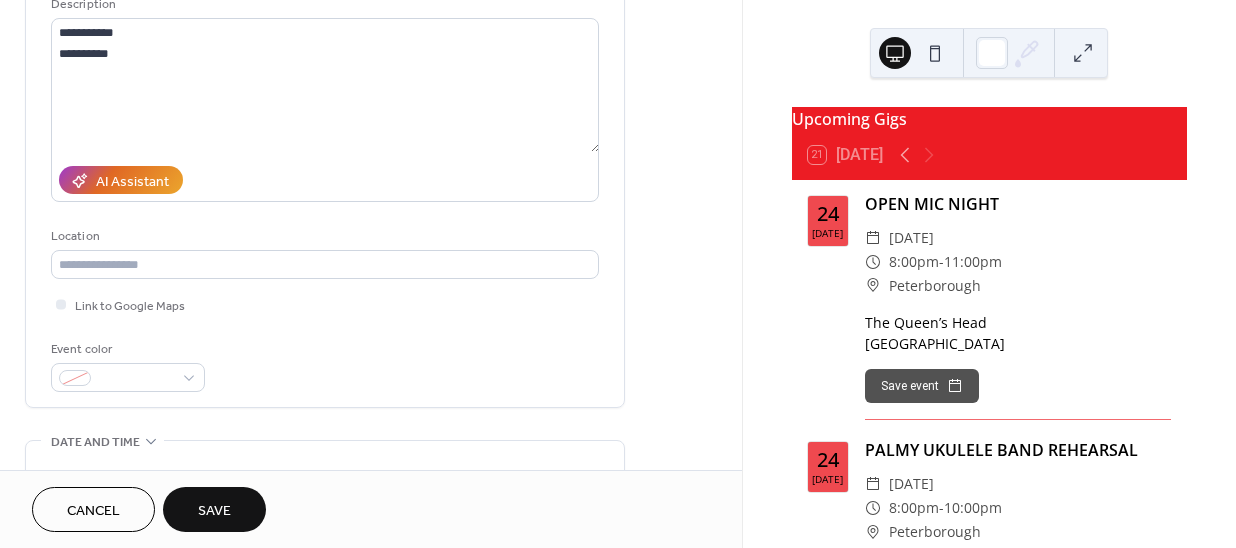 scroll, scrollTop: 272, scrollLeft: 0, axis: vertical 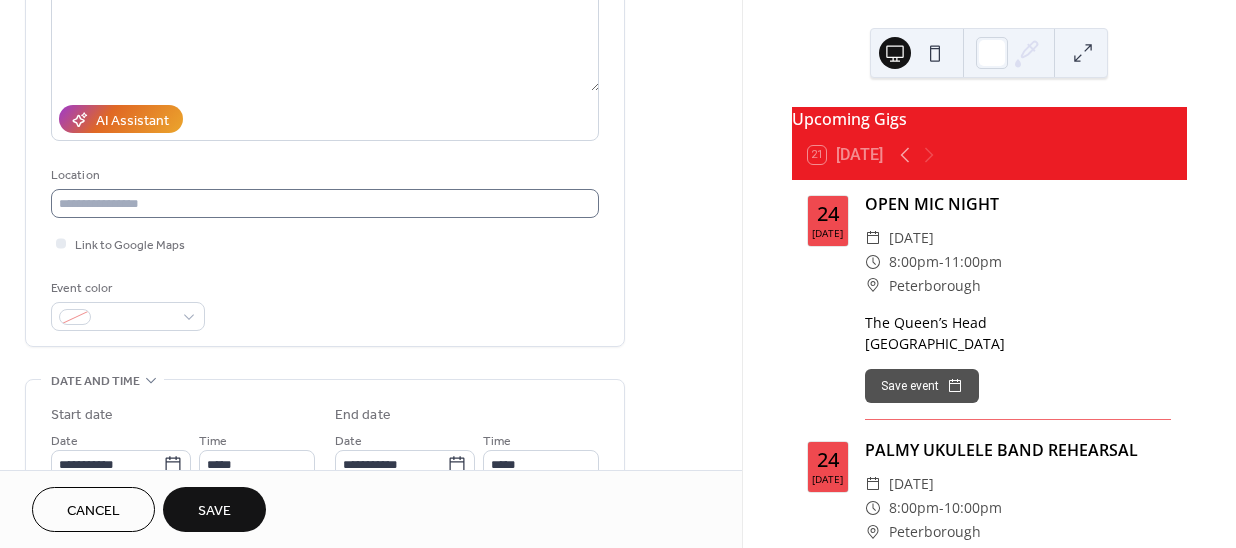 type on "*********" 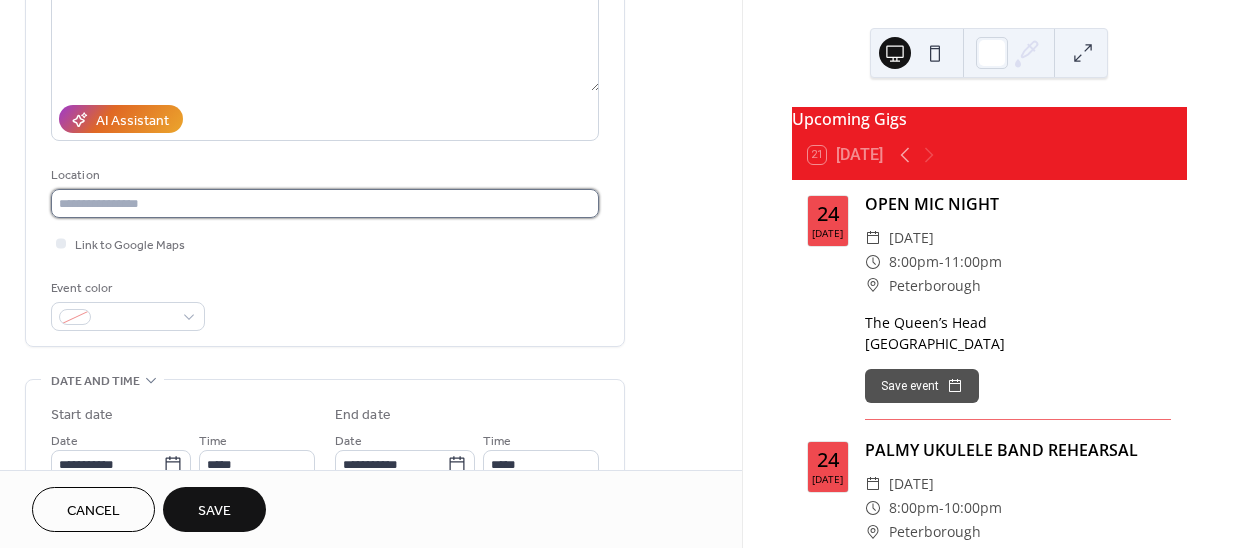 click at bounding box center [325, 203] 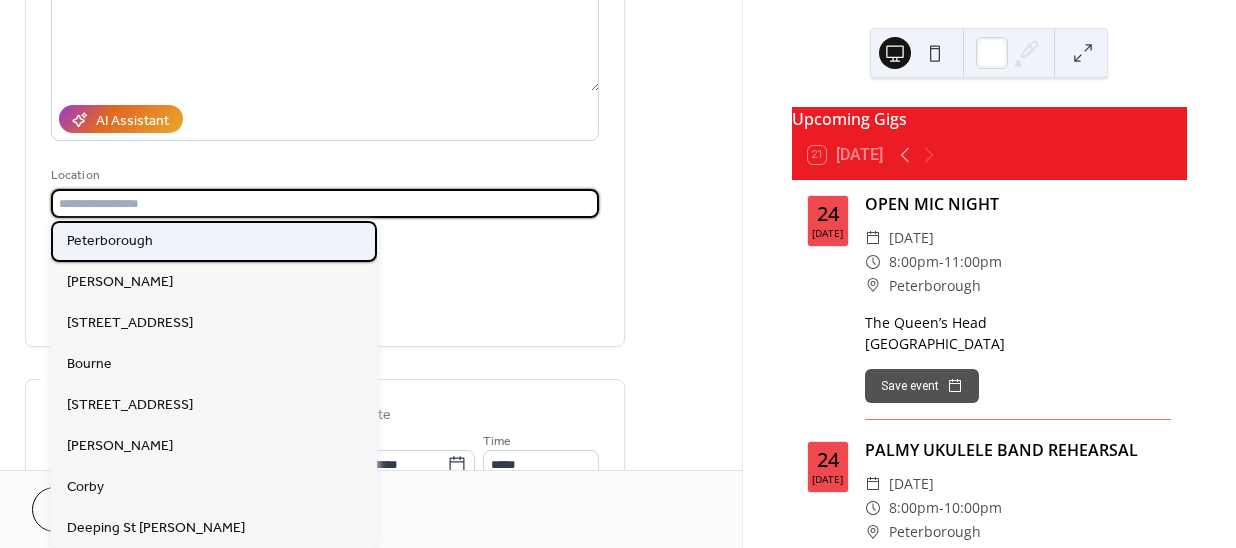 click on "Peterborough" at bounding box center (110, 240) 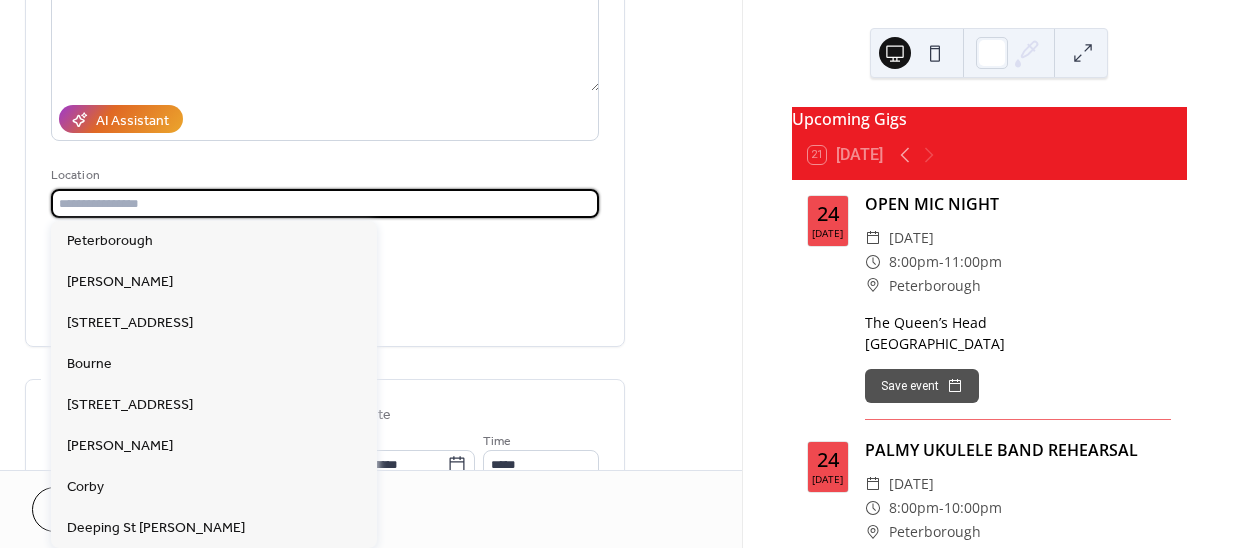 type on "**********" 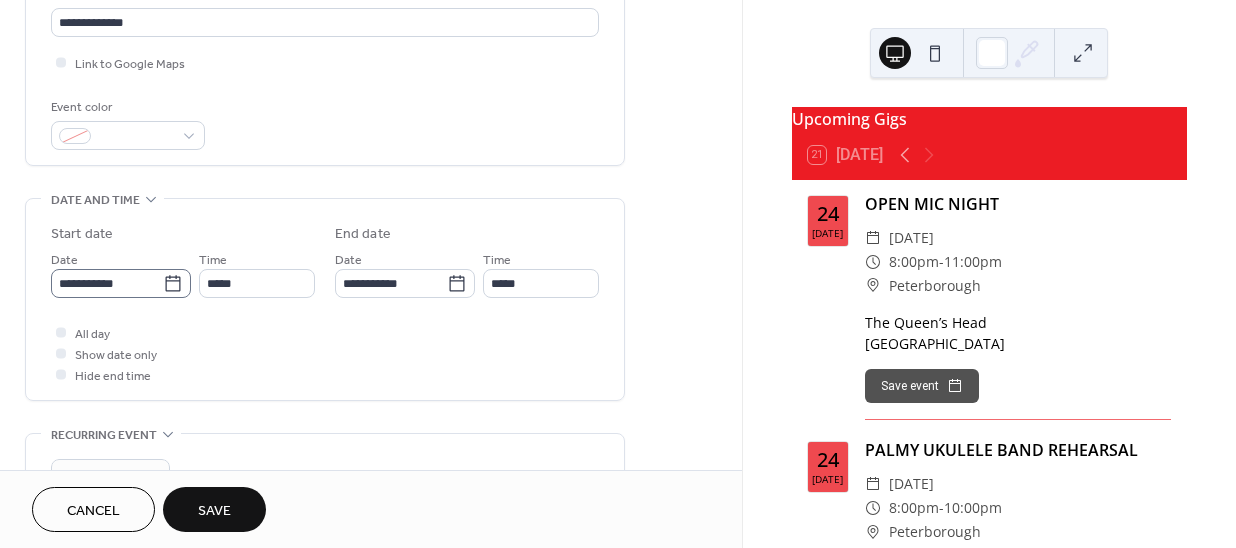 scroll, scrollTop: 454, scrollLeft: 0, axis: vertical 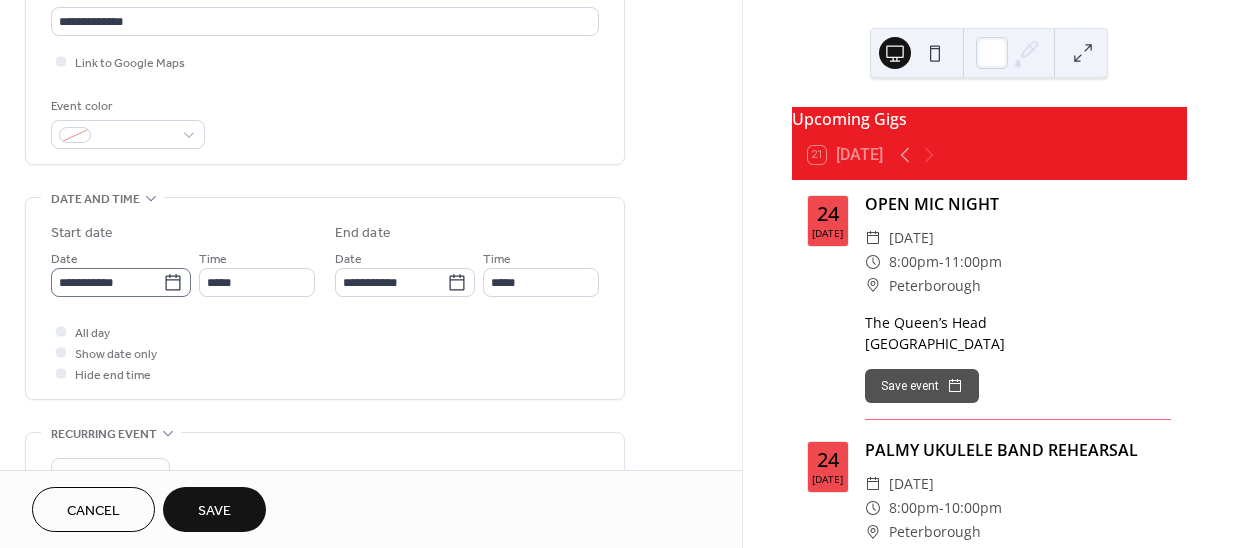 click 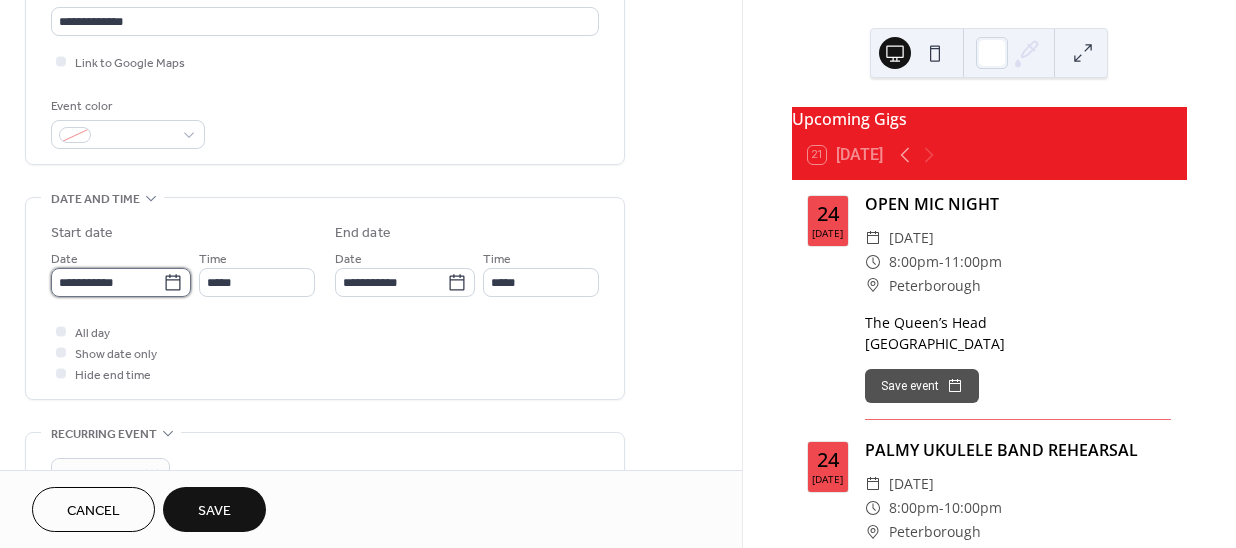 click on "**********" at bounding box center [107, 282] 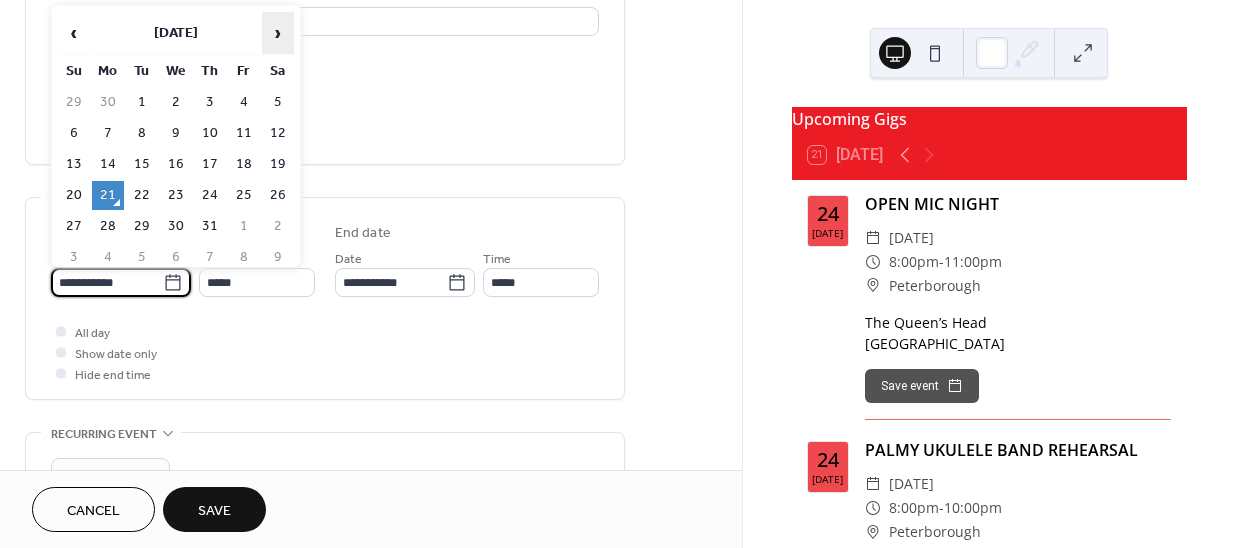 click on "›" at bounding box center (278, 33) 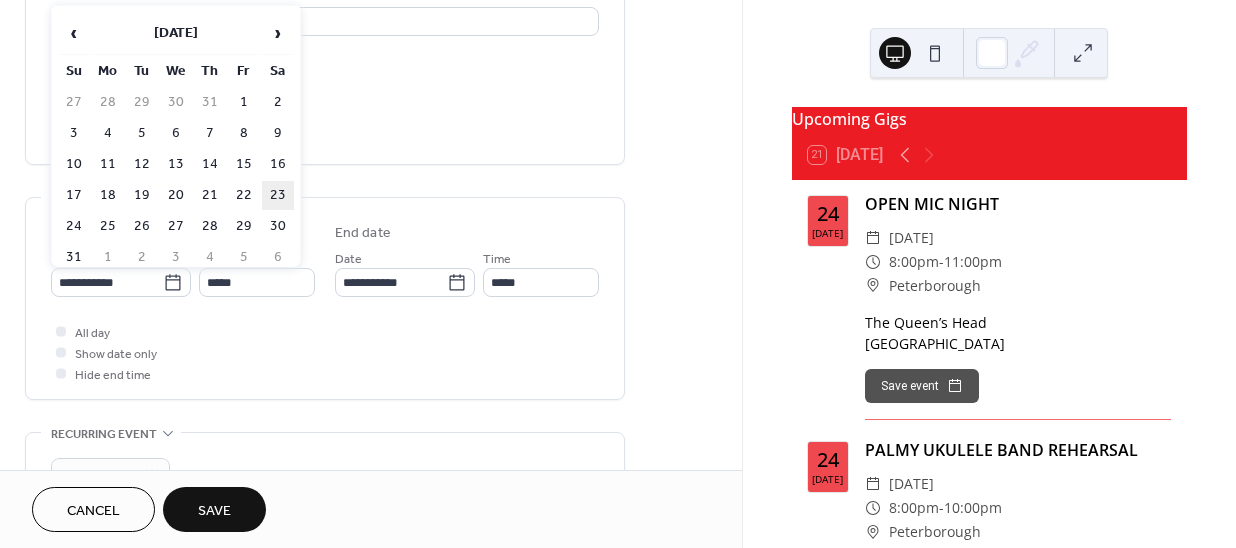 click on "23" at bounding box center (278, 195) 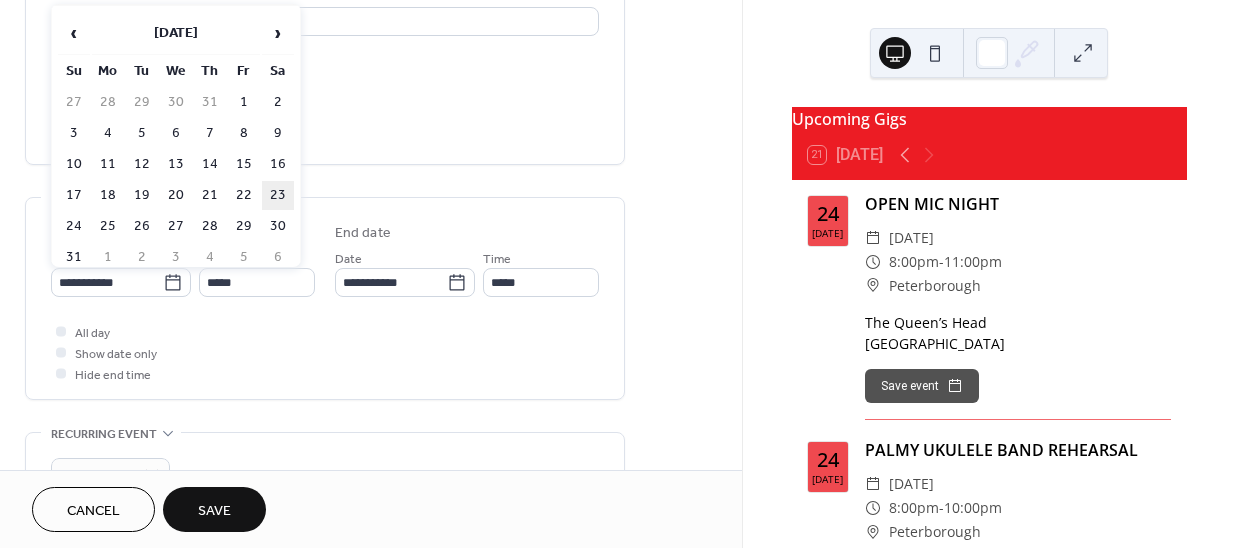 type on "**********" 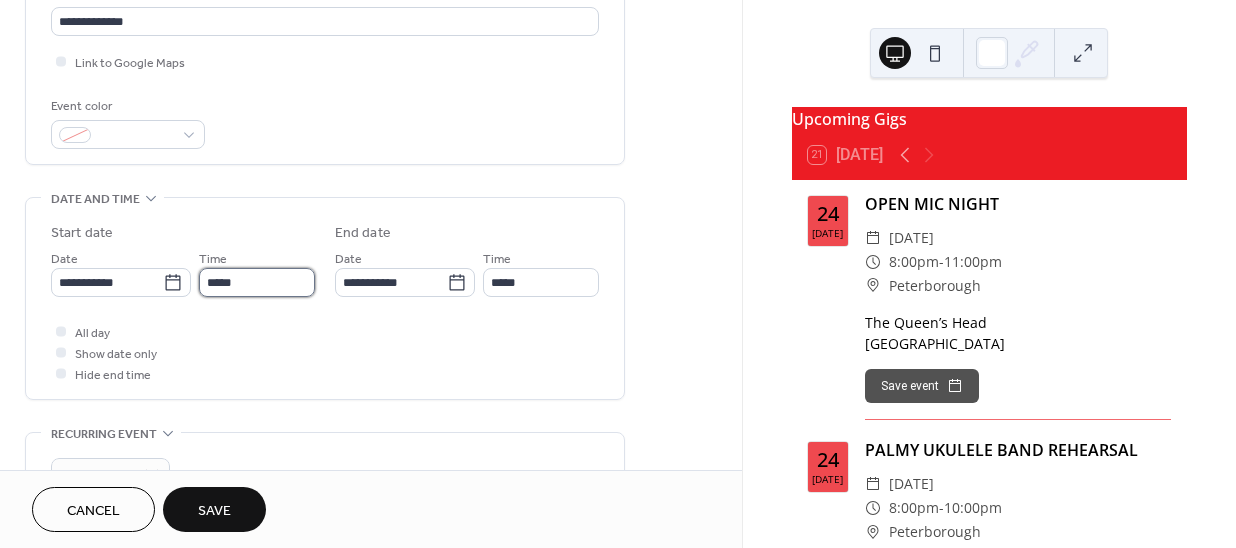 click on "*****" at bounding box center (257, 282) 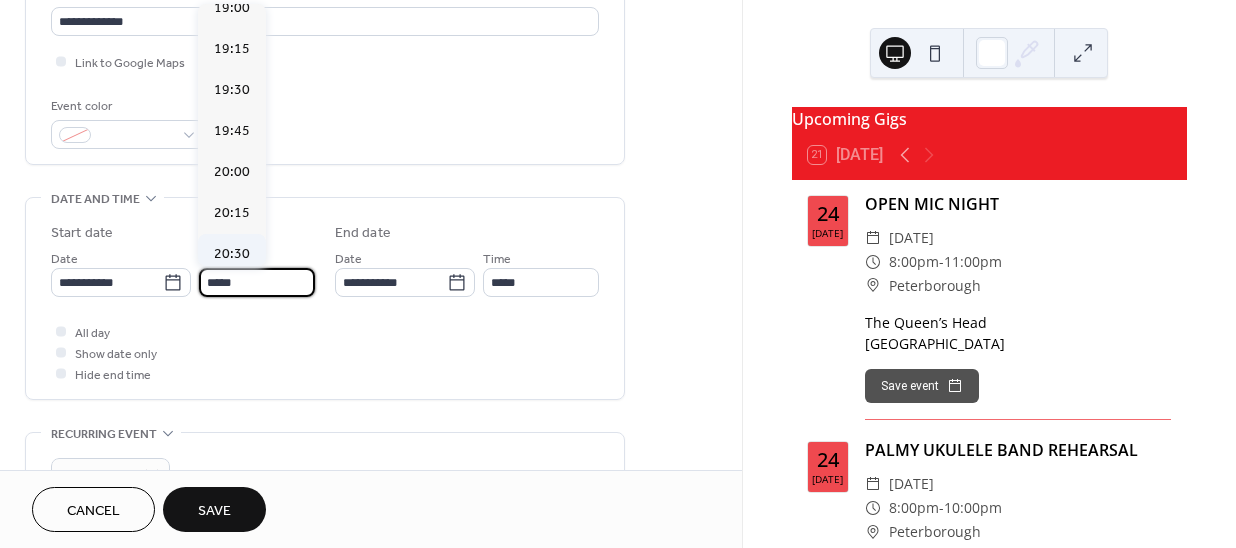 scroll, scrollTop: 3314, scrollLeft: 0, axis: vertical 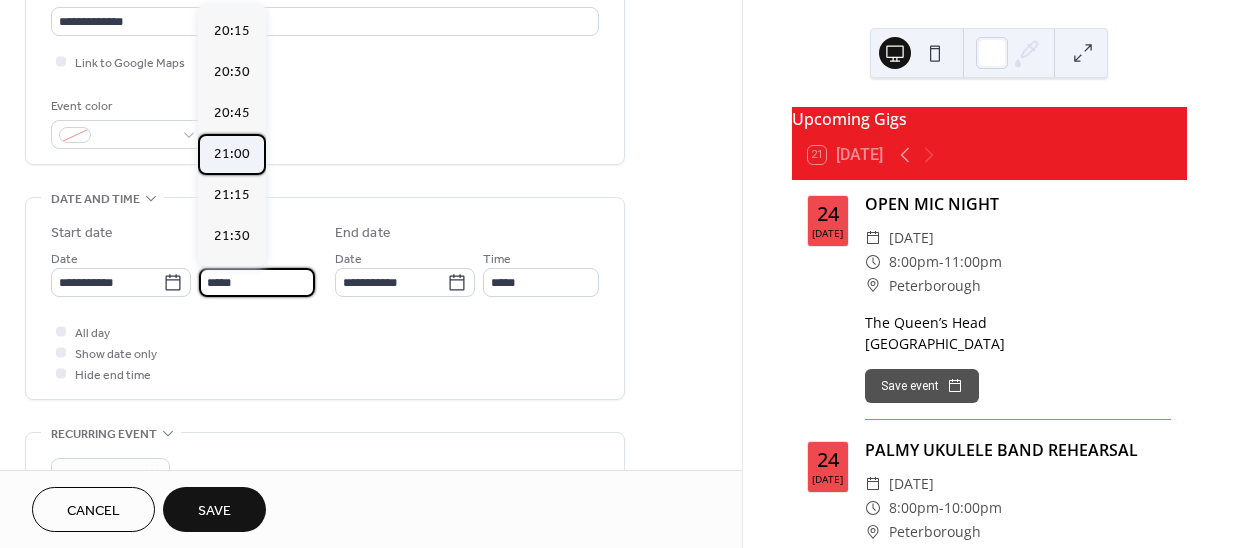 click on "21:00" at bounding box center [232, 154] 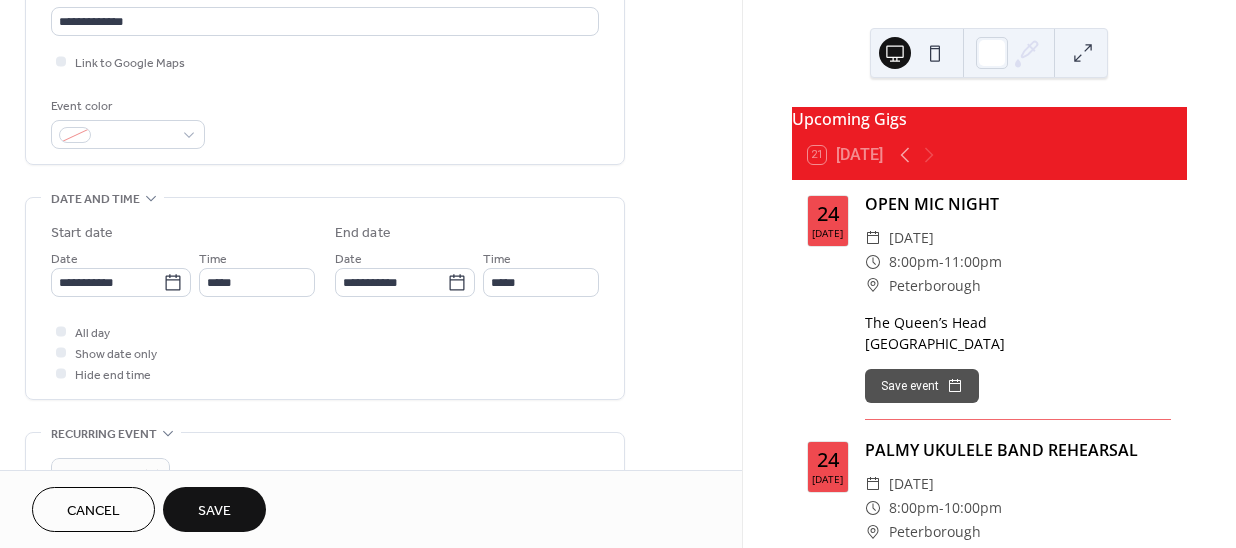 type on "*****" 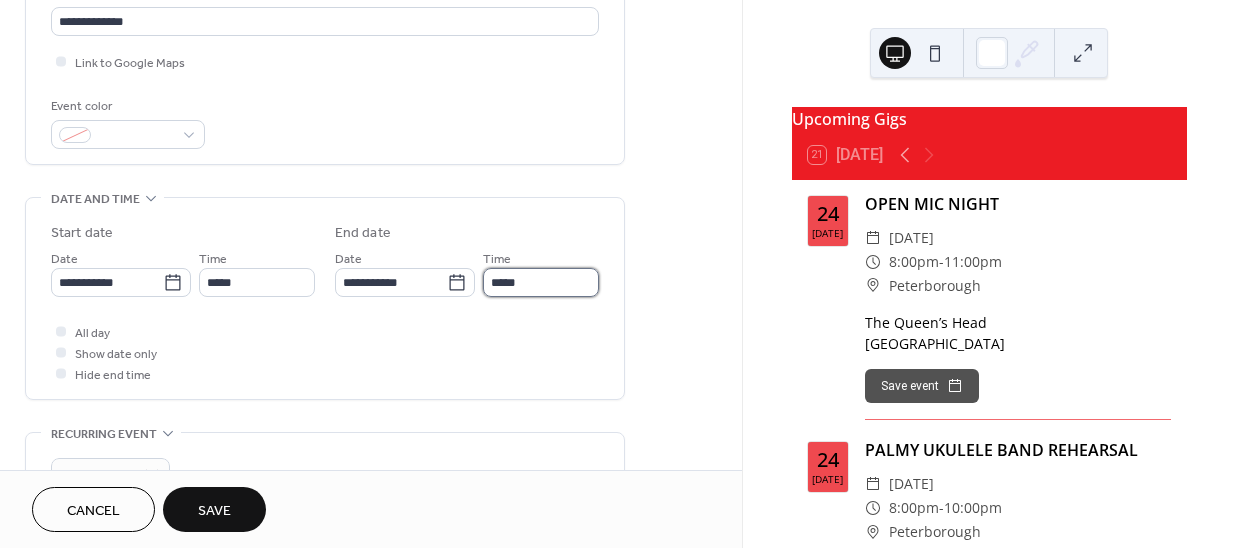click on "*****" at bounding box center [541, 282] 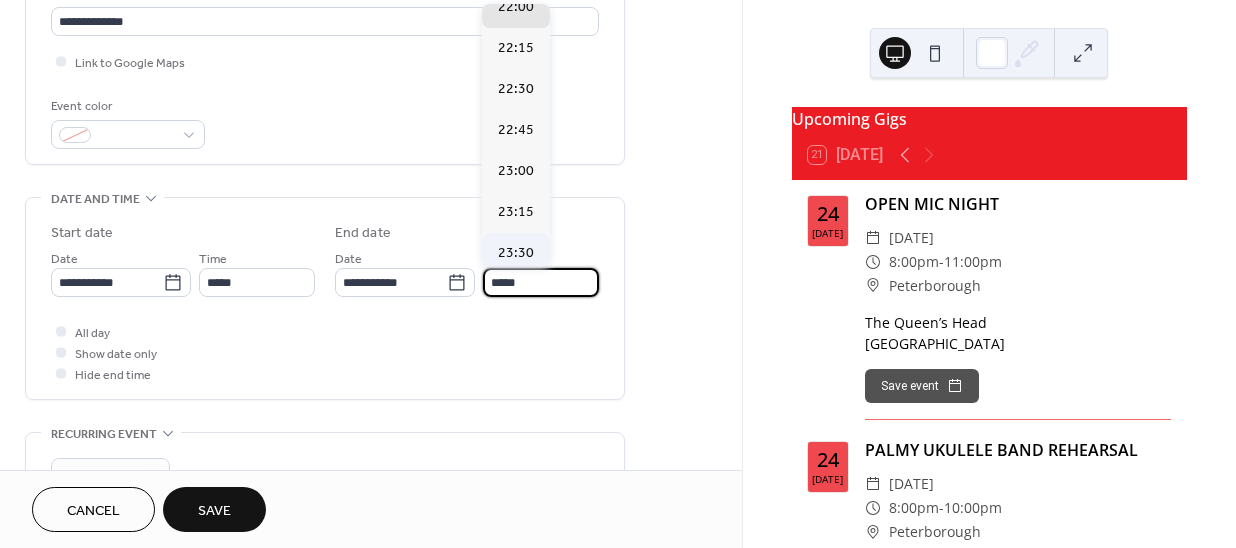 scroll, scrollTop: 184, scrollLeft: 0, axis: vertical 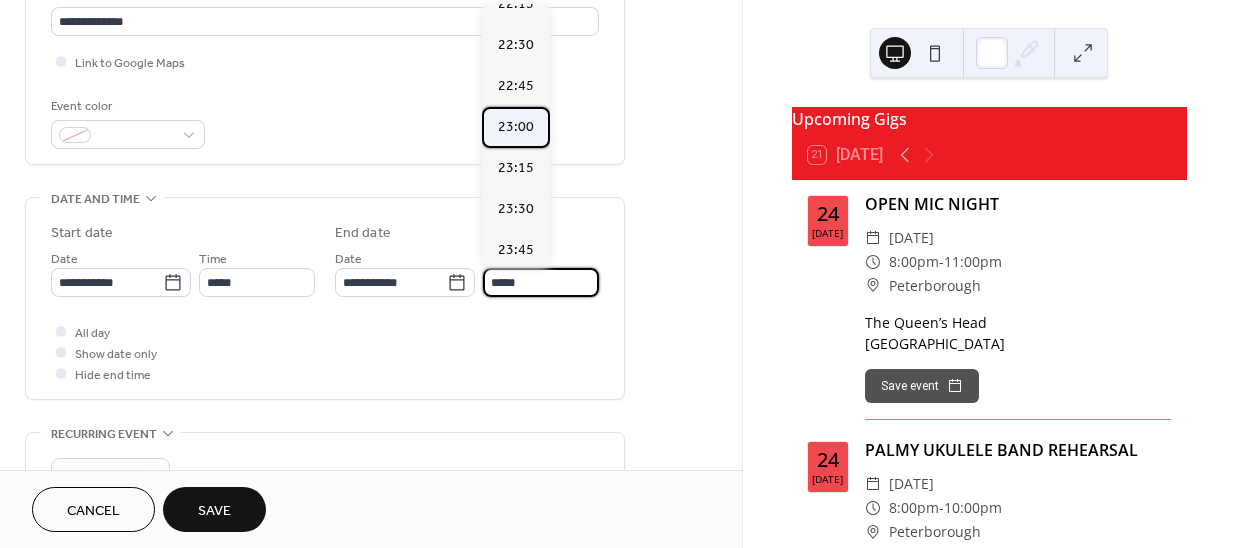 click on "23:00" at bounding box center (516, 127) 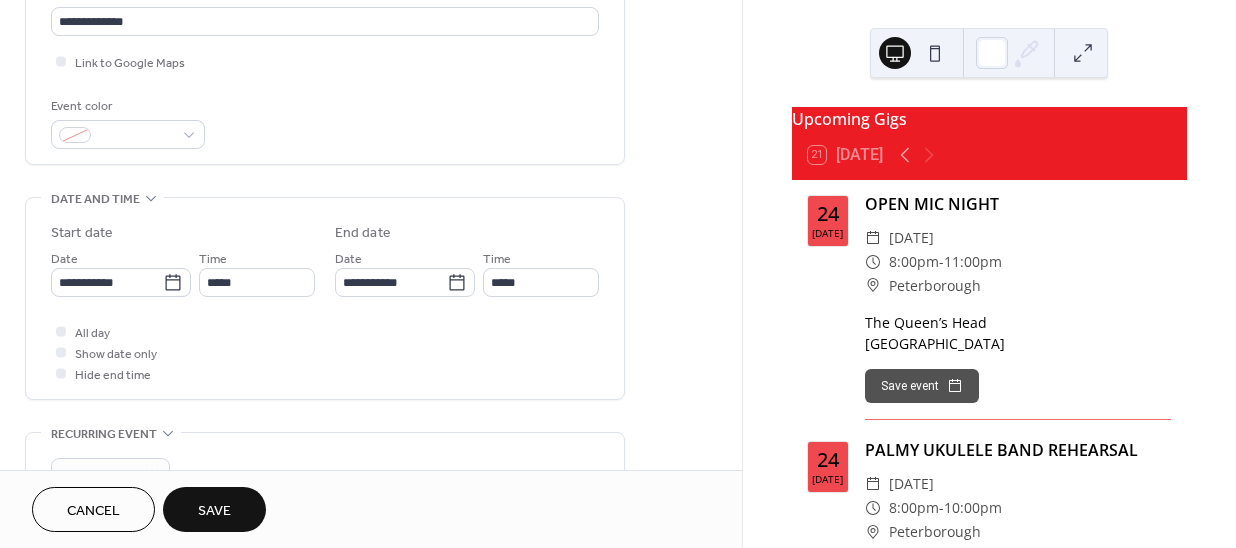type on "*****" 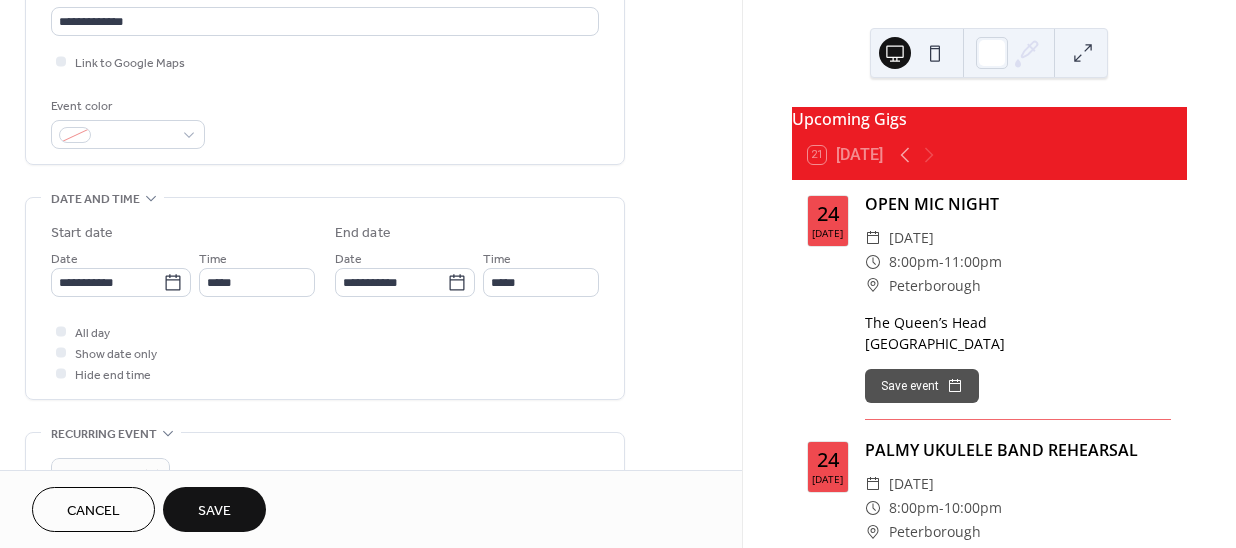 click on "Save" at bounding box center (214, 511) 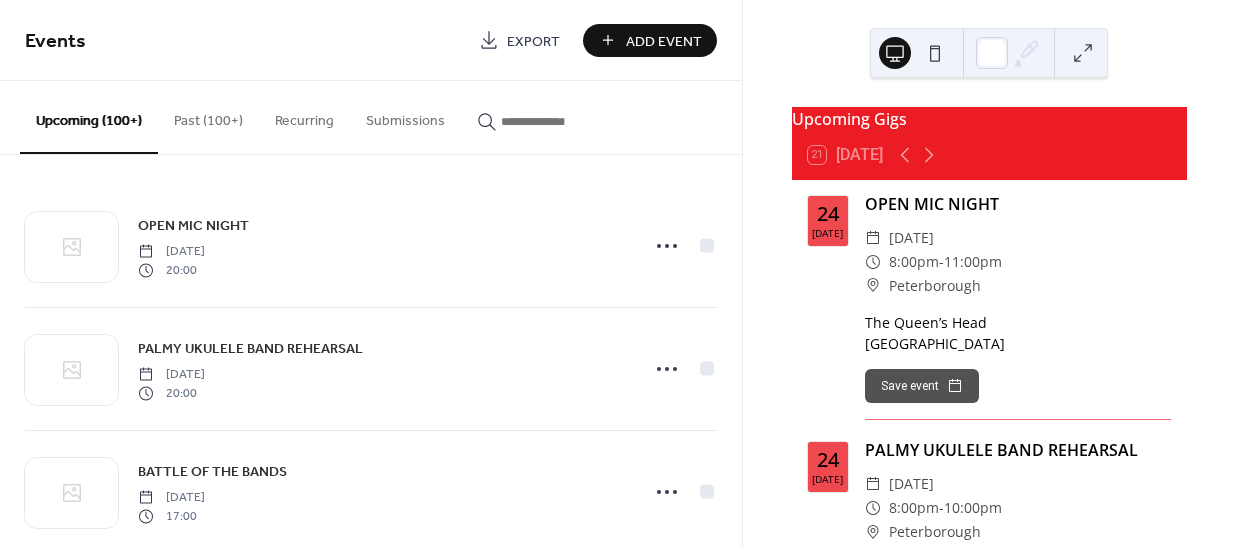 click on "Add Event" at bounding box center [664, 41] 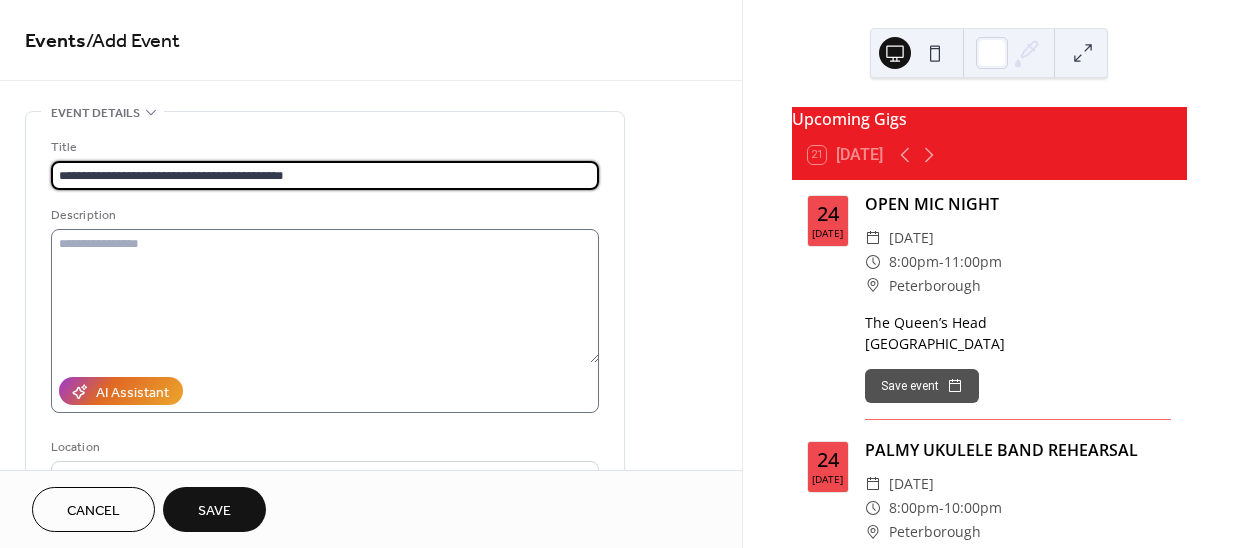 type on "**********" 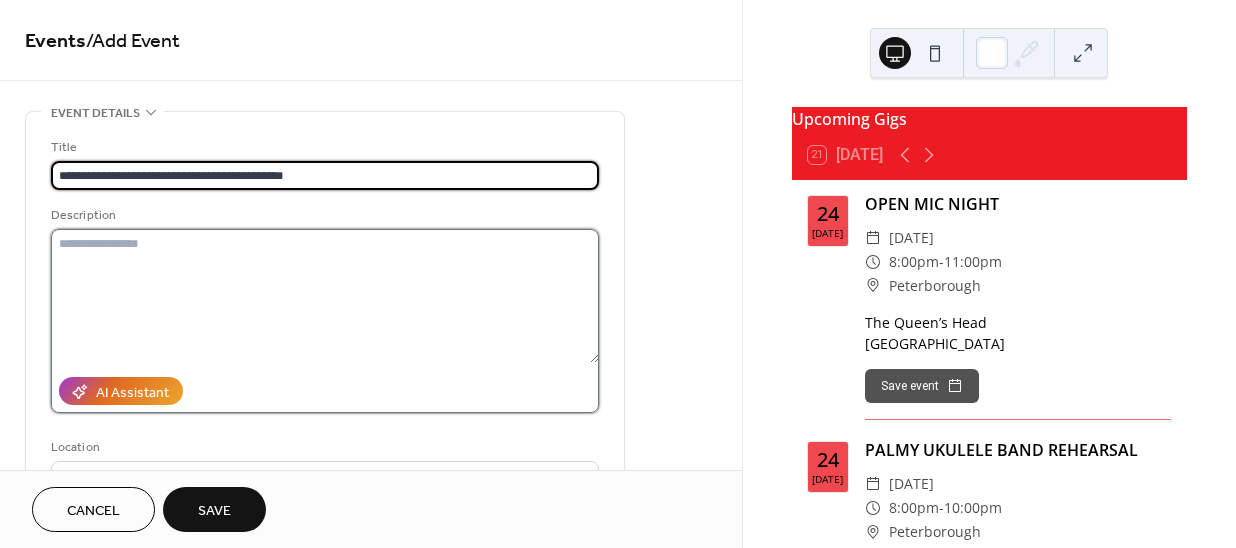 click at bounding box center [325, 296] 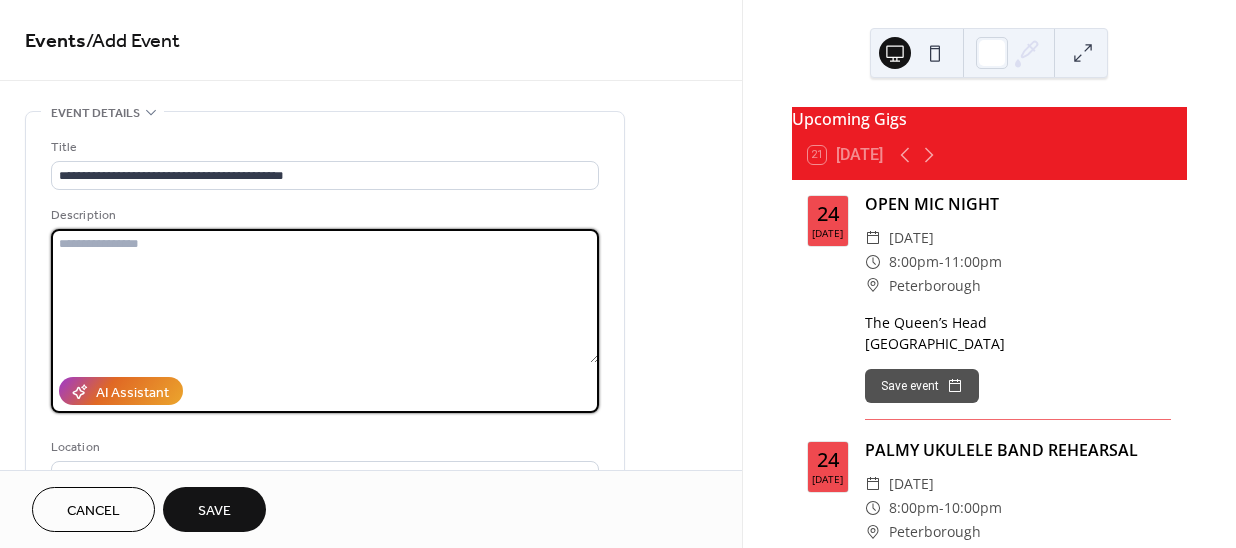 paste on "**********" 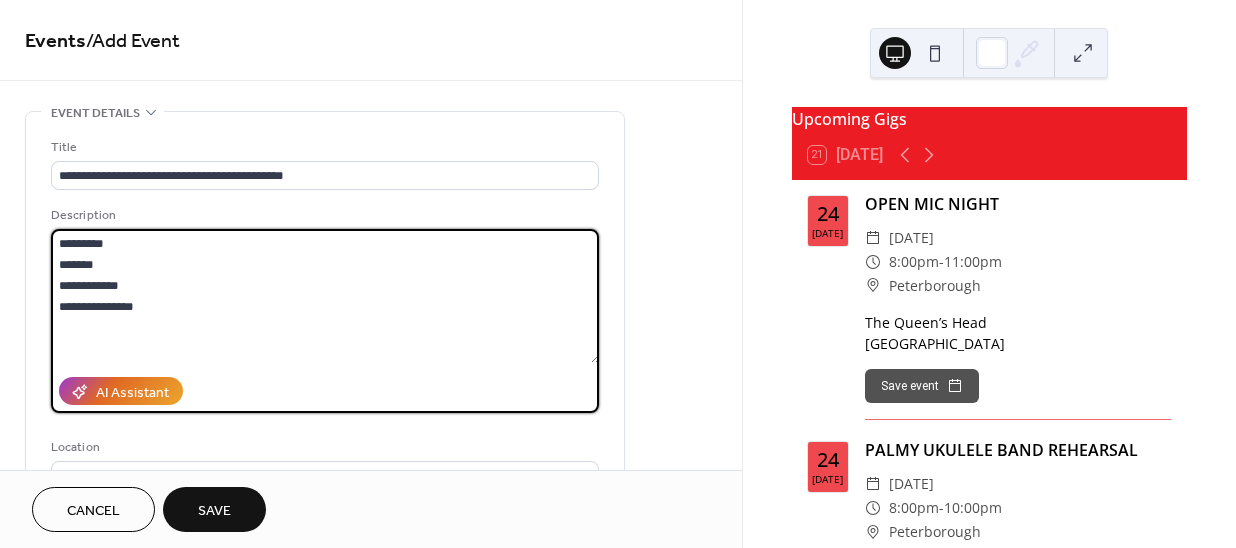 click on "**********" at bounding box center [325, 365] 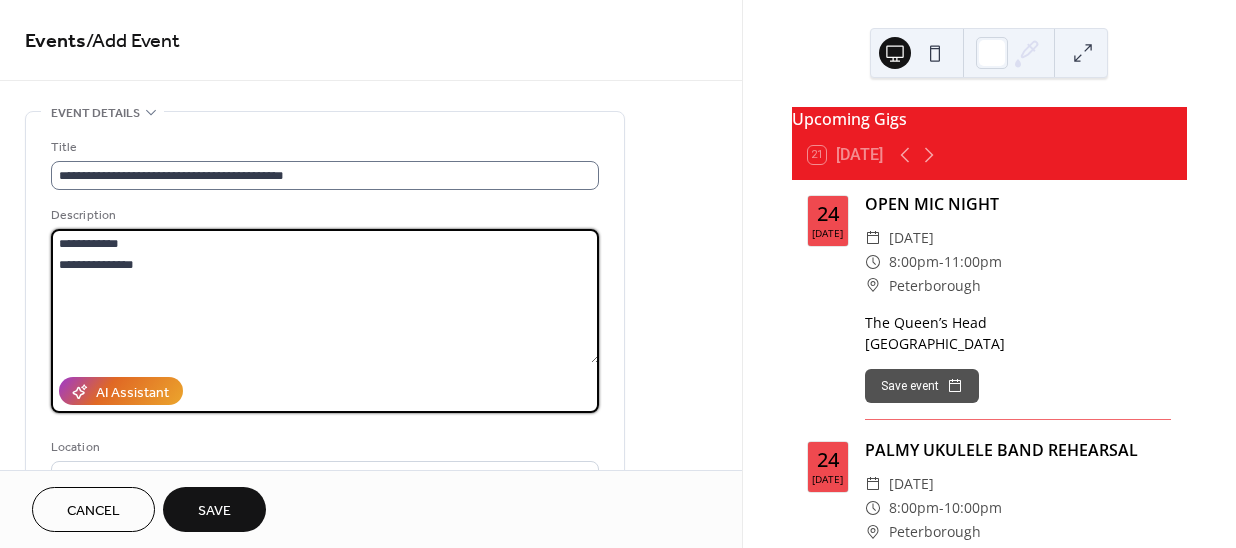 type on "**********" 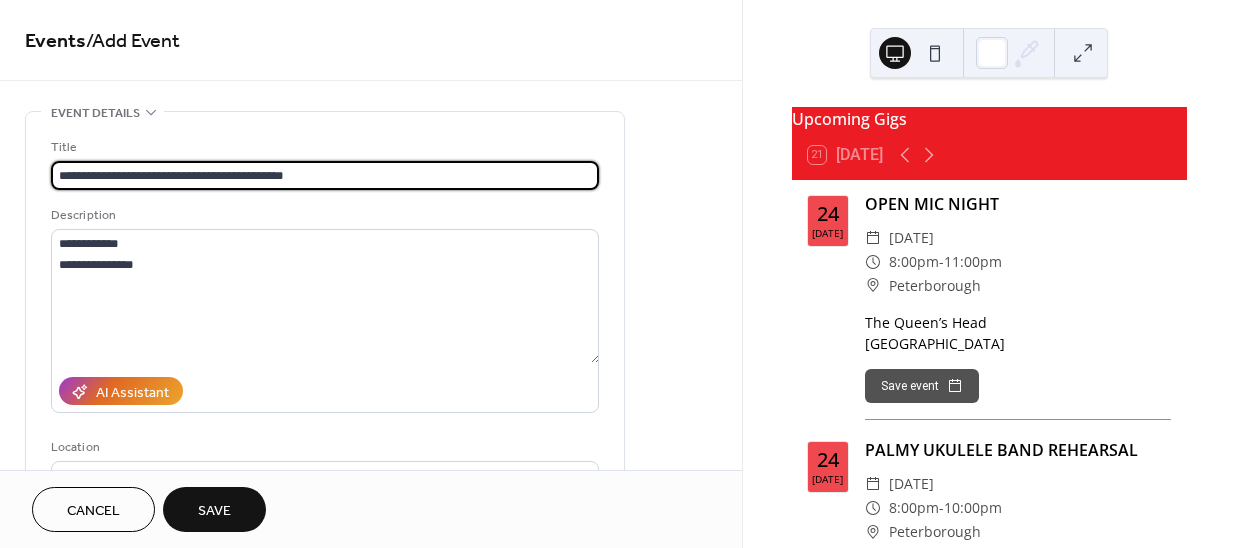 drag, startPoint x: 177, startPoint y: 164, endPoint x: 126, endPoint y: 162, distance: 51.0392 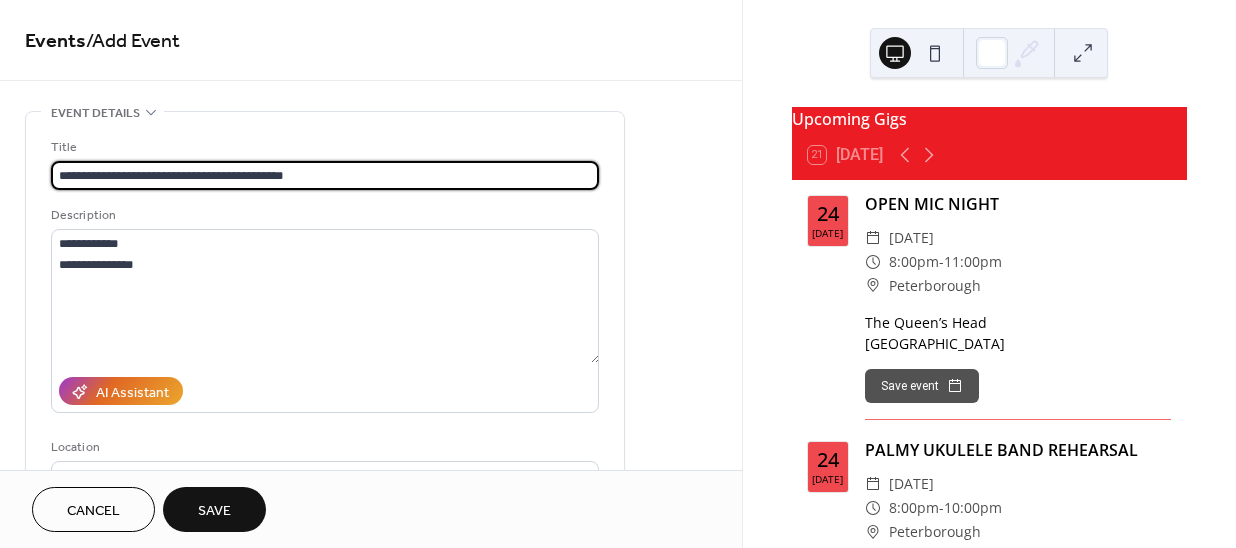 click on "**********" at bounding box center (325, 175) 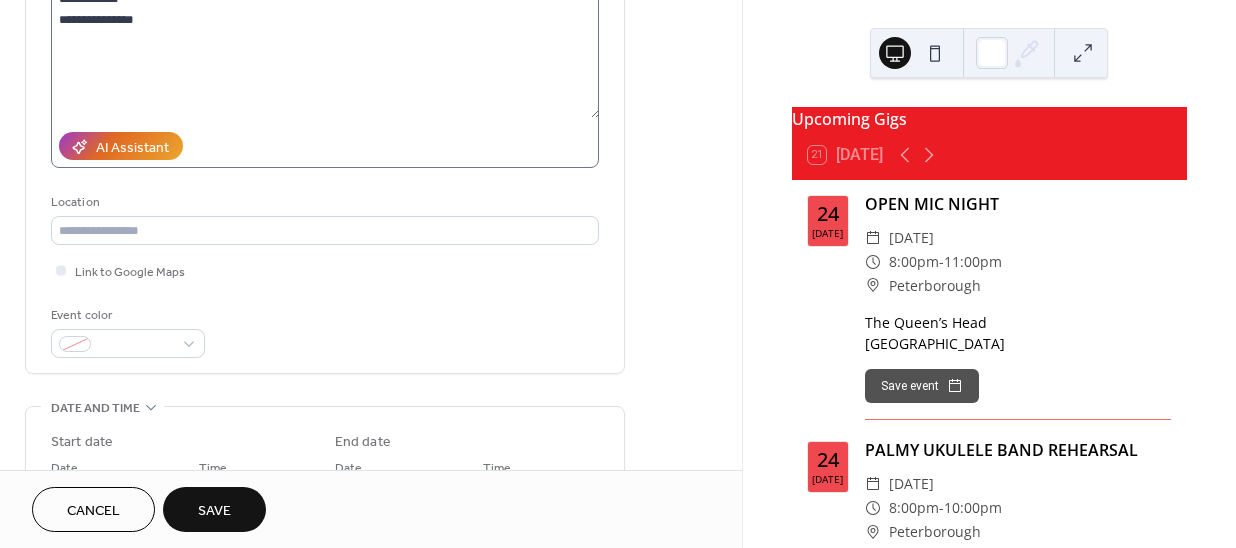scroll, scrollTop: 272, scrollLeft: 0, axis: vertical 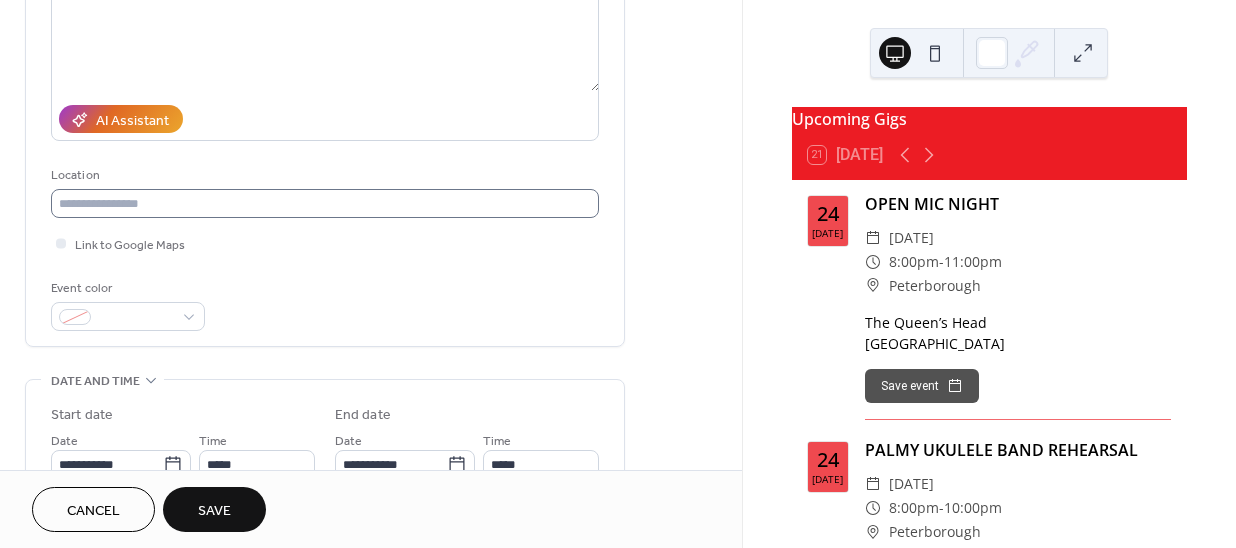 type on "*********" 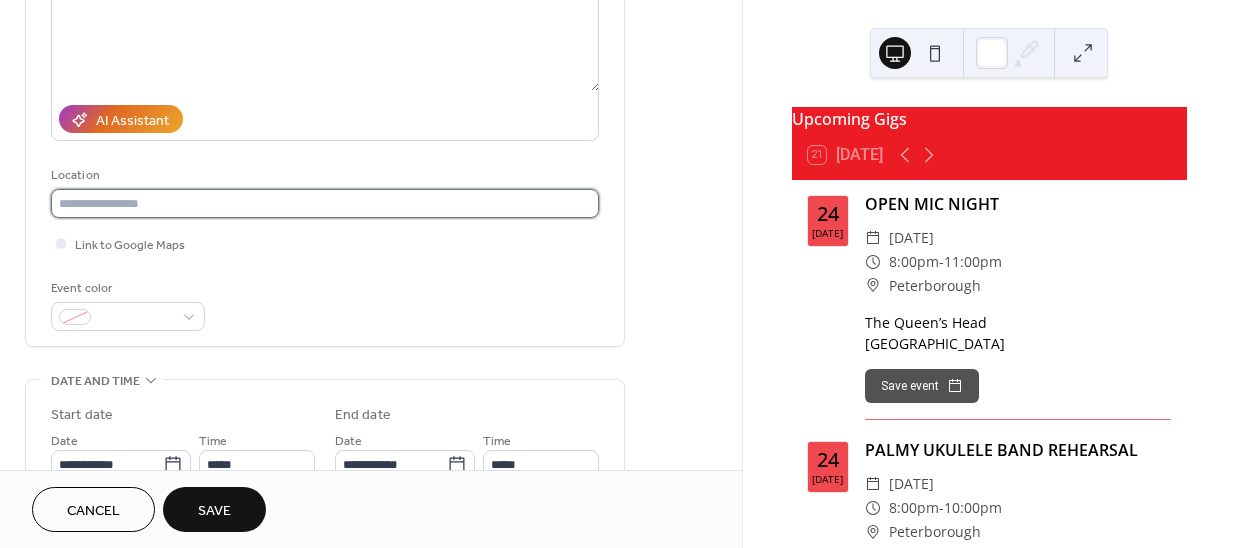 click at bounding box center (325, 203) 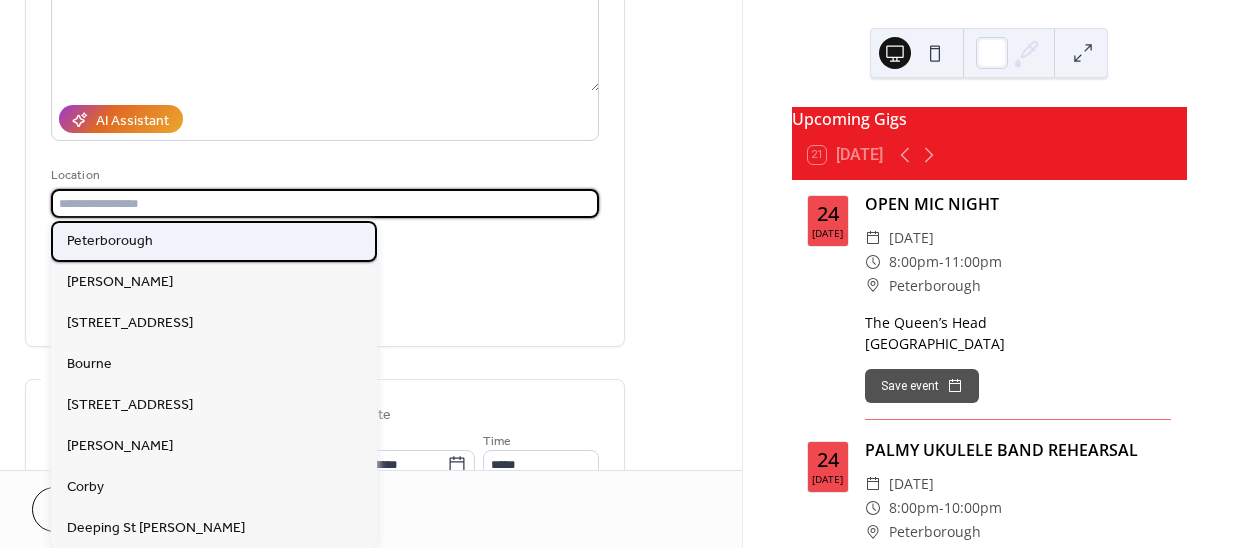 click on "Peterborough" at bounding box center [110, 240] 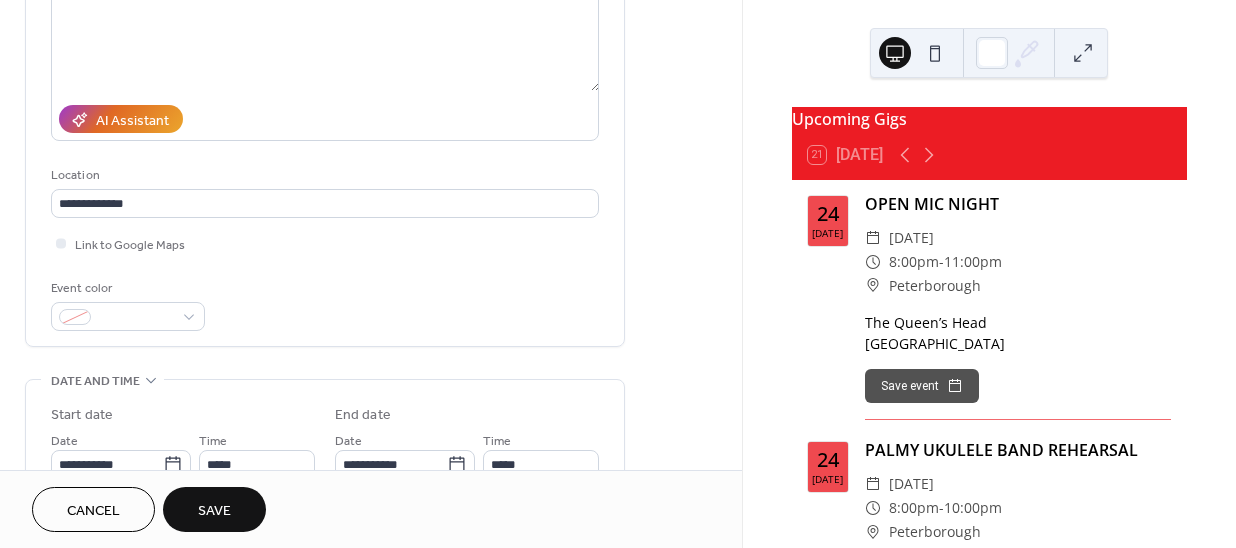 type on "**********" 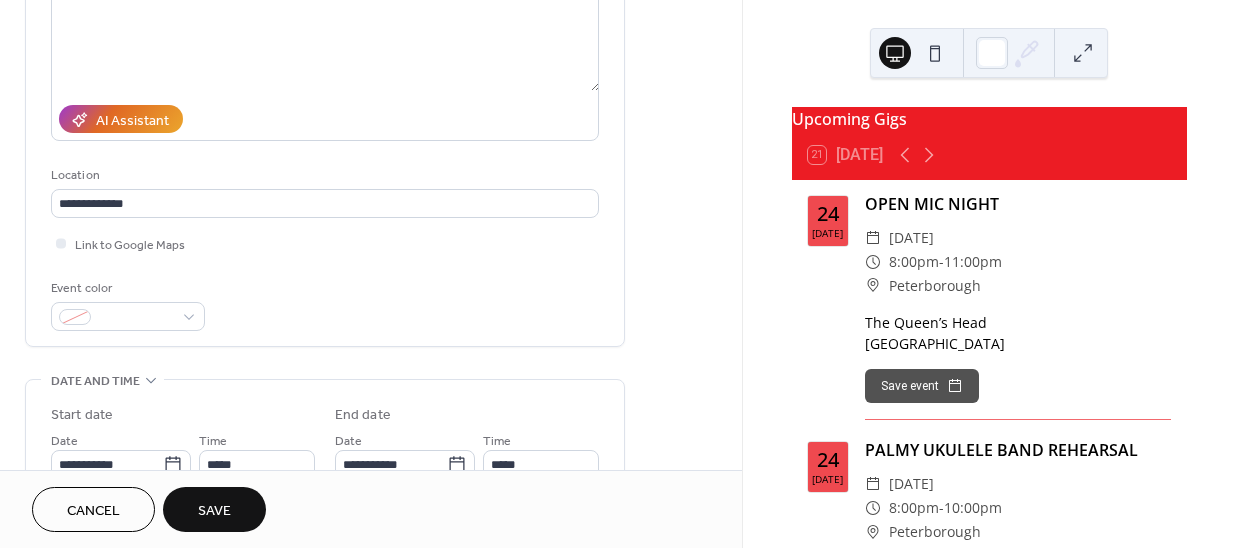scroll, scrollTop: 454, scrollLeft: 0, axis: vertical 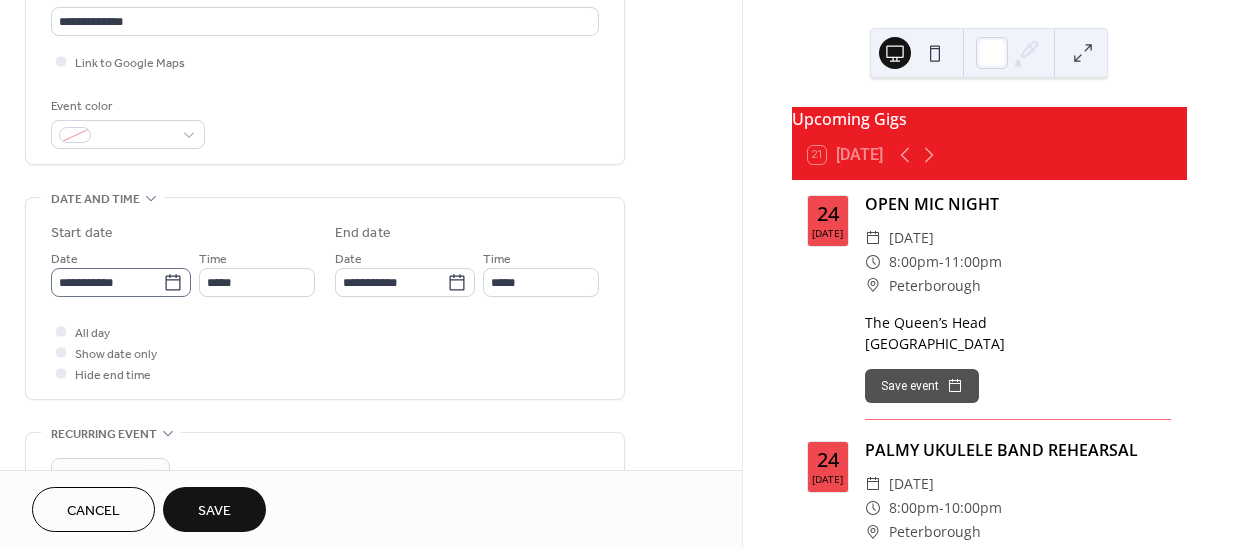 click 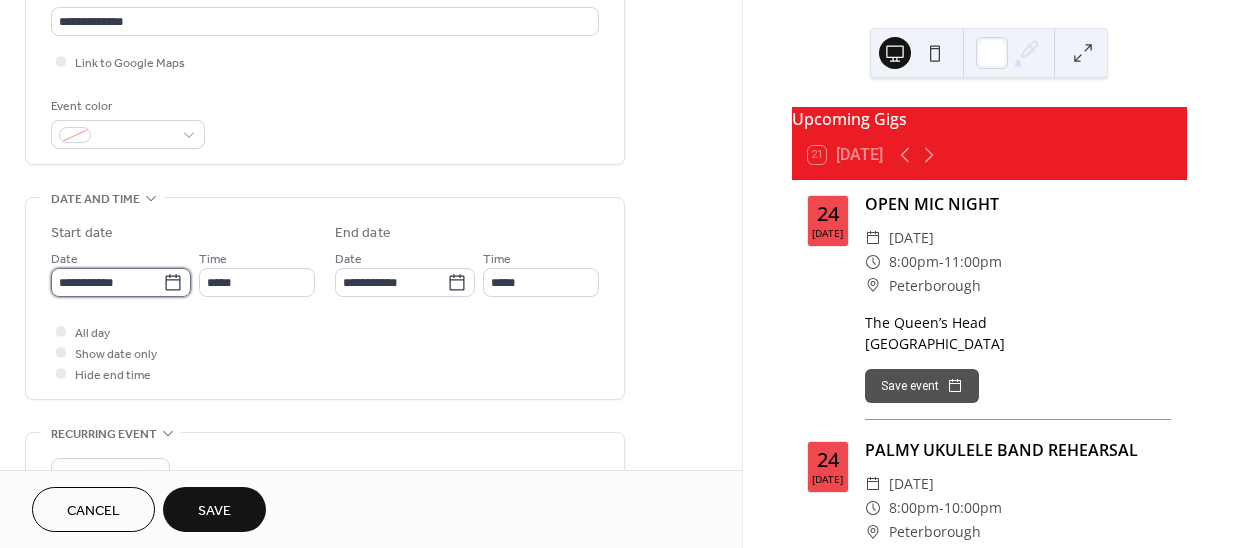 click on "**********" at bounding box center (107, 282) 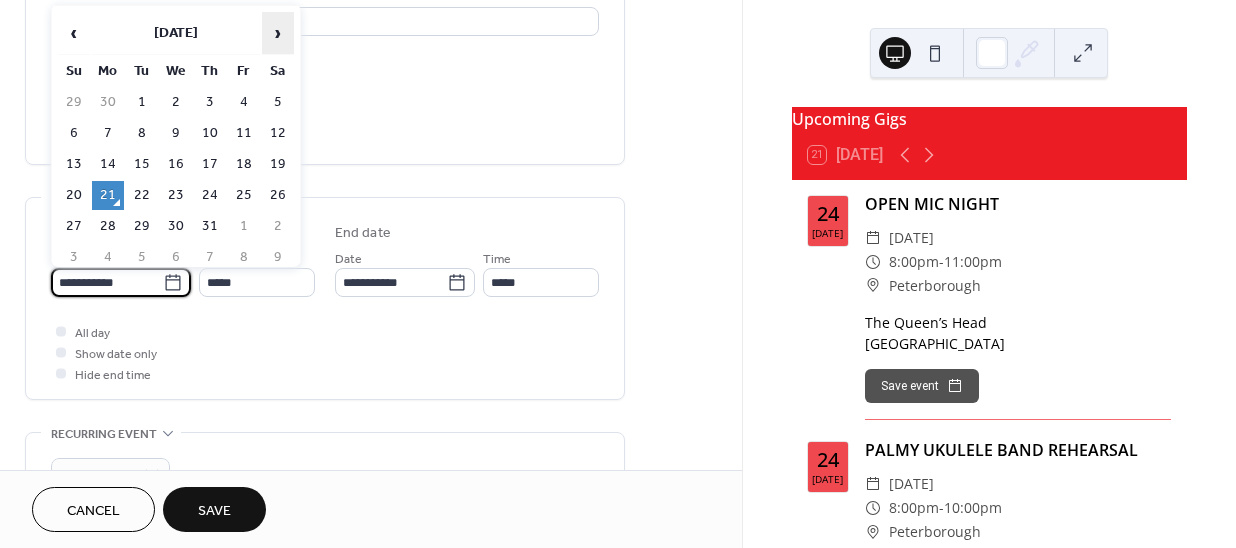 click on "›" at bounding box center [278, 33] 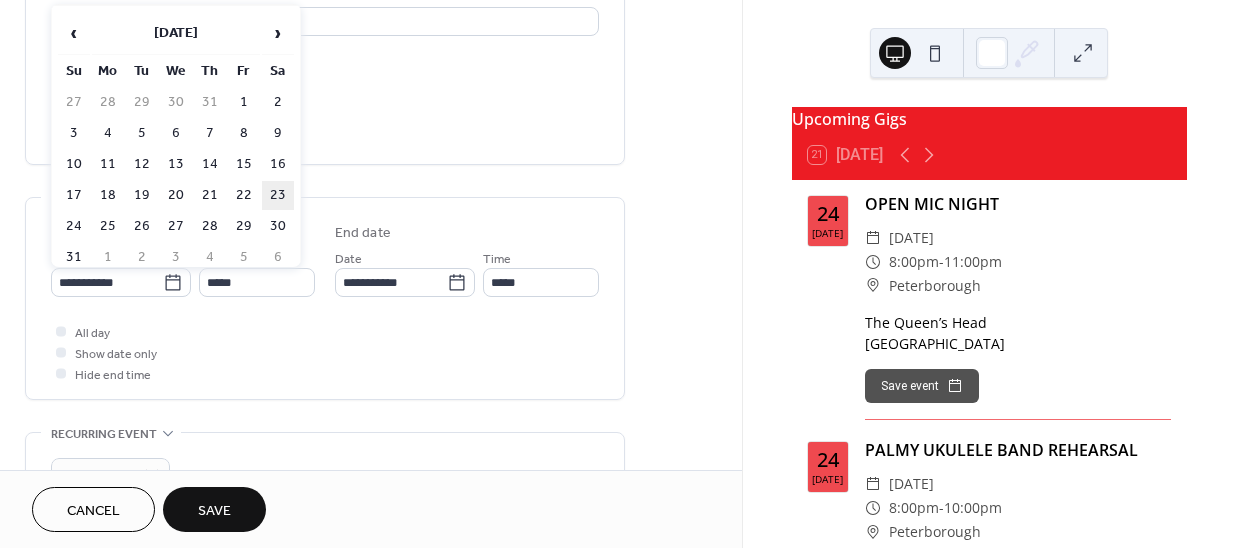 click on "23" at bounding box center (278, 195) 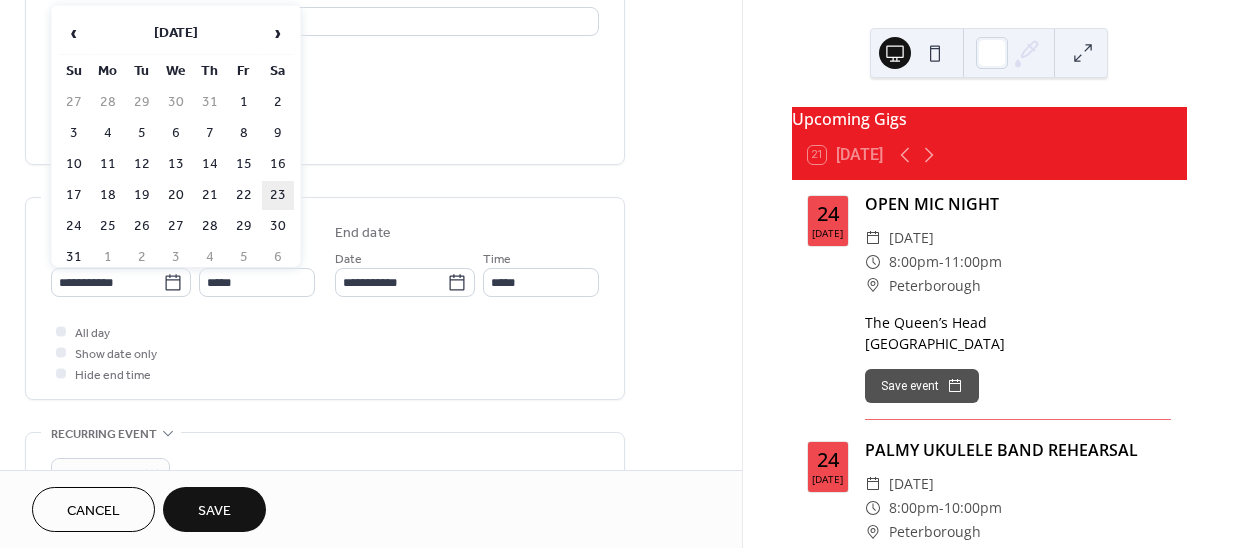 click on "**********" at bounding box center [325, 256] 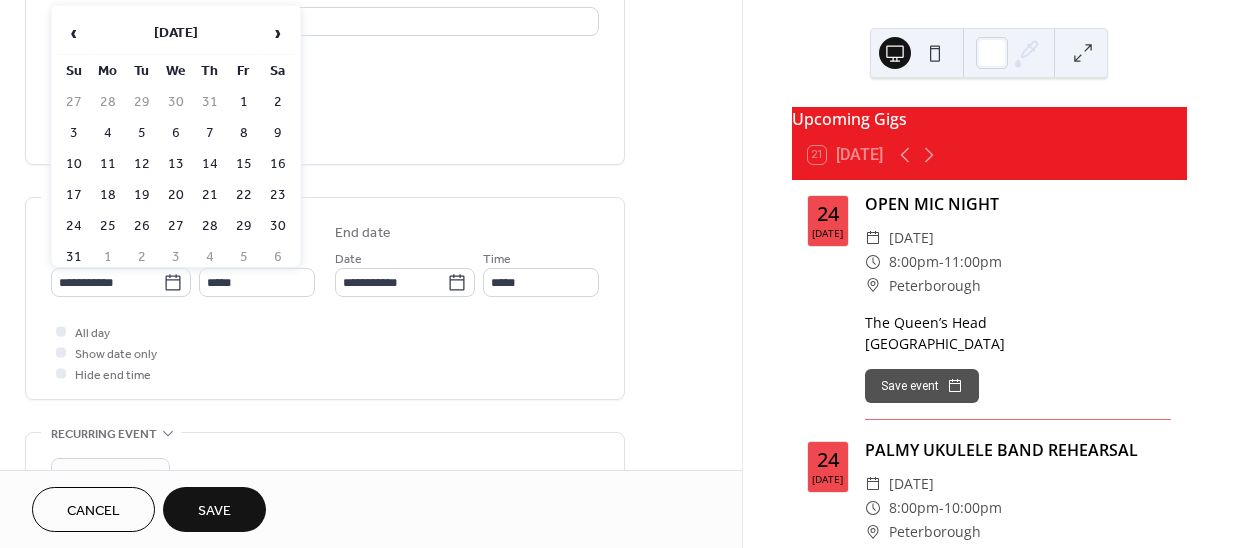 type on "**********" 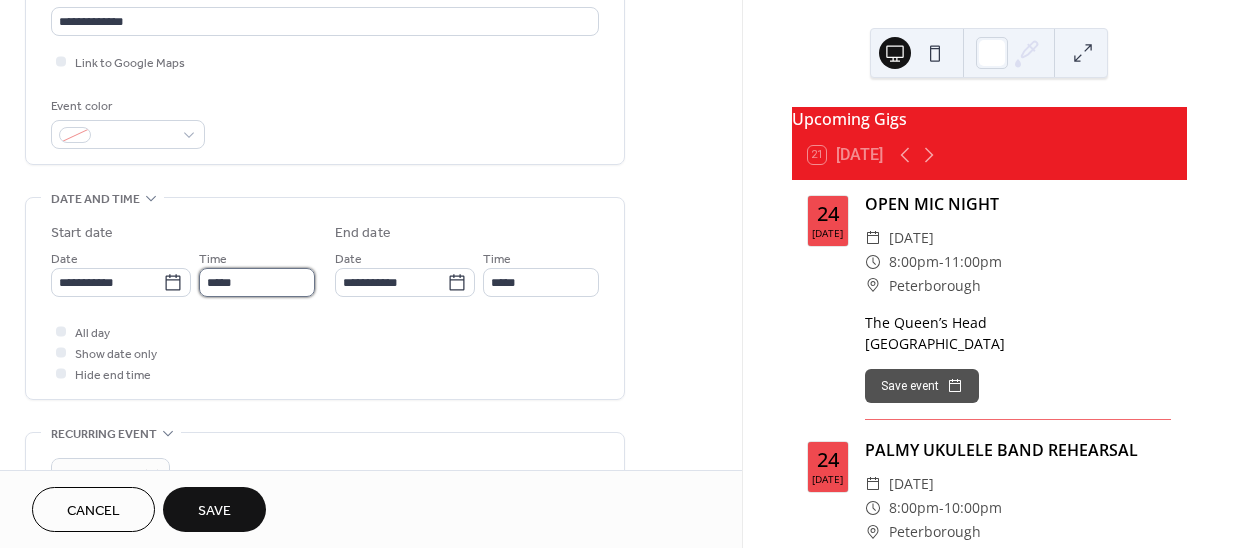 click on "*****" at bounding box center [257, 282] 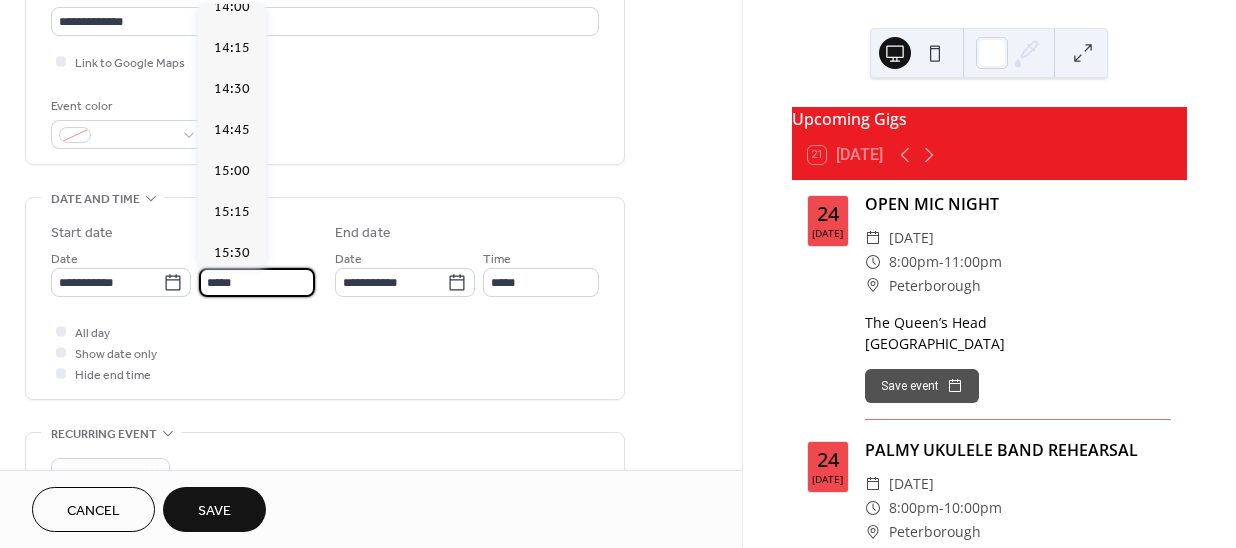 scroll, scrollTop: 2314, scrollLeft: 0, axis: vertical 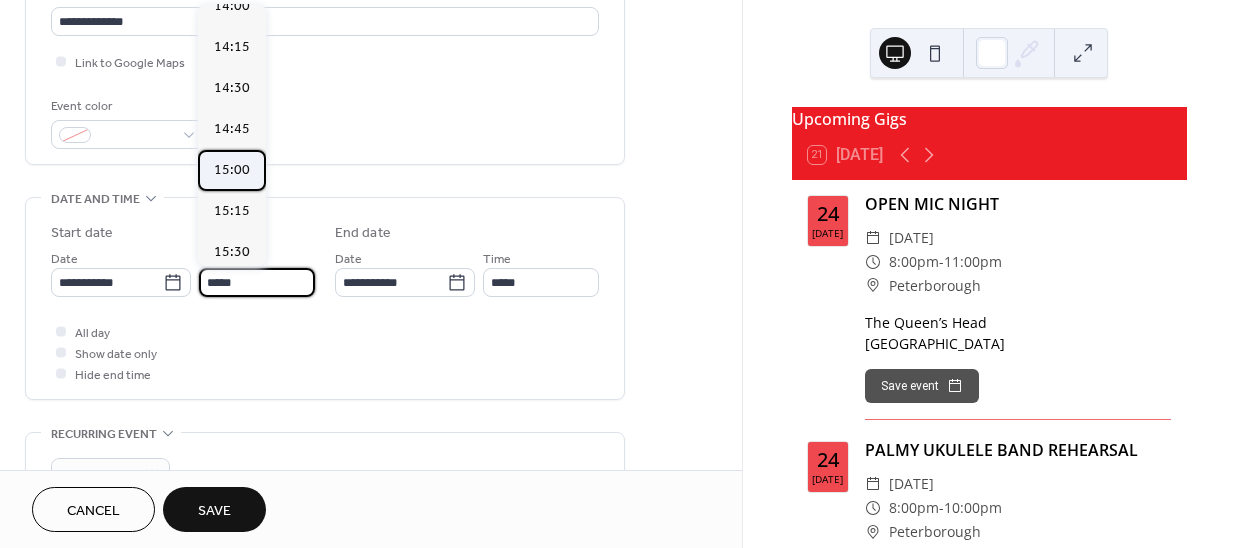 click on "15:00" at bounding box center [232, 170] 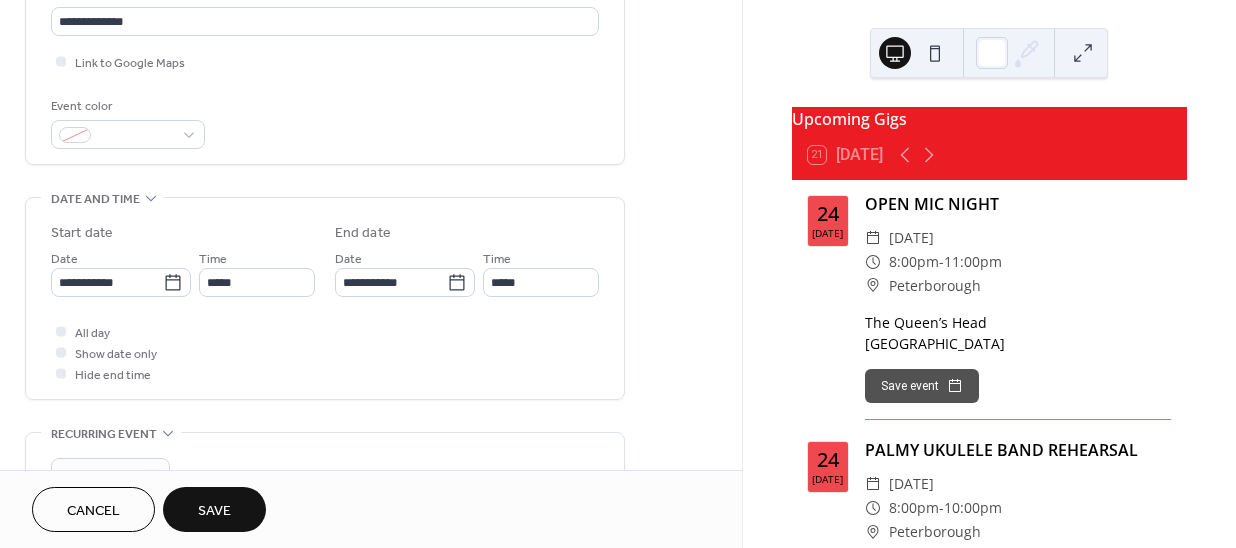 type on "*****" 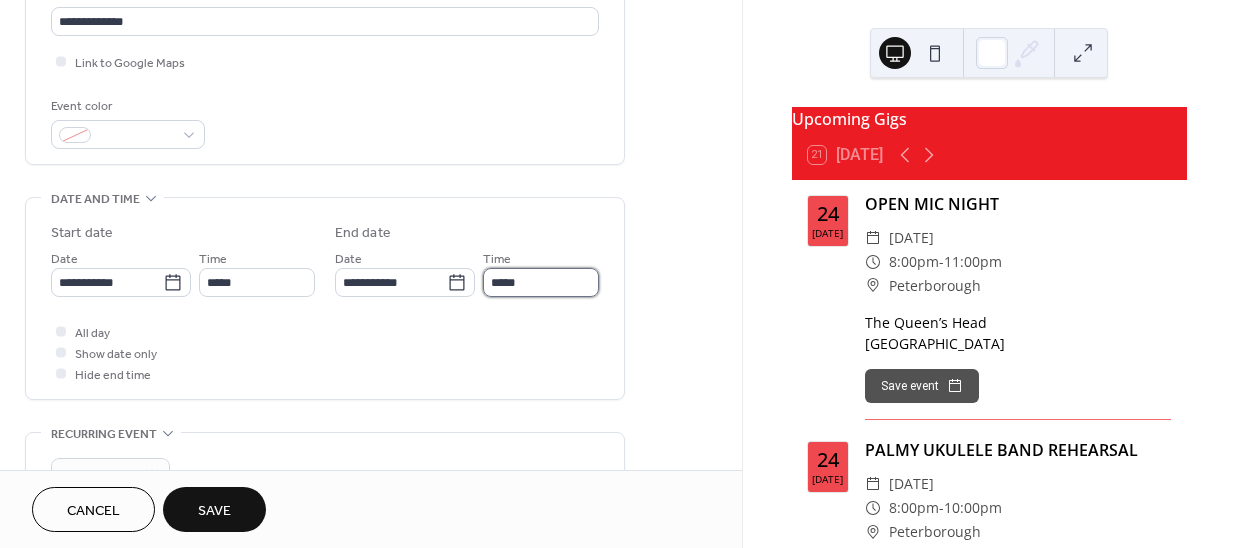 click on "*****" at bounding box center (541, 282) 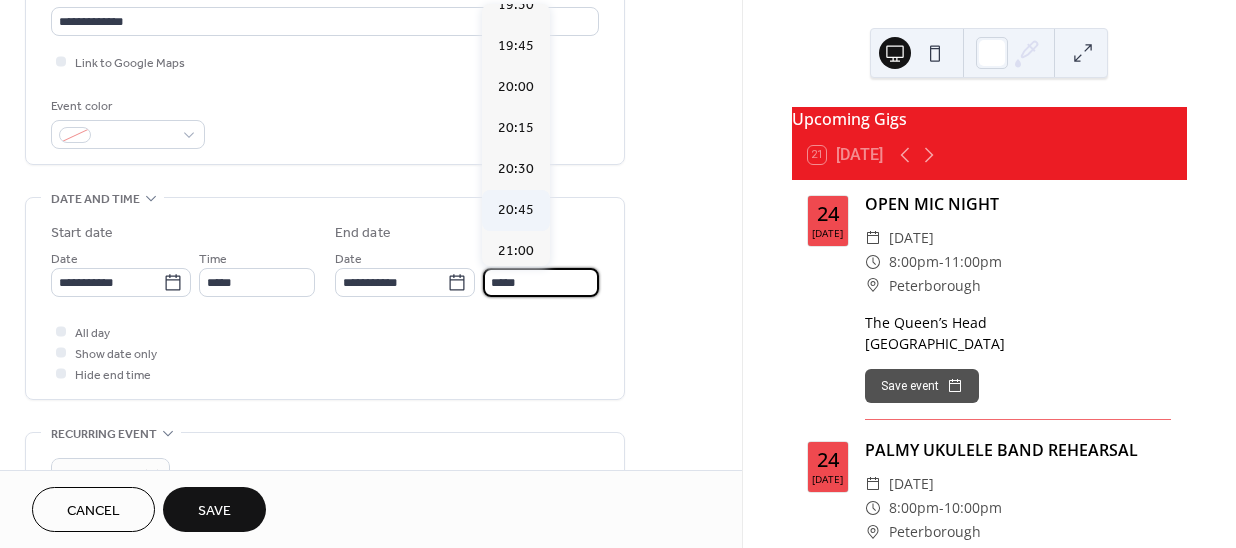 scroll, scrollTop: 727, scrollLeft: 0, axis: vertical 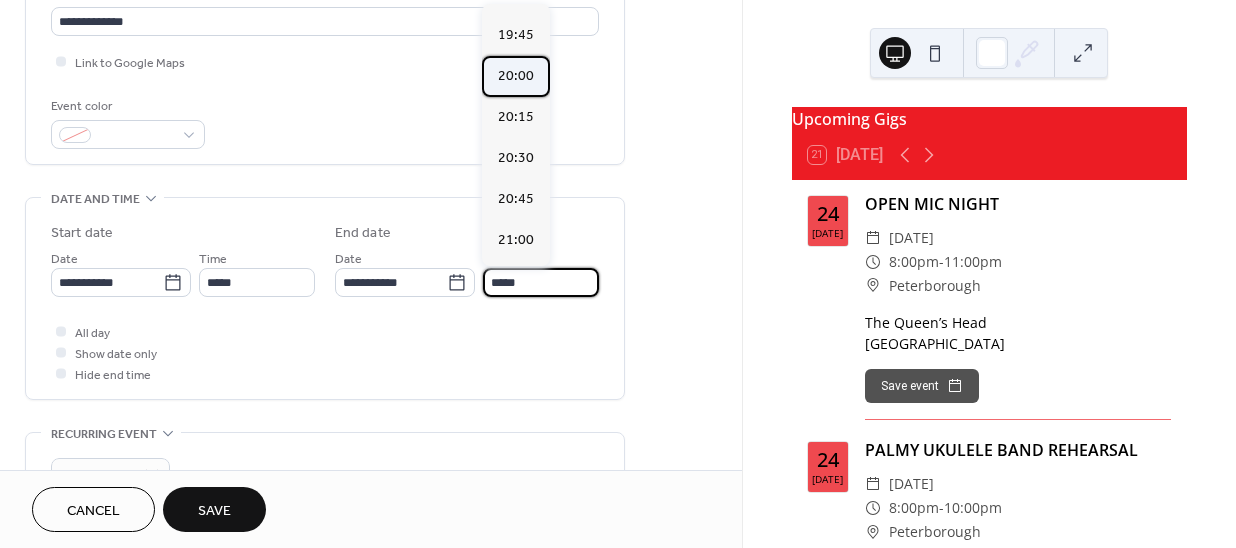 click on "20:00" at bounding box center [516, 76] 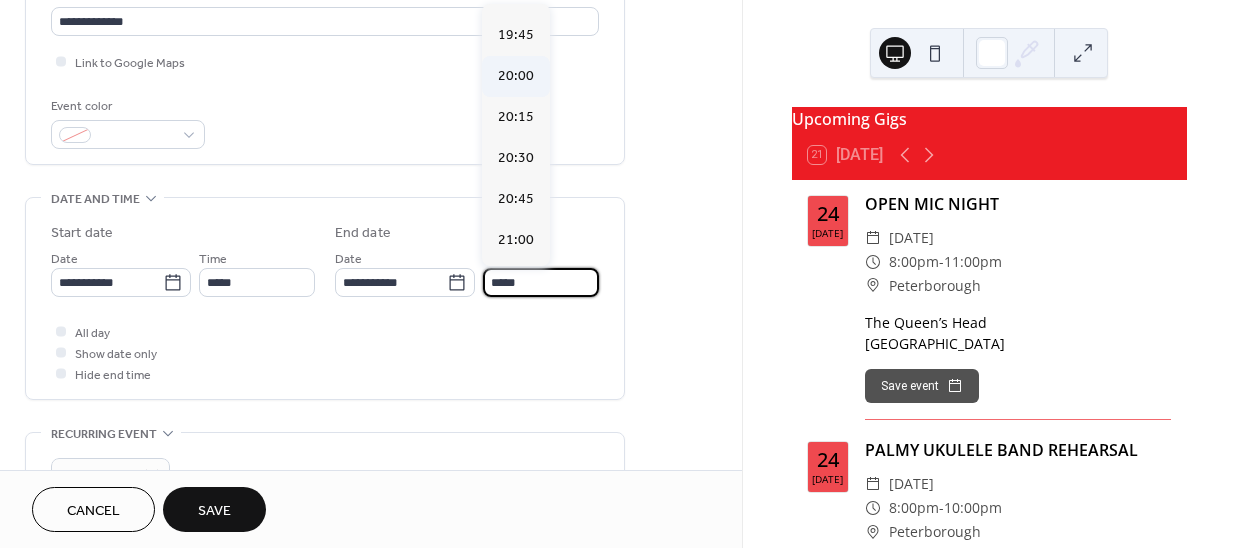 type on "*****" 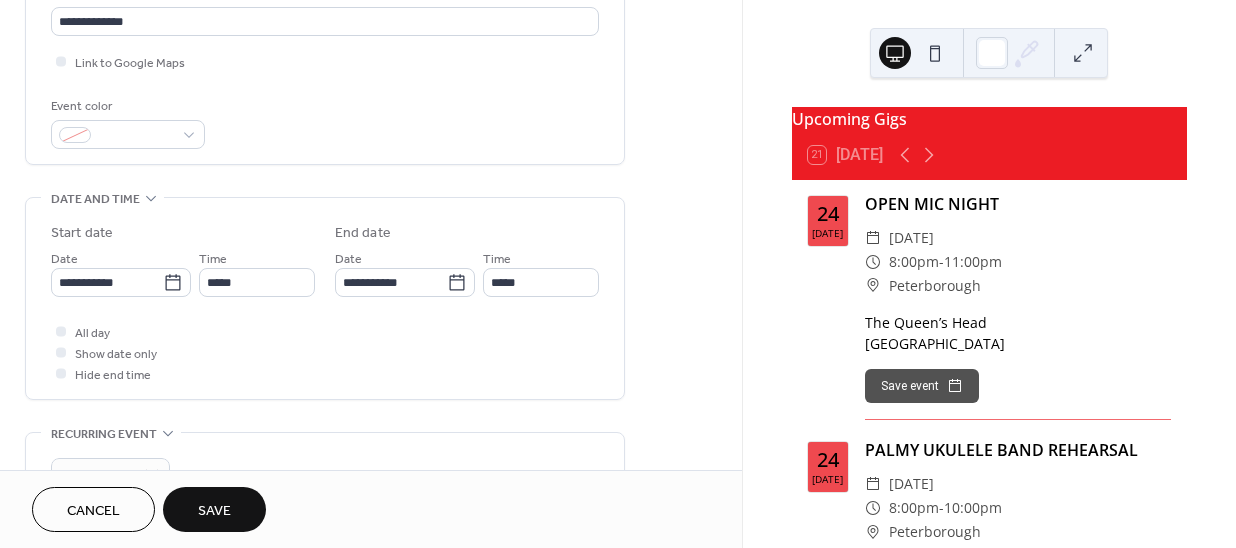 click on "Save" at bounding box center (214, 511) 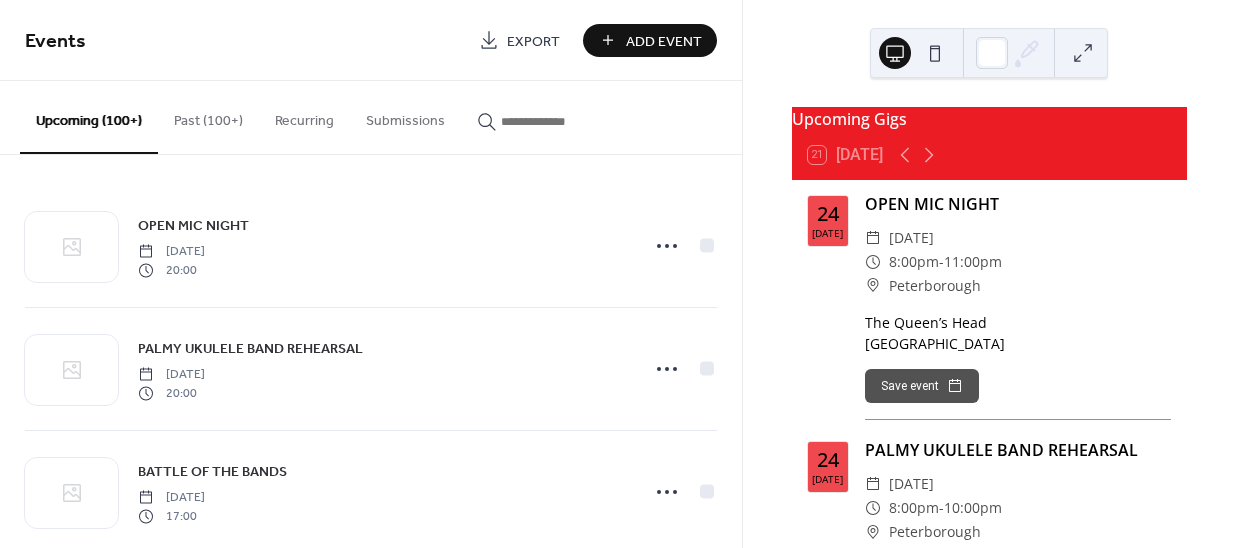 drag, startPoint x: 633, startPoint y: 12, endPoint x: 640, endPoint y: 36, distance: 25 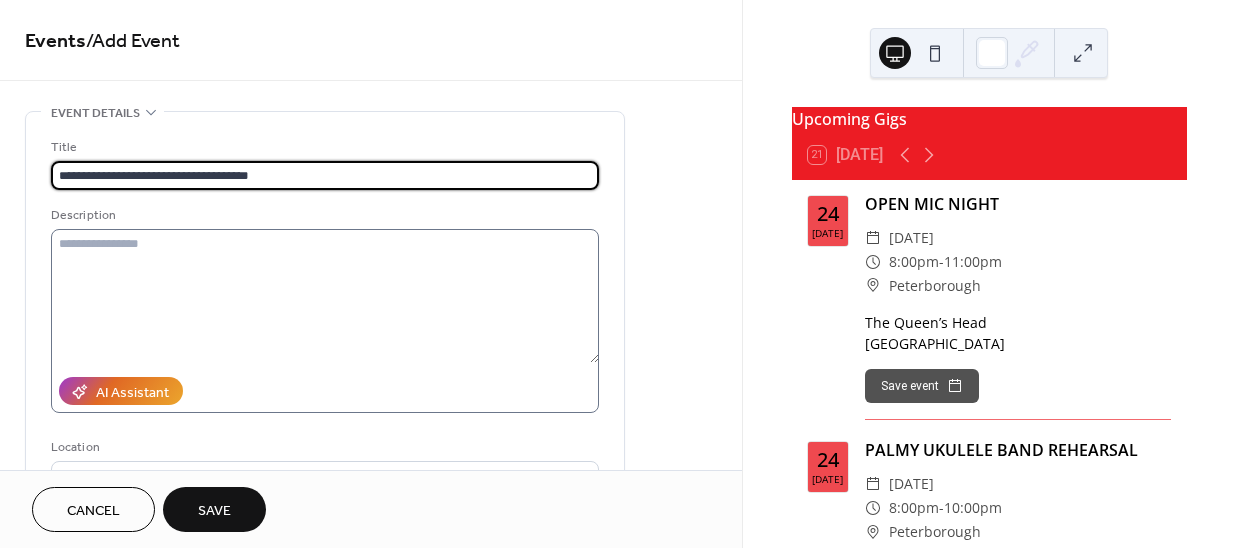 type on "**********" 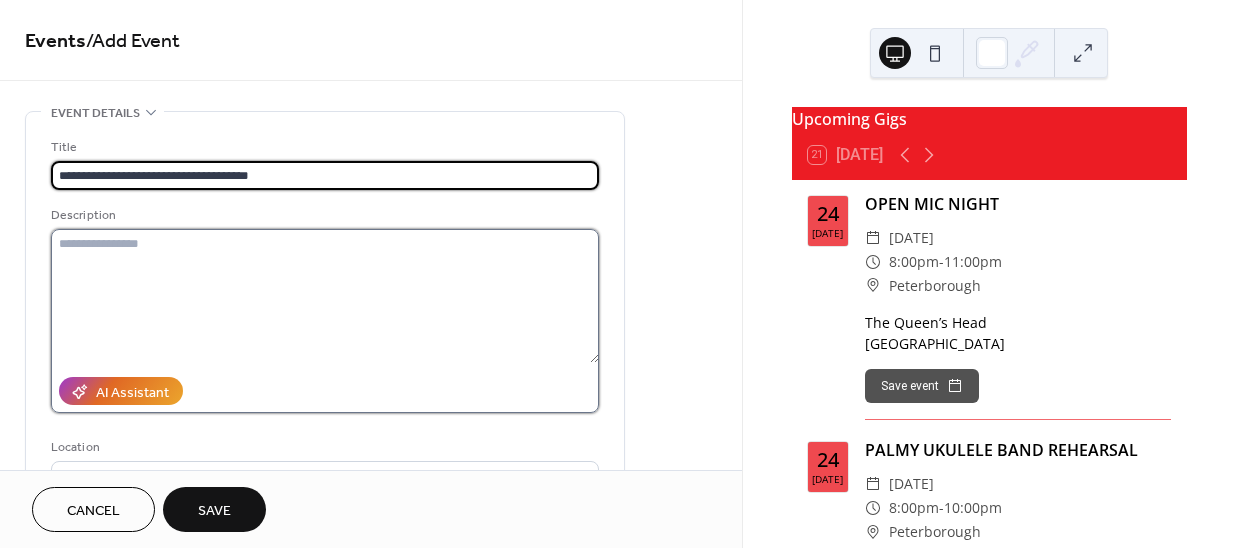 click at bounding box center (325, 296) 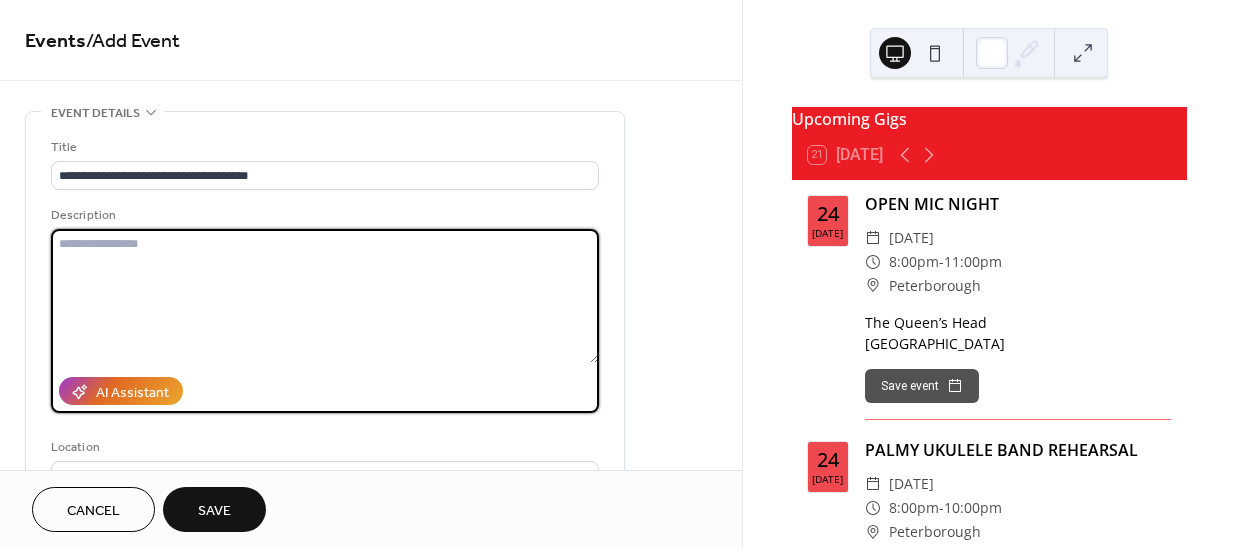 paste on "**********" 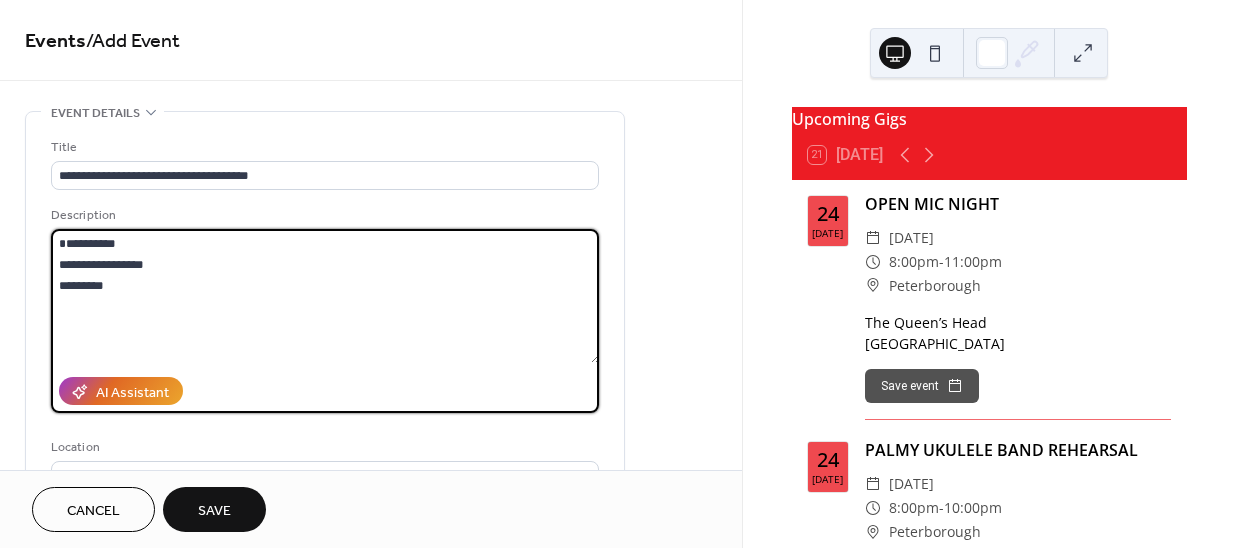 click on "**********" at bounding box center (325, 365) 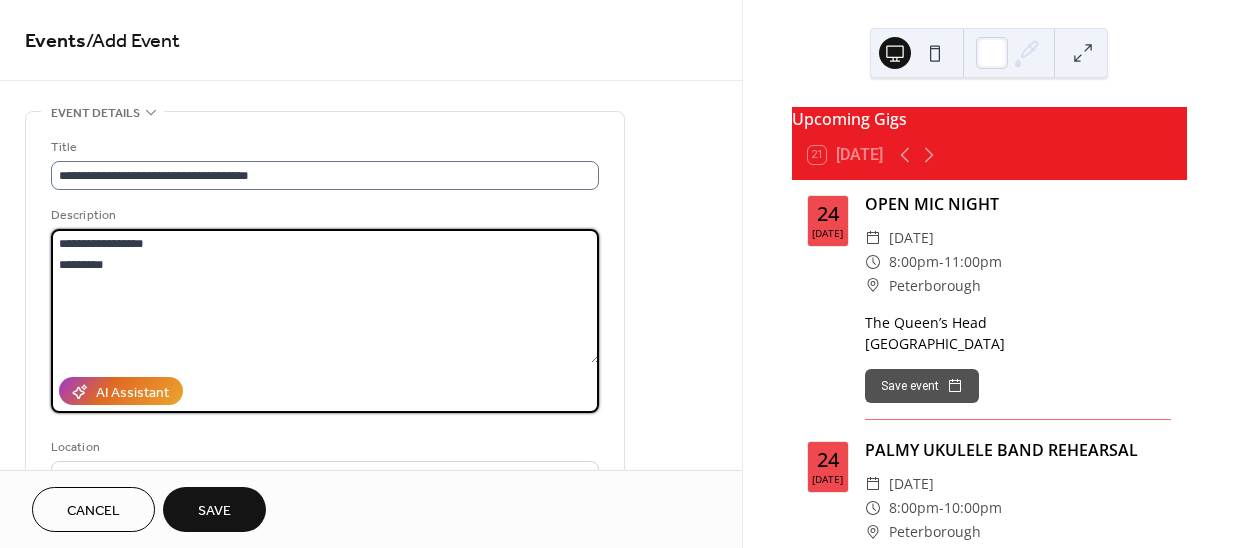 type on "**********" 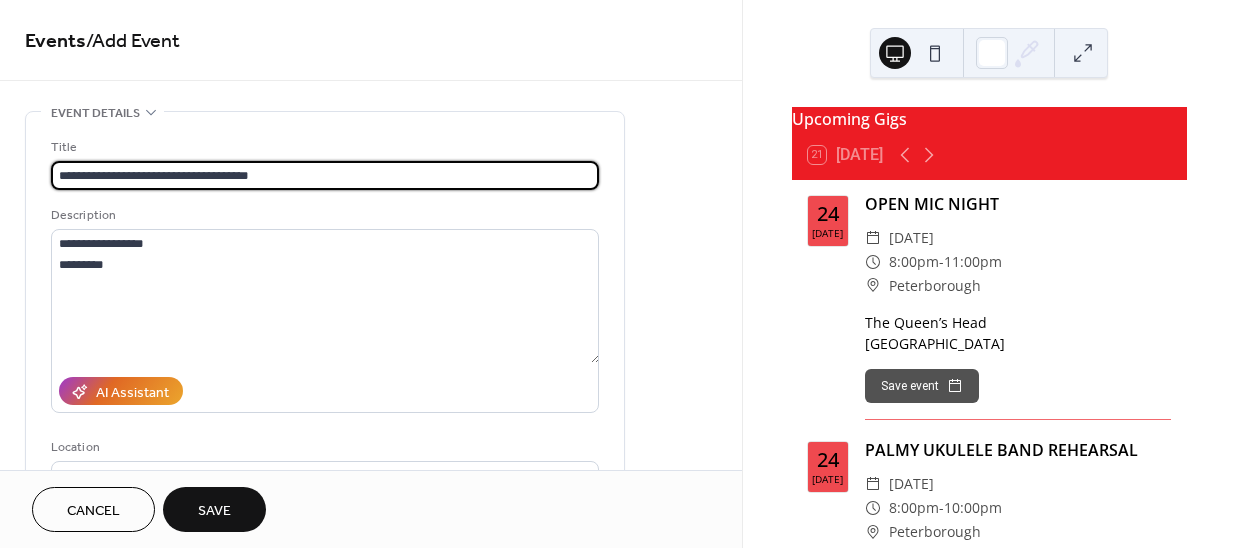 drag, startPoint x: 164, startPoint y: 166, endPoint x: 133, endPoint y: 164, distance: 31.06445 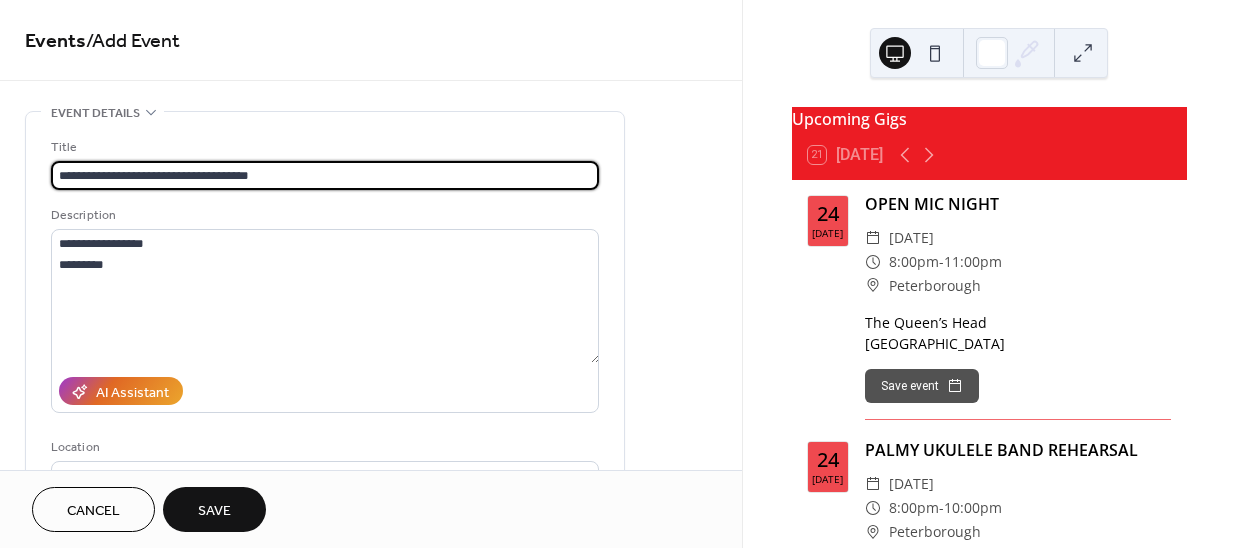 click on "**********" at bounding box center (325, 175) 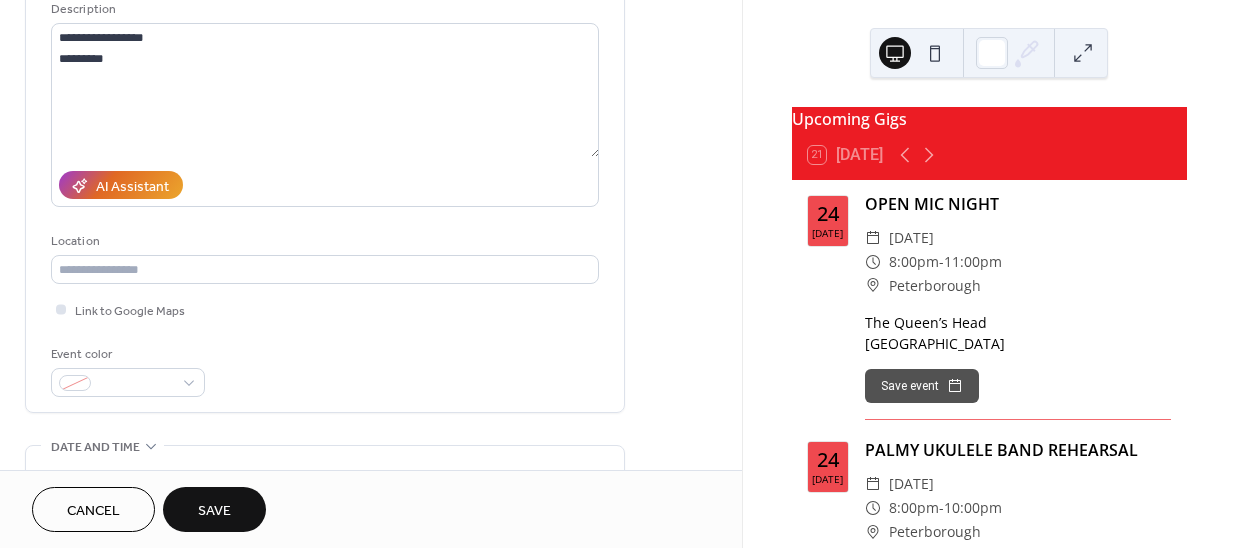 scroll, scrollTop: 272, scrollLeft: 0, axis: vertical 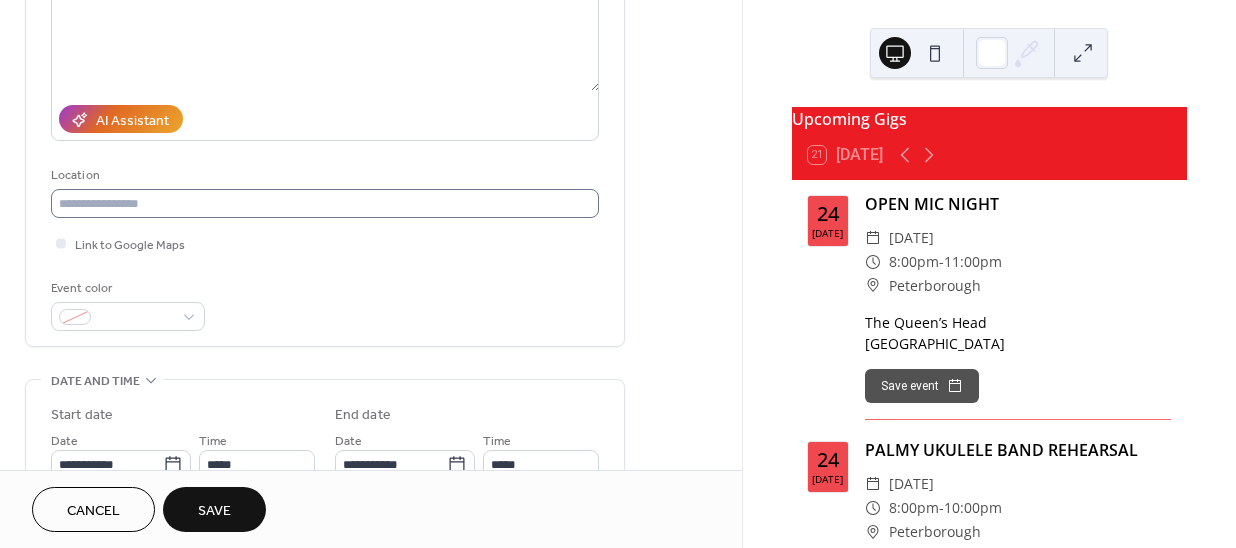 type on "**********" 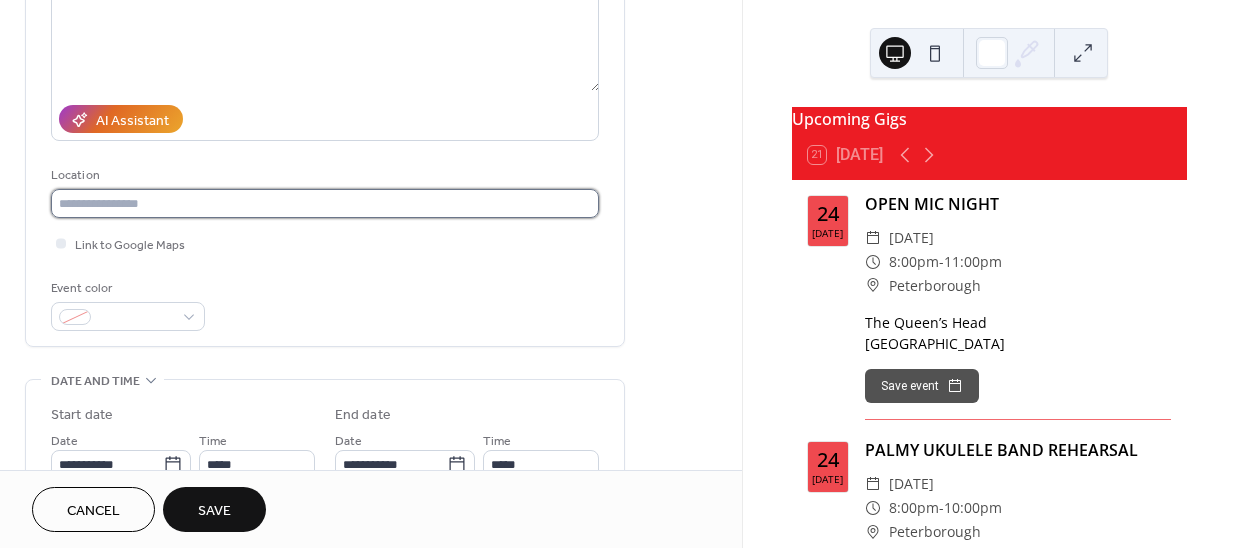 click at bounding box center [325, 203] 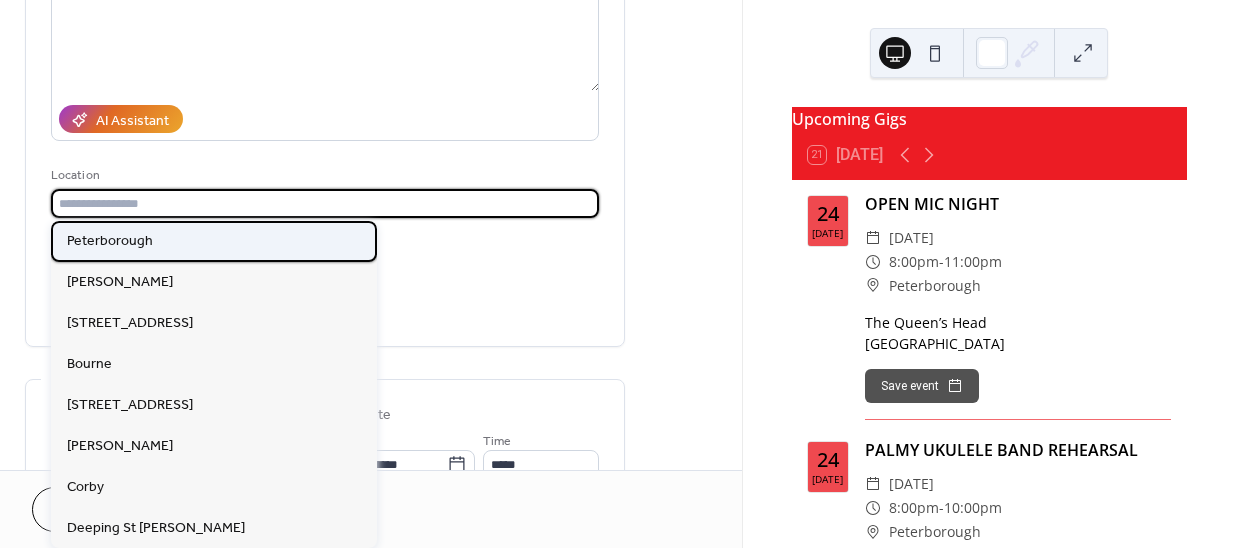click on "Peterborough" at bounding box center [110, 240] 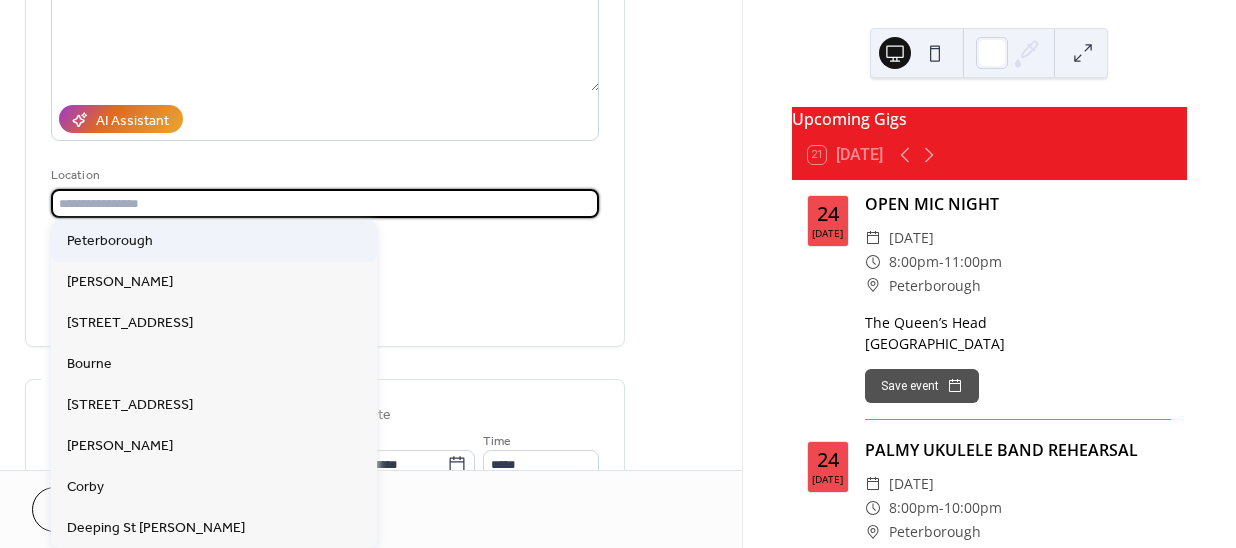 type on "**********" 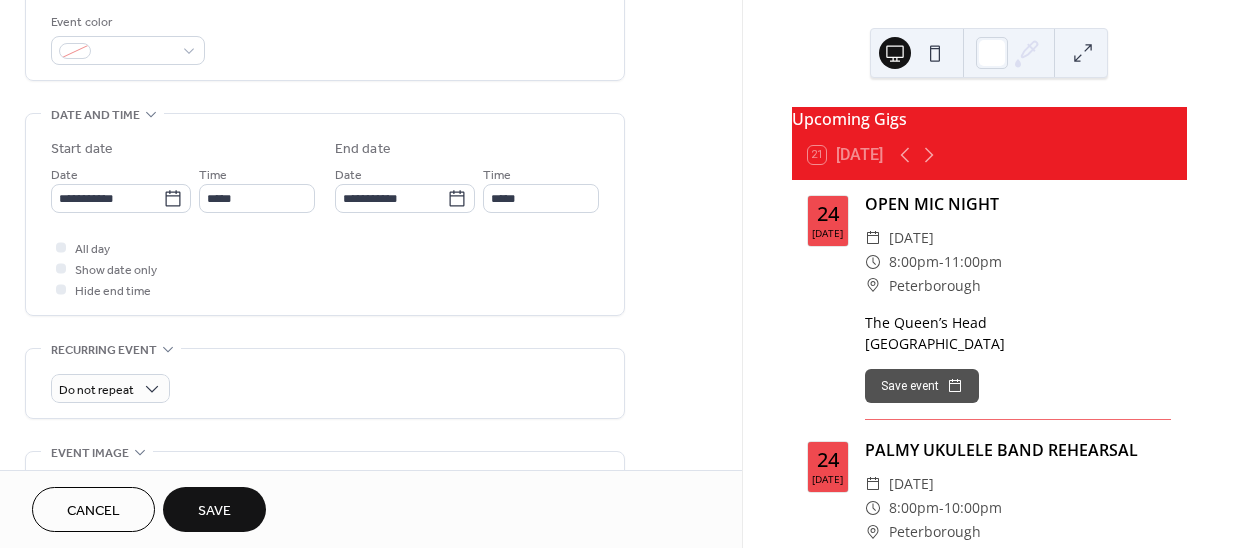 scroll, scrollTop: 545, scrollLeft: 0, axis: vertical 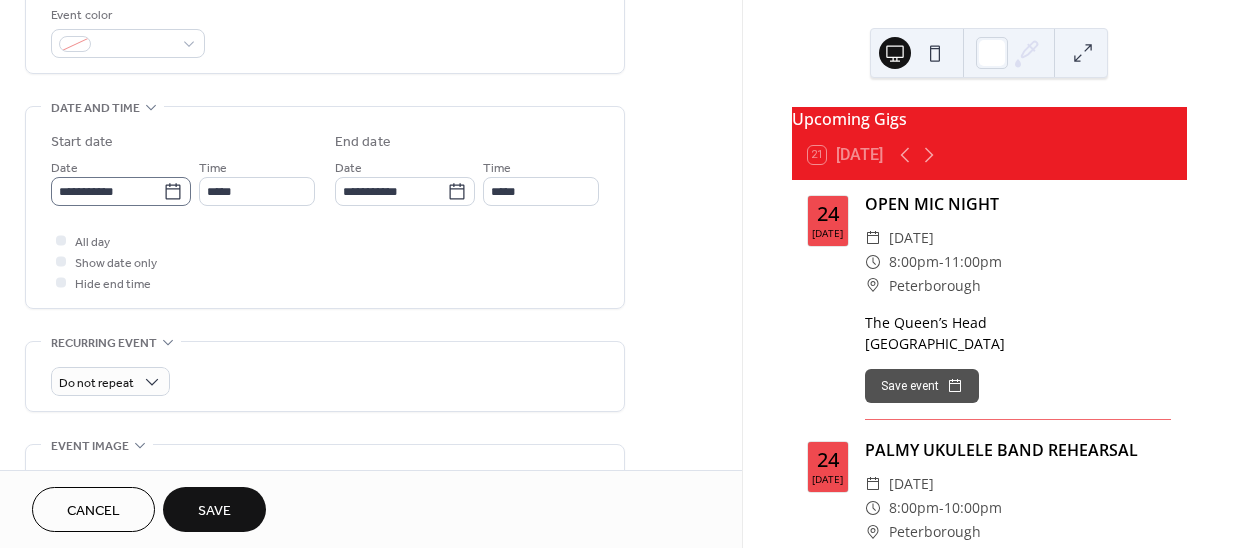 click 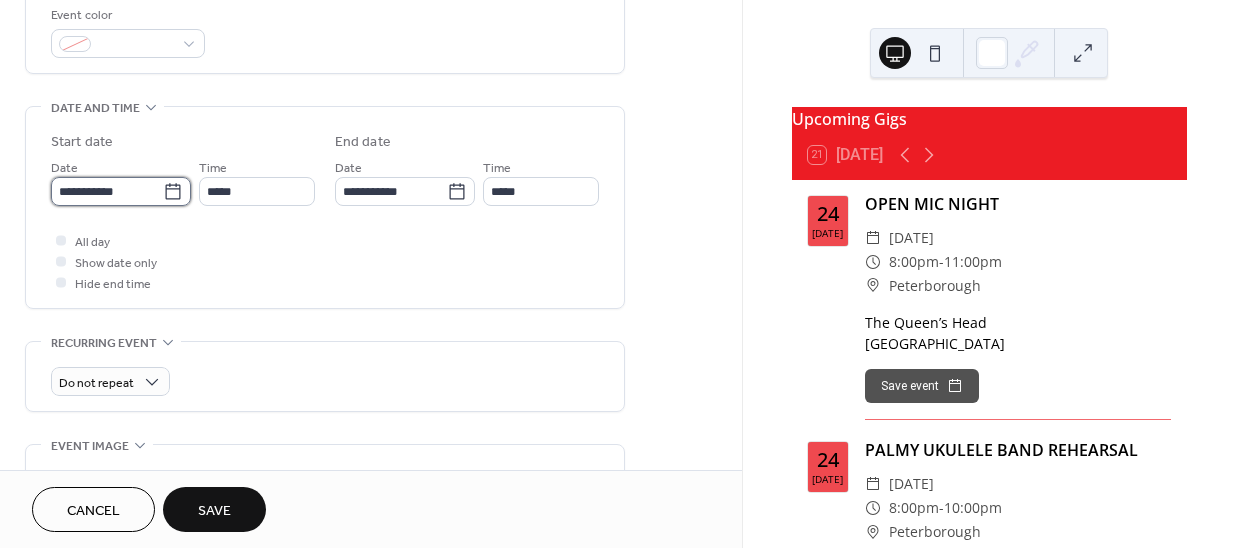 click on "**********" at bounding box center [107, 191] 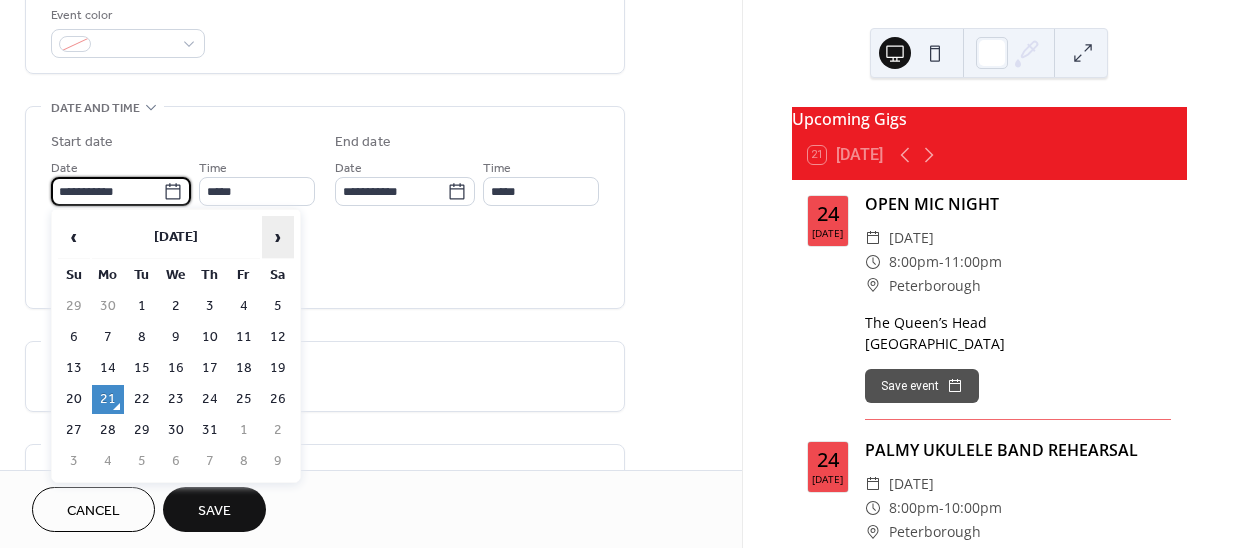 click on "›" at bounding box center (278, 237) 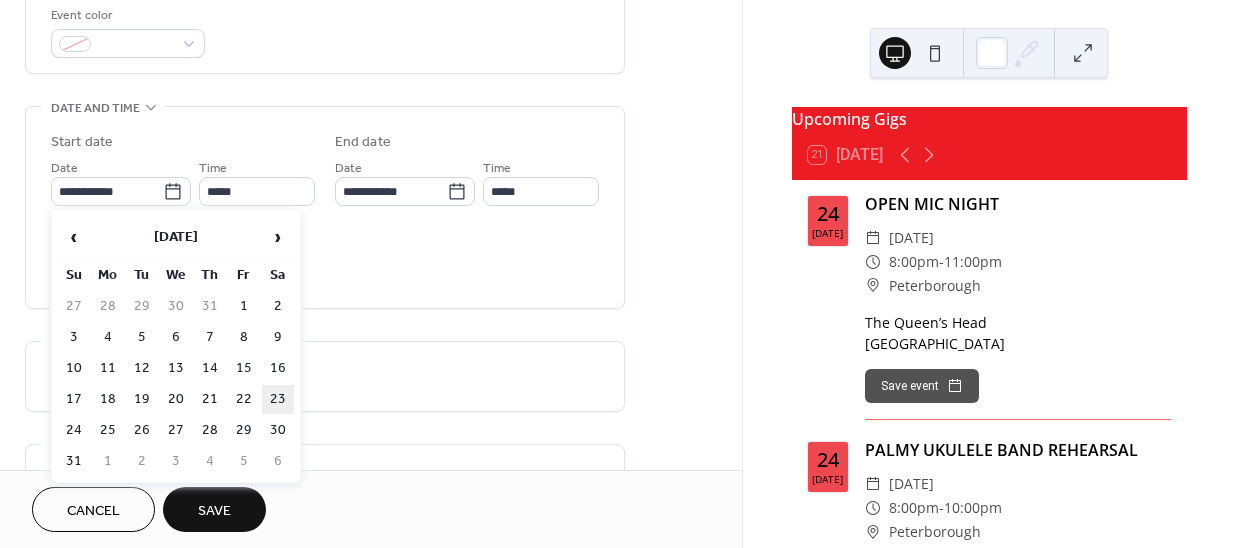 click on "23" at bounding box center (278, 399) 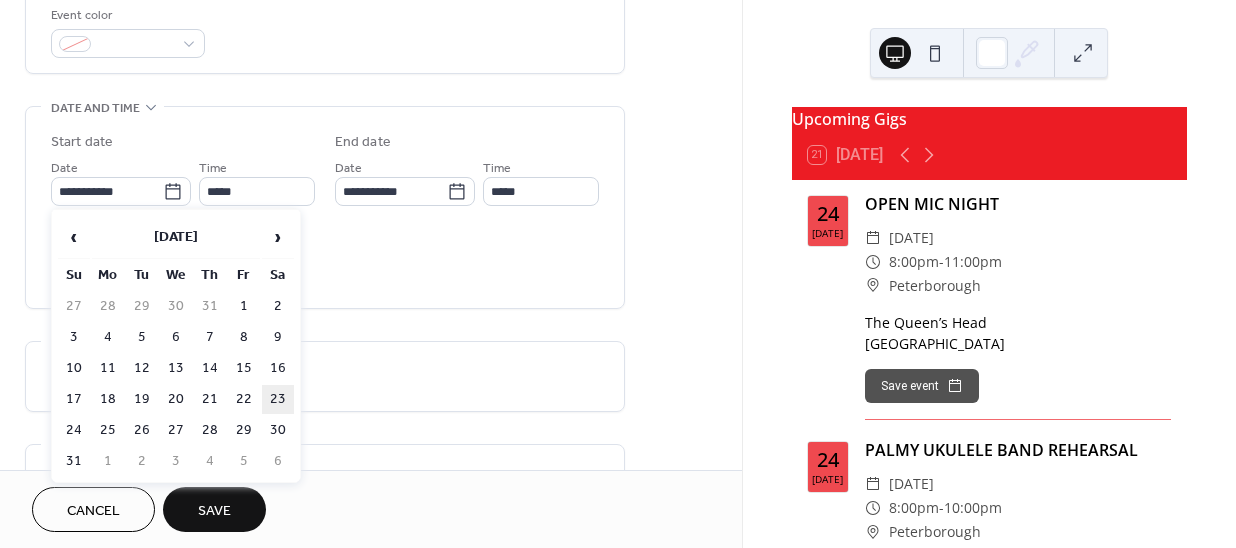 type on "**********" 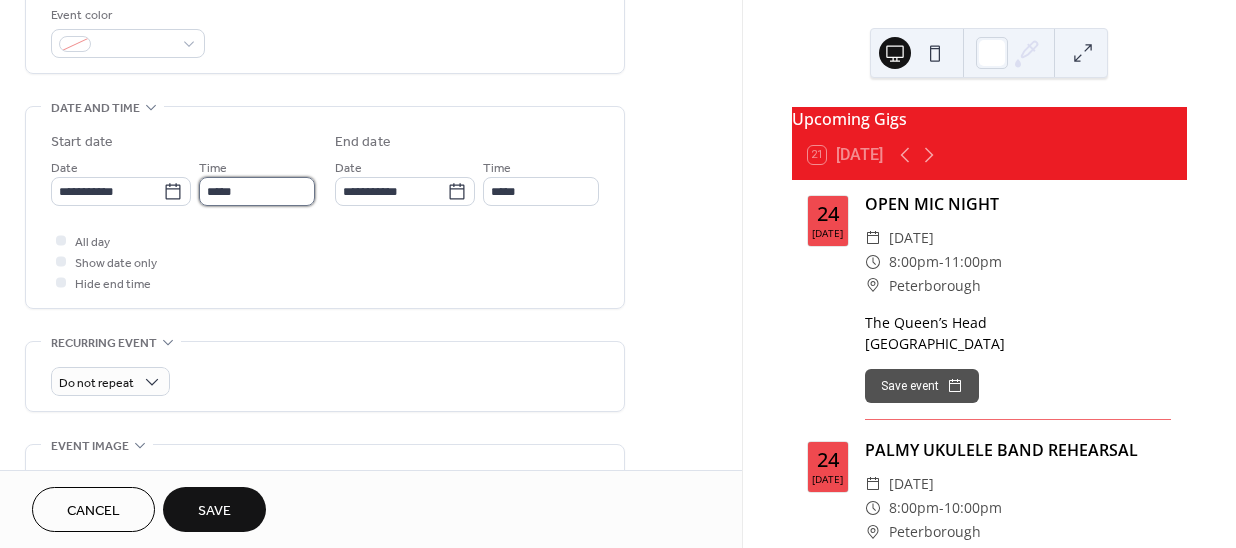 click on "*****" at bounding box center (257, 191) 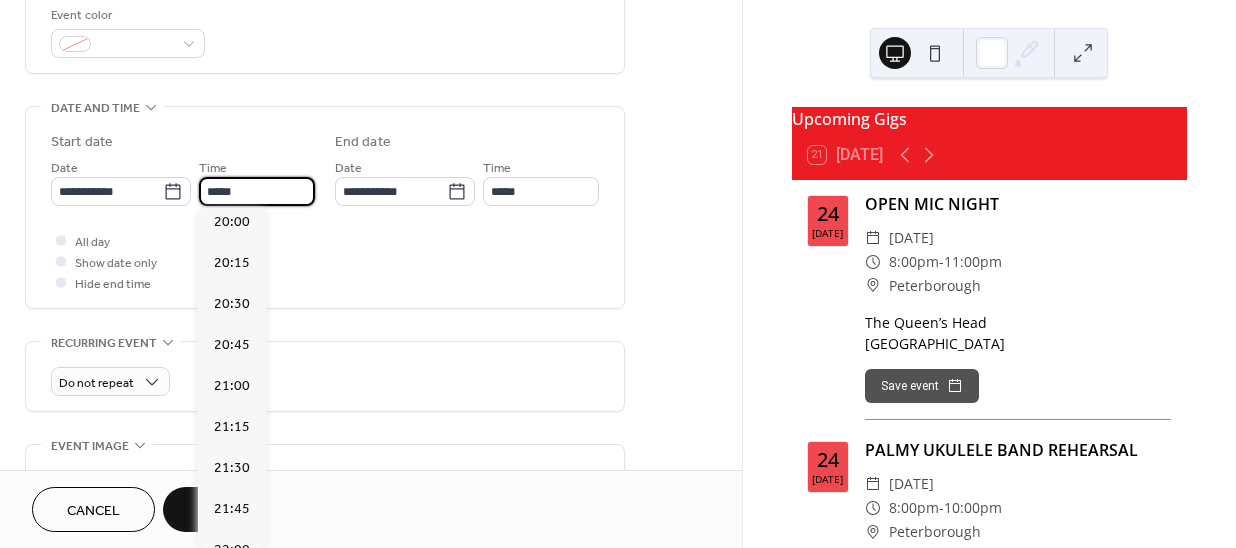 scroll, scrollTop: 3223, scrollLeft: 0, axis: vertical 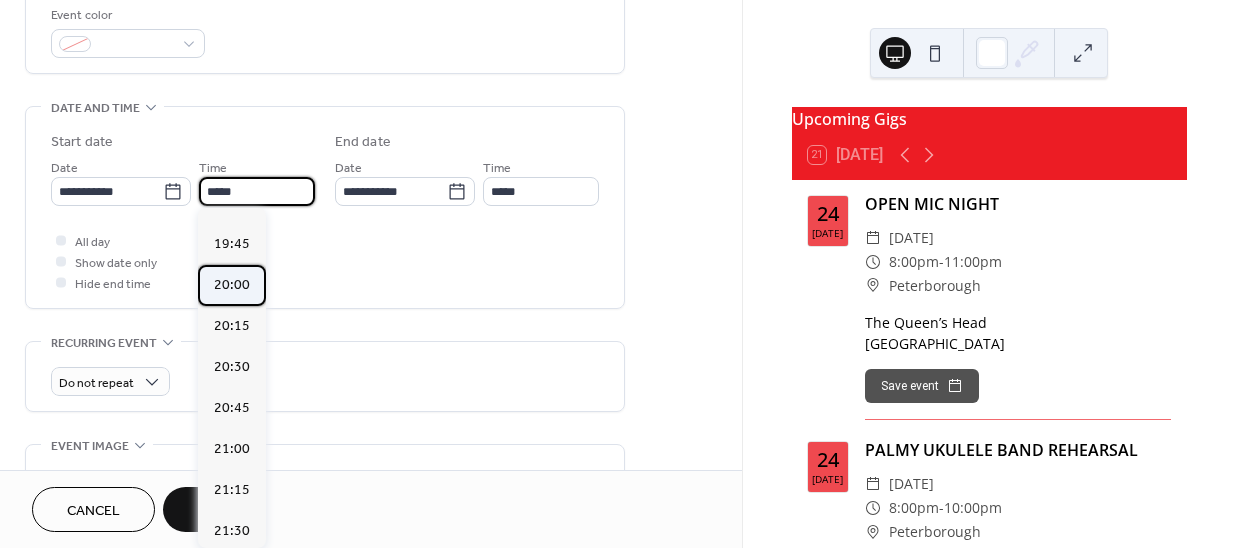 click on "20:00" at bounding box center (232, 285) 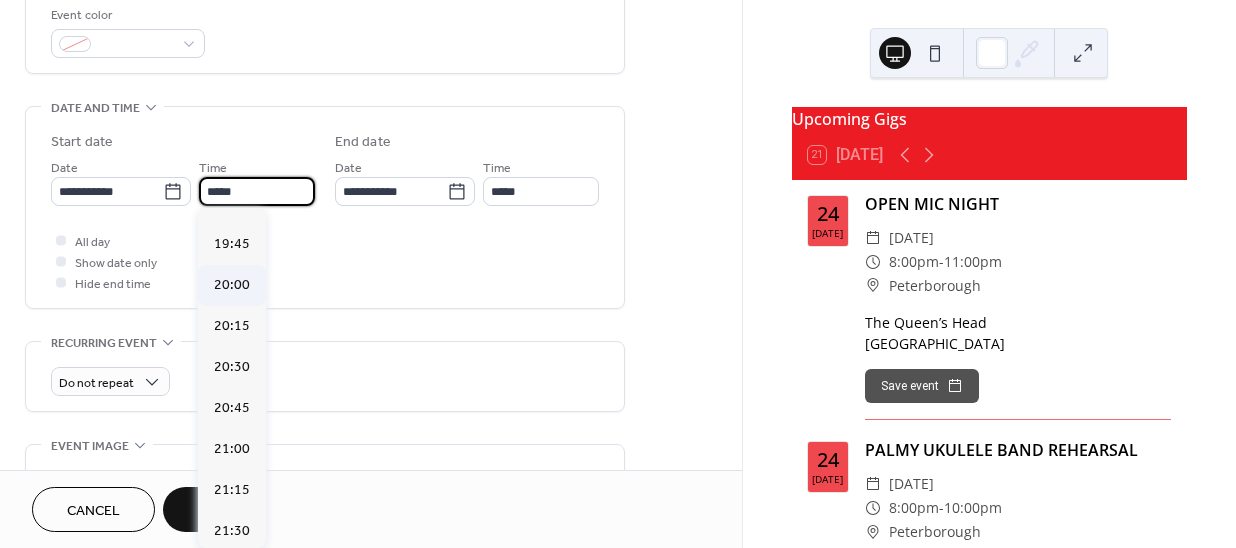 type on "*****" 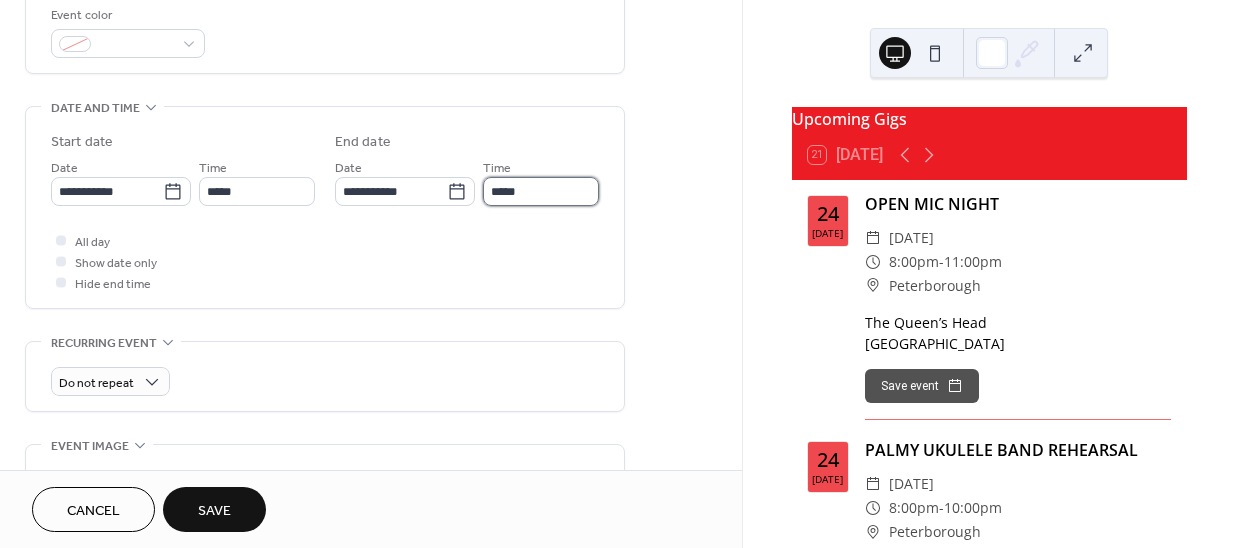 click on "*****" at bounding box center [541, 191] 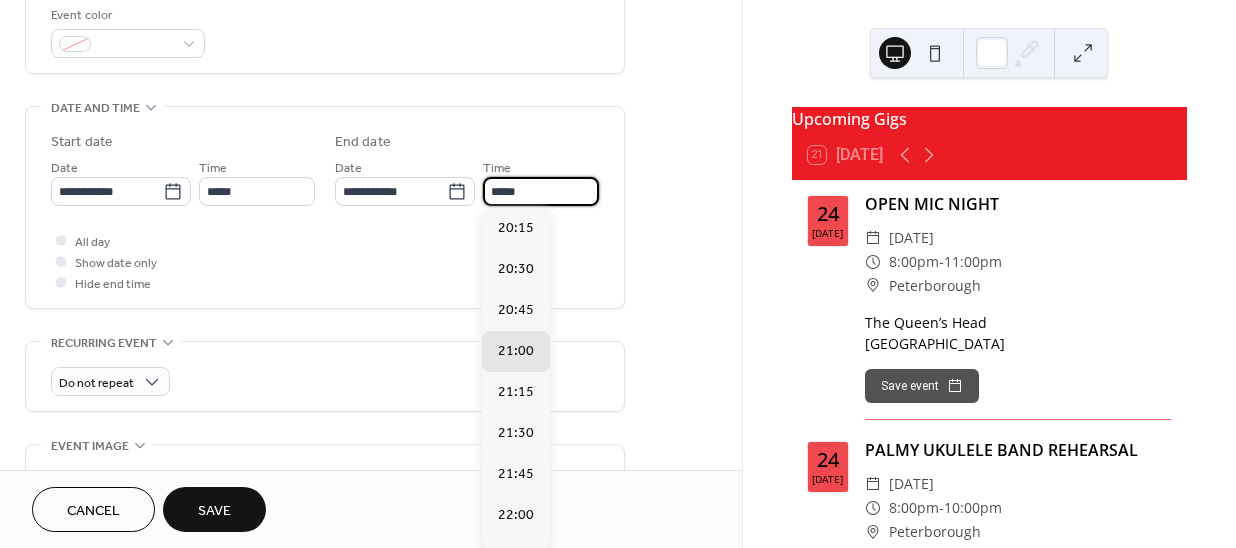 scroll, scrollTop: 269, scrollLeft: 0, axis: vertical 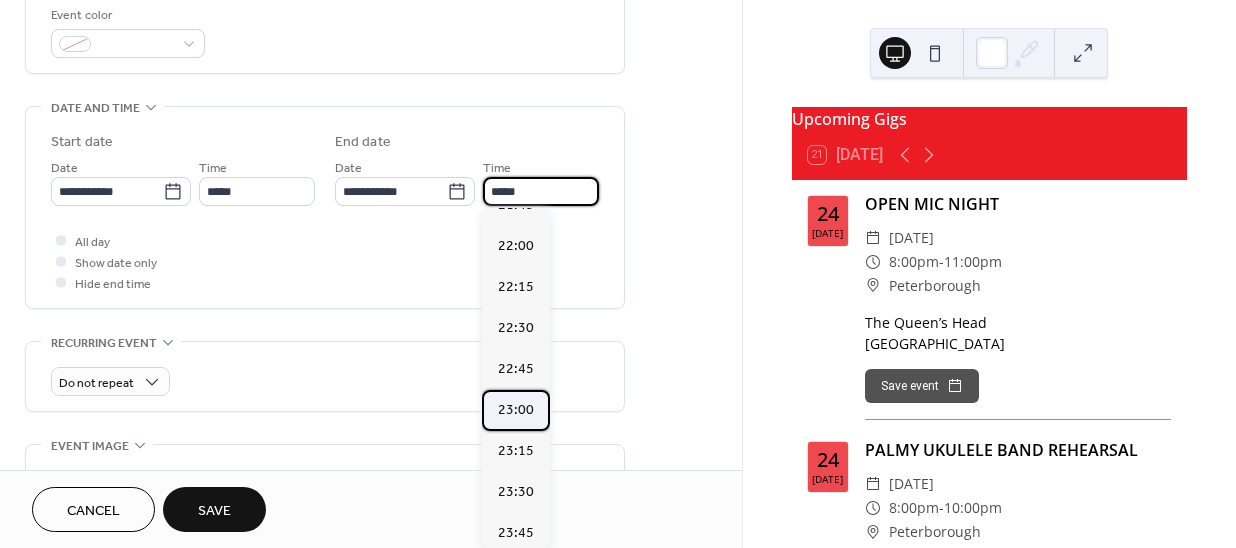 click on "23:00" at bounding box center (516, 410) 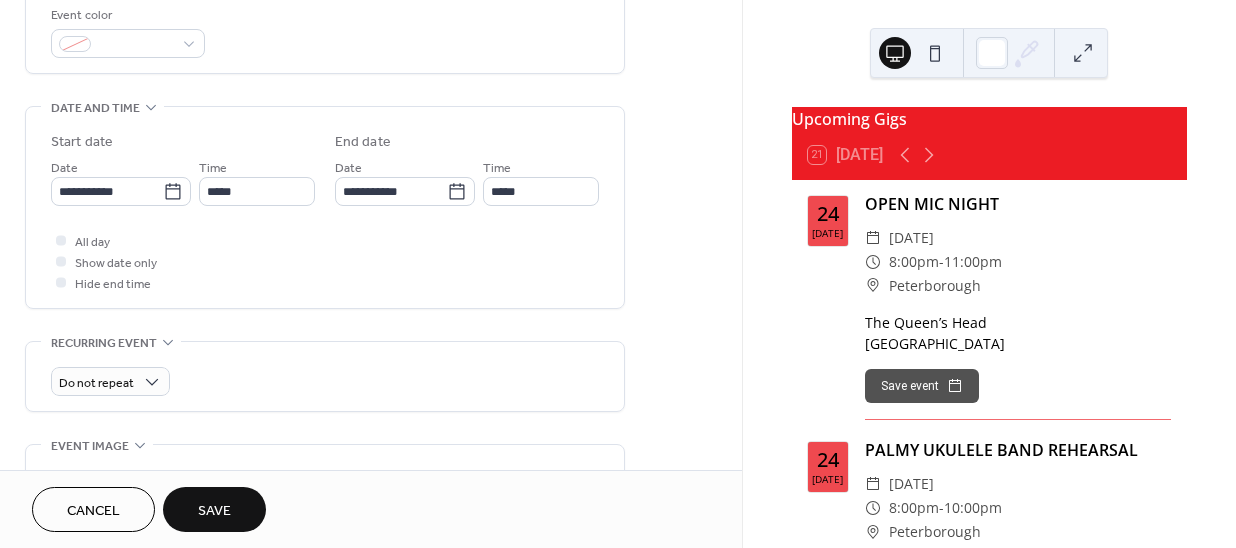 type on "*****" 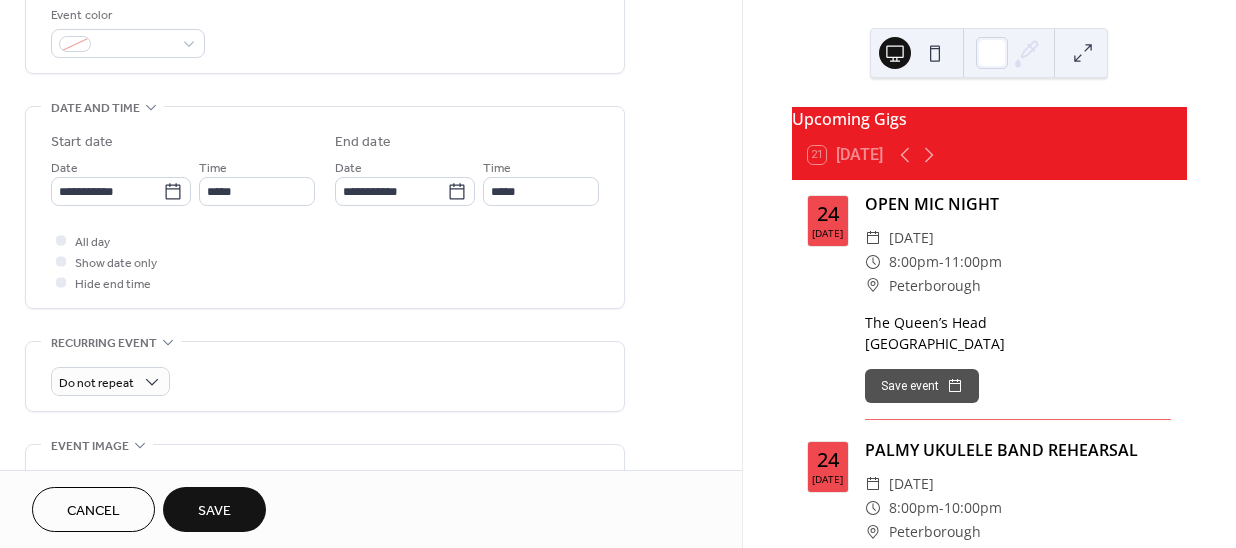 click on "Save" at bounding box center (214, 511) 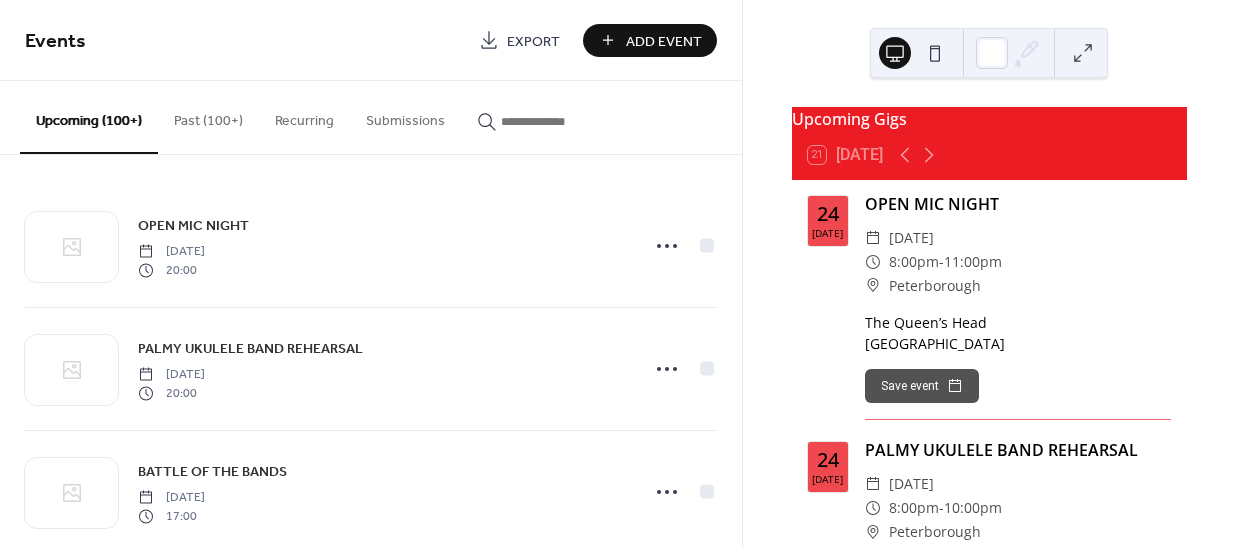 click on "Add Event" at bounding box center [664, 41] 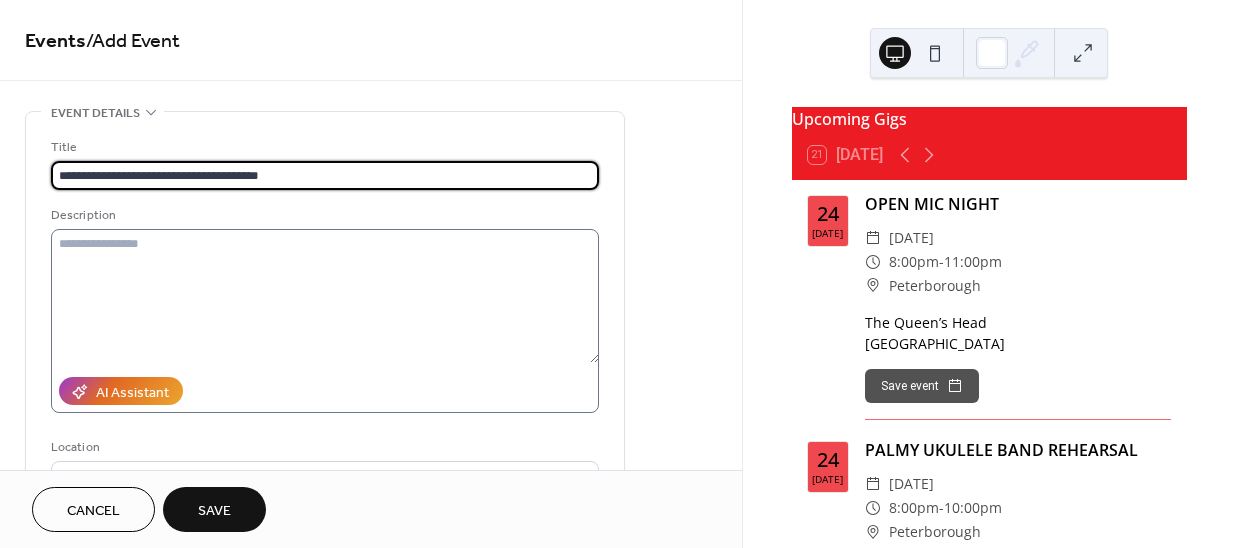 type on "**********" 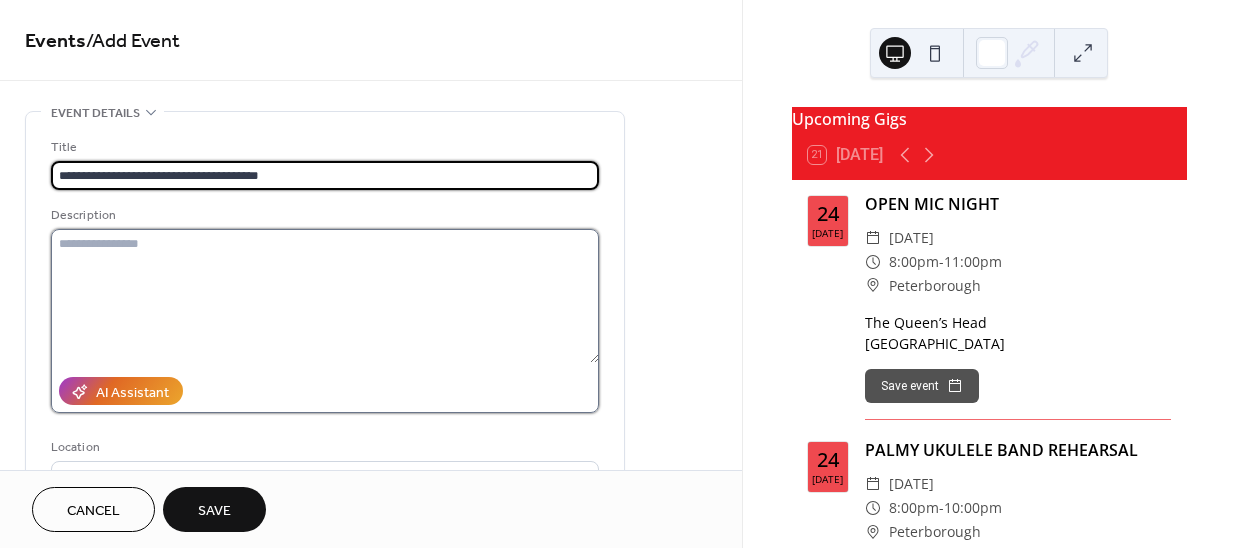 click at bounding box center [325, 296] 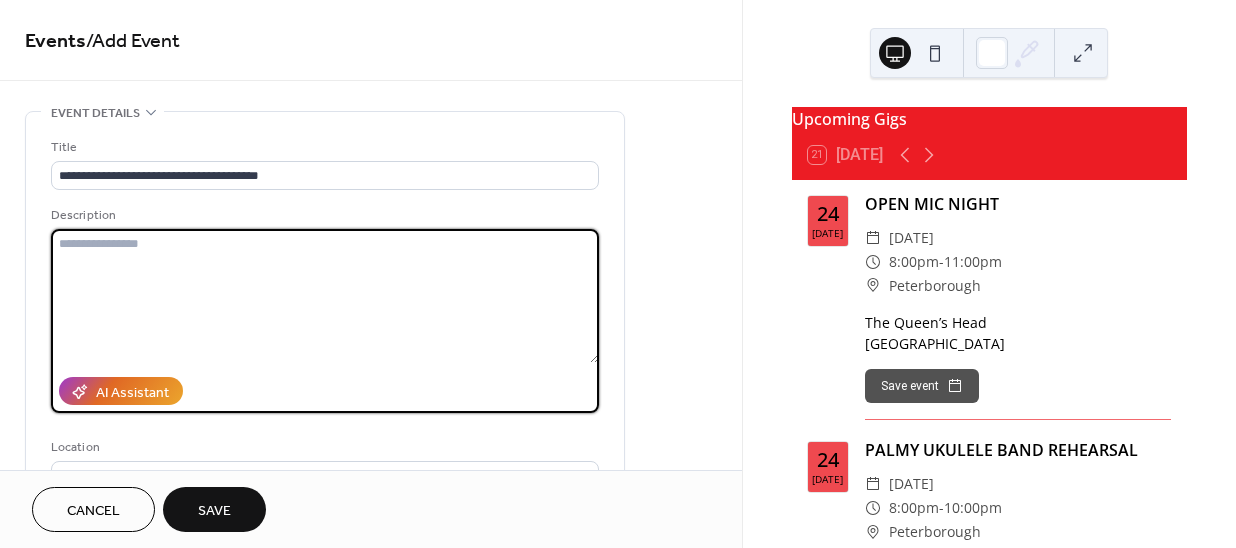 paste on "**********" 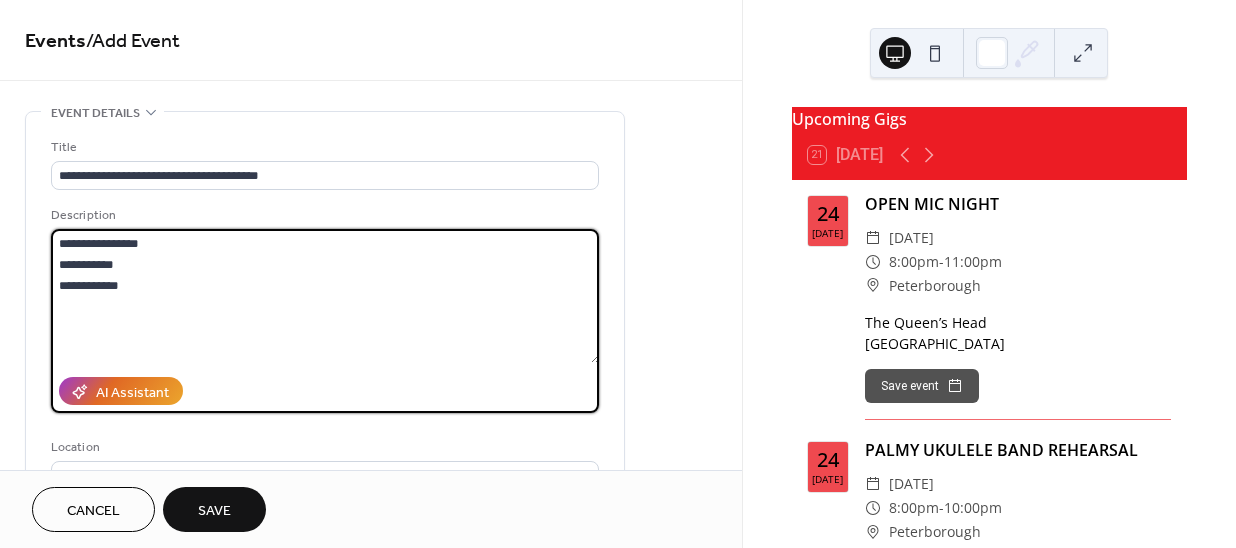 click on "**********" at bounding box center (325, 365) 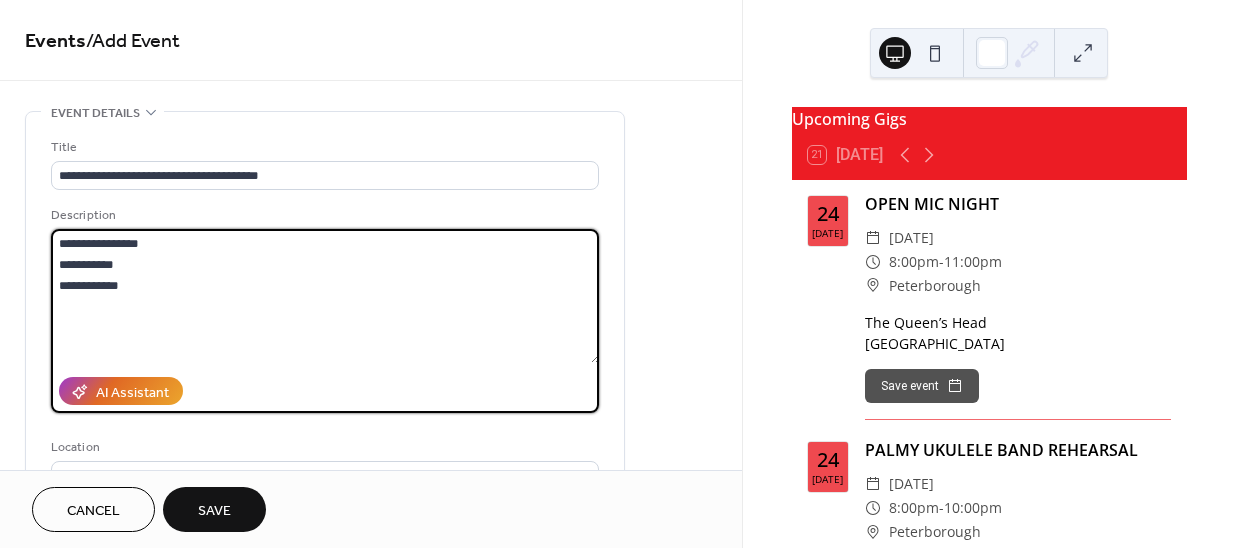 type on "**********" 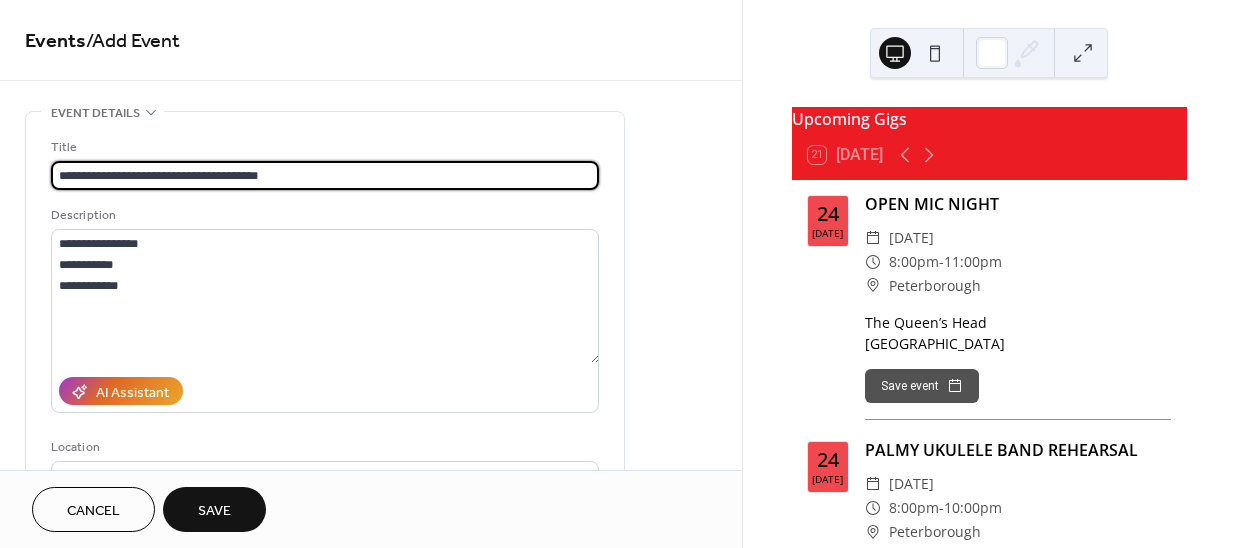 drag, startPoint x: 310, startPoint y: 169, endPoint x: 179, endPoint y: 164, distance: 131.09538 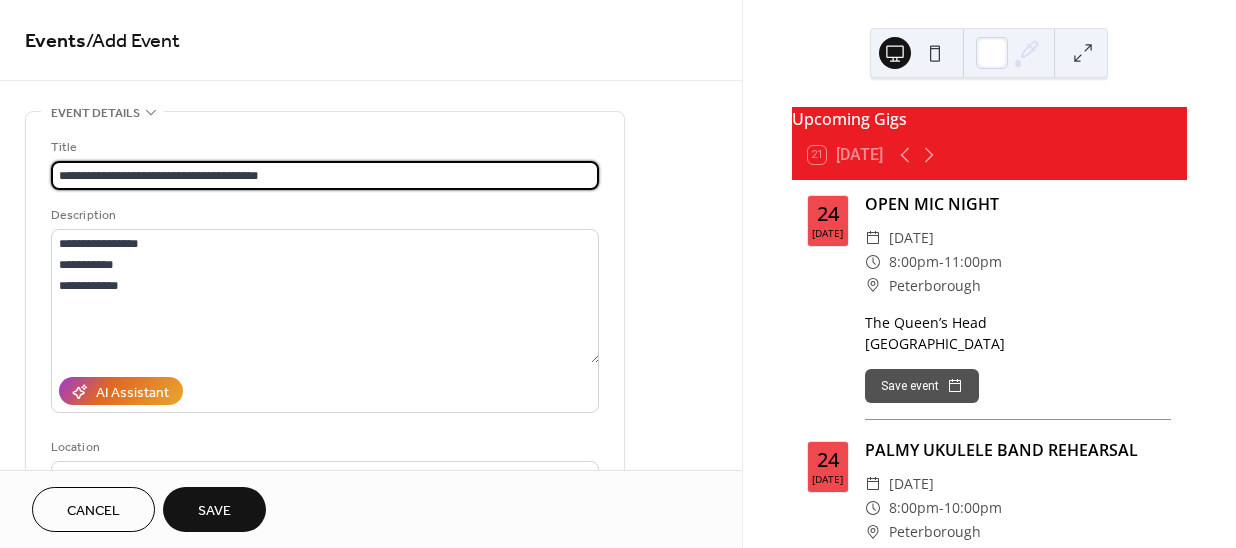 click on "**********" at bounding box center [325, 175] 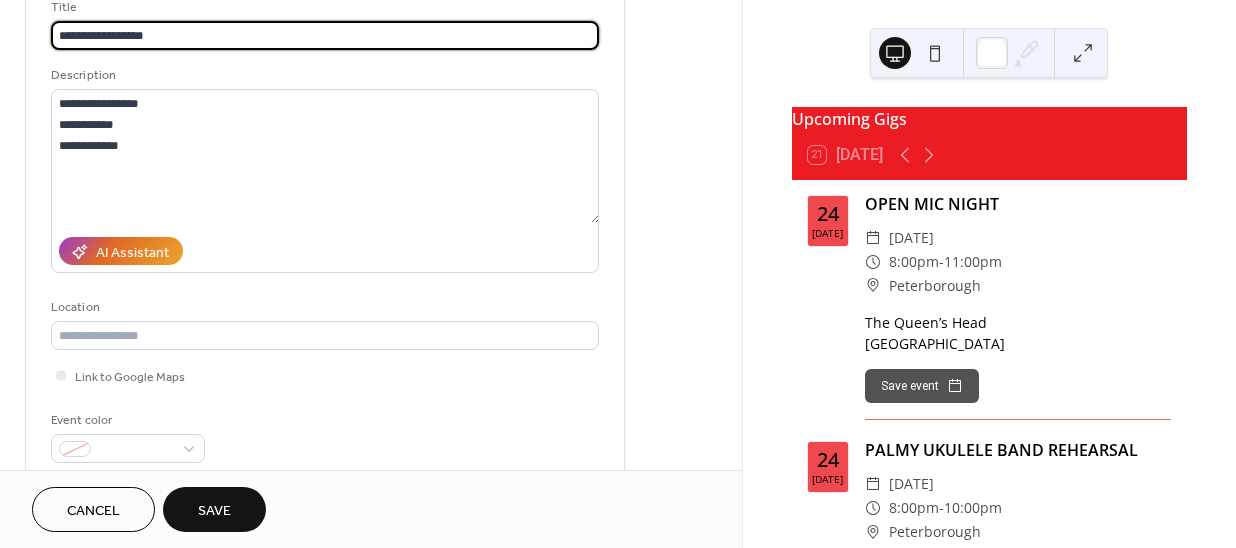 scroll, scrollTop: 90, scrollLeft: 0, axis: vertical 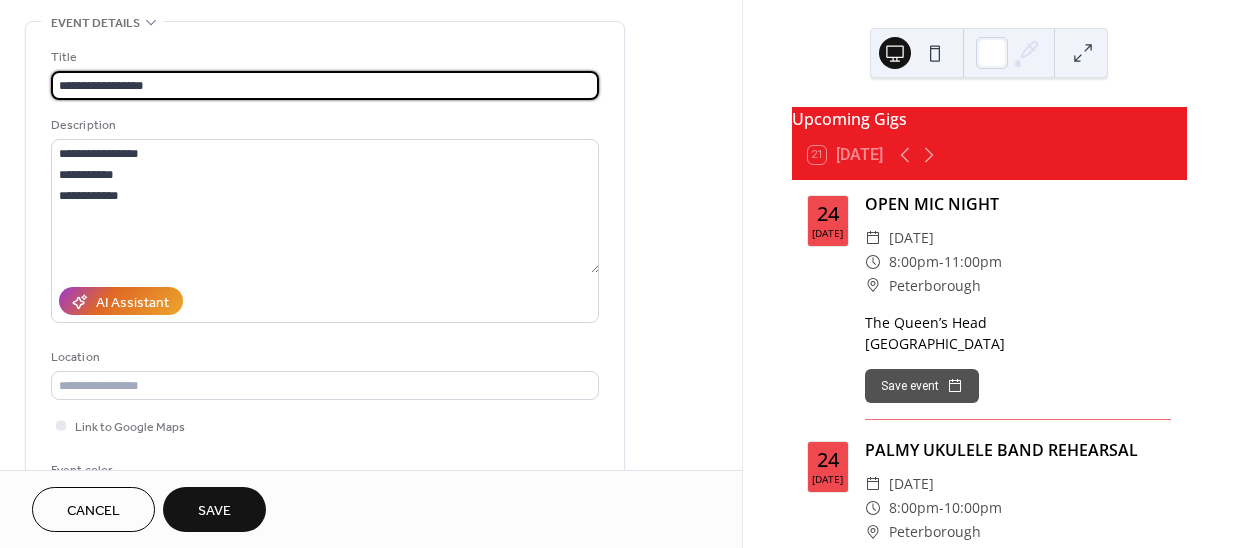 type on "**********" 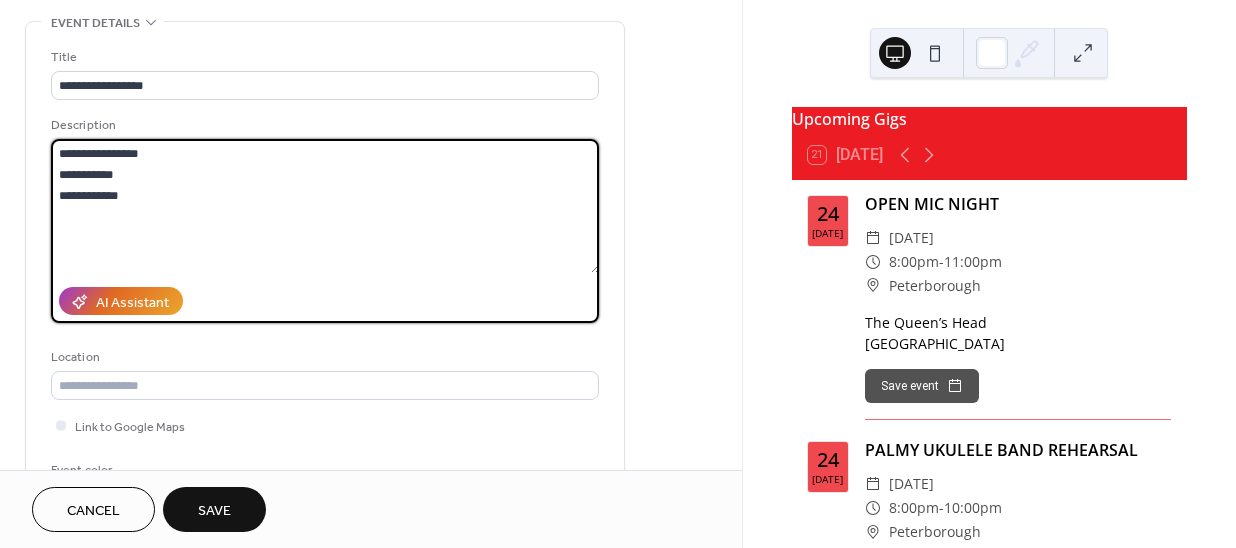 click on "**********" at bounding box center (325, 275) 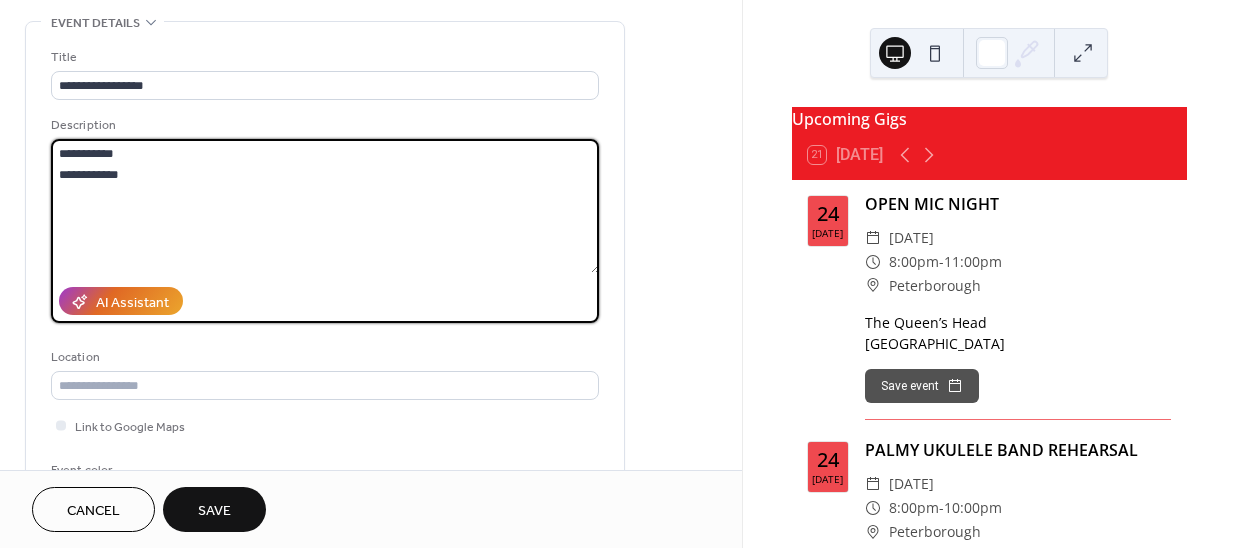 scroll, scrollTop: 272, scrollLeft: 0, axis: vertical 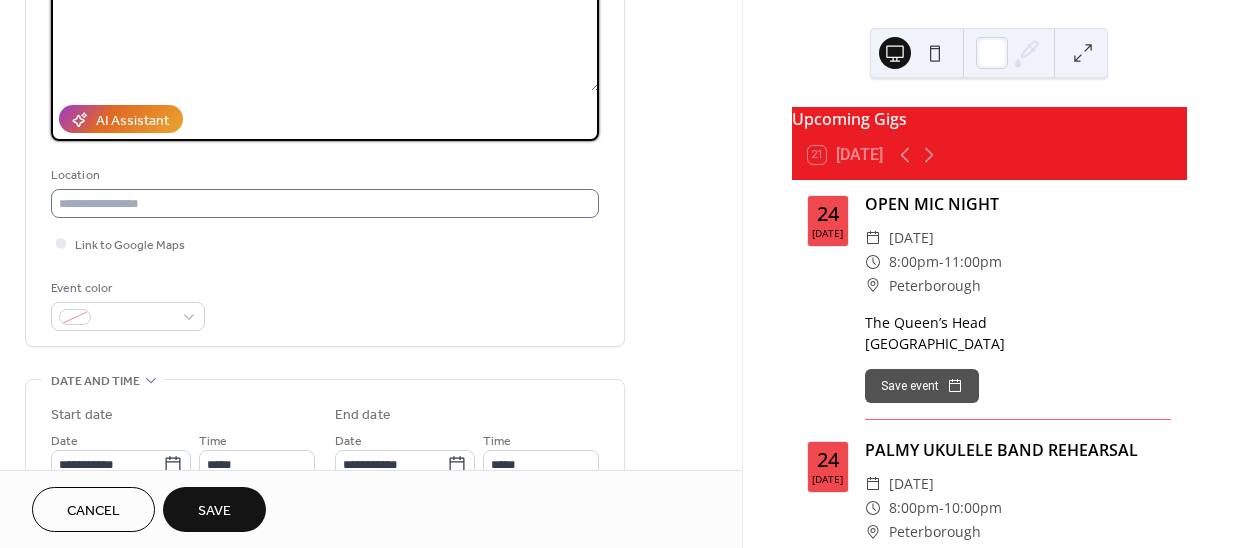 type on "**********" 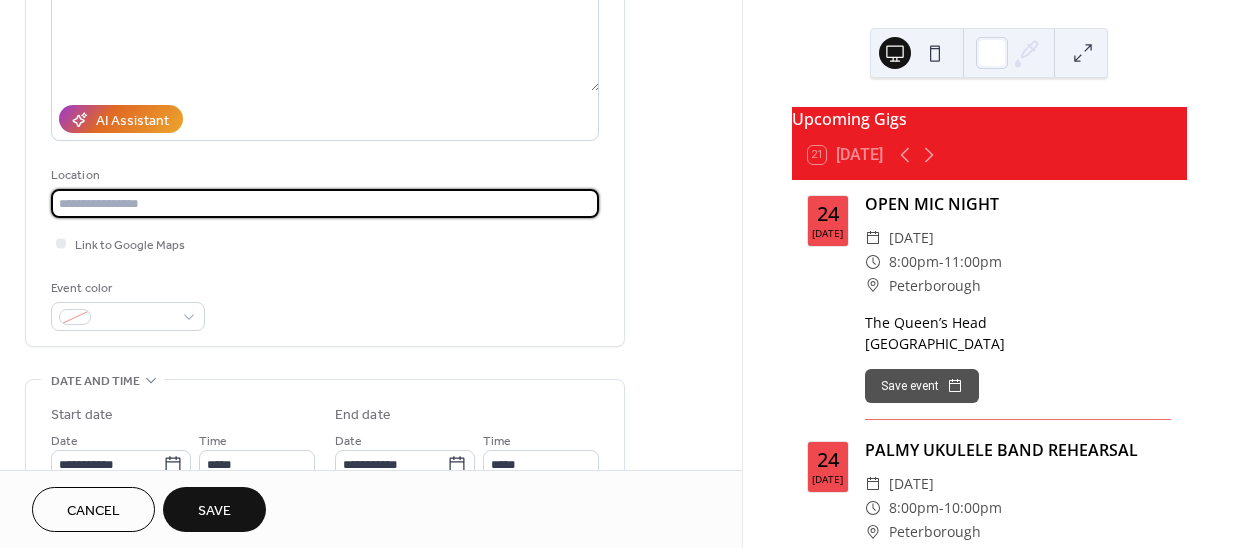 click at bounding box center [325, 203] 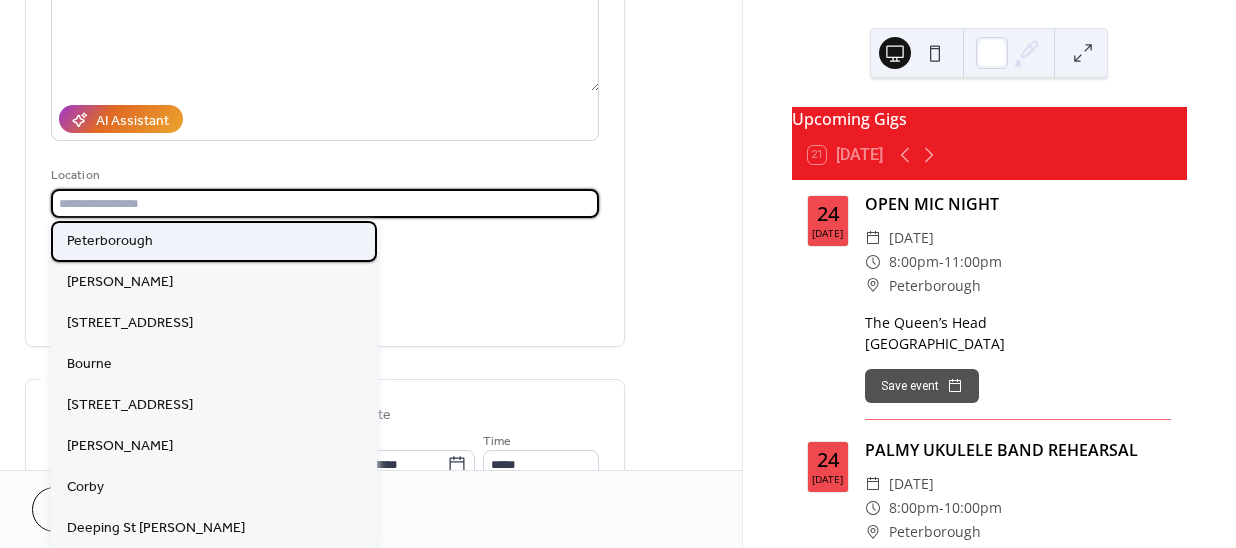 click on "Peterborough" at bounding box center [110, 240] 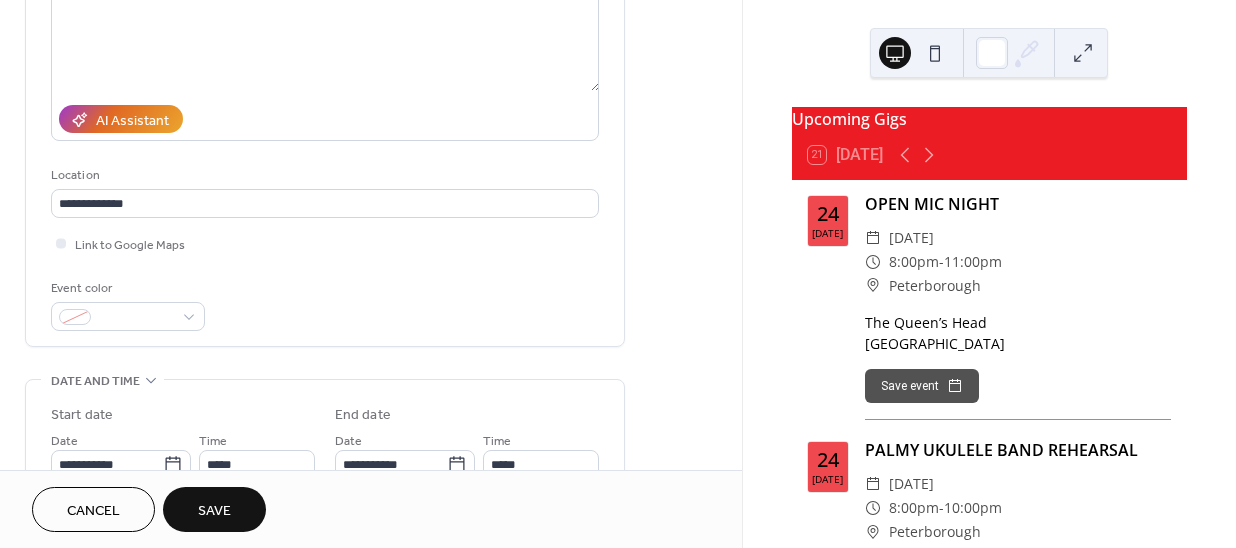 type on "**********" 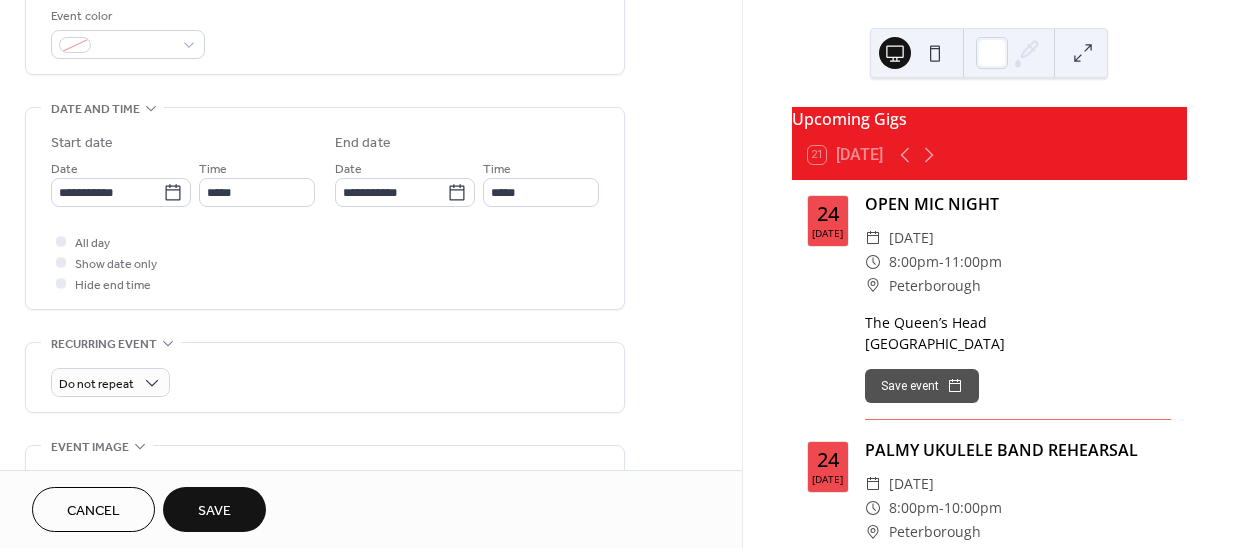 scroll, scrollTop: 545, scrollLeft: 0, axis: vertical 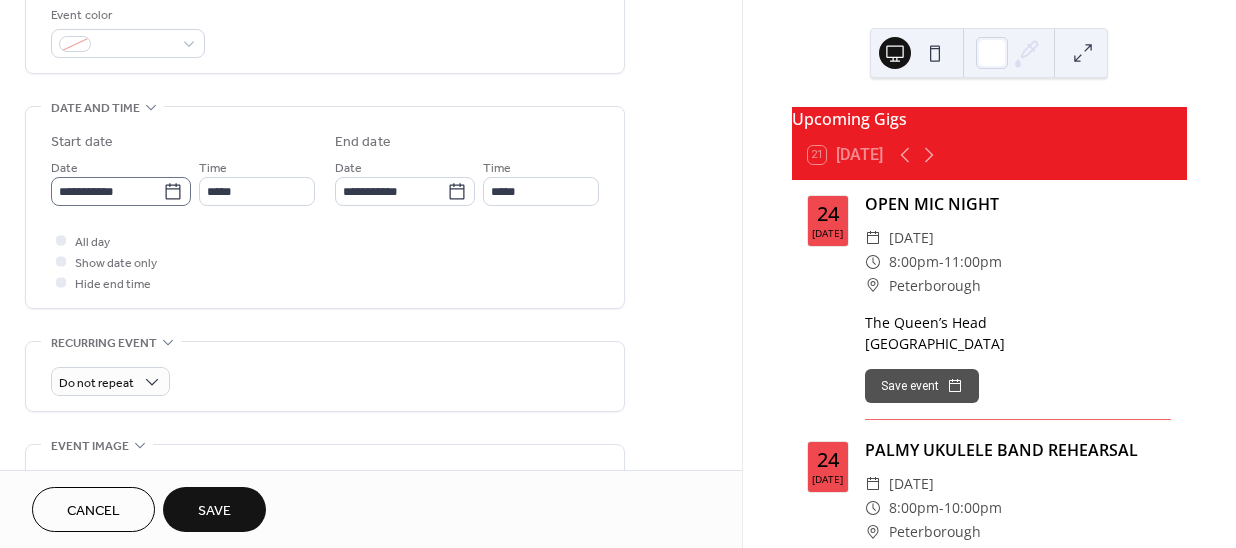 click 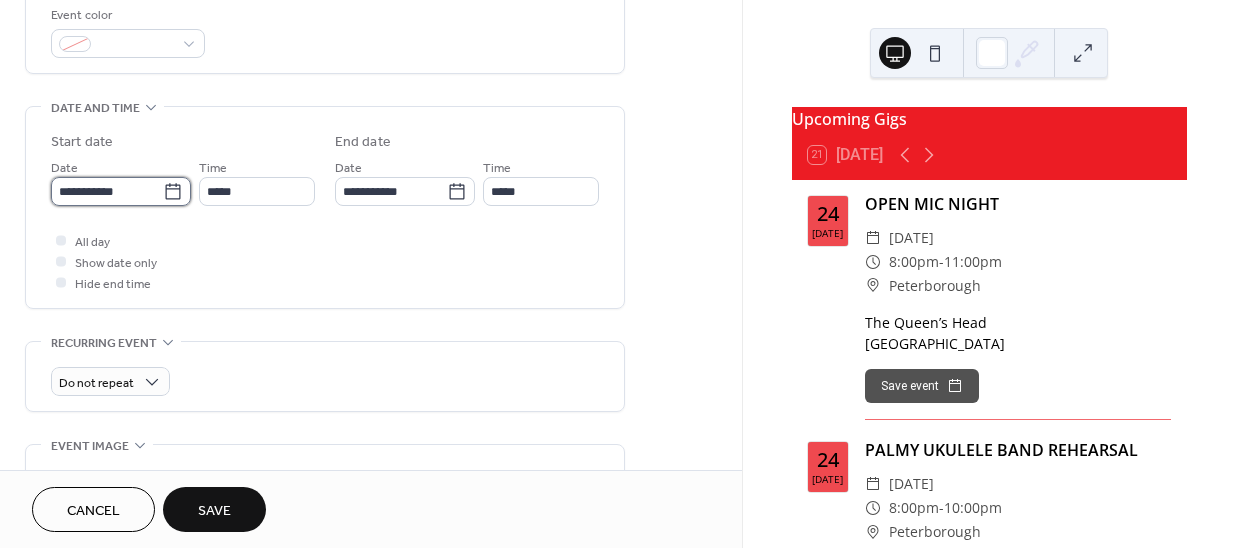 click on "**********" at bounding box center (107, 191) 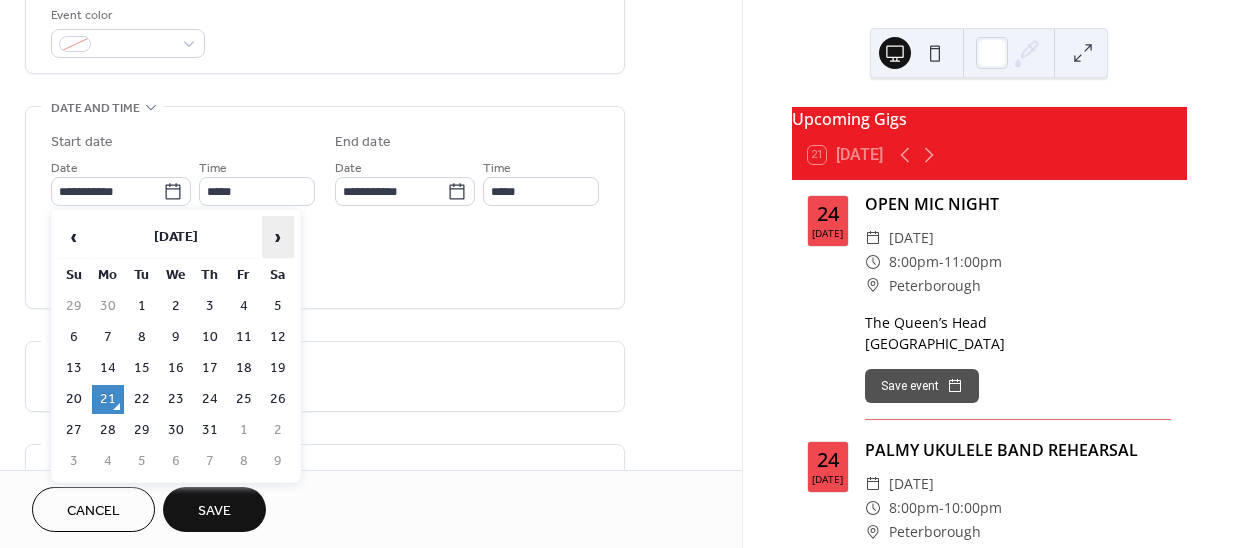 click on "›" at bounding box center [278, 237] 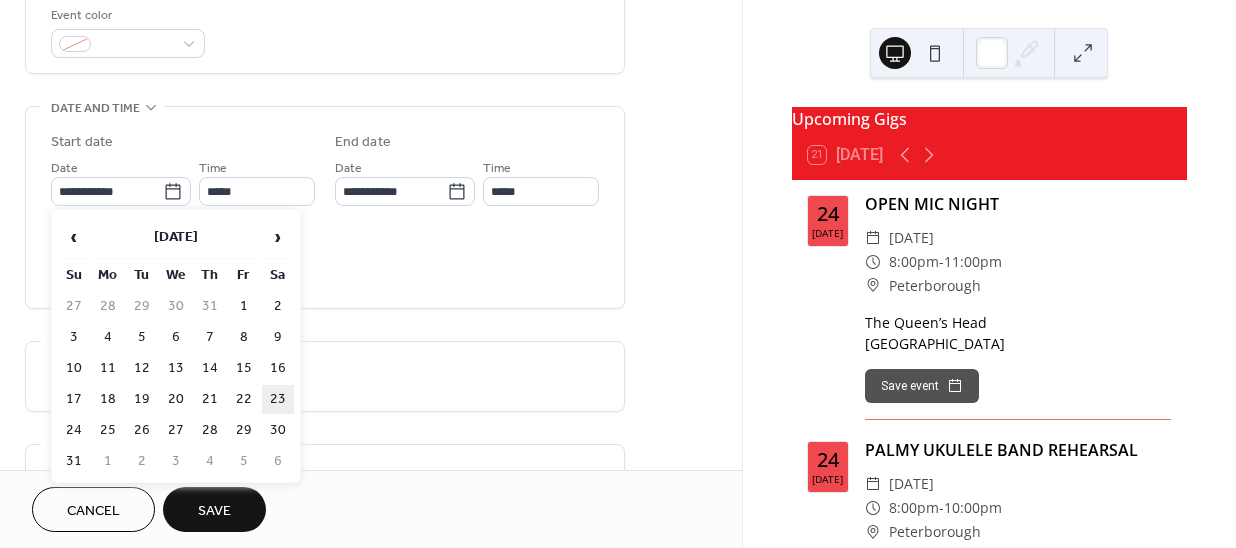 click on "23" at bounding box center (278, 399) 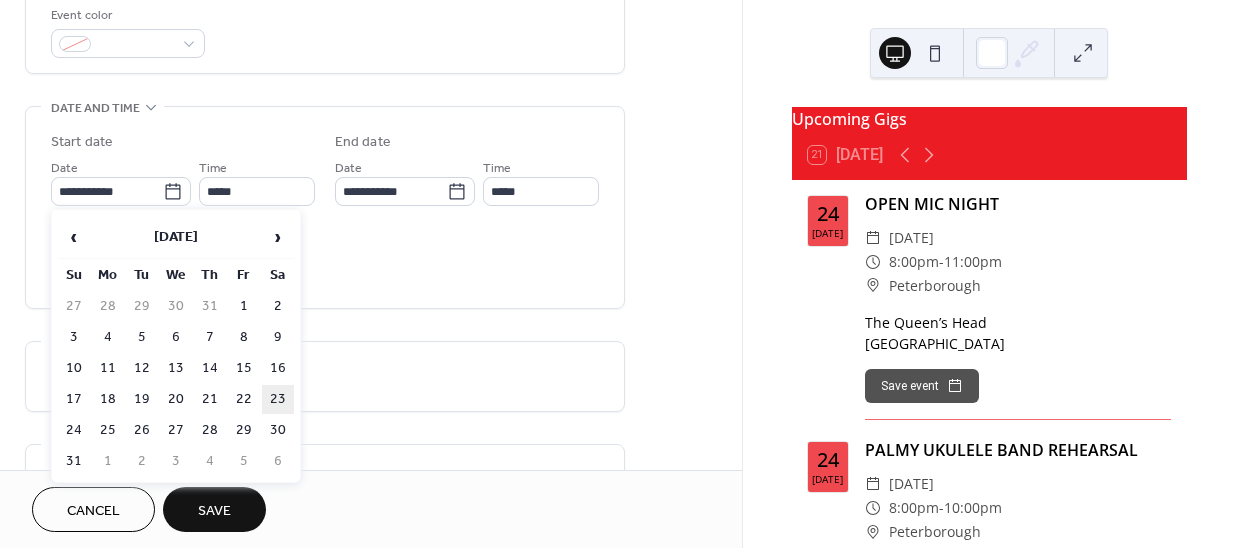type on "**********" 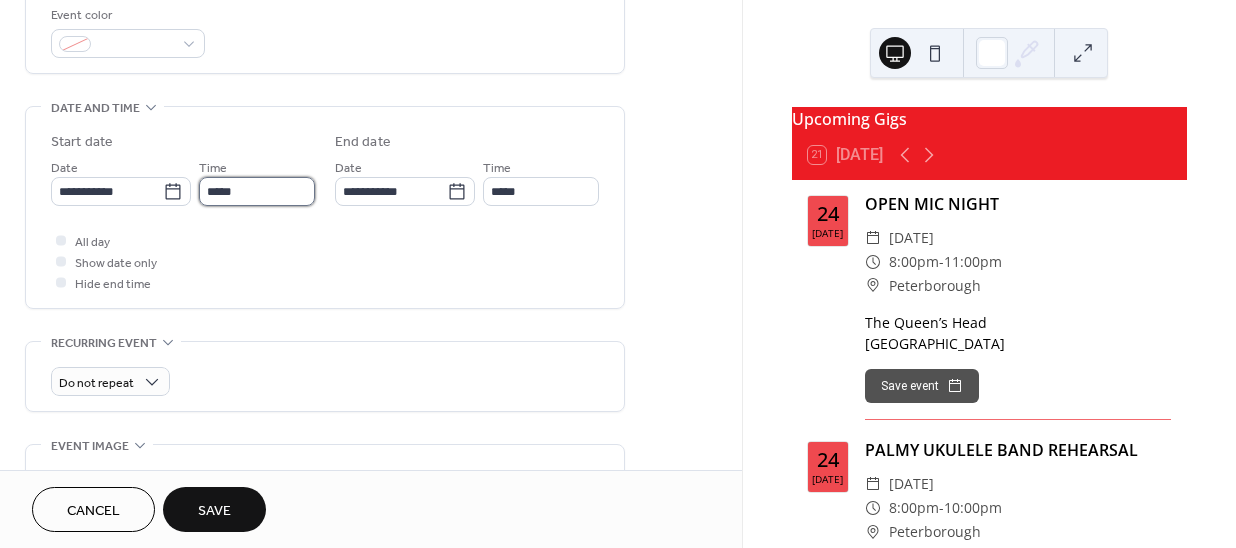 click on "*****" at bounding box center [257, 191] 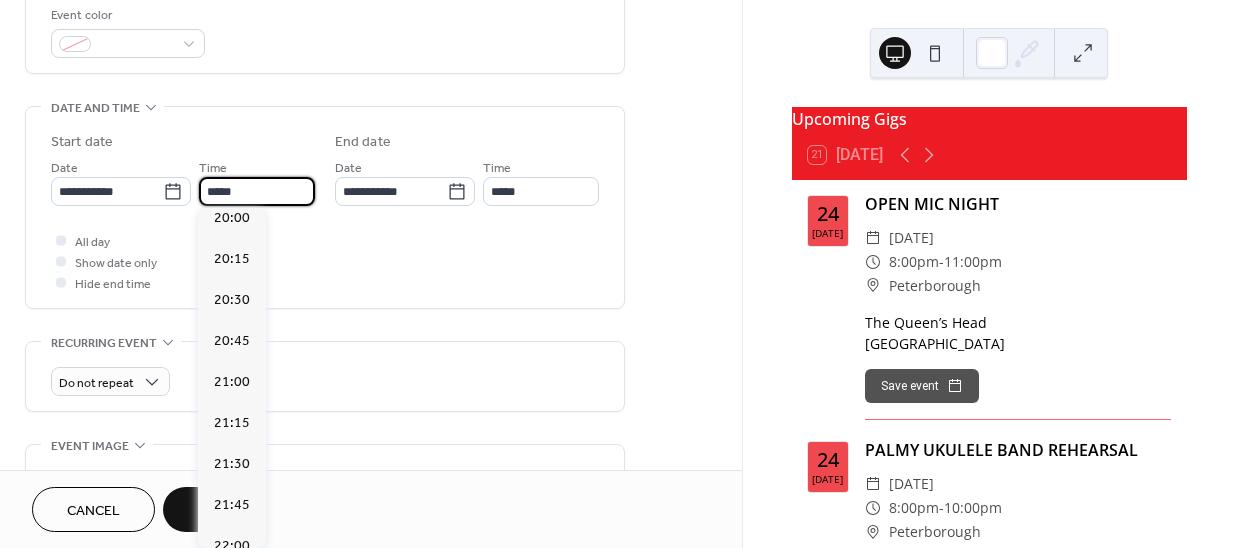 scroll, scrollTop: 3314, scrollLeft: 0, axis: vertical 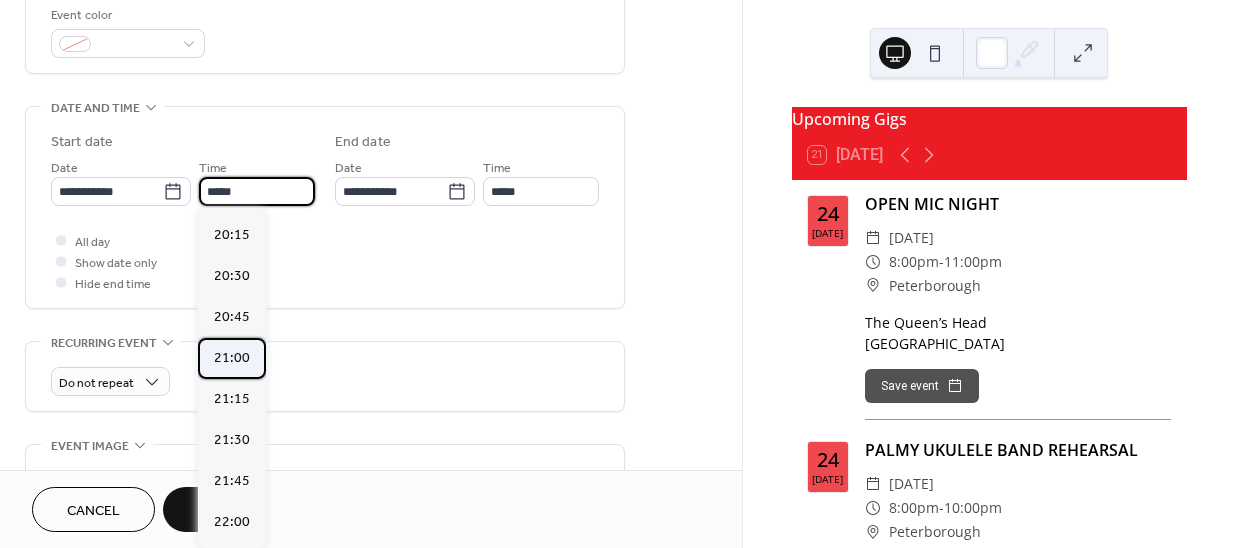 click on "21:00" at bounding box center [232, 358] 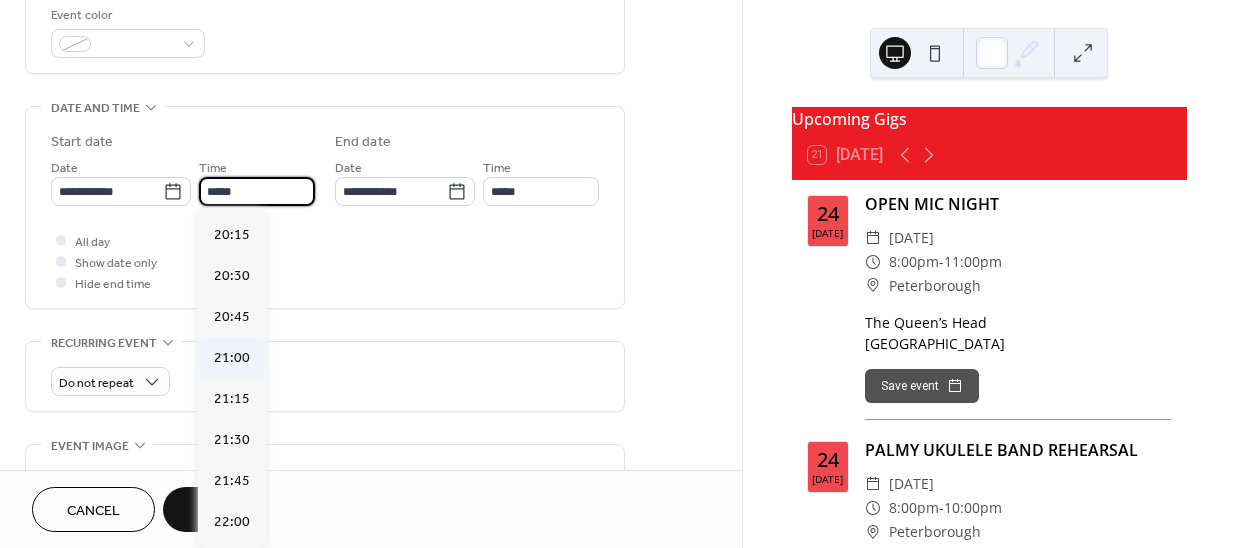 type on "*****" 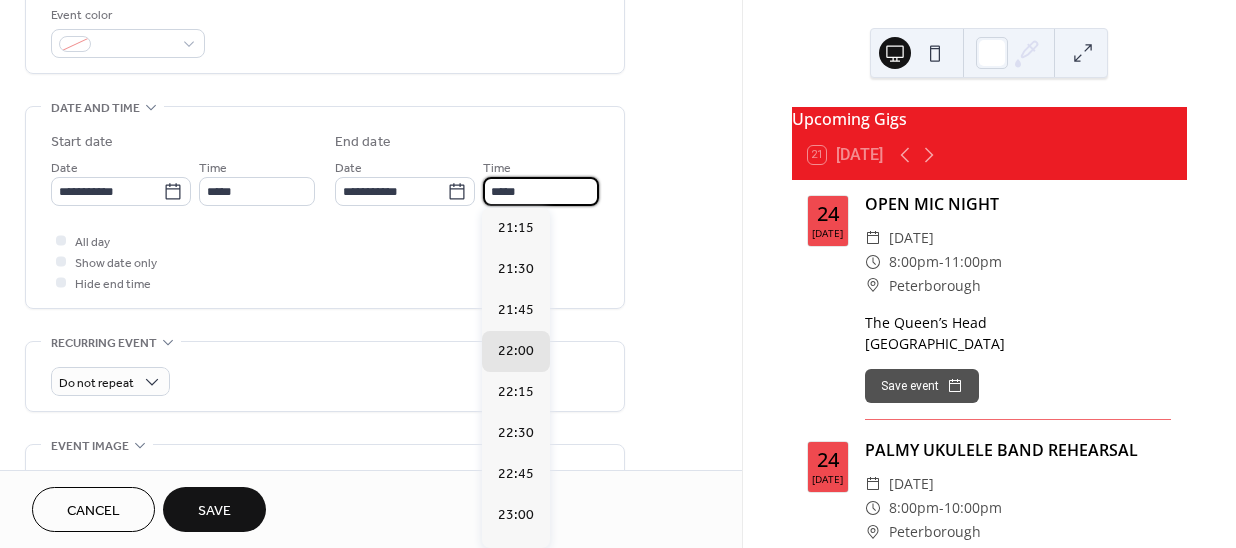 click on "*****" at bounding box center (541, 191) 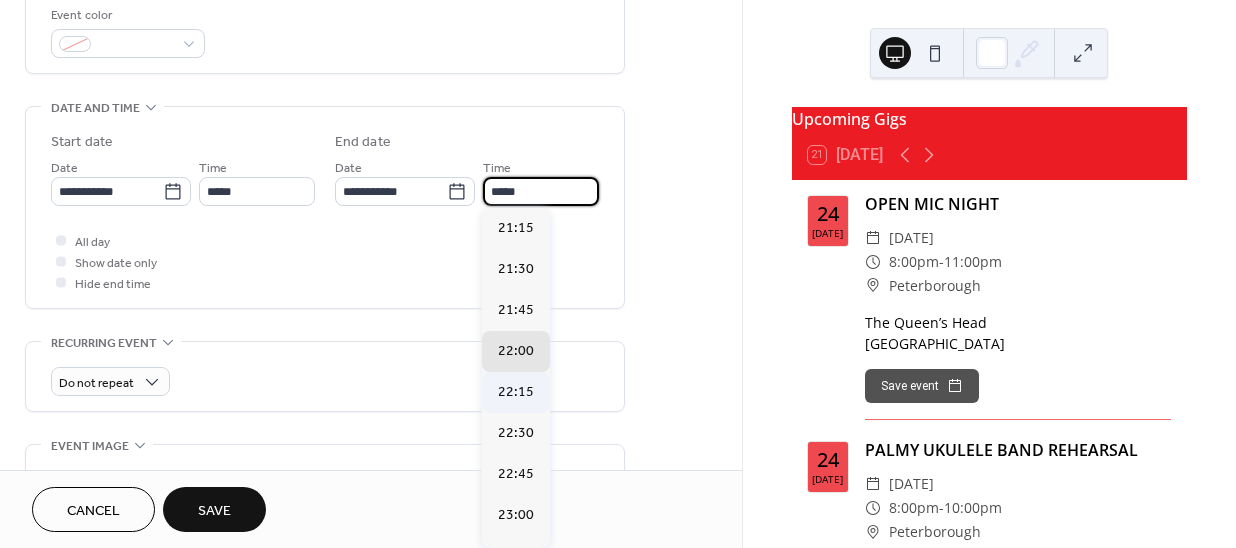 scroll, scrollTop: 90, scrollLeft: 0, axis: vertical 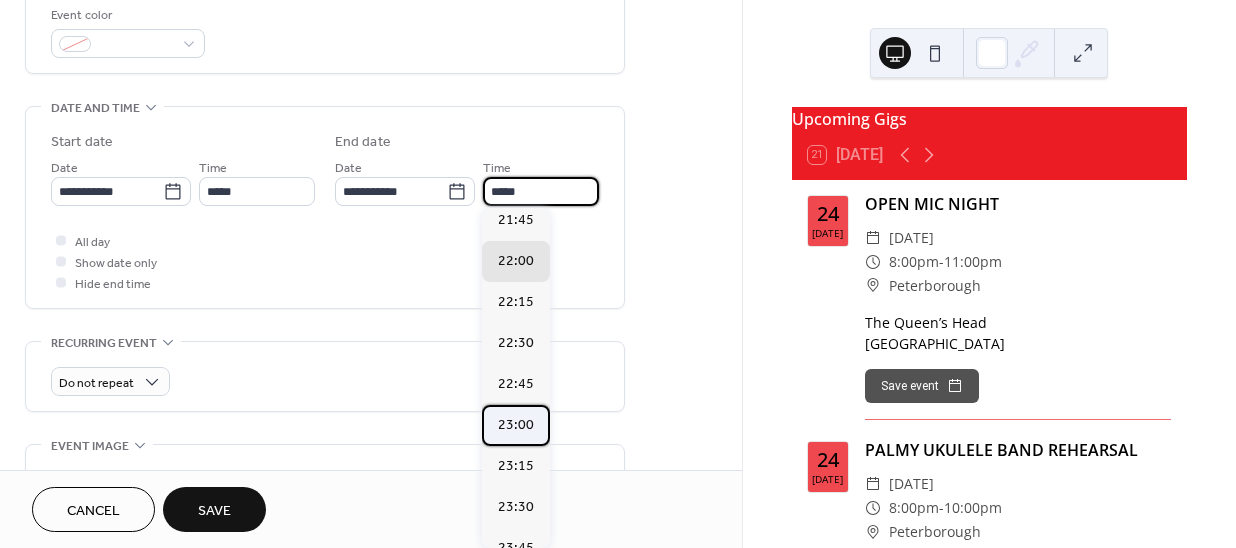 click on "23:00" at bounding box center [516, 425] 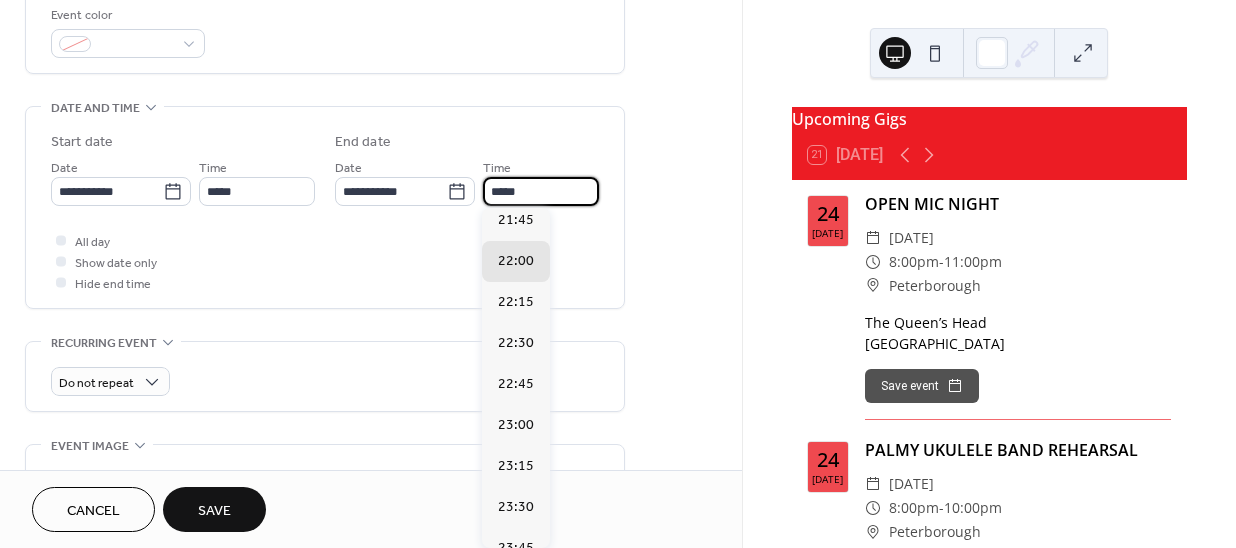 type on "*****" 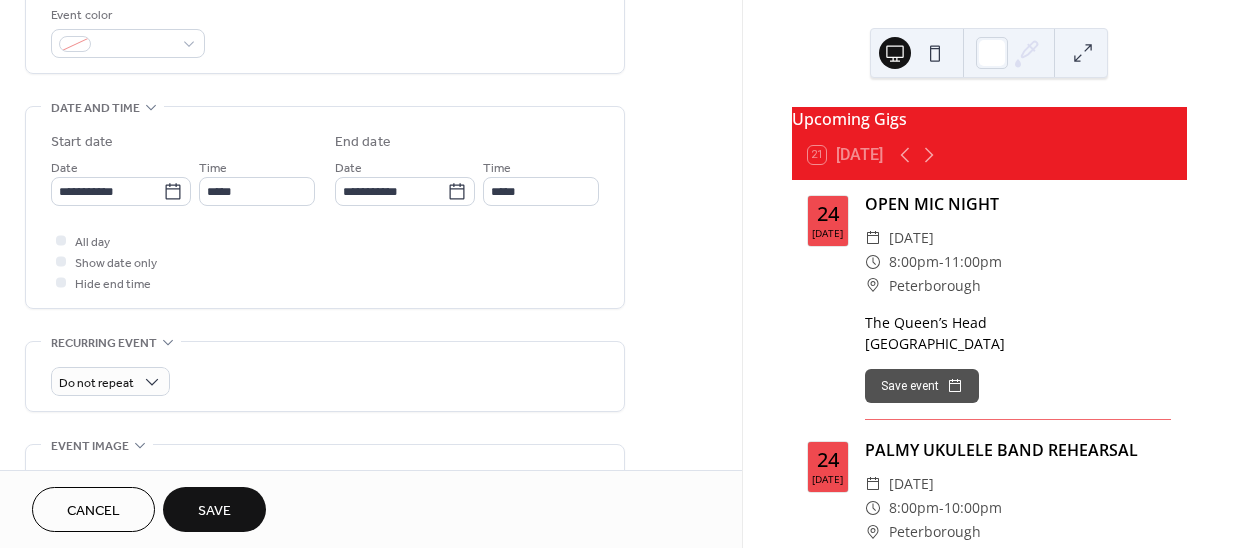 click on "Save" at bounding box center (214, 511) 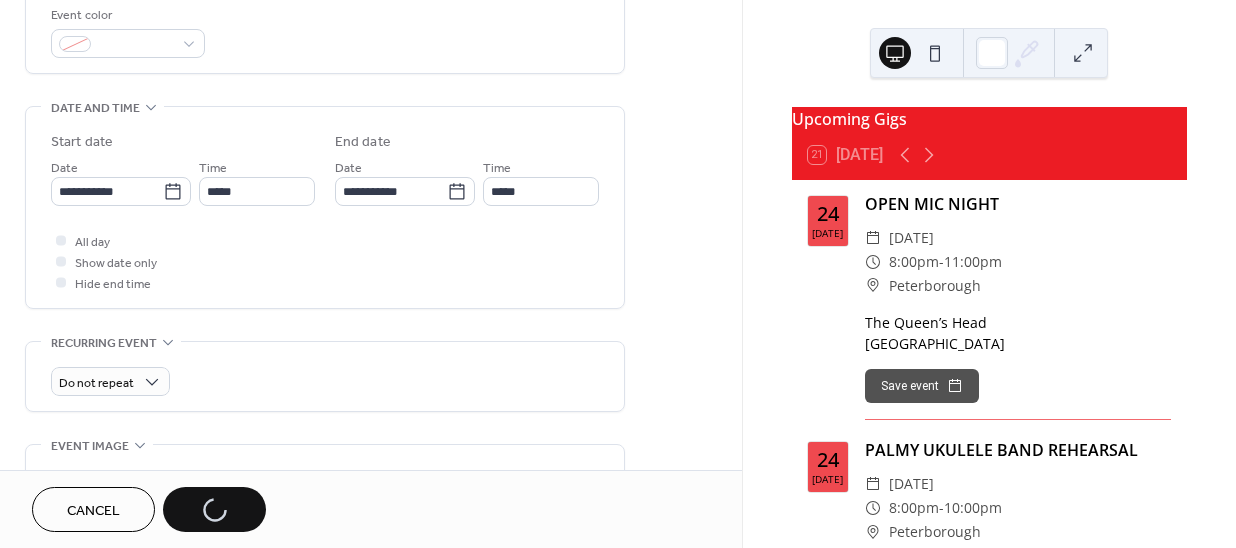 scroll, scrollTop: 363, scrollLeft: 0, axis: vertical 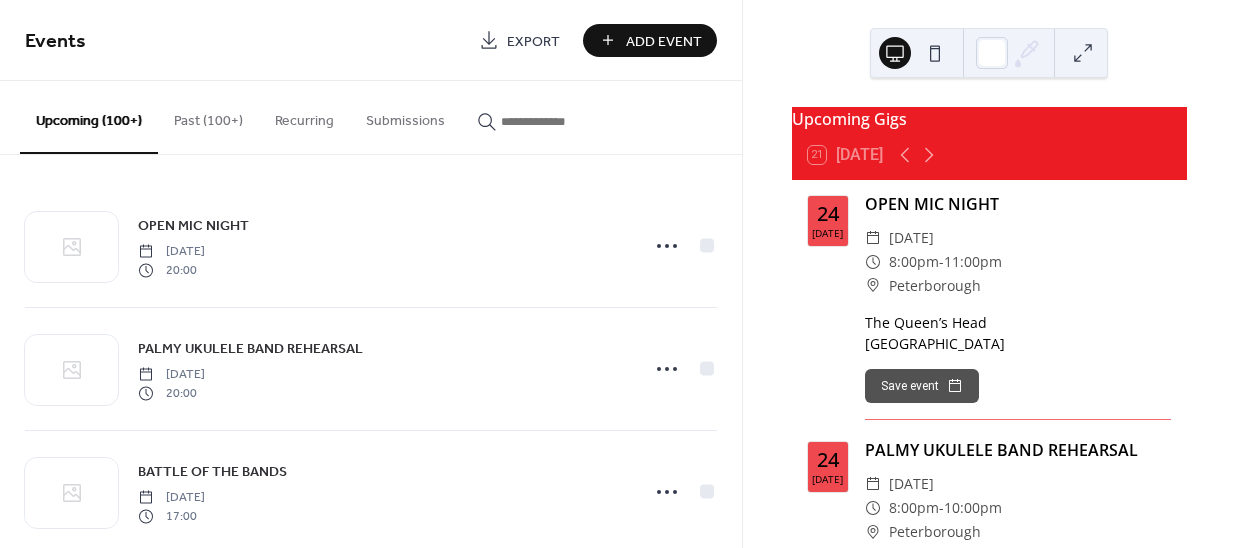 click on "Add Event" at bounding box center [650, 40] 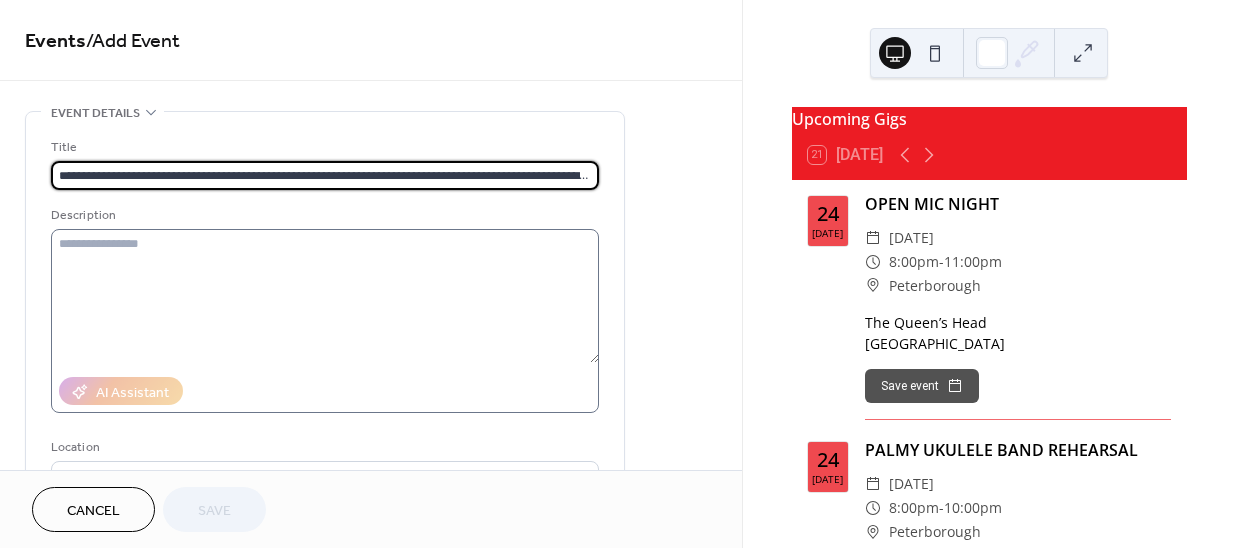 scroll, scrollTop: 0, scrollLeft: 224, axis: horizontal 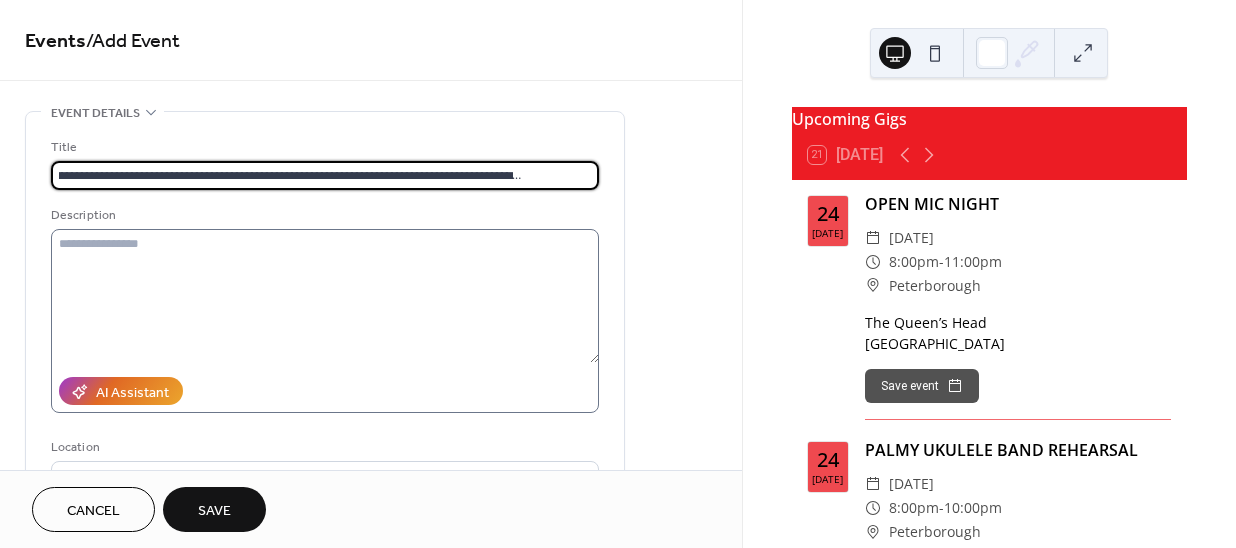 type on "**********" 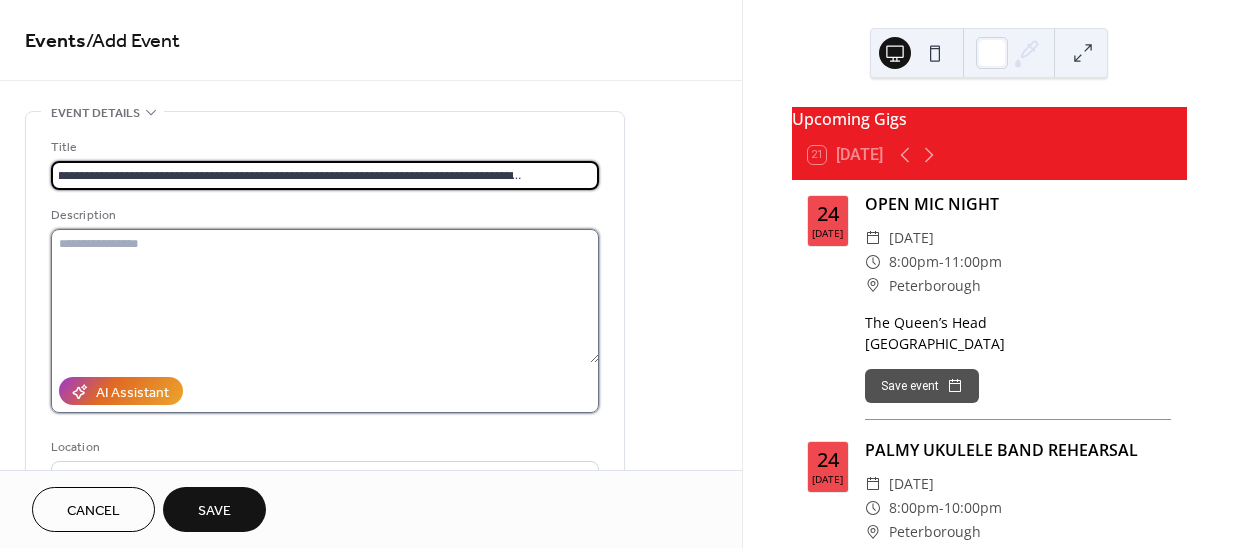 click at bounding box center (325, 296) 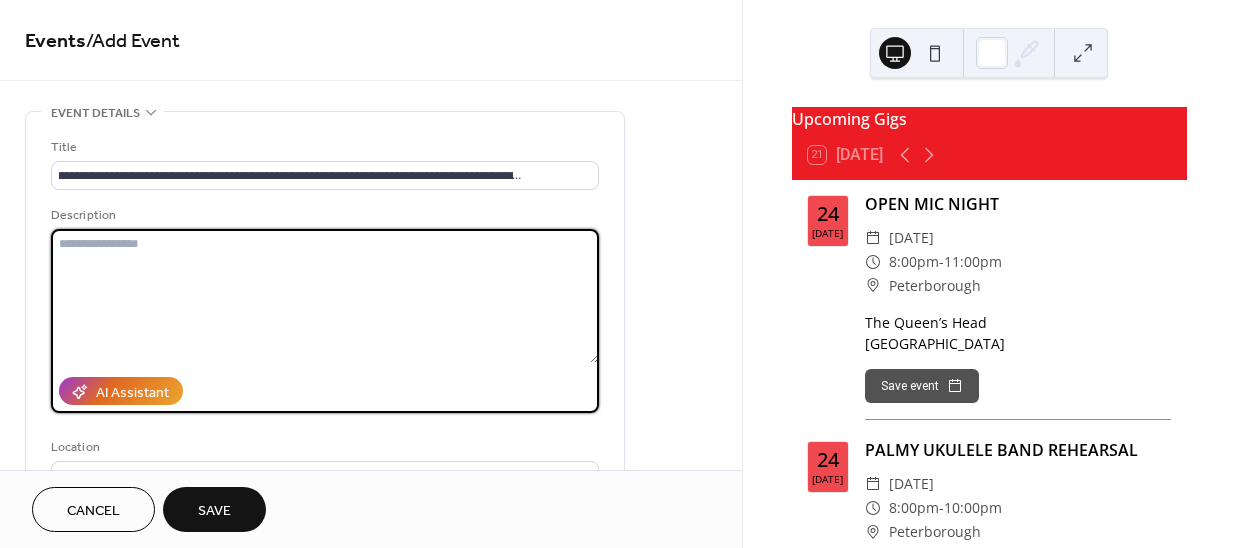 scroll, scrollTop: 0, scrollLeft: 0, axis: both 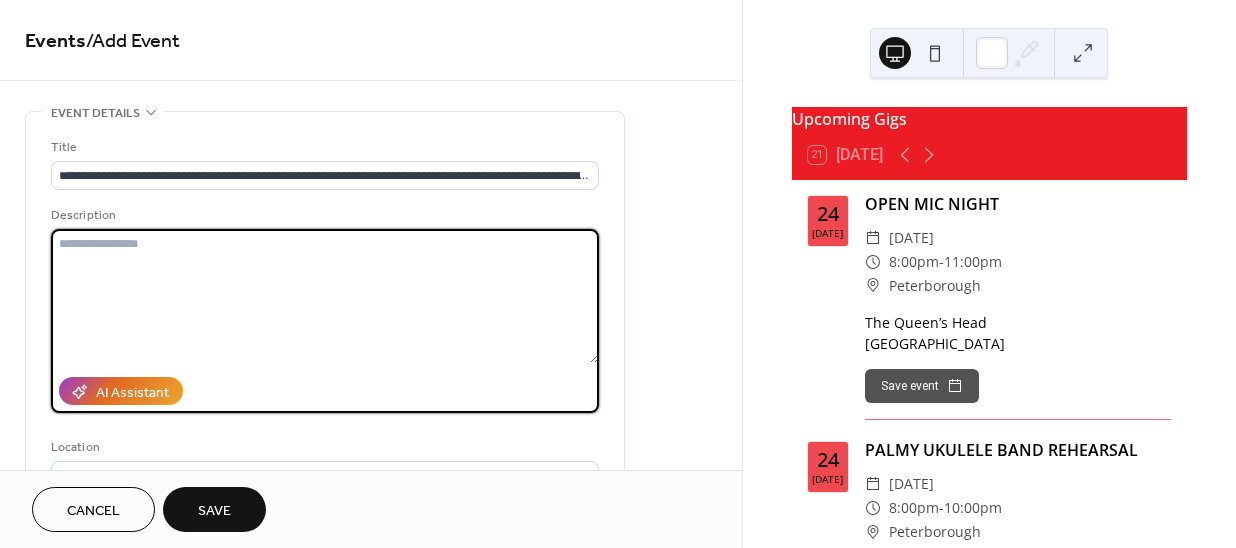 paste on "**********" 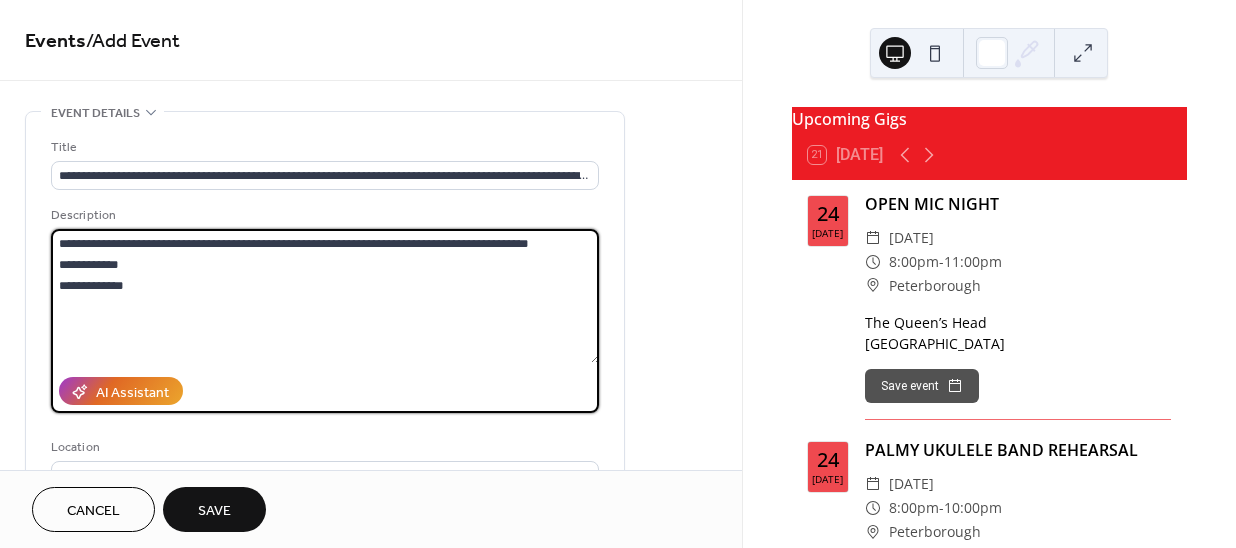 drag, startPoint x: 151, startPoint y: 262, endPoint x: 49, endPoint y: 238, distance: 104.78549 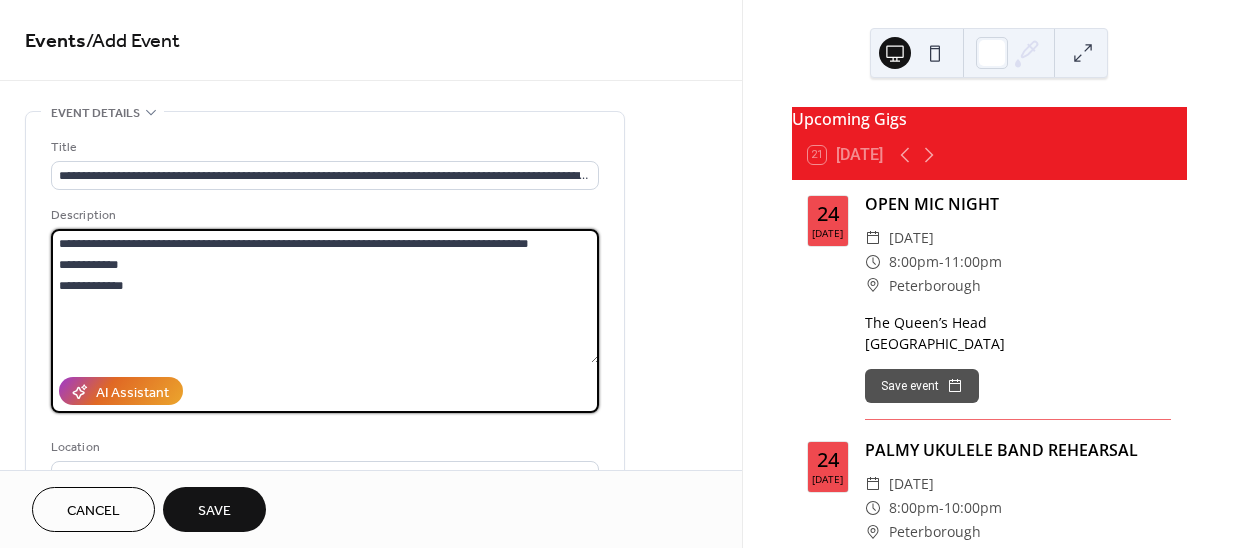 click on "**********" at bounding box center (325, 365) 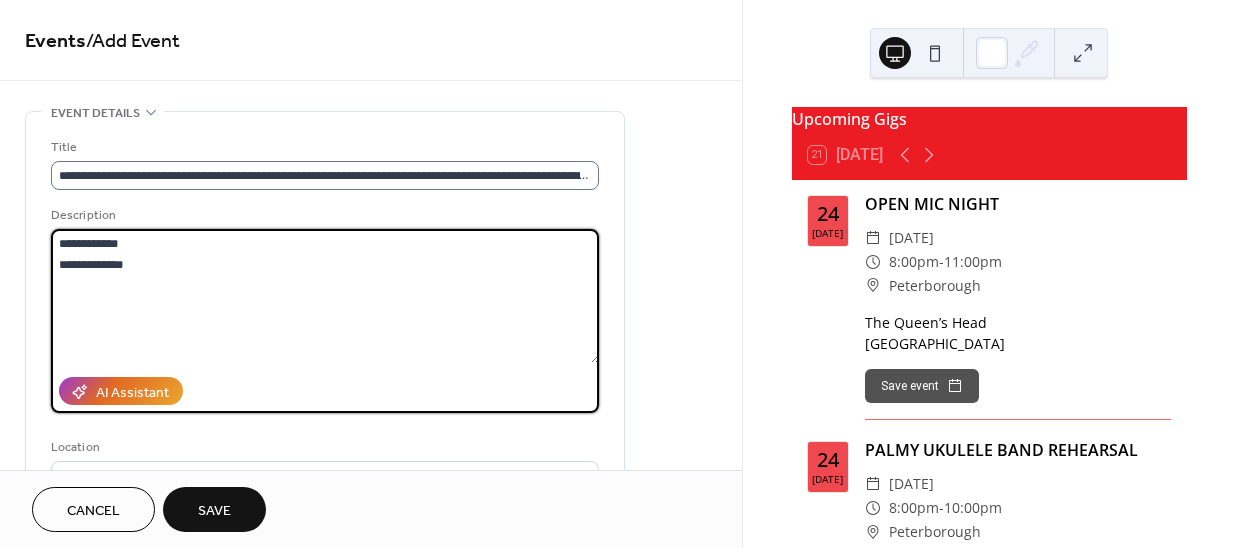 type on "**********" 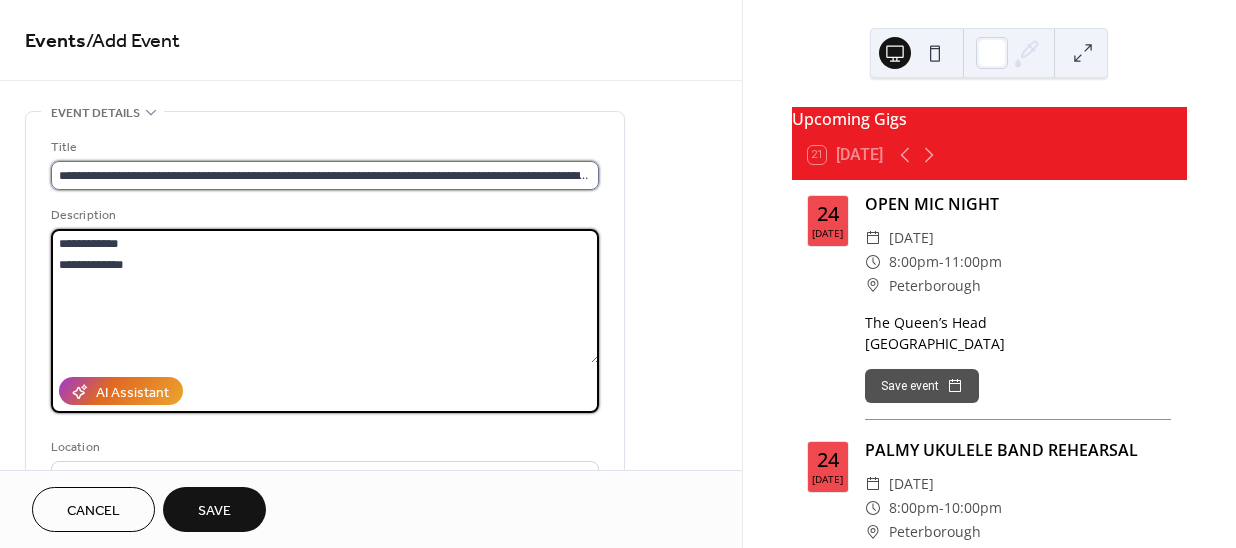 click on "**********" at bounding box center [325, 175] 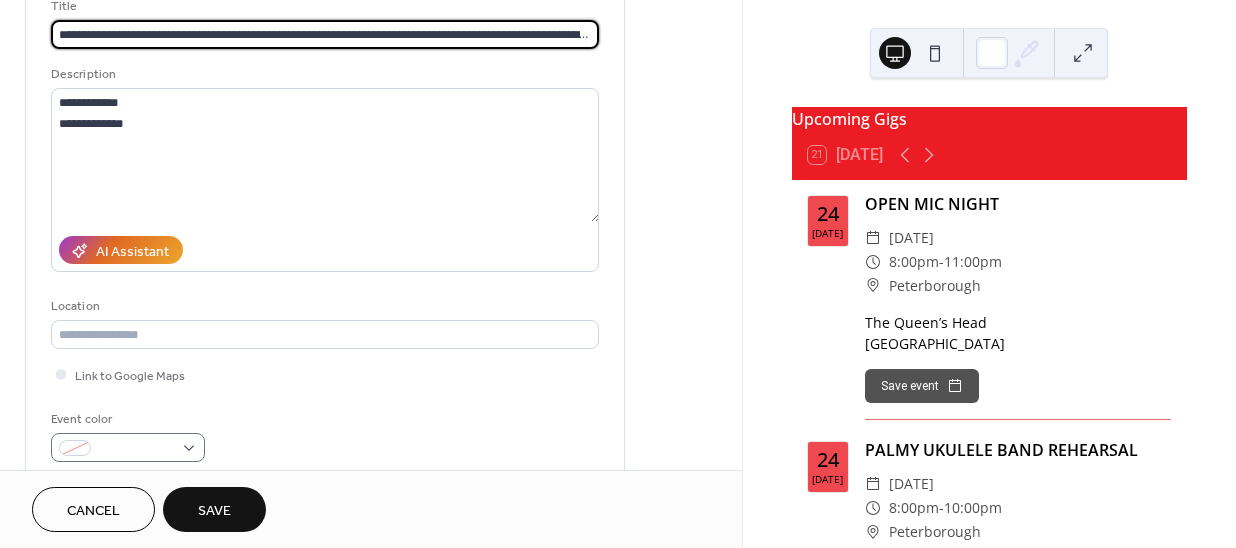 scroll, scrollTop: 181, scrollLeft: 0, axis: vertical 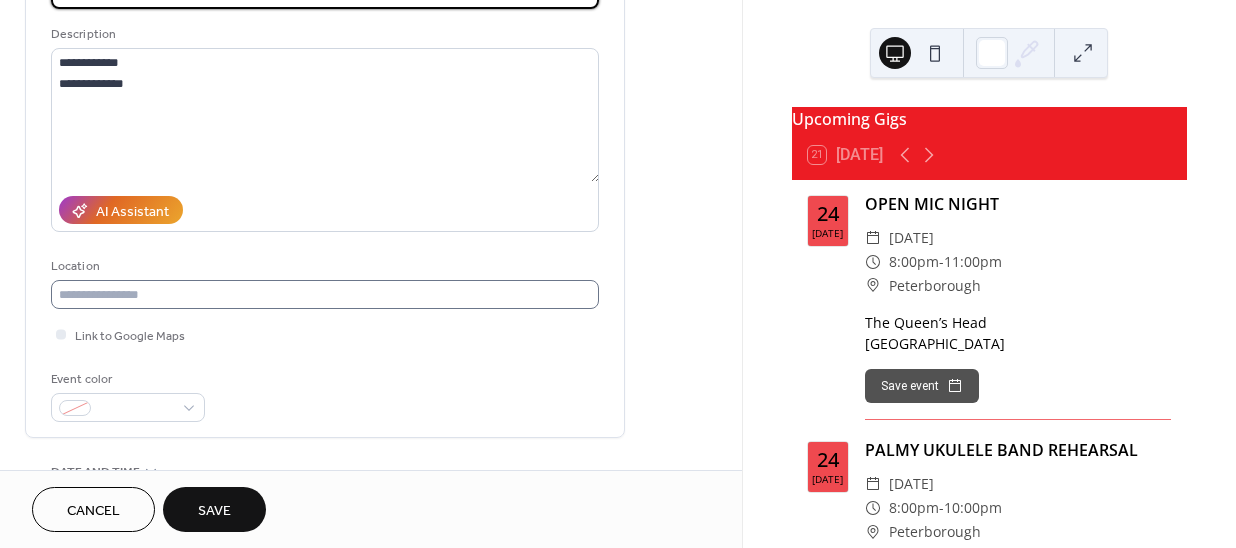 type on "**********" 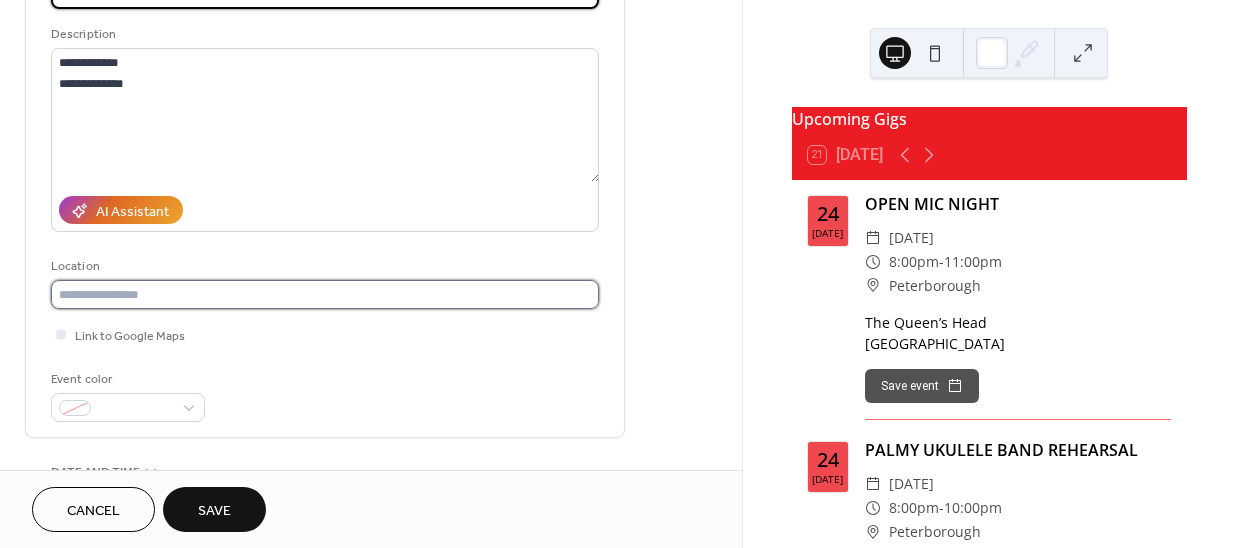 click at bounding box center (325, 294) 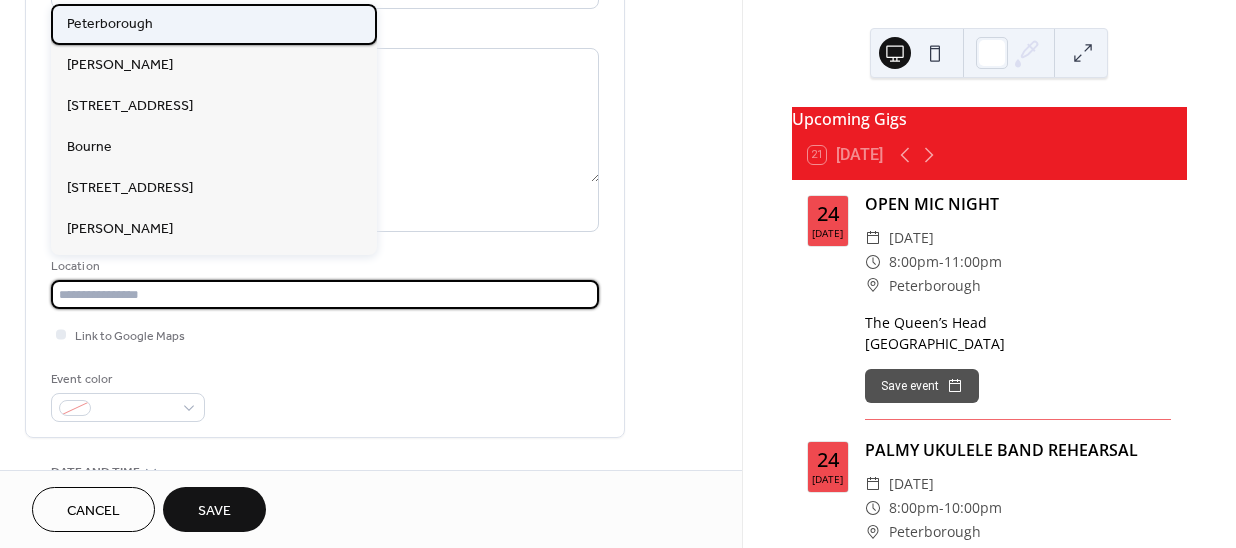 click on "Peterborough" at bounding box center (110, 24) 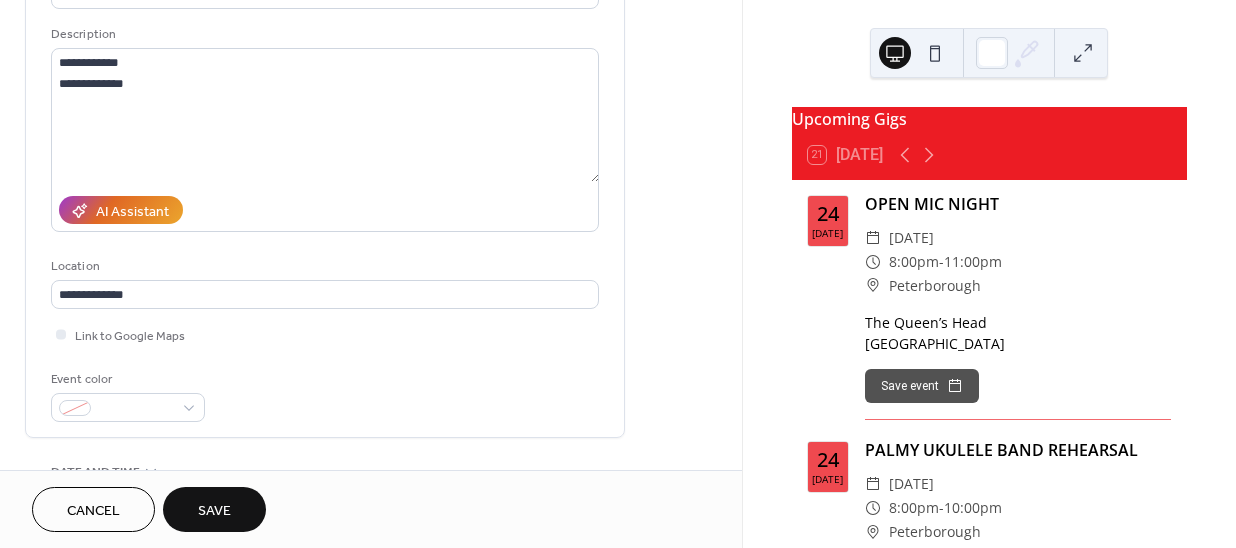 type on "**********" 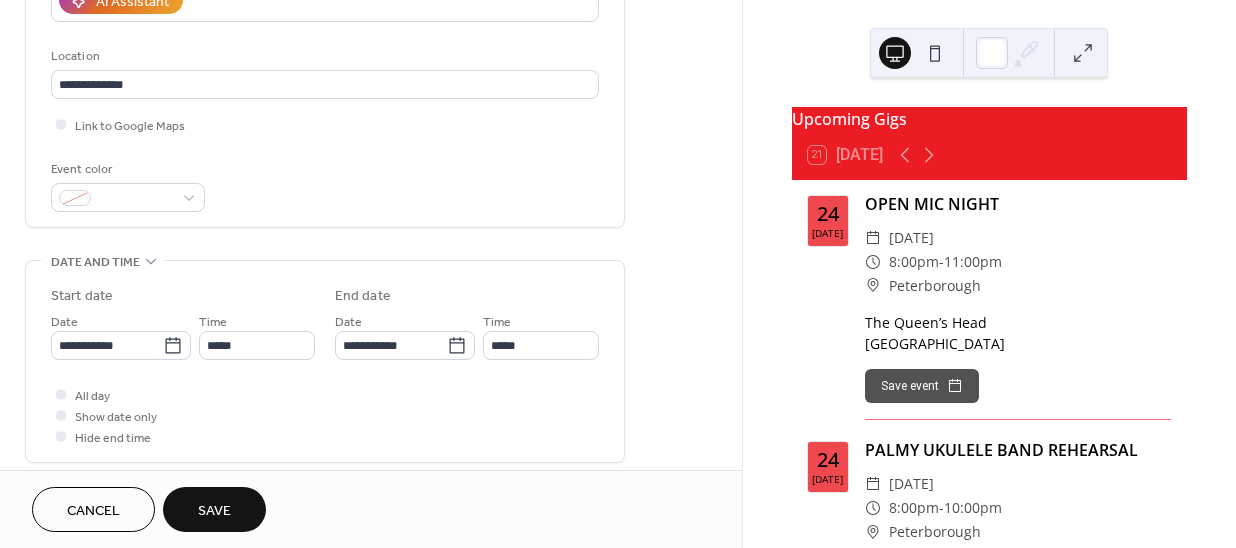 scroll, scrollTop: 454, scrollLeft: 0, axis: vertical 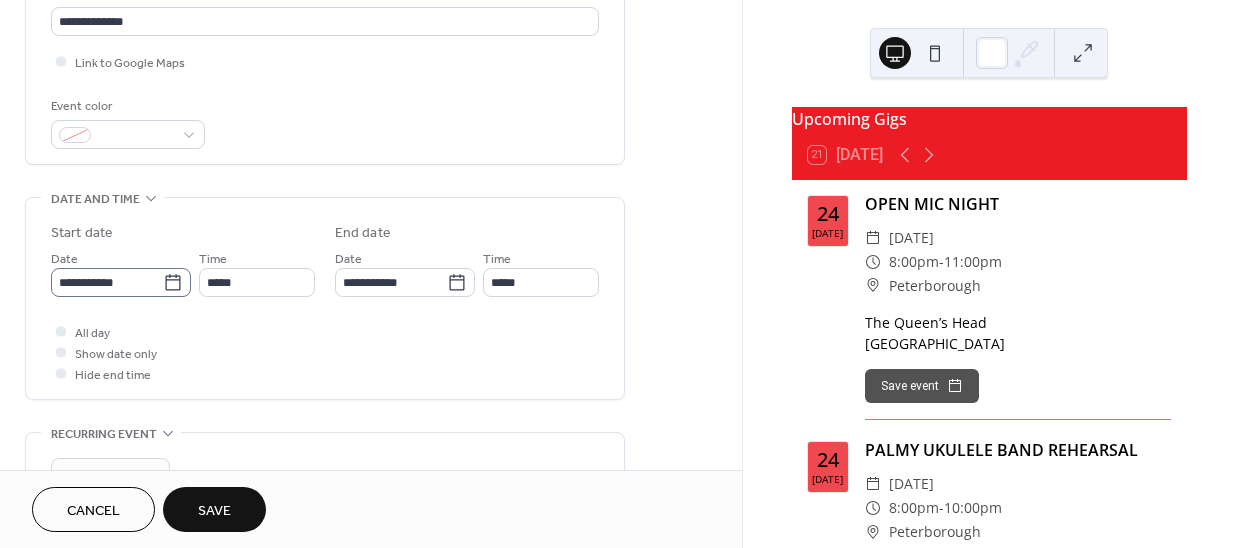 click 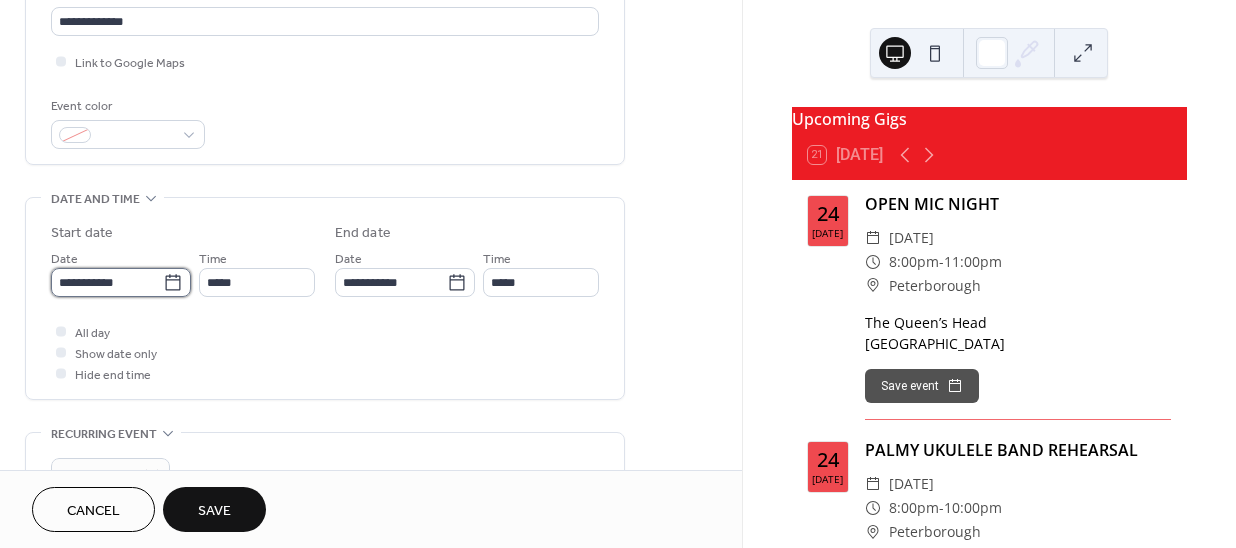 click on "**********" at bounding box center (107, 282) 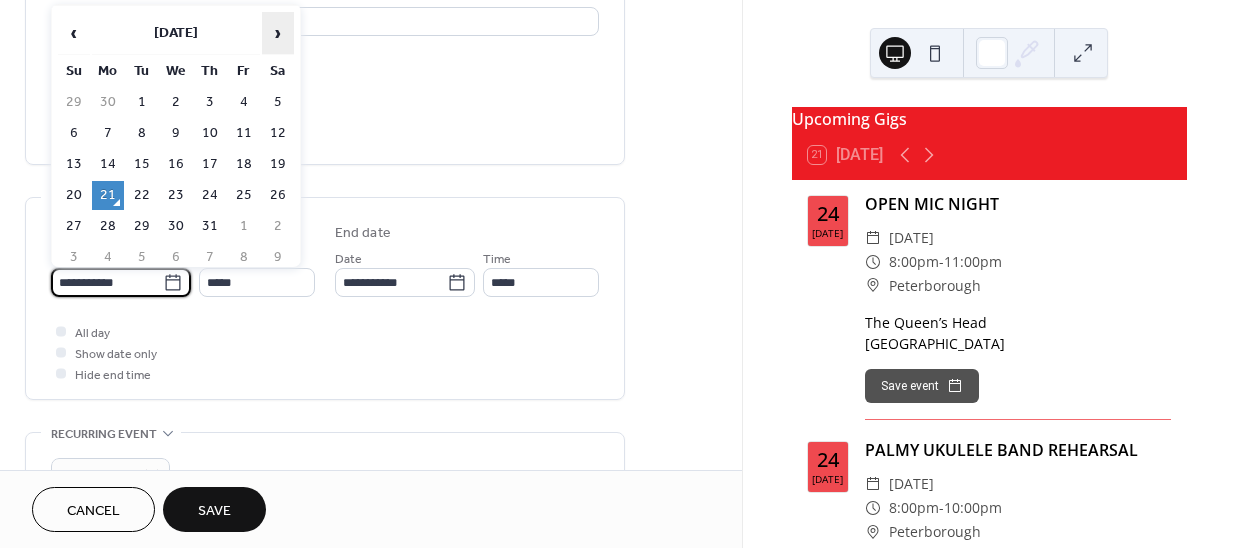 click on "›" at bounding box center (278, 33) 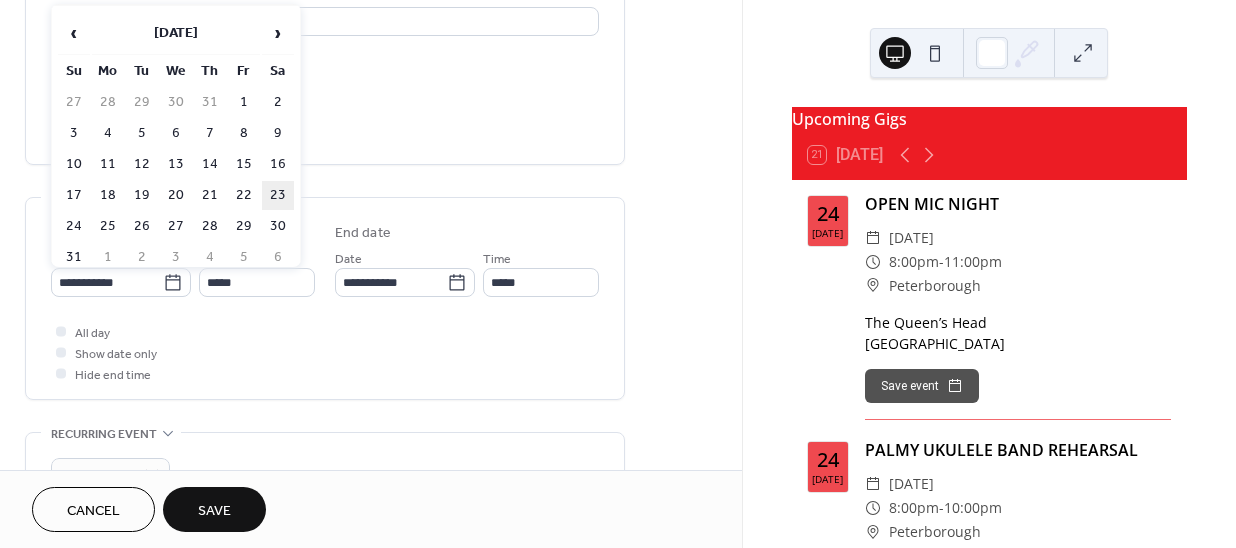 click on "23" at bounding box center [278, 195] 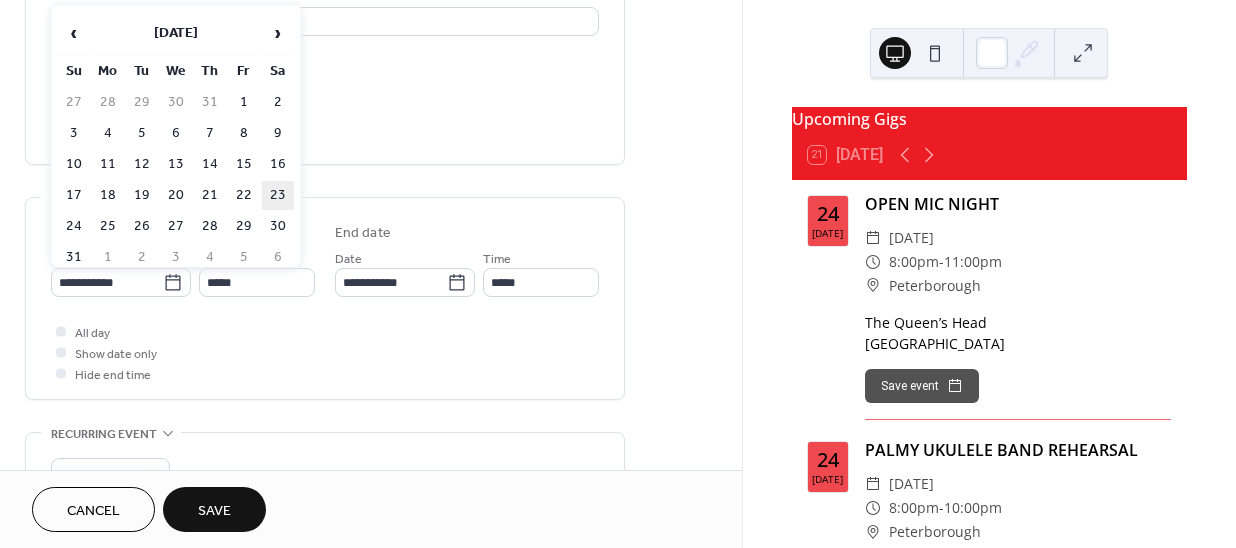 type on "**********" 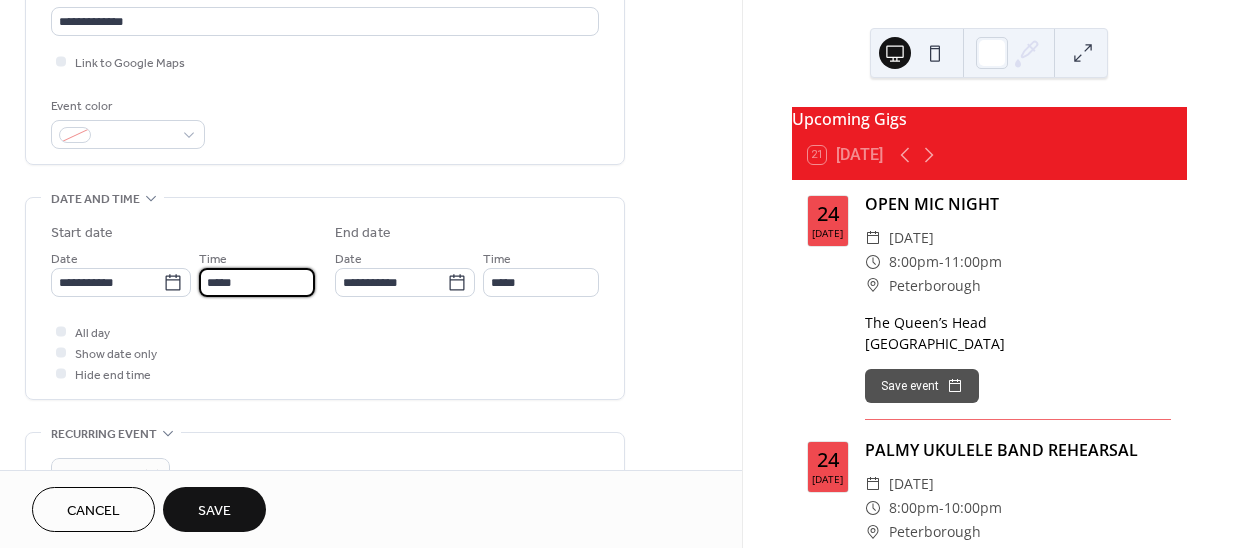 click on "*****" at bounding box center (257, 282) 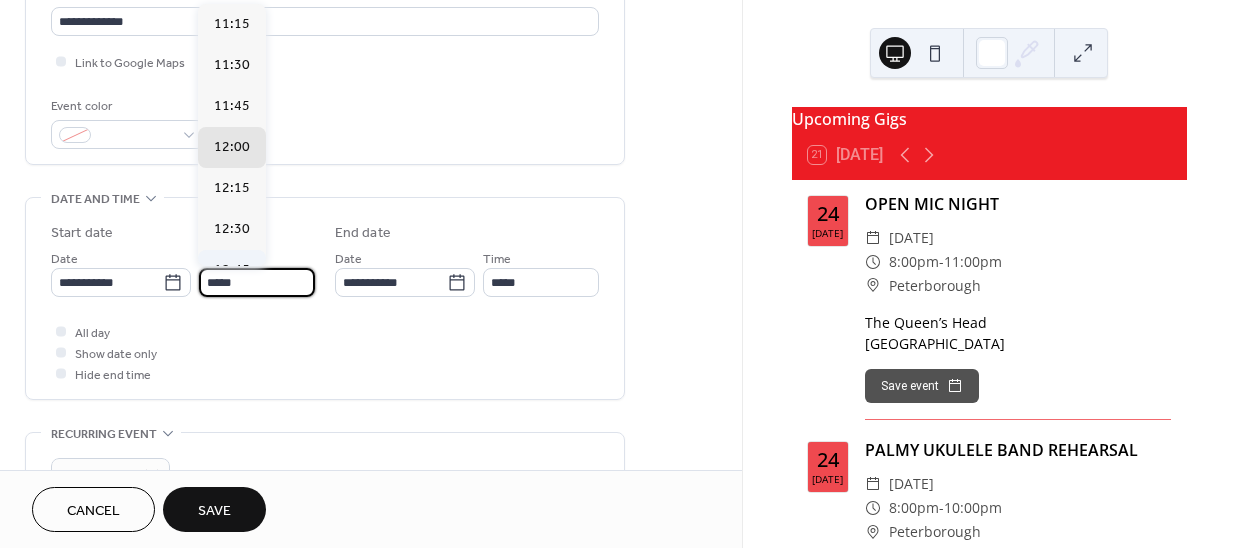 scroll, scrollTop: 1768, scrollLeft: 0, axis: vertical 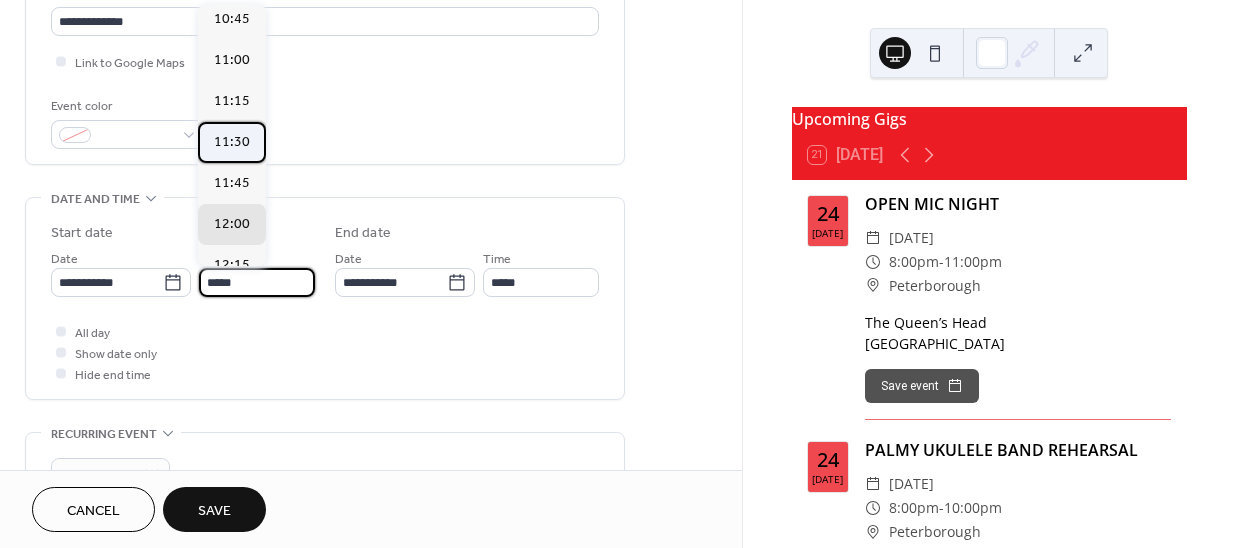 click on "11:30" at bounding box center [232, 142] 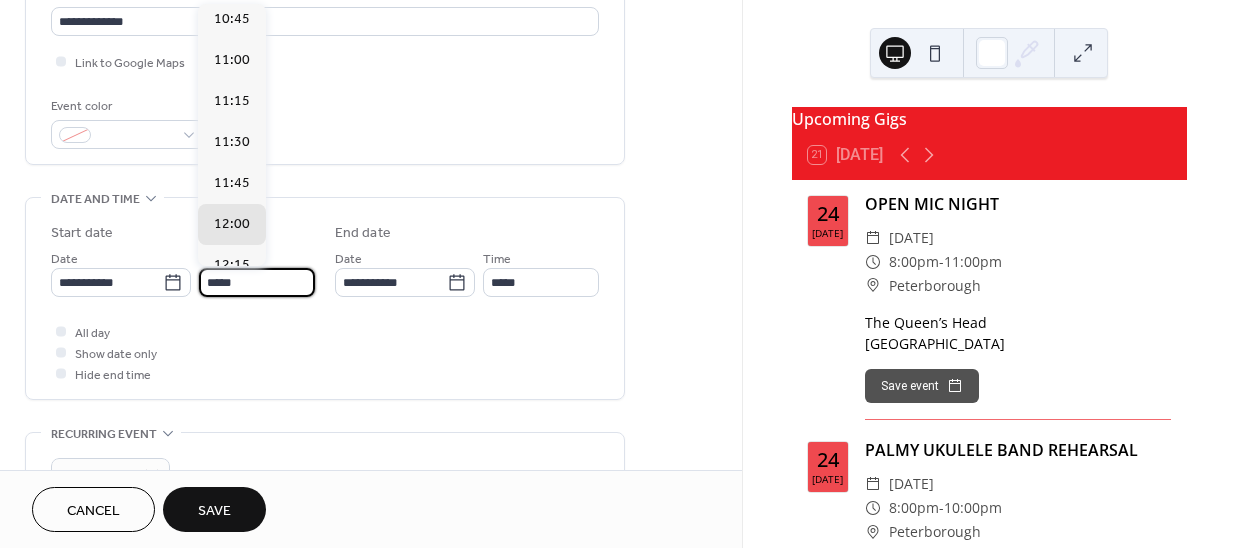 type on "*****" 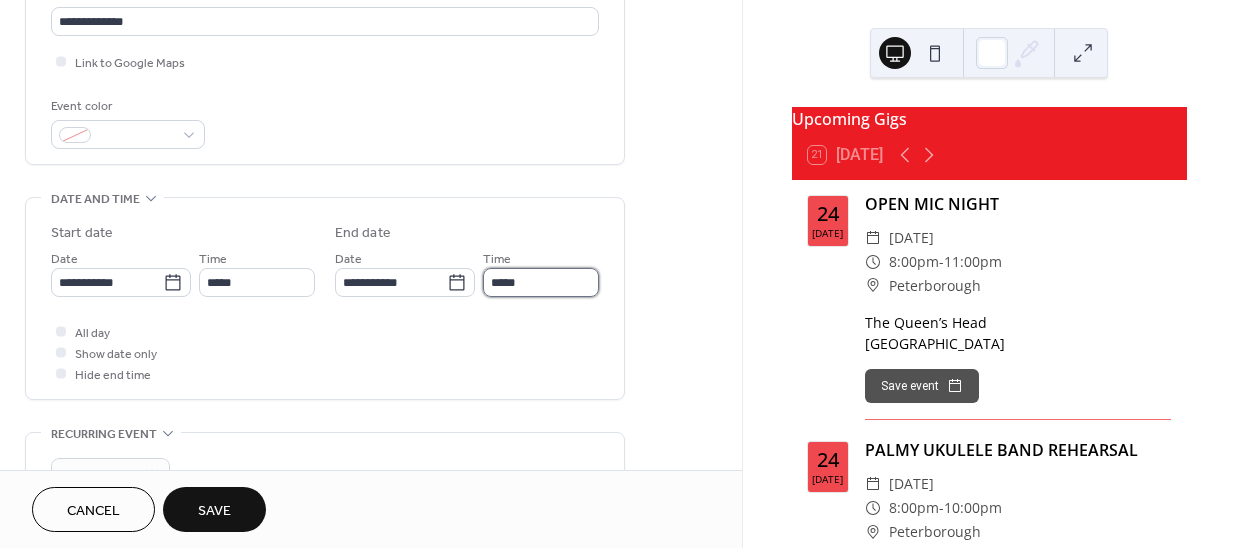 click on "*****" at bounding box center (541, 282) 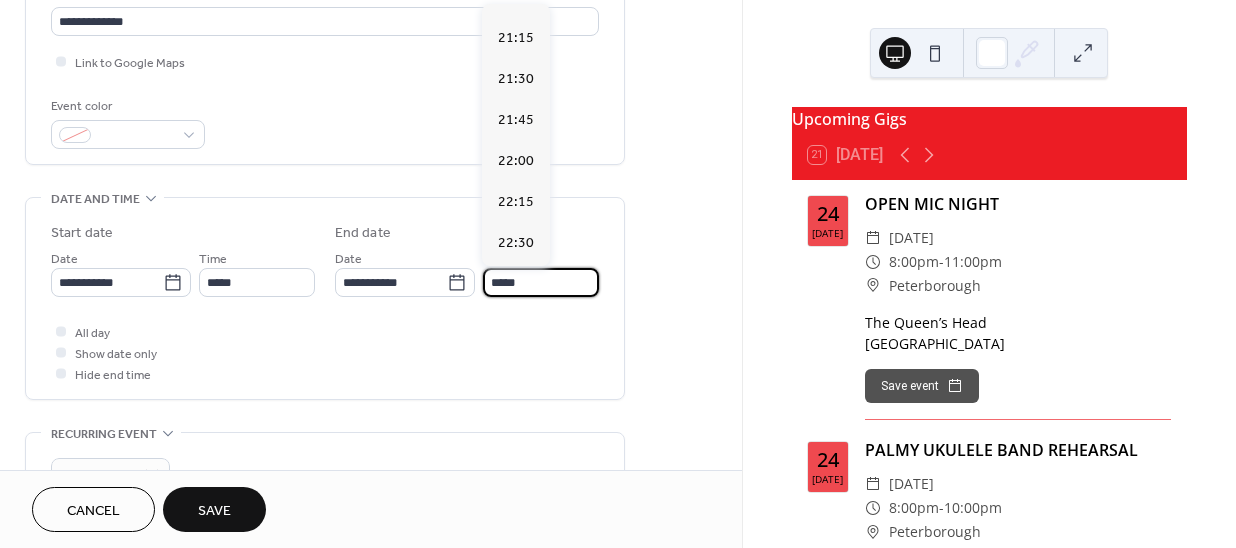 scroll, scrollTop: 1545, scrollLeft: 0, axis: vertical 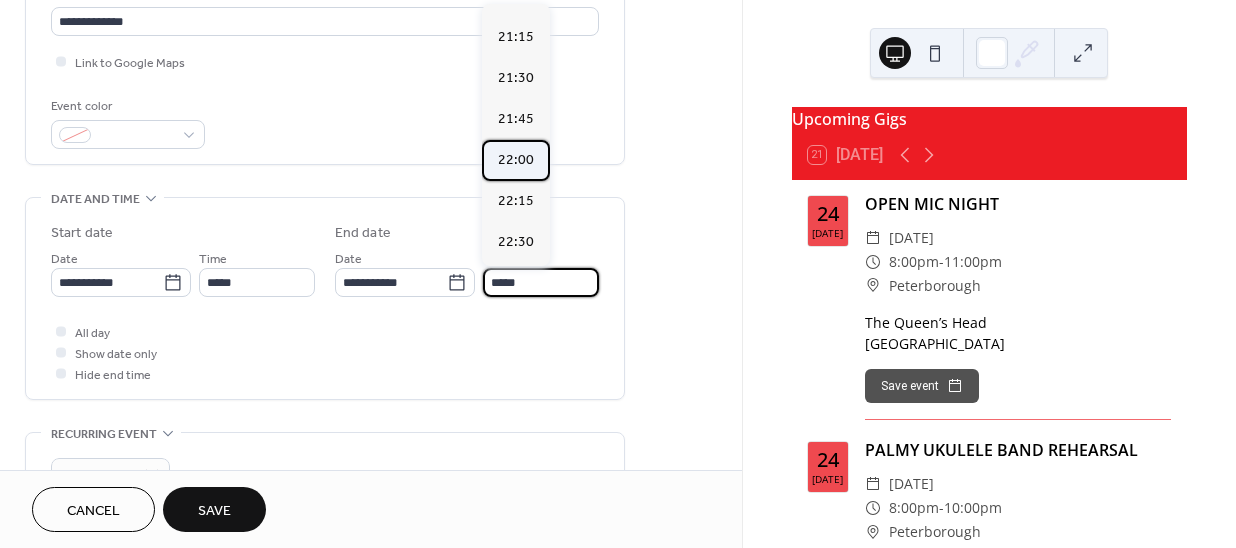 click on "22:00" at bounding box center [516, 160] 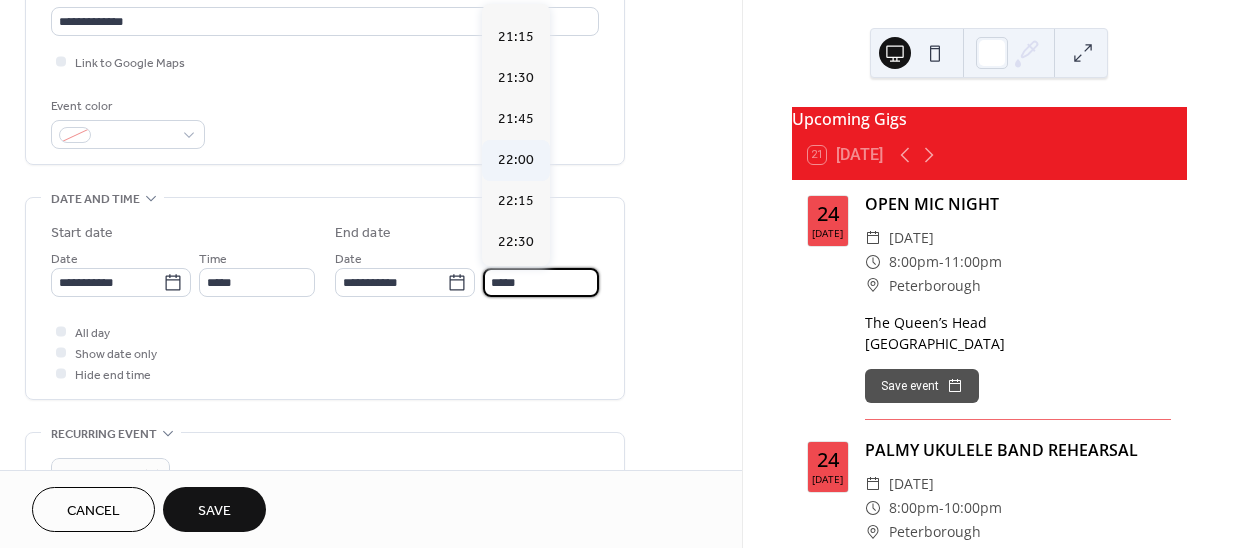 type on "*****" 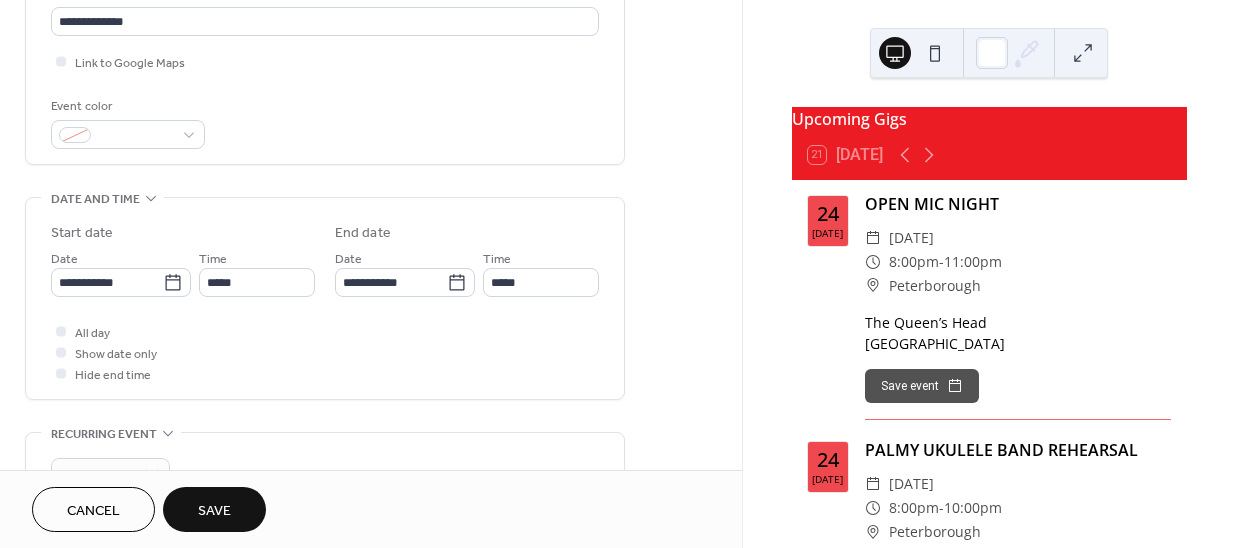 click on "Save" at bounding box center [214, 511] 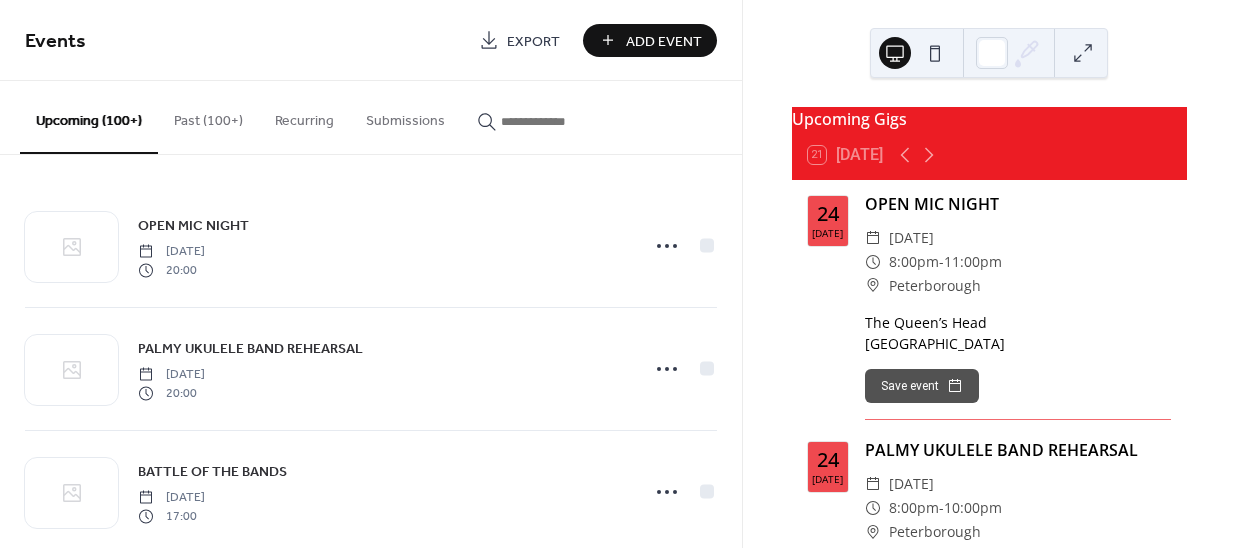 click on "Add Event" at bounding box center [664, 41] 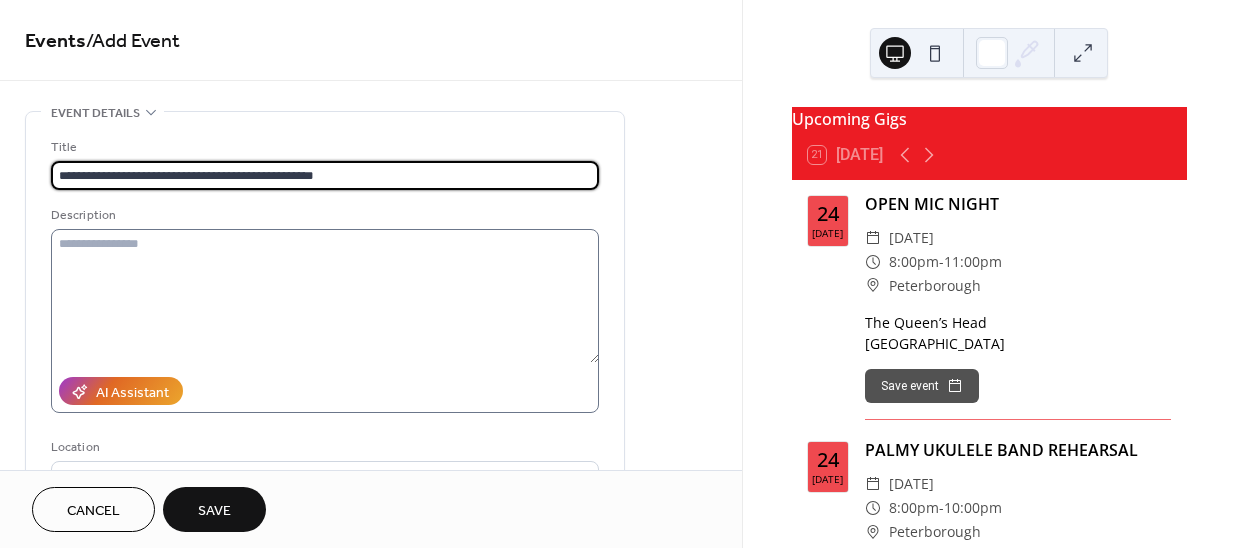 type on "**********" 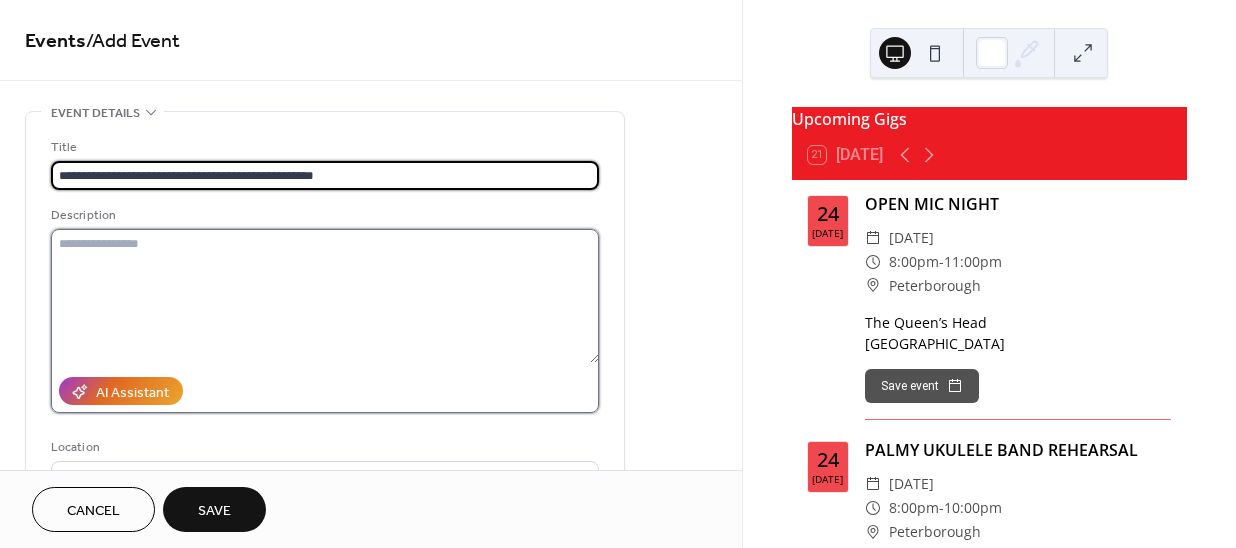 click at bounding box center [325, 296] 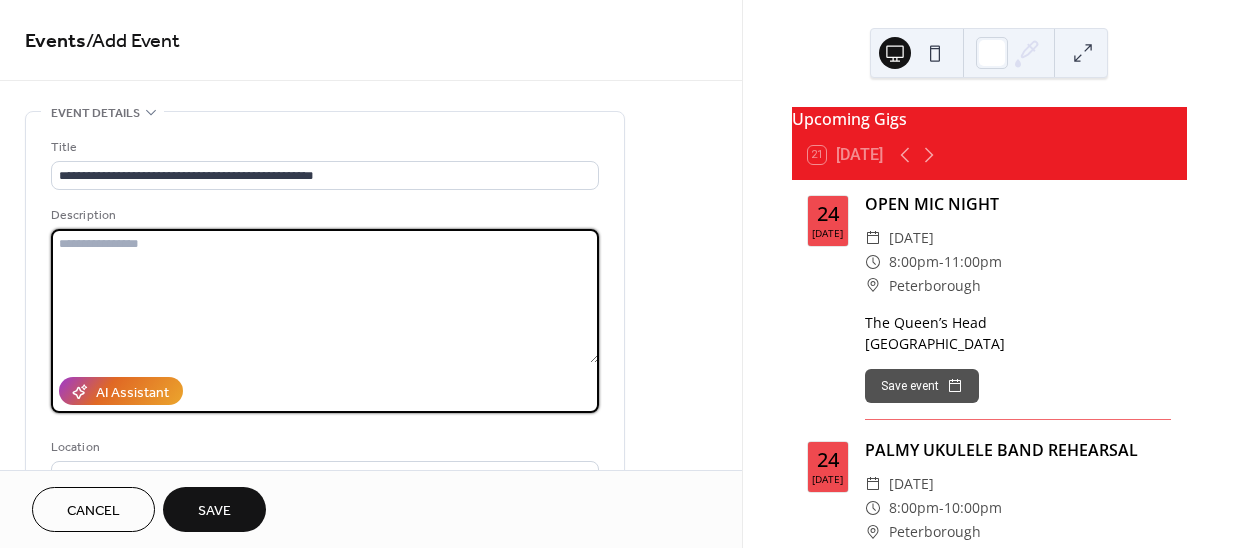 paste on "**********" 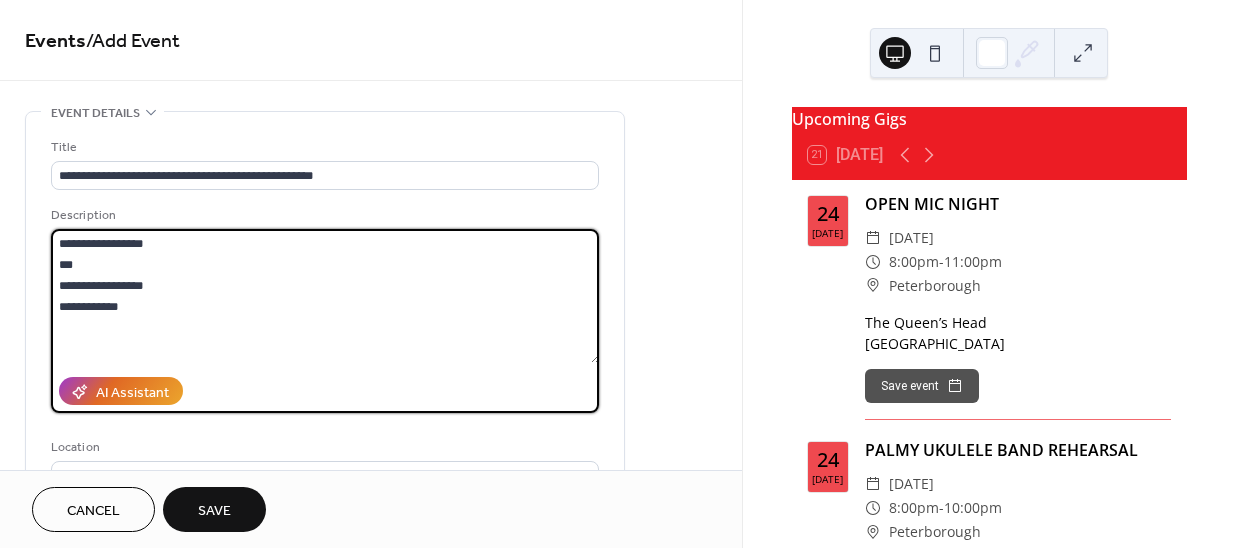 click on "**********" at bounding box center [325, 365] 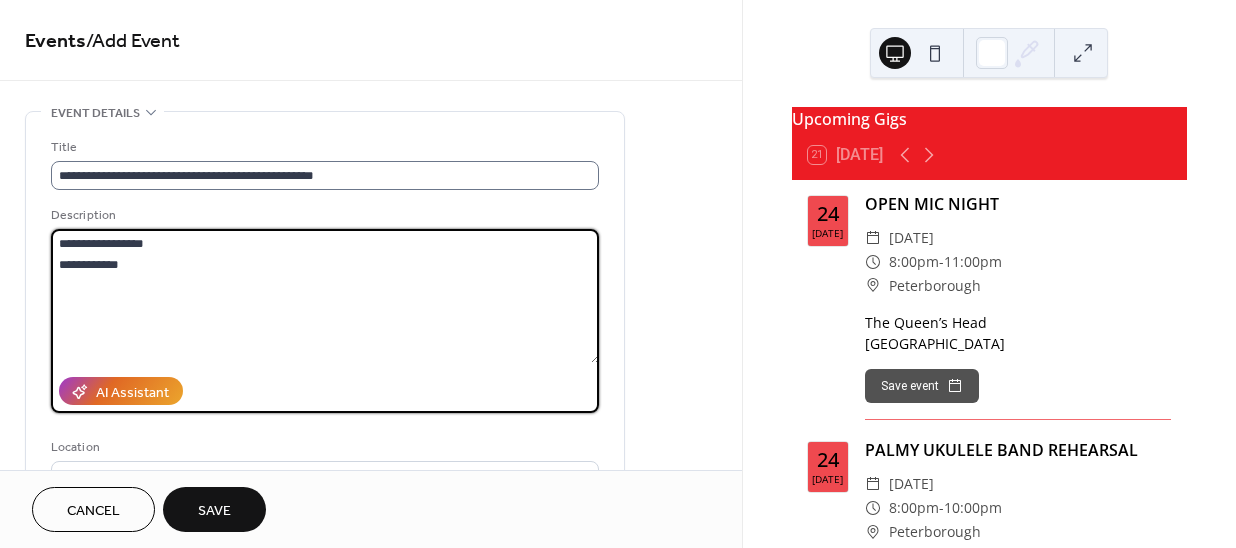 type on "**********" 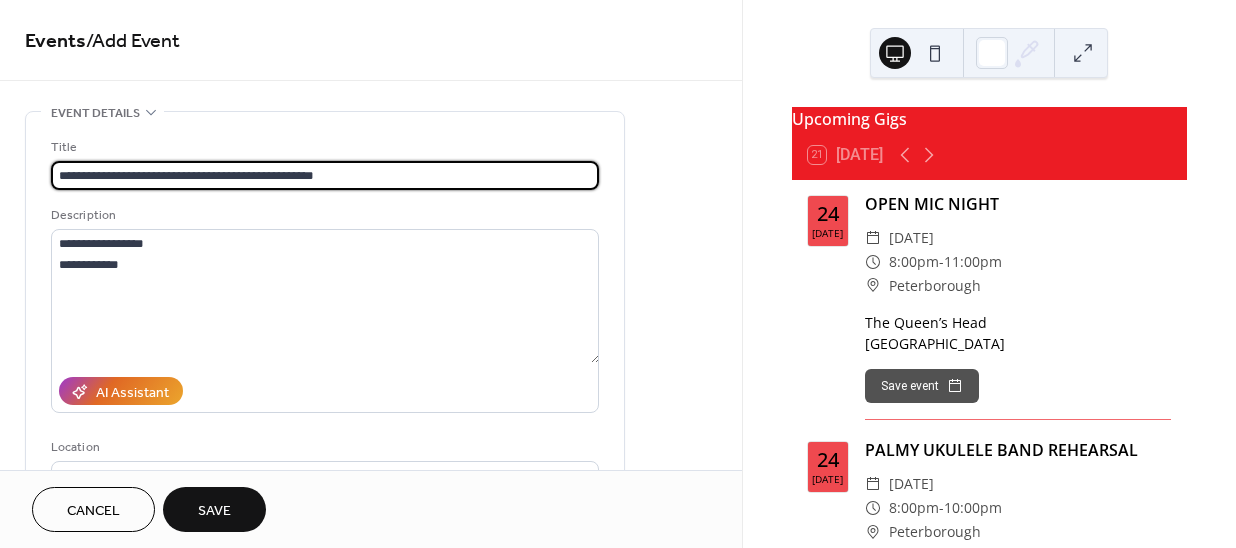 drag, startPoint x: 216, startPoint y: 166, endPoint x: 176, endPoint y: 164, distance: 40.04997 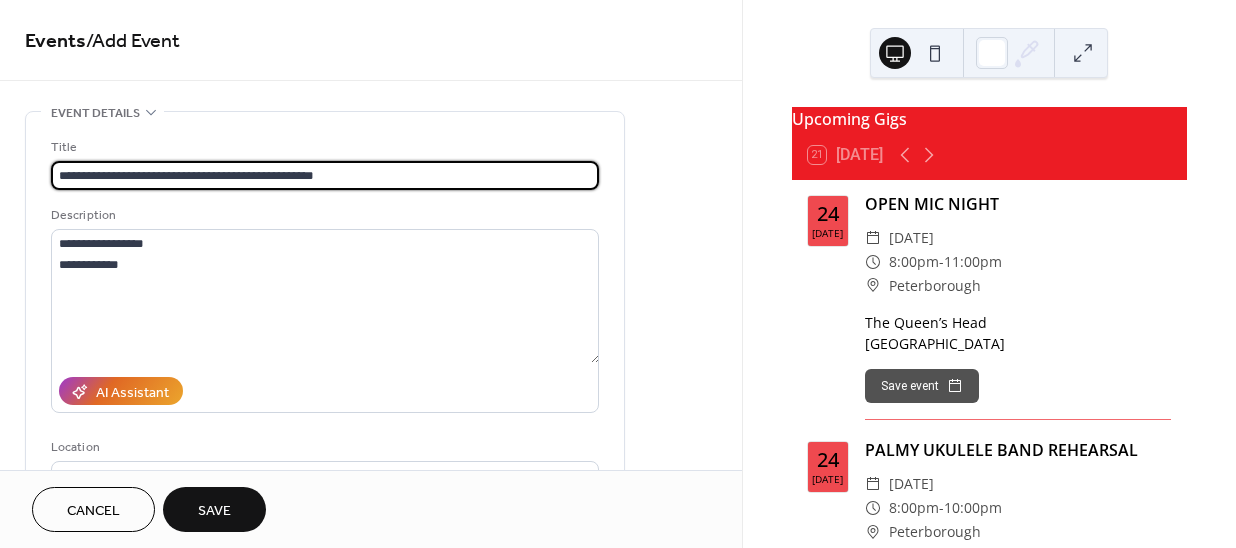 click on "**********" at bounding box center [325, 175] 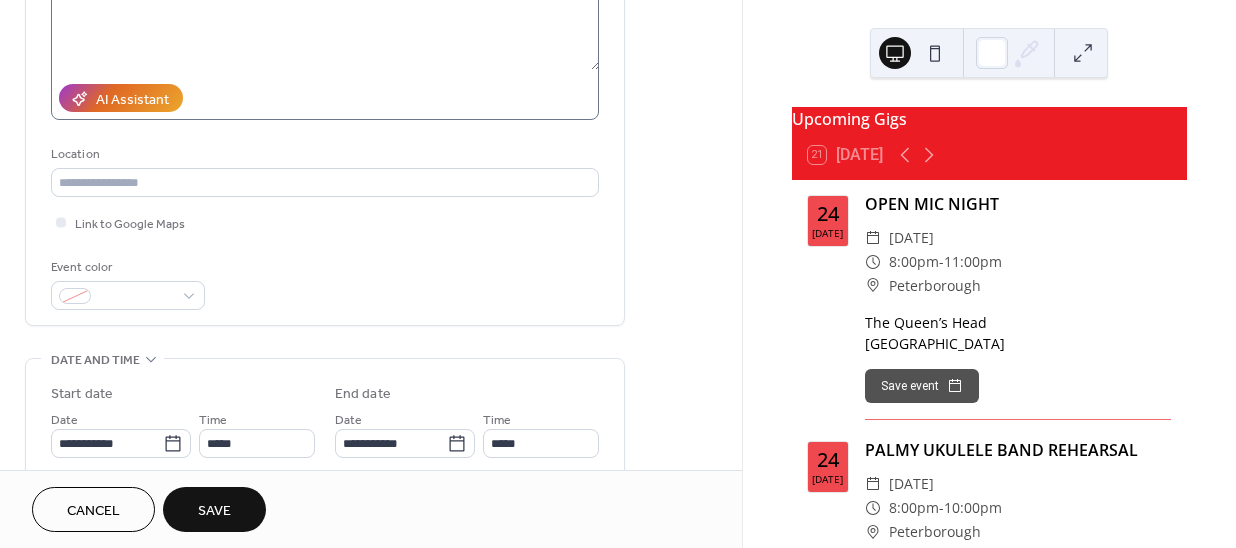 scroll, scrollTop: 363, scrollLeft: 0, axis: vertical 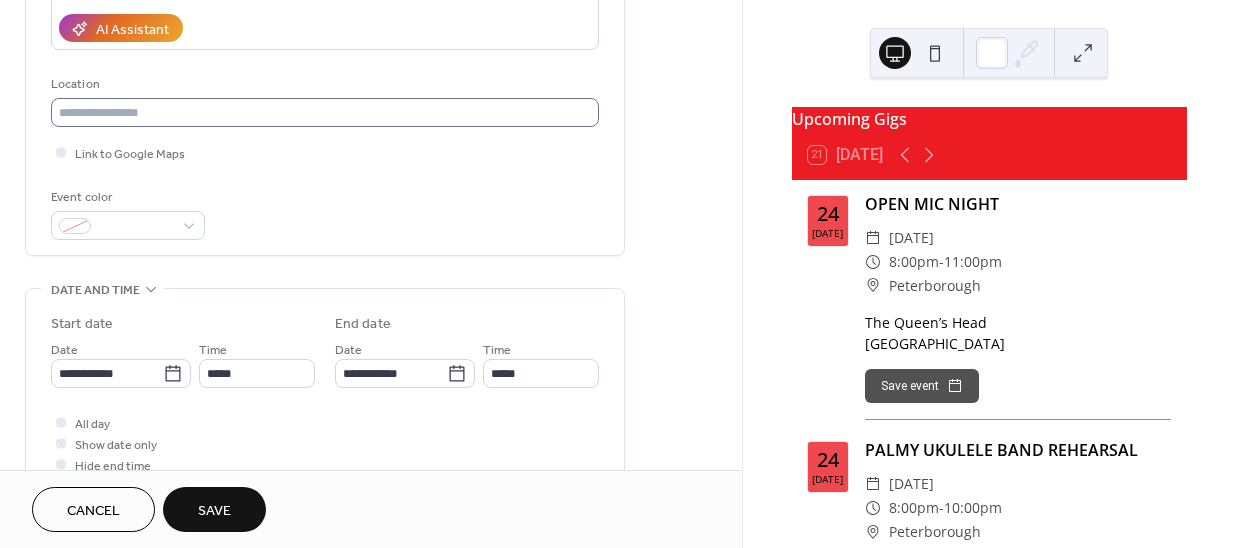 type on "**********" 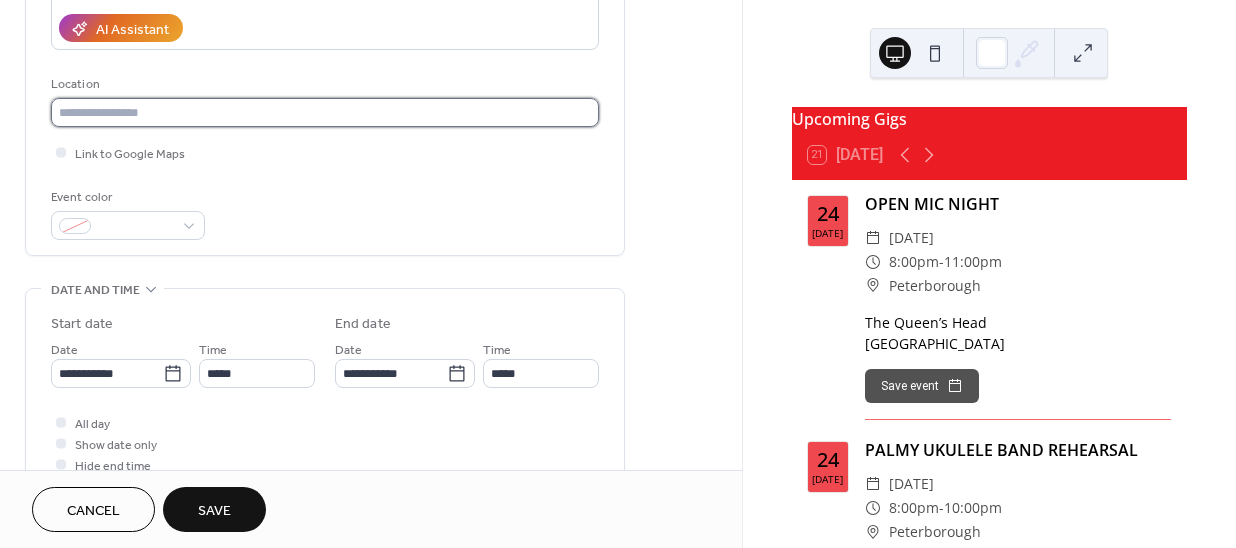 click at bounding box center [325, 112] 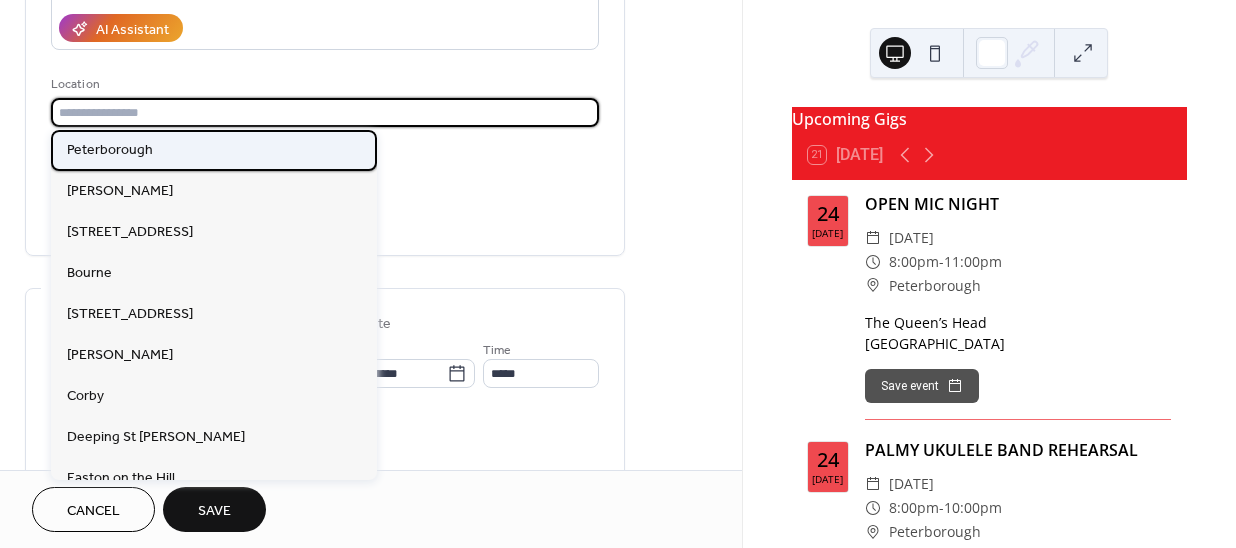 click on "Peterborough" at bounding box center [110, 149] 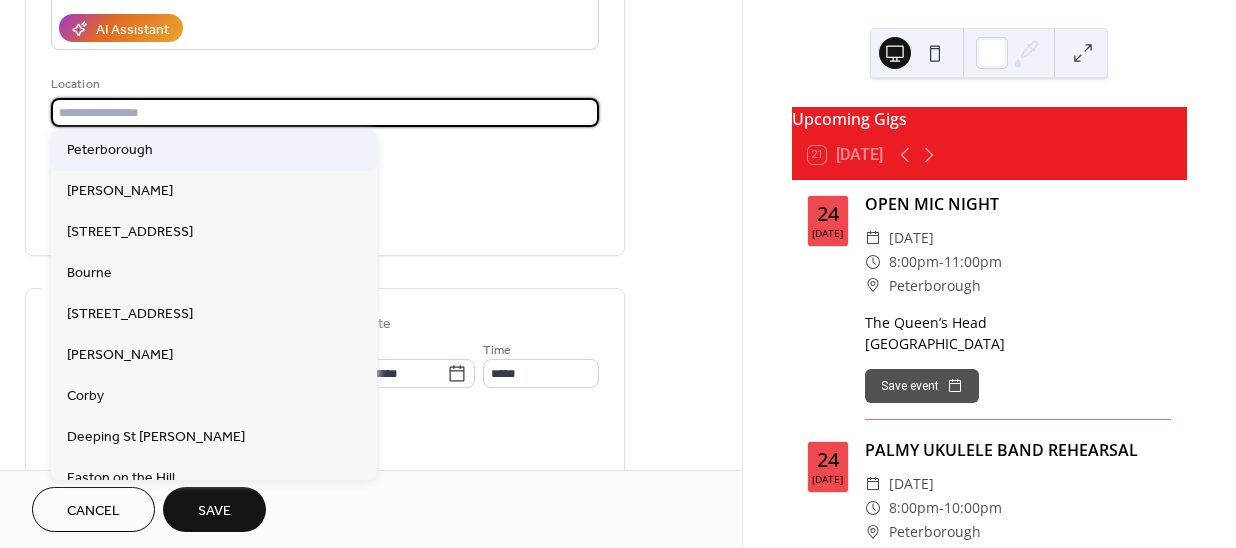 type on "**********" 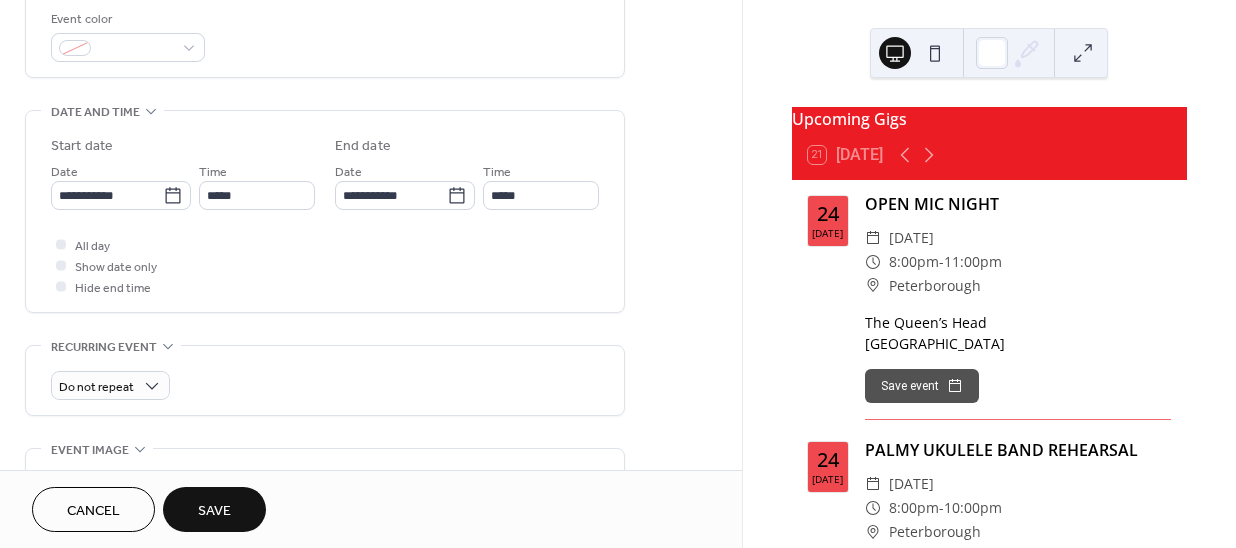 scroll, scrollTop: 545, scrollLeft: 0, axis: vertical 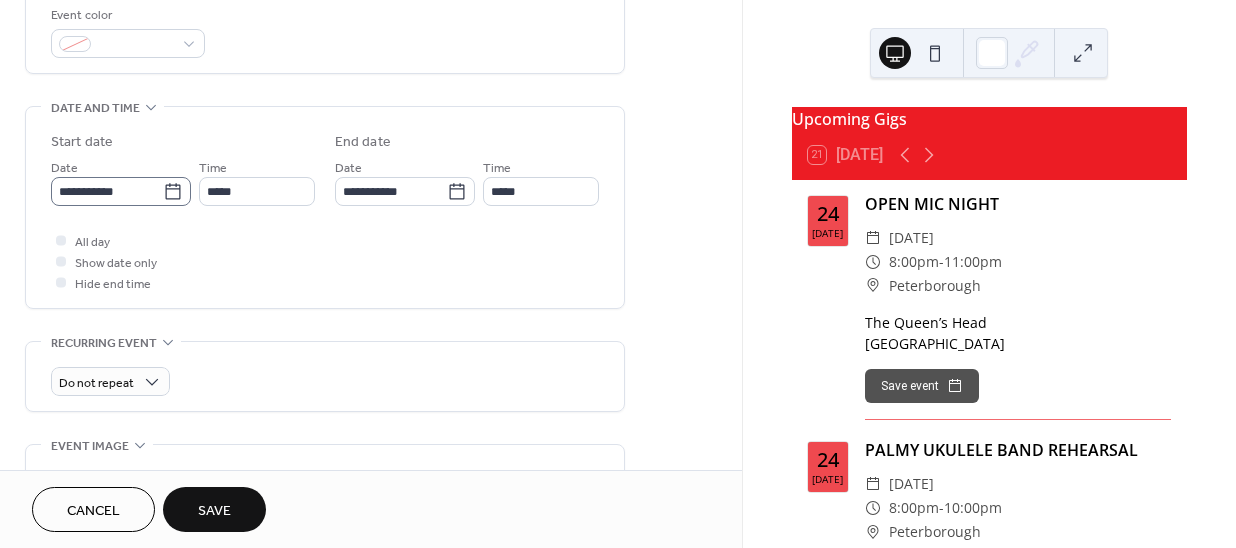 click 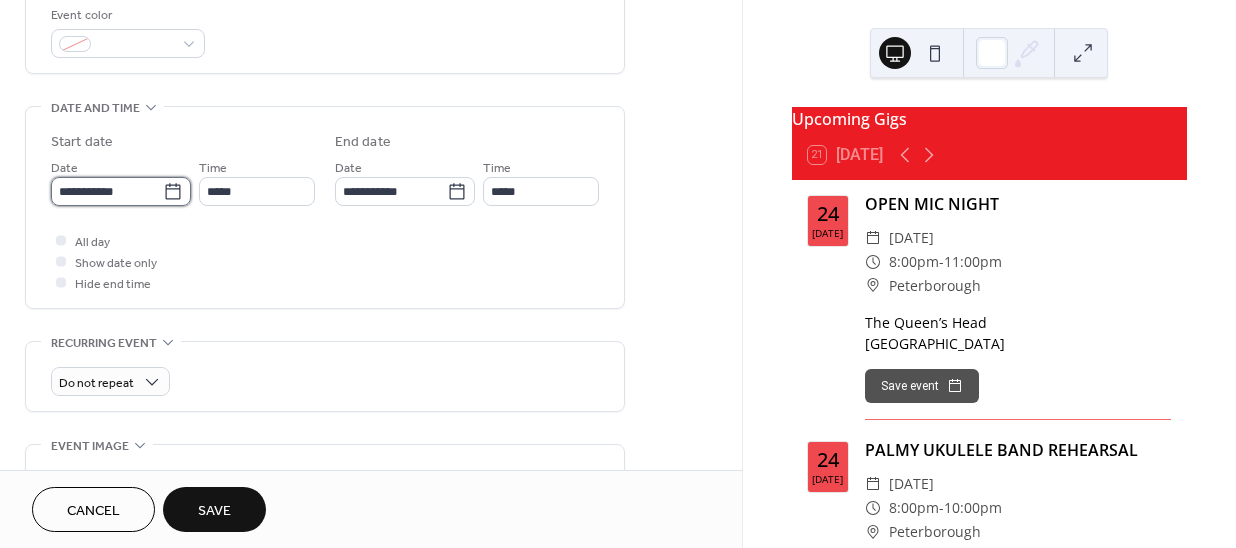 click on "**********" at bounding box center [107, 191] 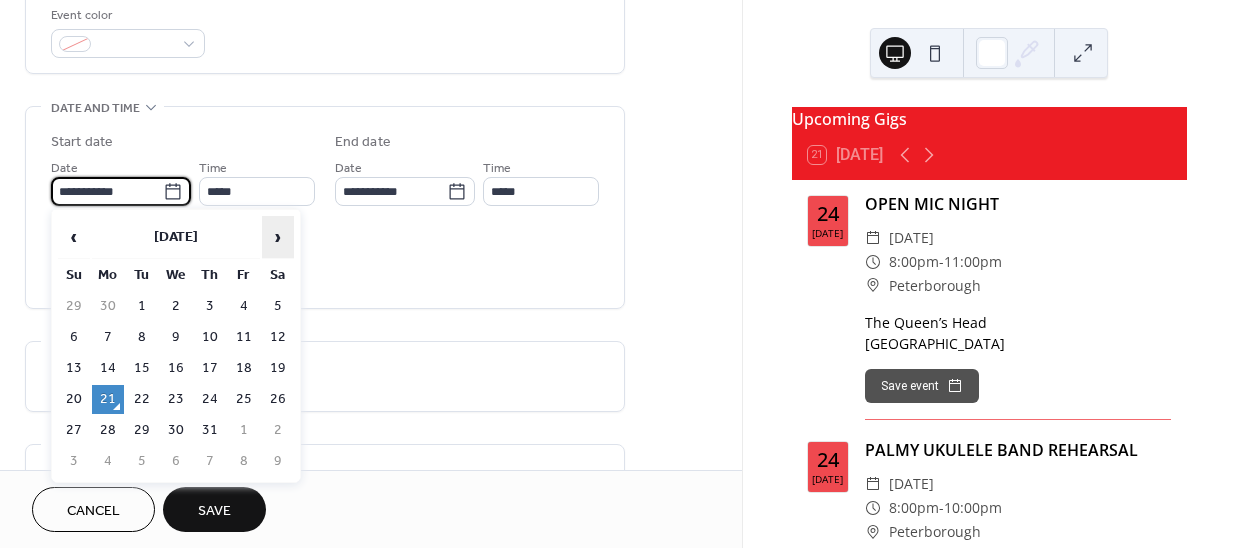 click on "›" at bounding box center [278, 237] 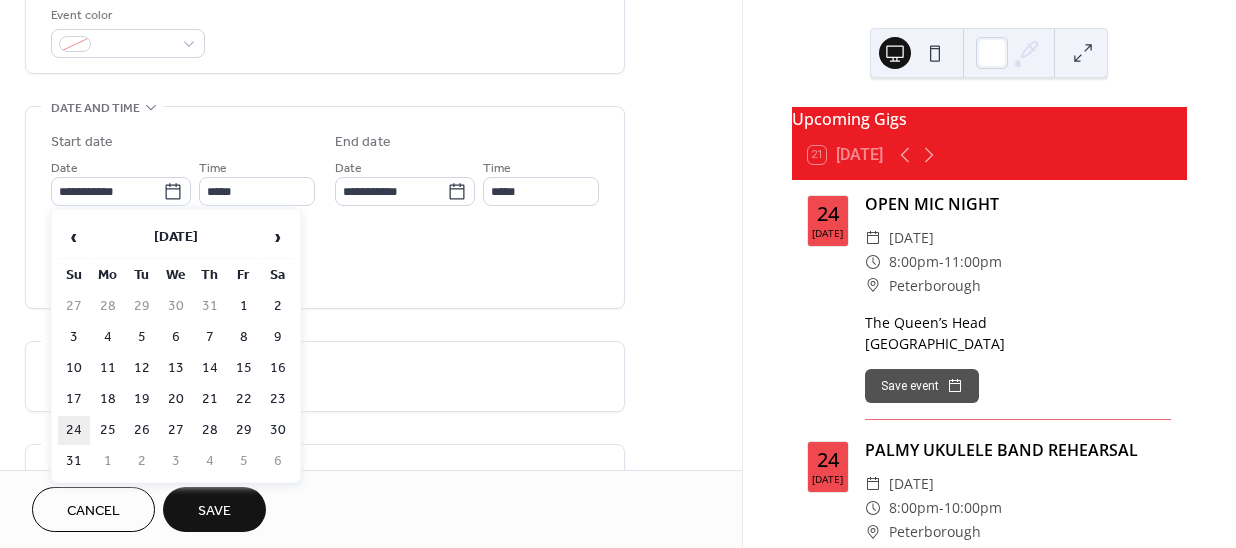 click on "24" at bounding box center [74, 430] 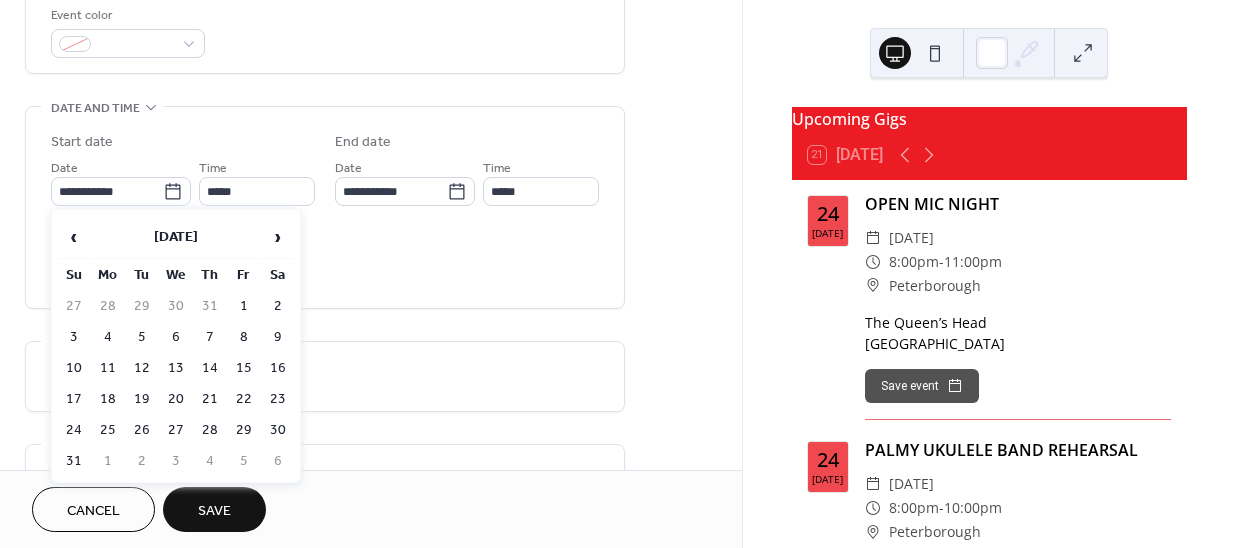 type on "**********" 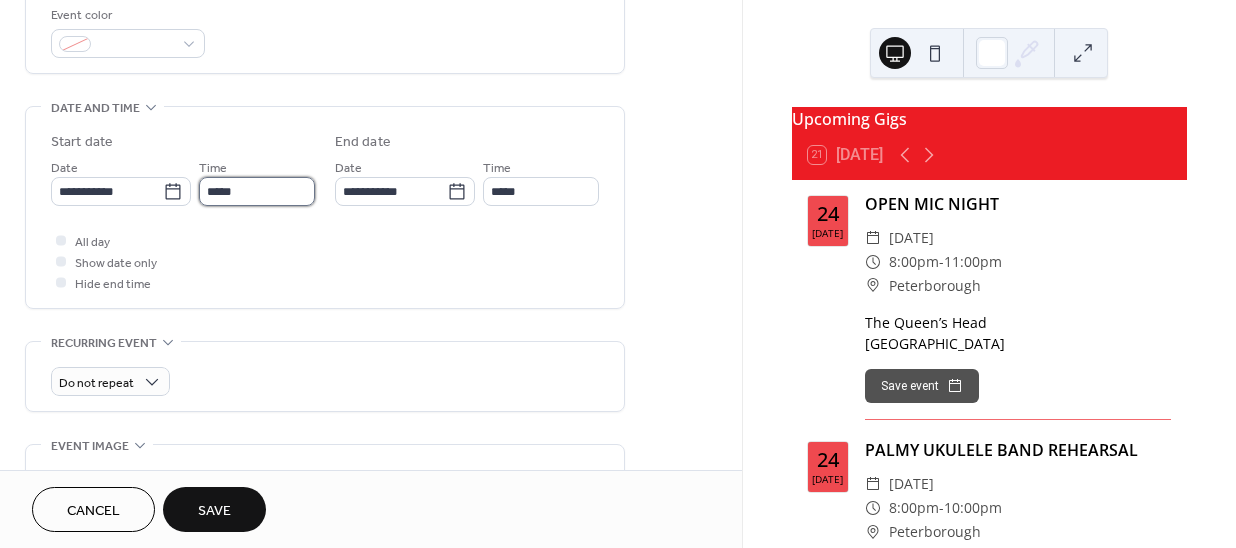 click on "*****" at bounding box center (257, 191) 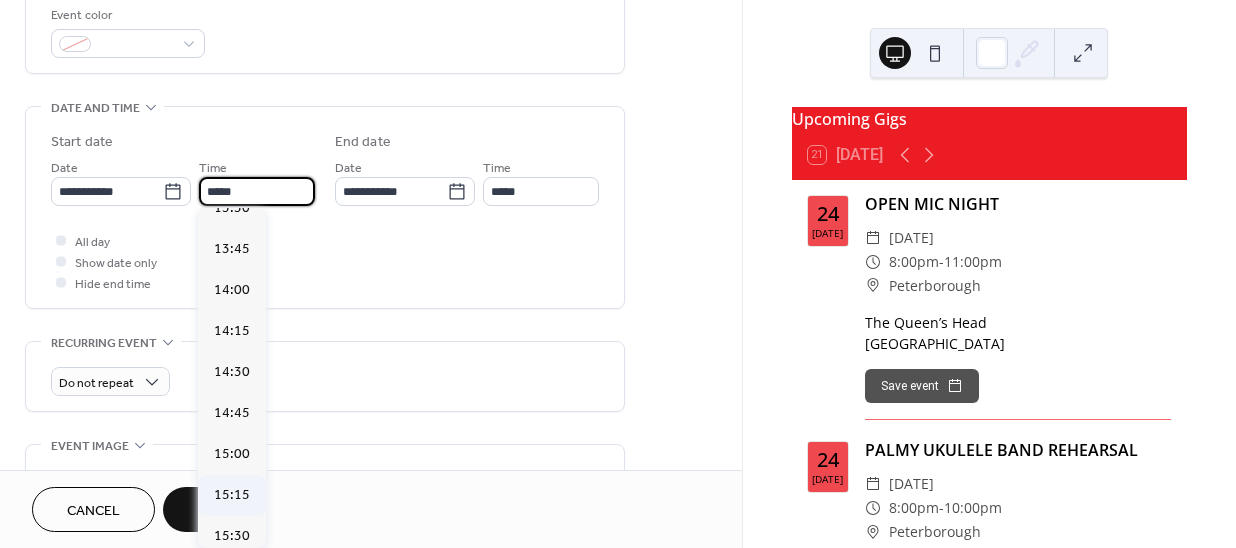 scroll, scrollTop: 2223, scrollLeft: 0, axis: vertical 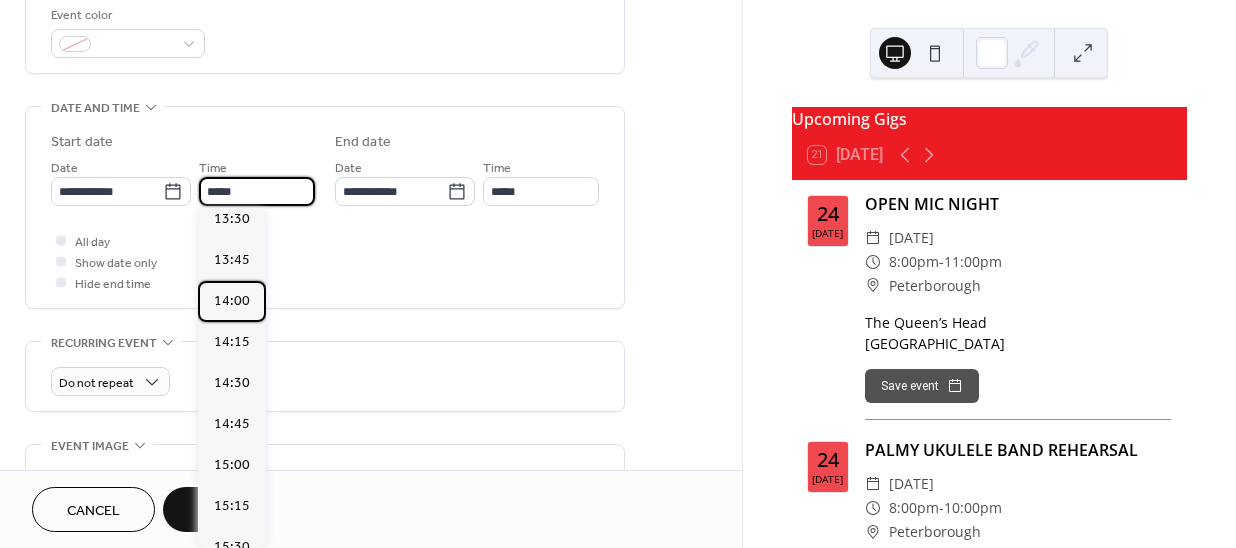 click on "14:00" at bounding box center (232, 301) 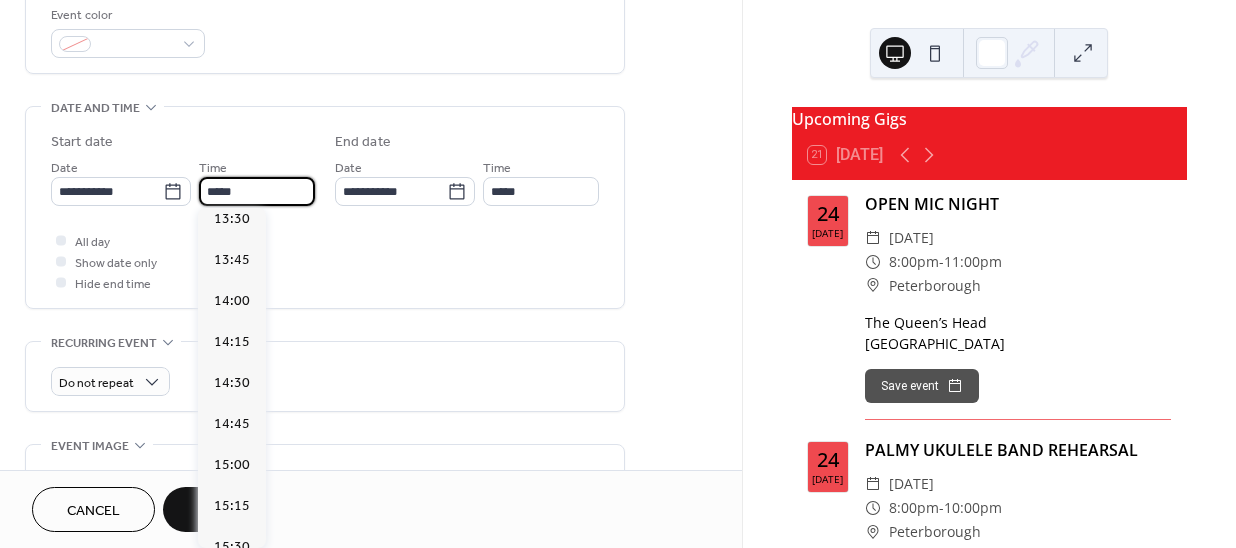 type on "*****" 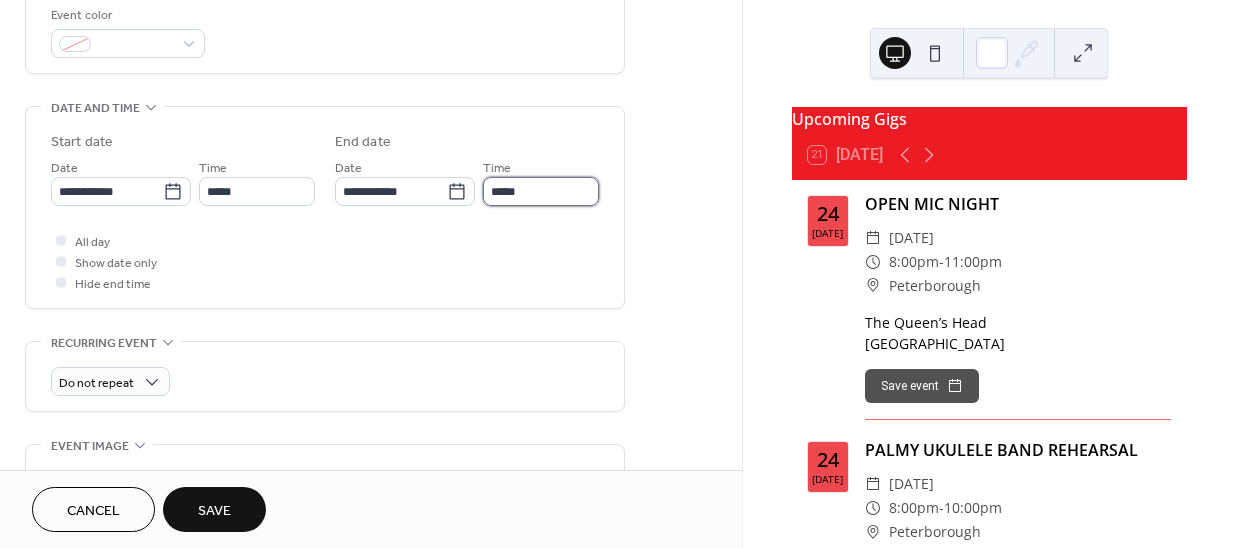 click on "*****" at bounding box center [541, 191] 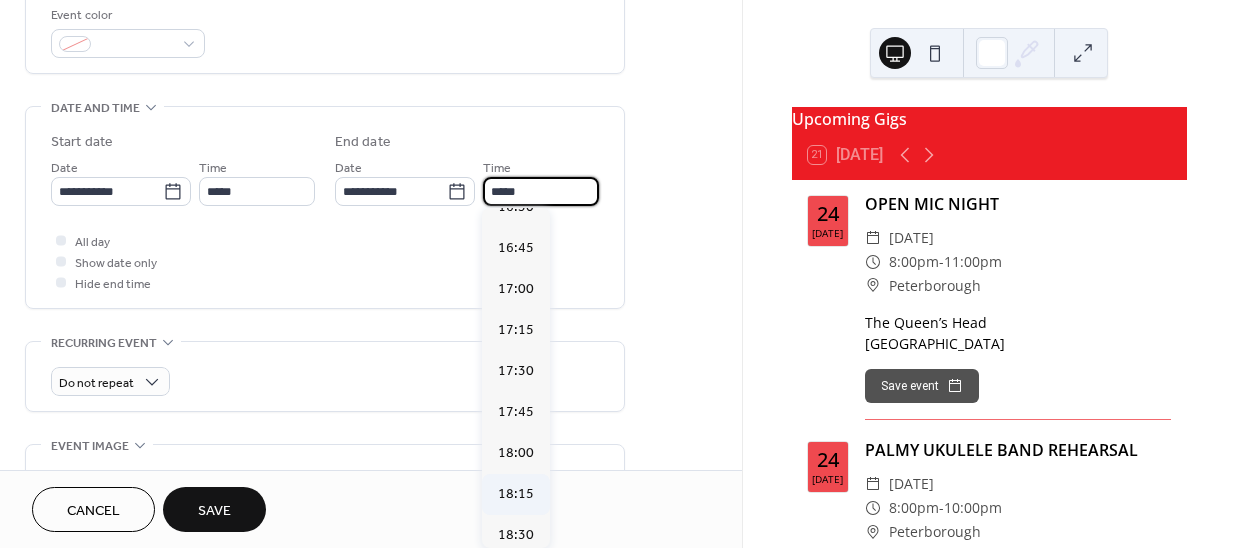 scroll, scrollTop: 363, scrollLeft: 0, axis: vertical 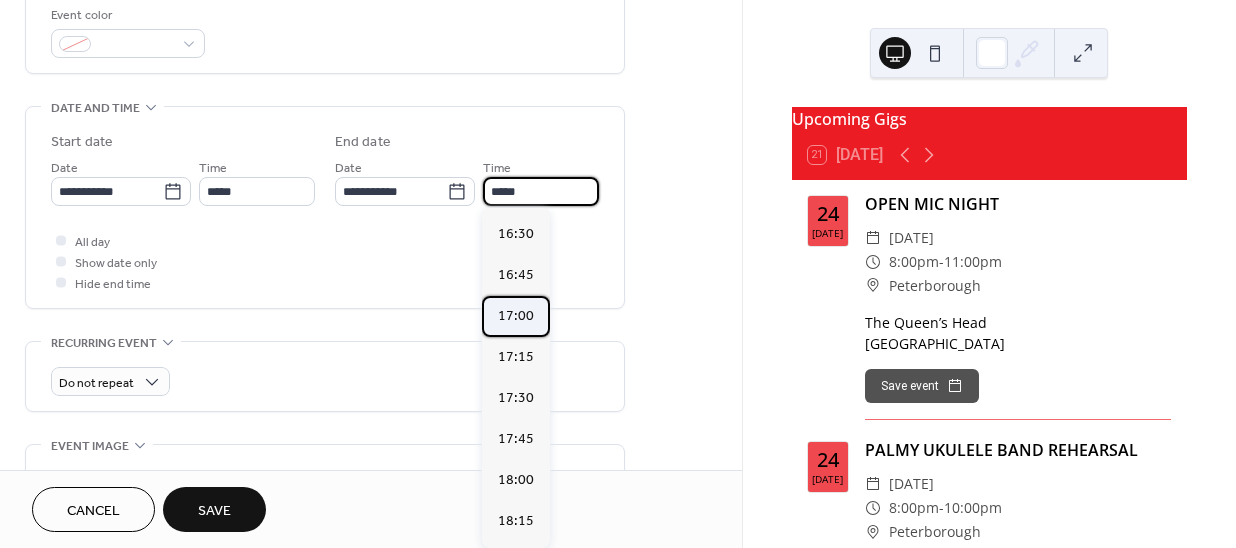 click on "17:00" at bounding box center [516, 316] 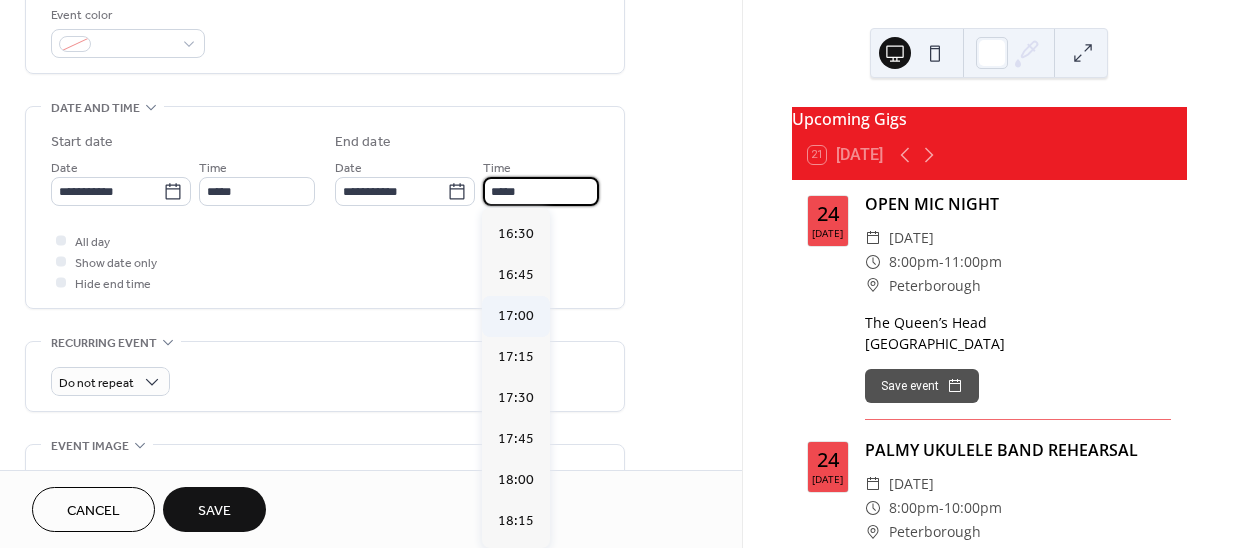 type on "*****" 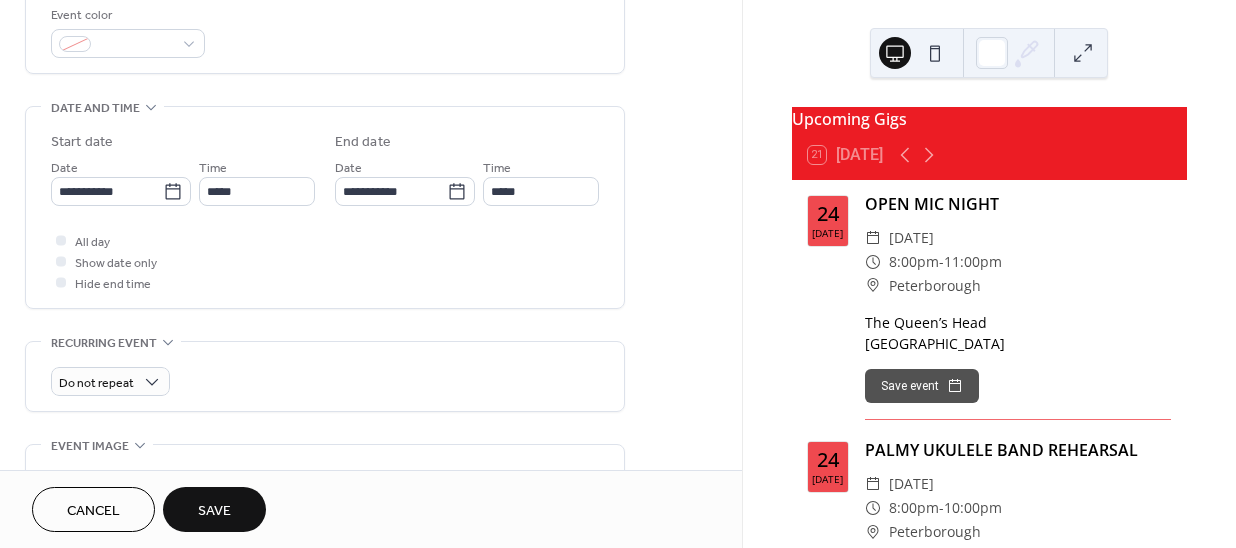 click on "Save" at bounding box center (214, 511) 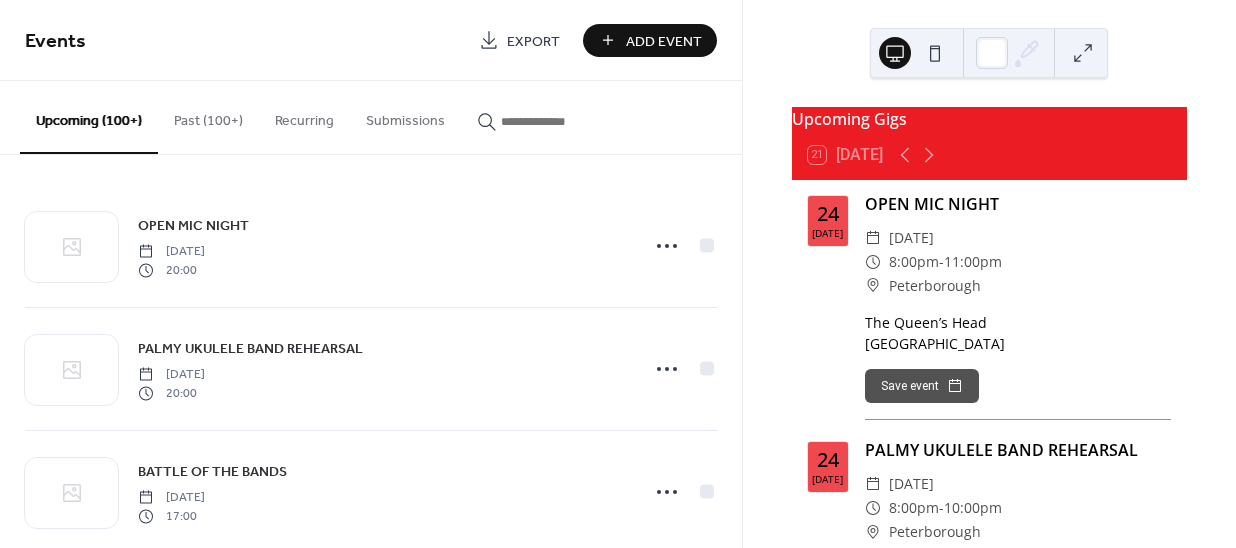 click on "Add Event" at bounding box center [664, 41] 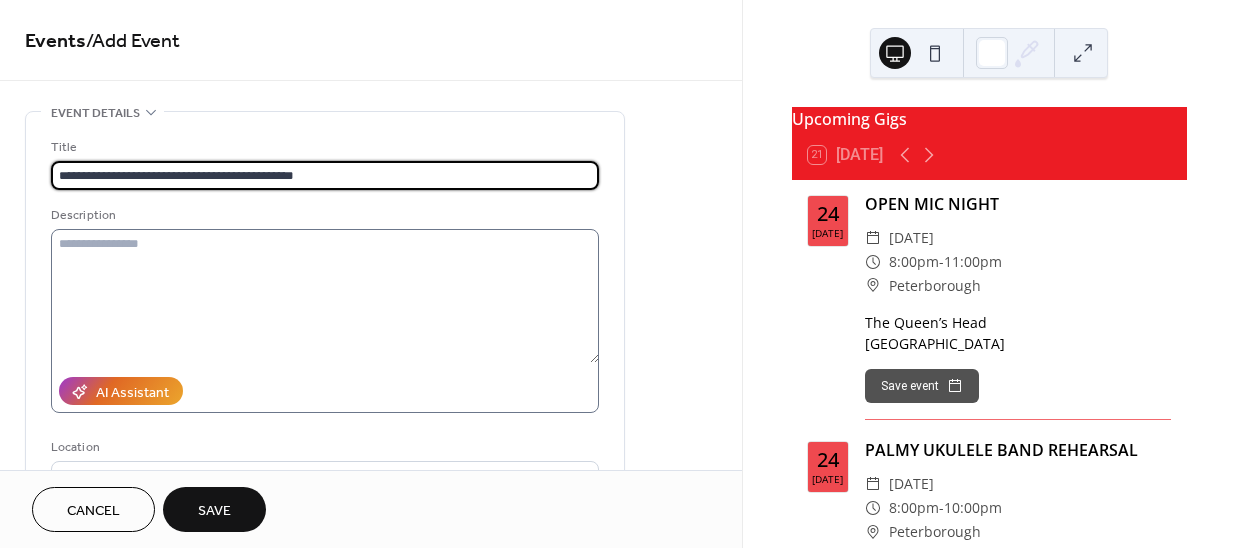type on "**********" 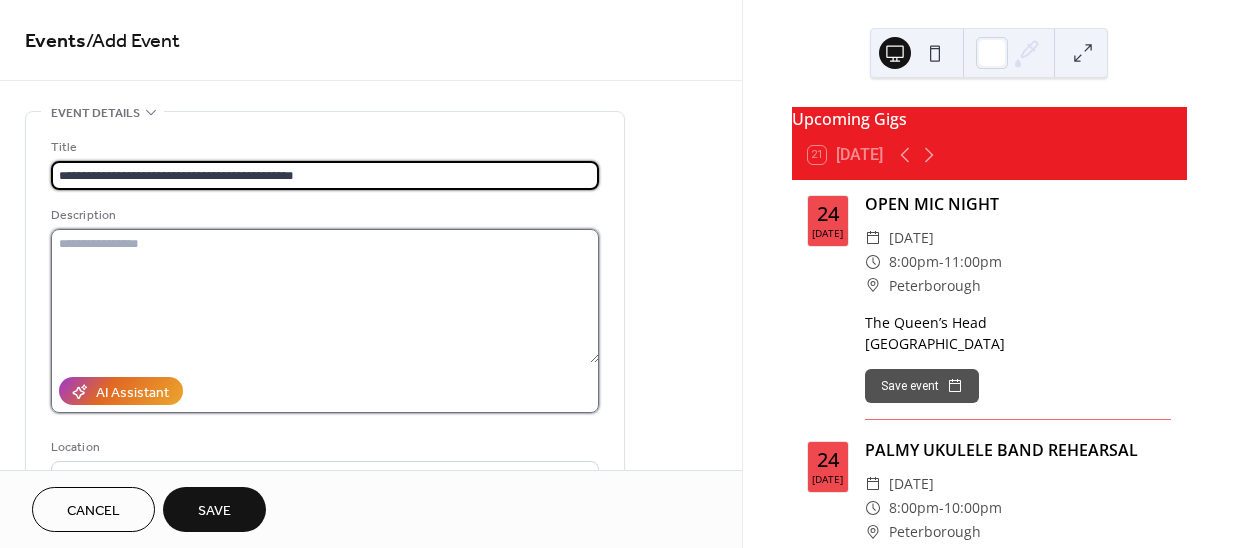 click at bounding box center (325, 296) 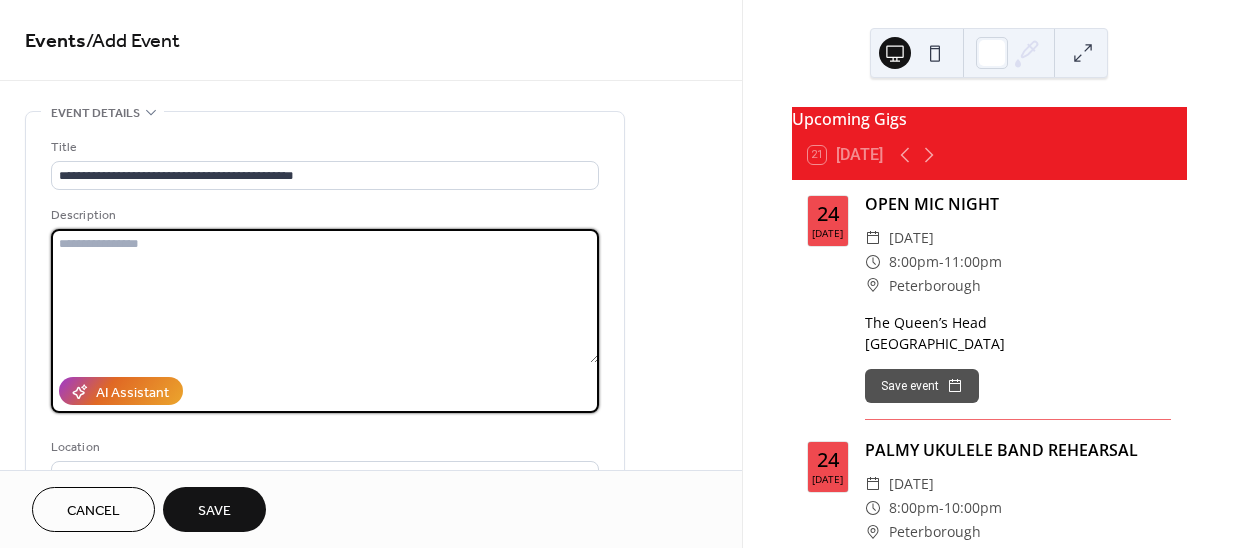 paste on "**********" 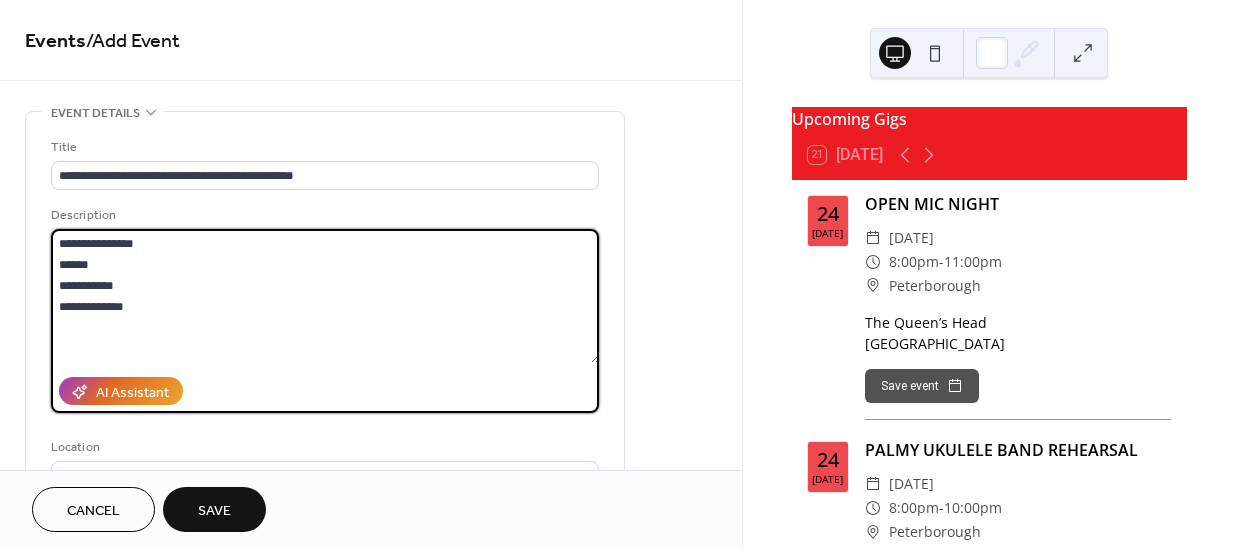 drag, startPoint x: 113, startPoint y: 261, endPoint x: 50, endPoint y: 248, distance: 64.327286 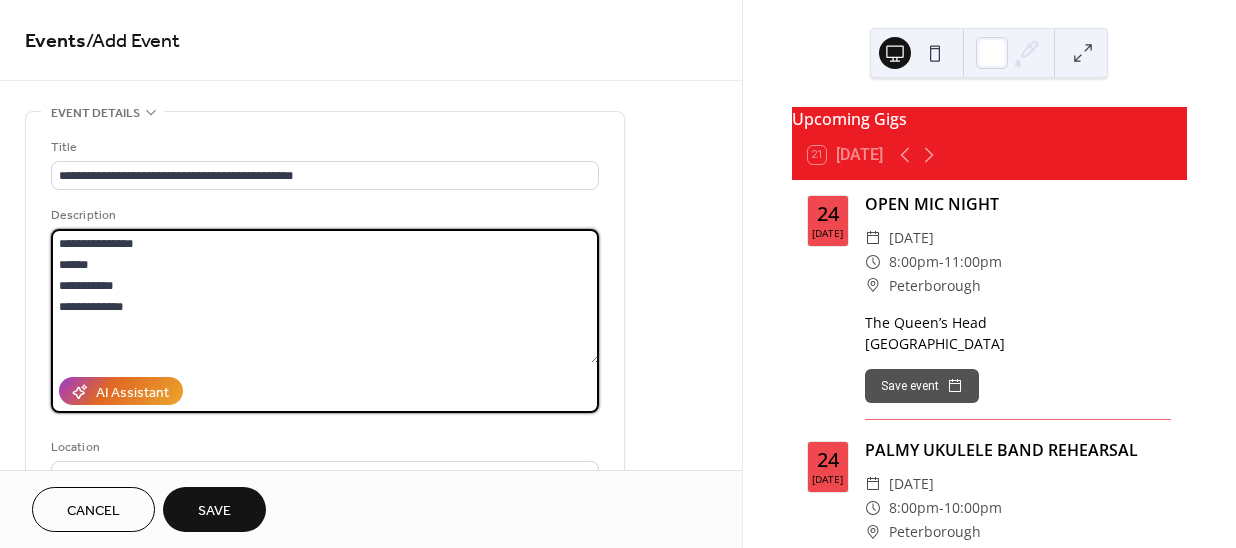 click on "**********" at bounding box center [325, 296] 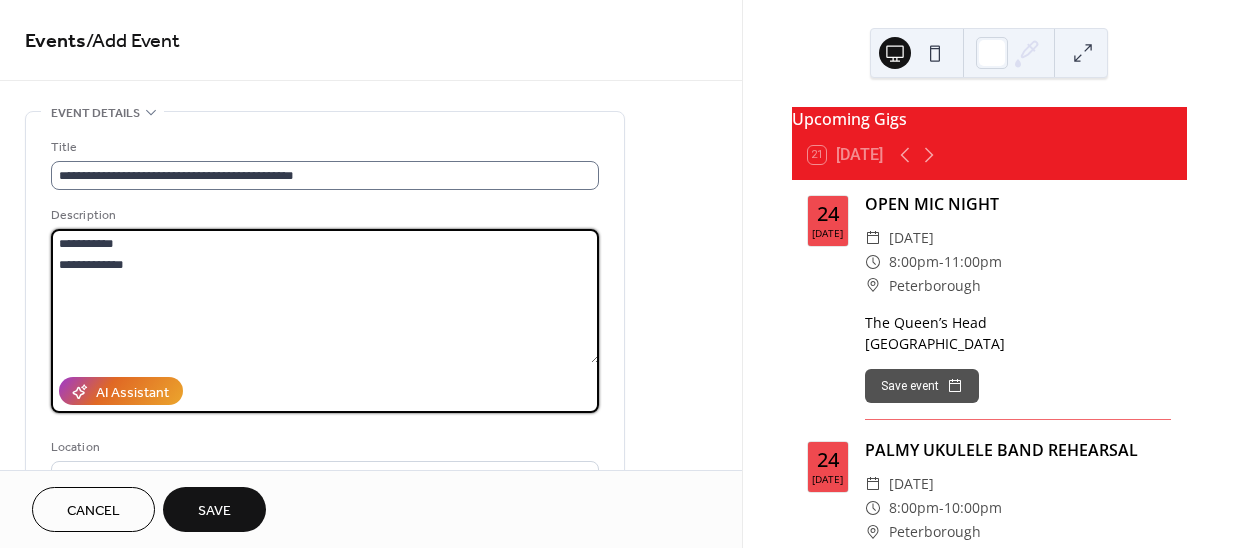 type on "**********" 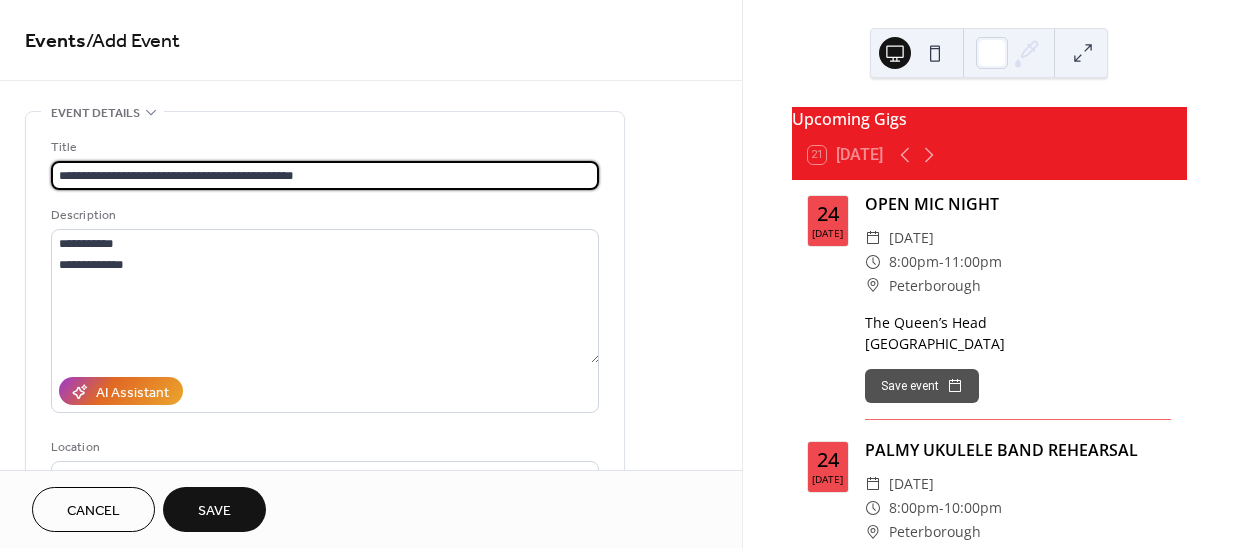 drag, startPoint x: 358, startPoint y: 170, endPoint x: 166, endPoint y: 175, distance: 192.0651 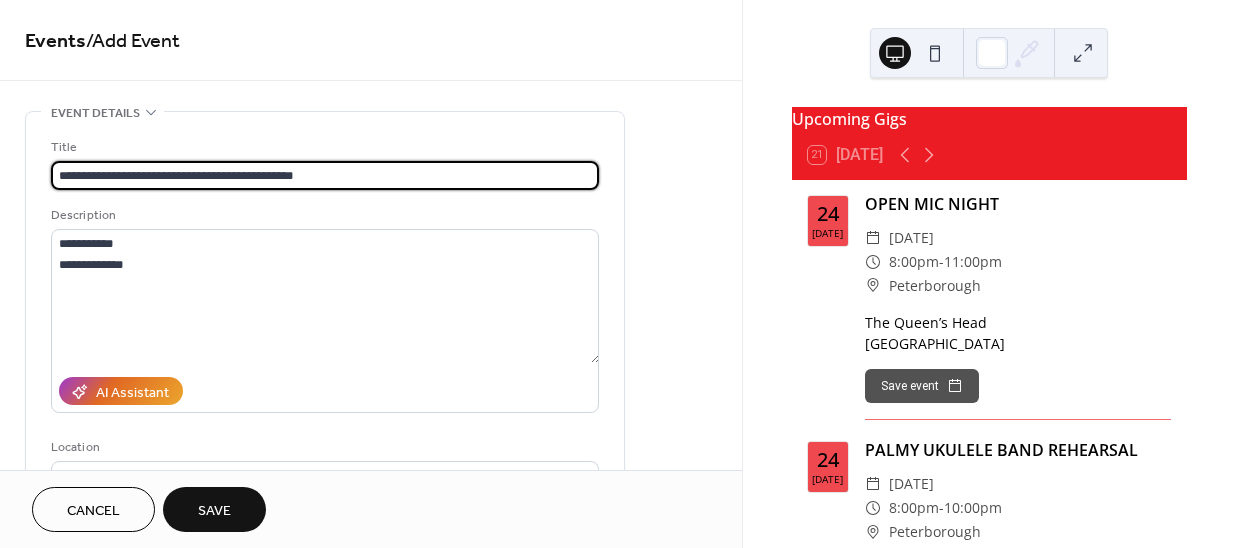 click on "**********" at bounding box center (325, 175) 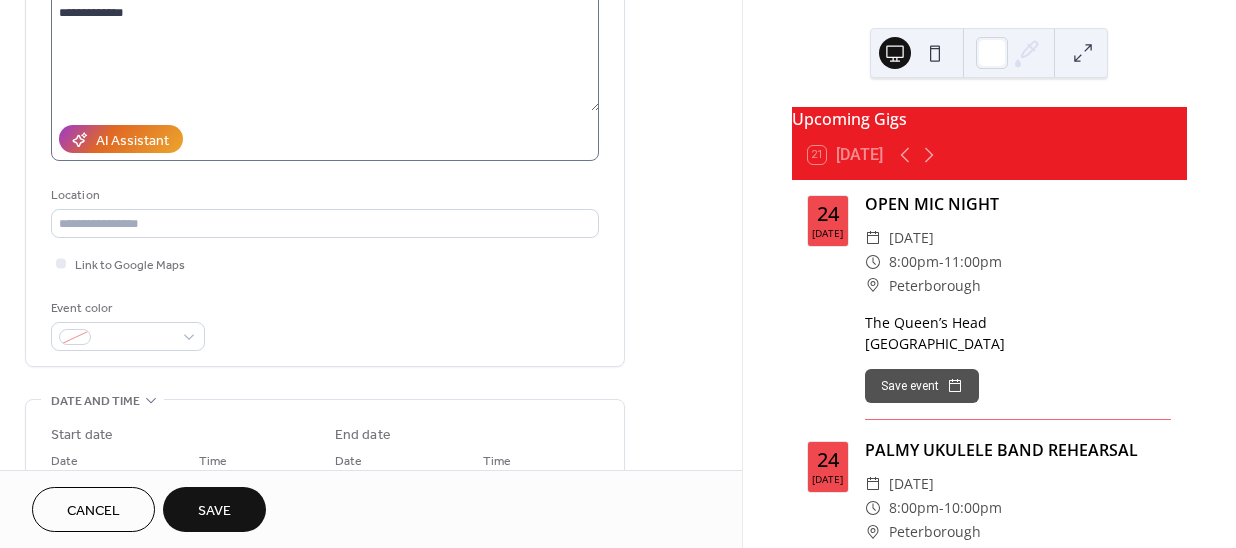 scroll, scrollTop: 272, scrollLeft: 0, axis: vertical 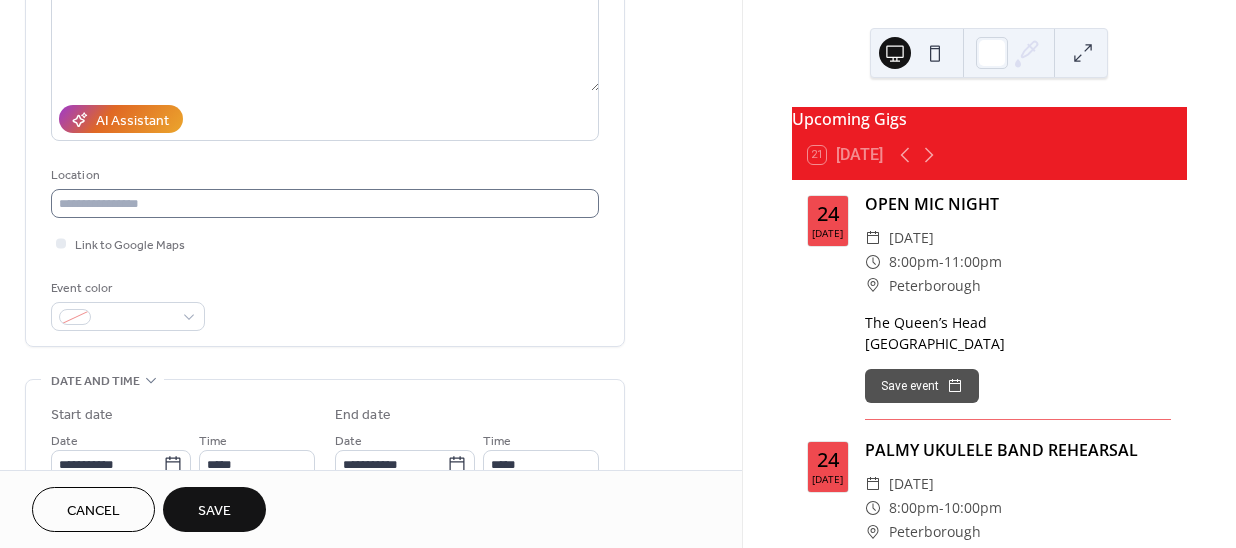 type on "**********" 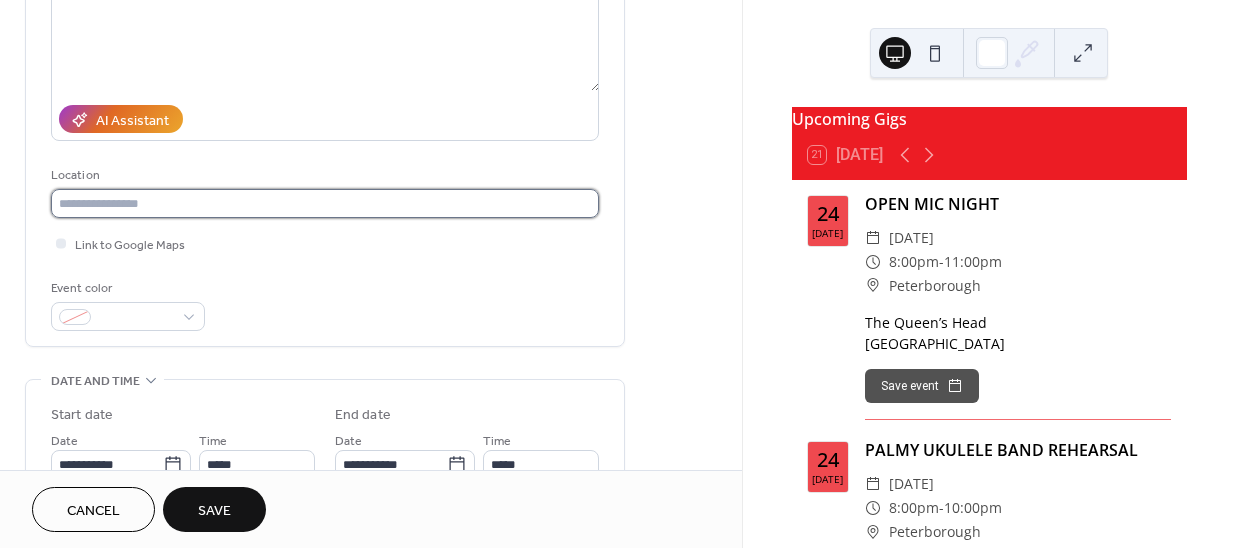 click at bounding box center (325, 203) 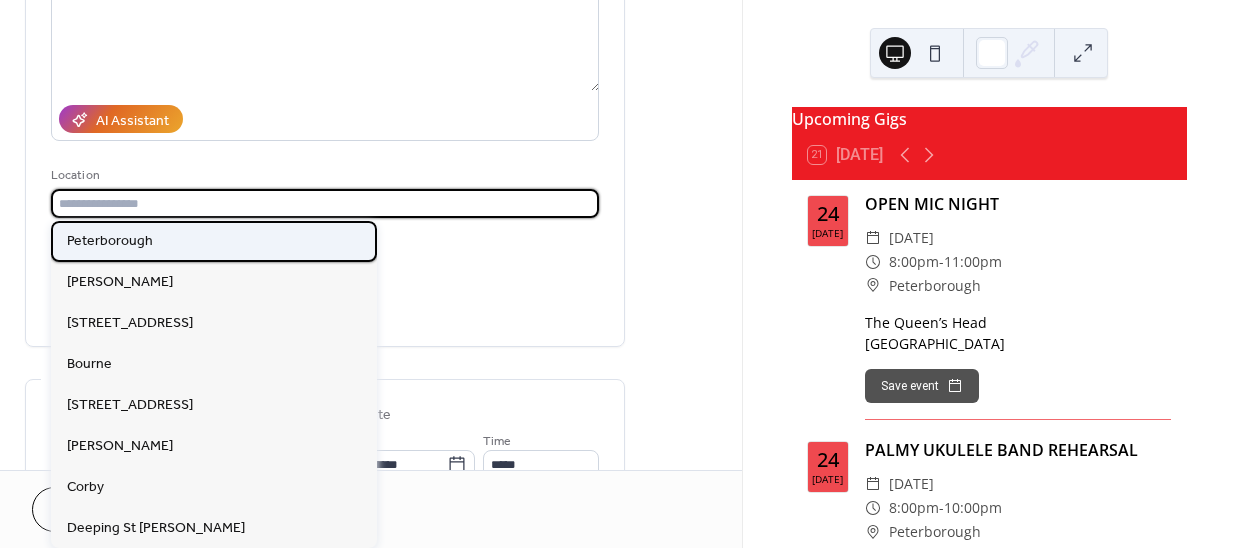 click on "Peterborough" at bounding box center (110, 240) 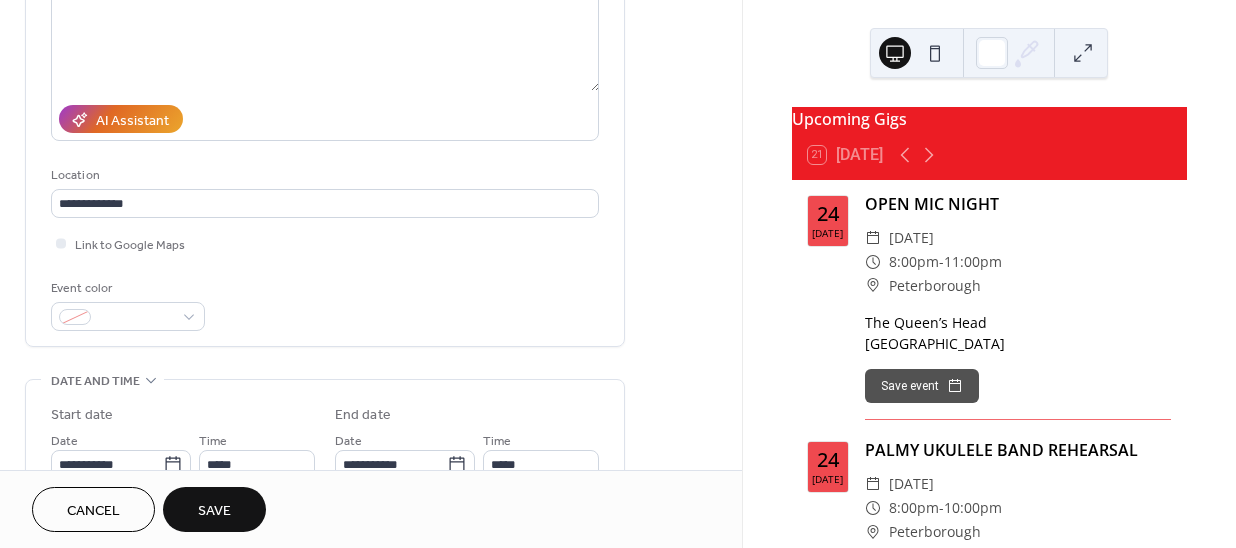 type on "**********" 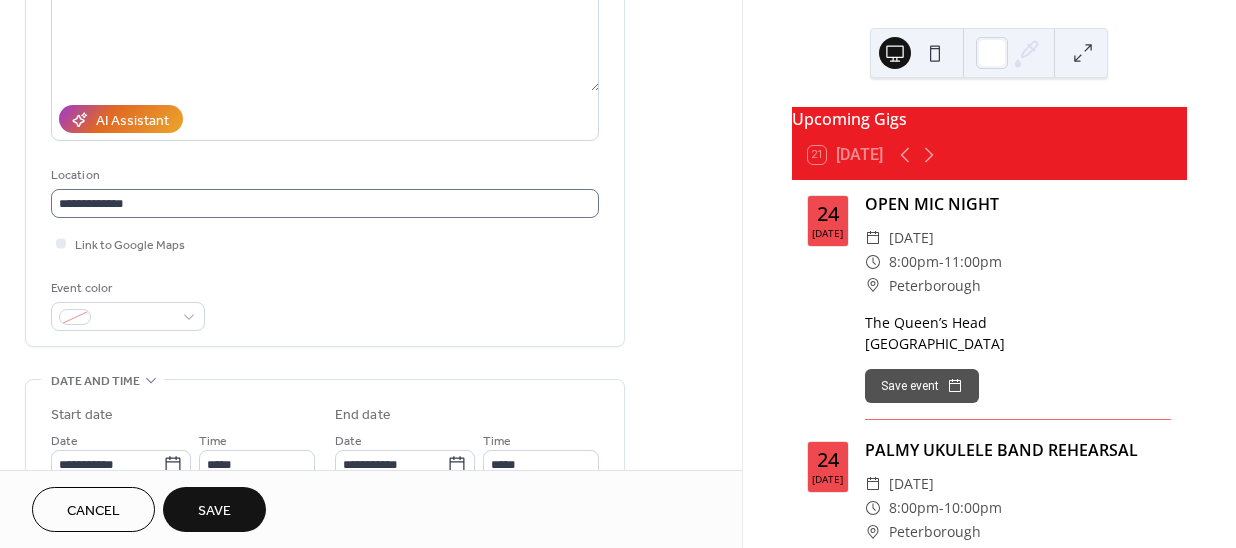 scroll, scrollTop: 0, scrollLeft: 0, axis: both 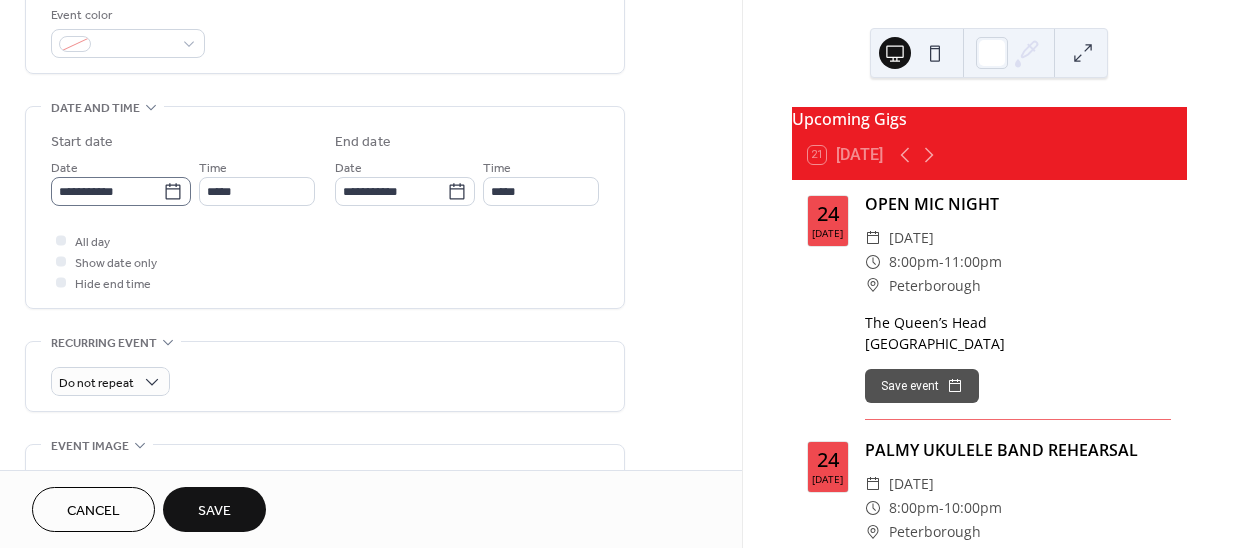 click 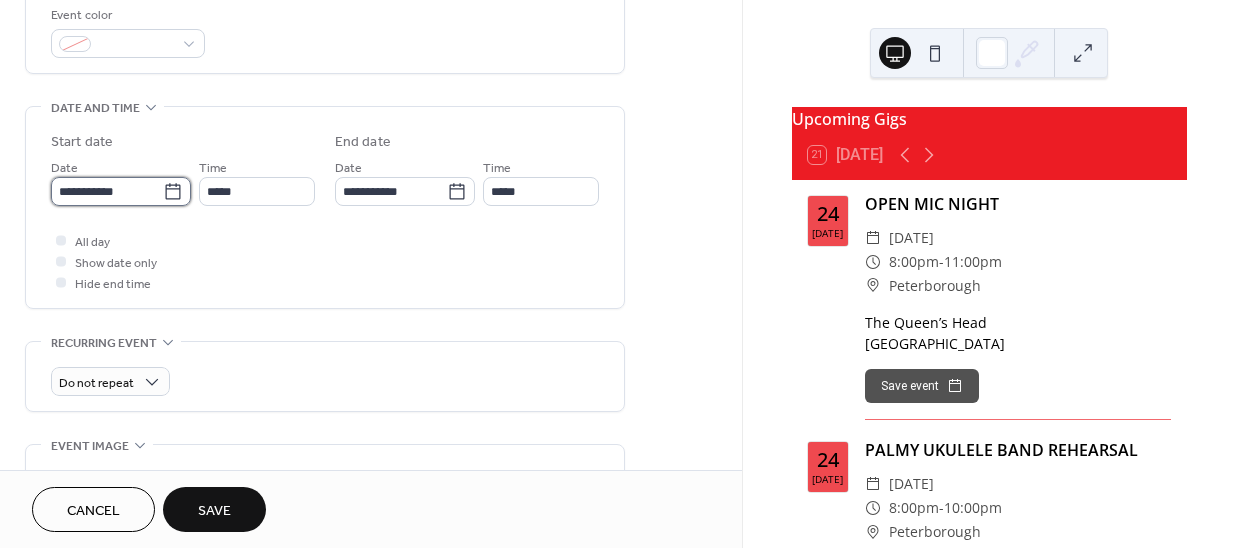 click on "**********" at bounding box center (107, 191) 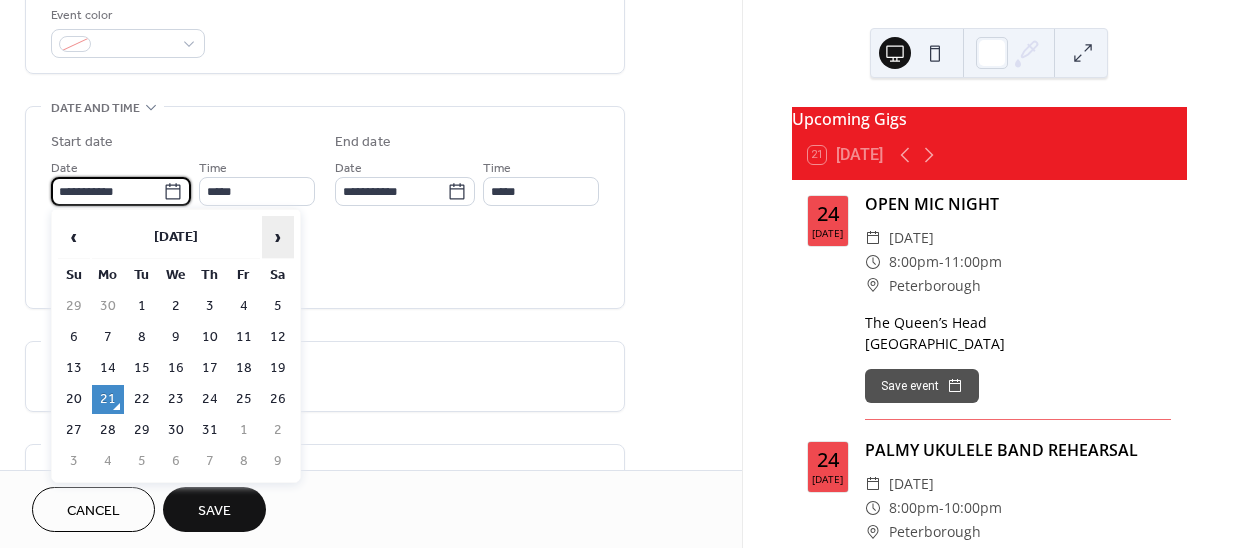 click on "›" at bounding box center (278, 237) 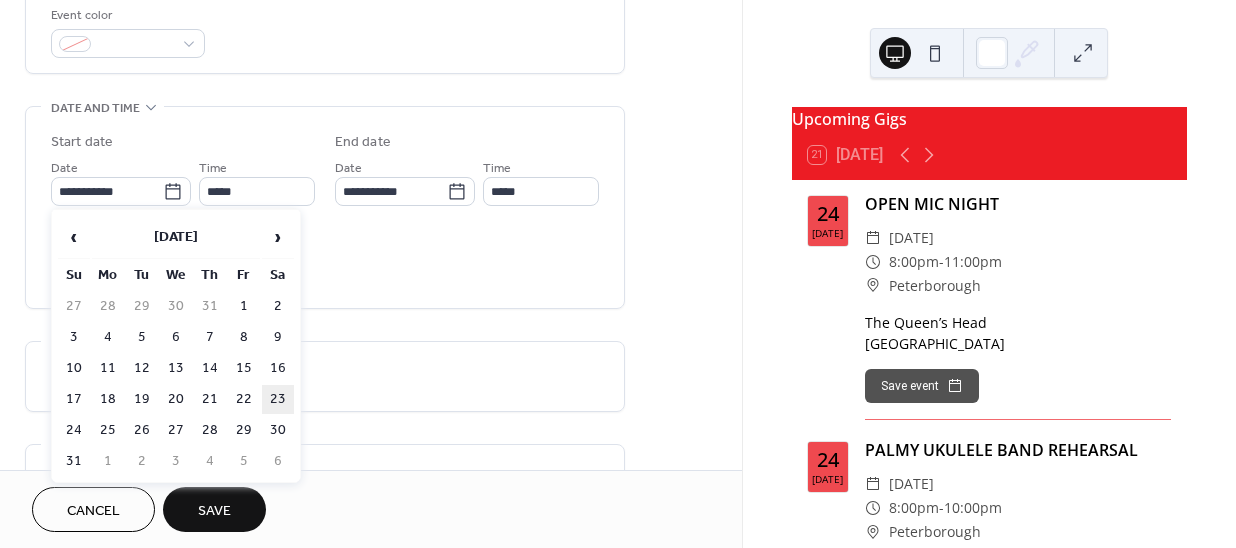 click on "23" at bounding box center [278, 399] 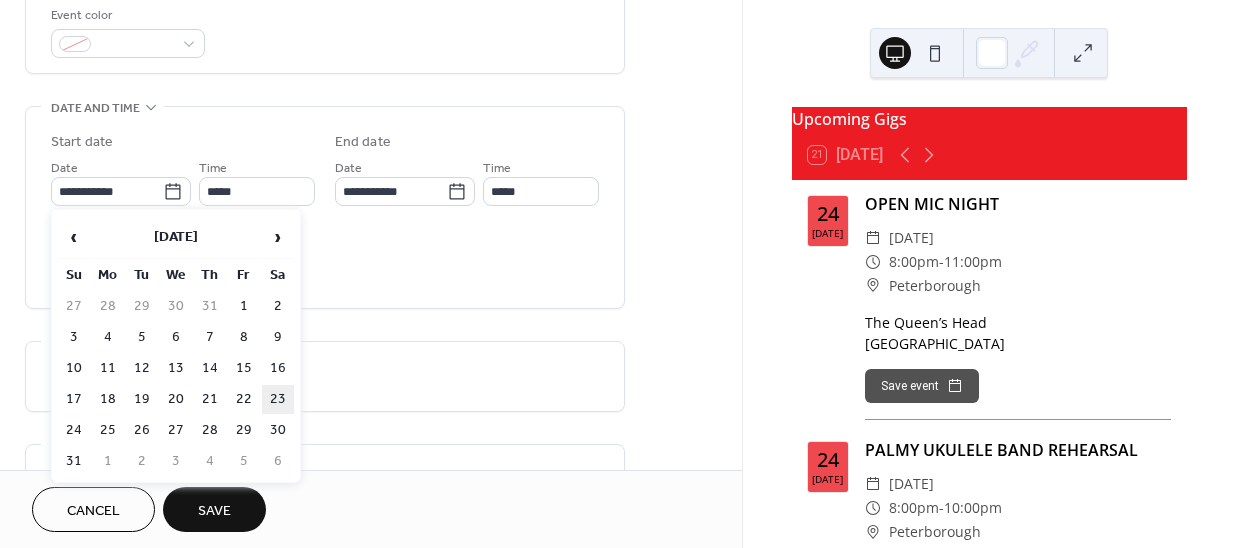 type on "**********" 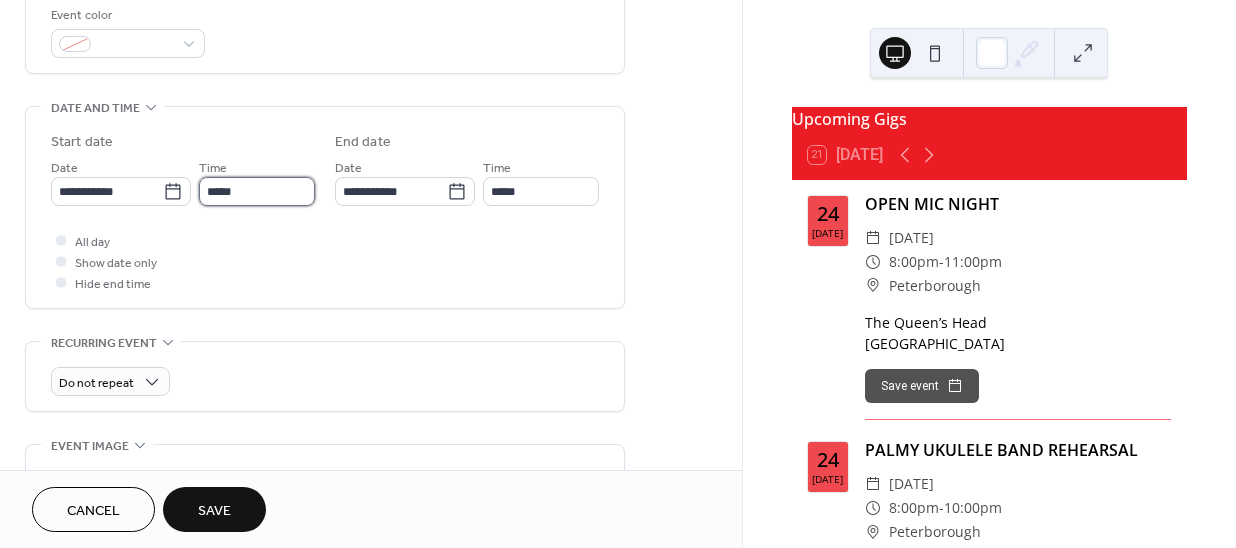 click on "*****" at bounding box center [257, 191] 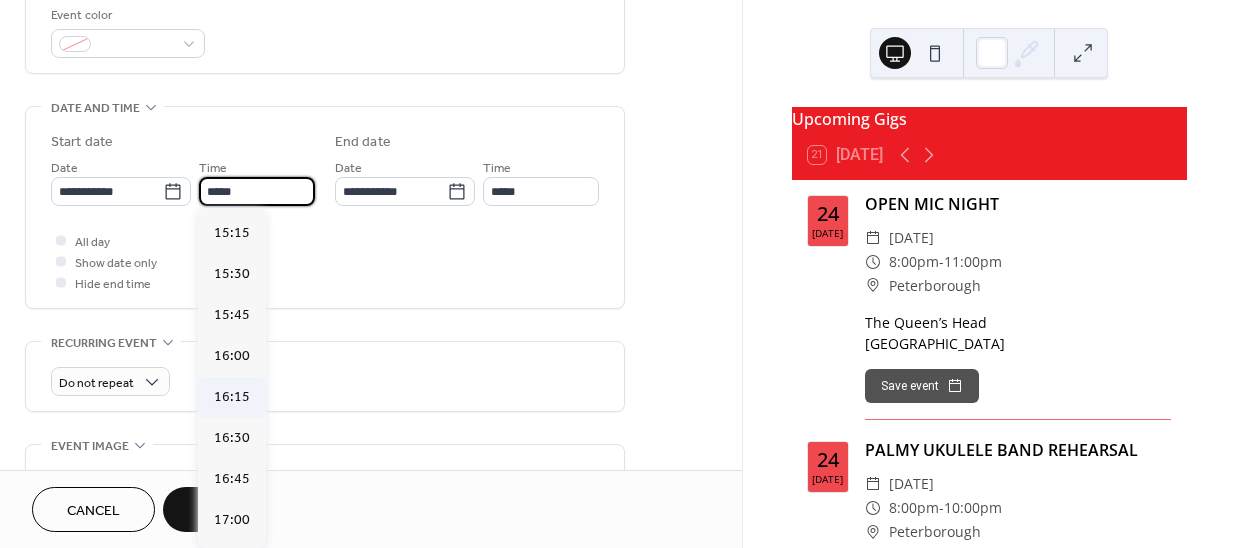 scroll, scrollTop: 2677, scrollLeft: 0, axis: vertical 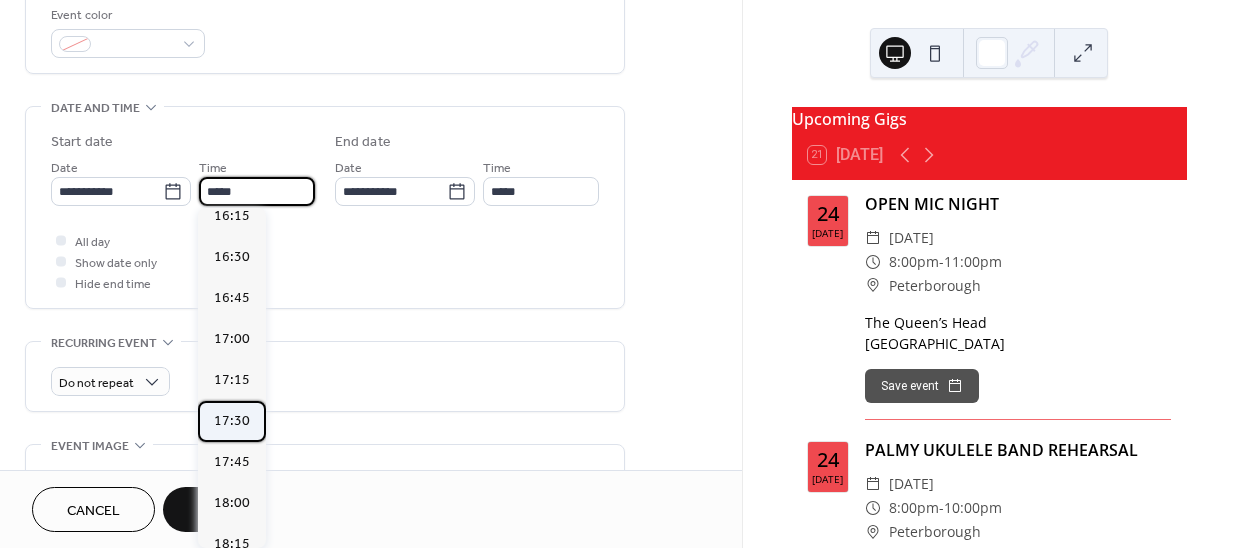 click on "17:30" at bounding box center (232, 421) 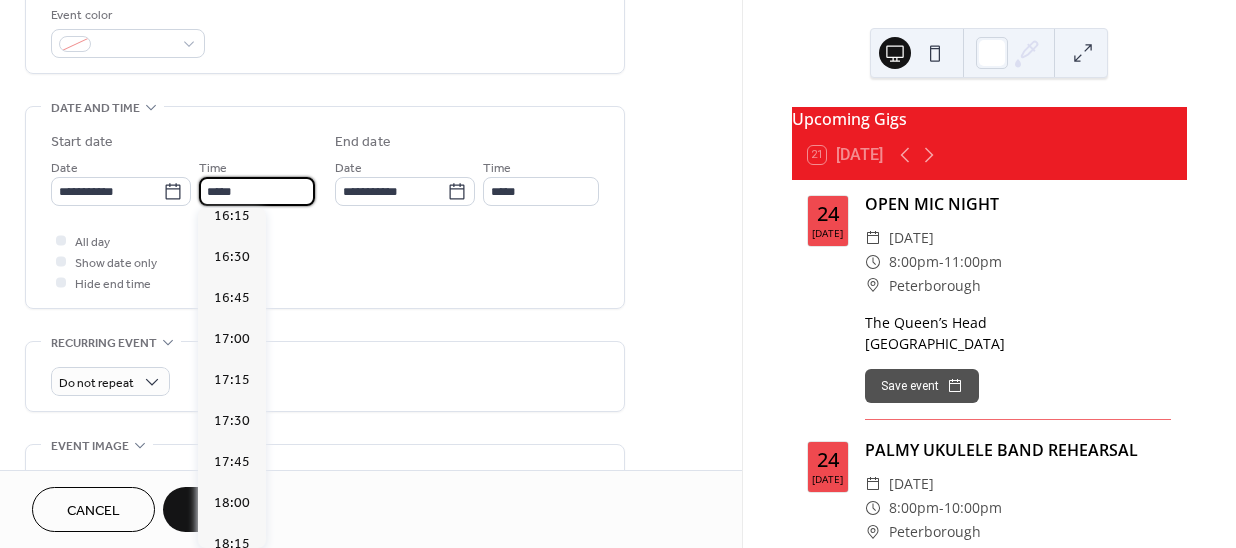 type on "*****" 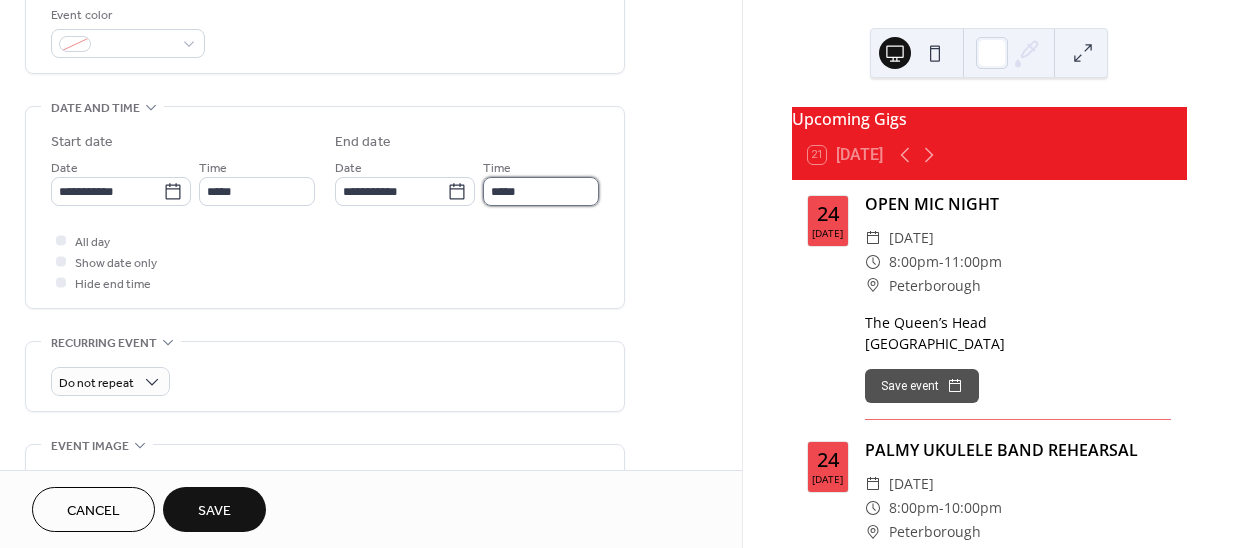 click on "*****" at bounding box center (541, 191) 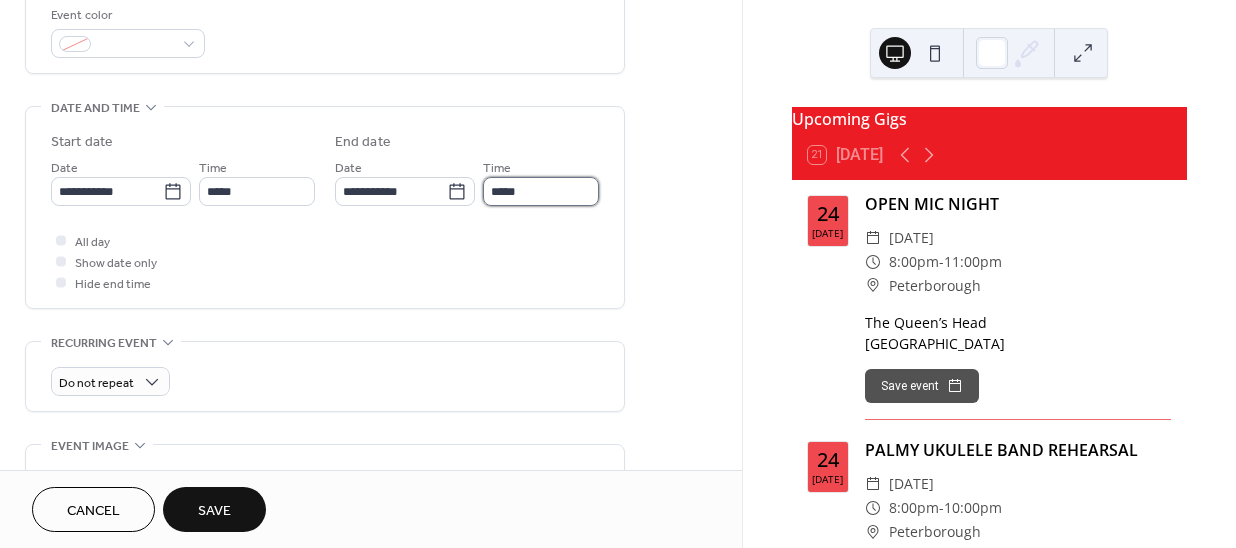 drag, startPoint x: 556, startPoint y: 187, endPoint x: 548, endPoint y: 201, distance: 16.124516 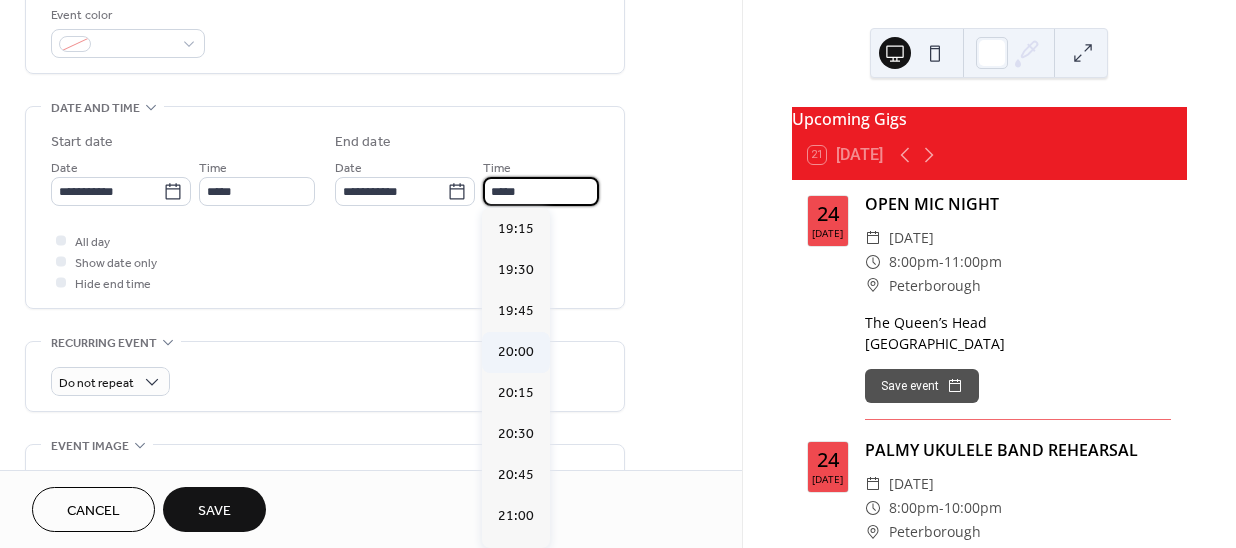 scroll, scrollTop: 272, scrollLeft: 0, axis: vertical 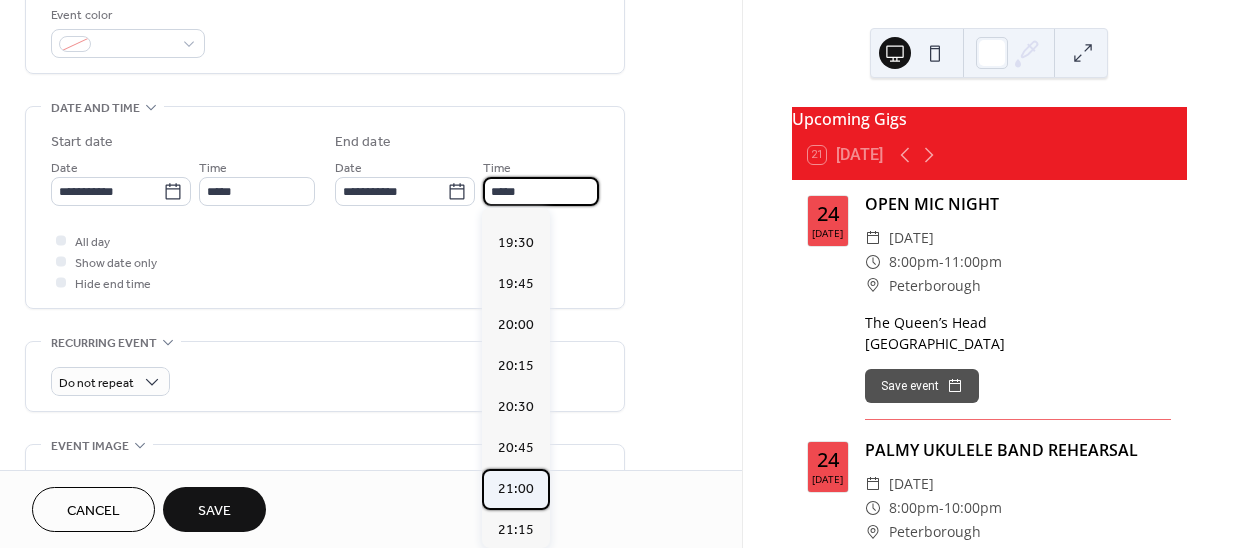 click on "21:00" at bounding box center (516, 489) 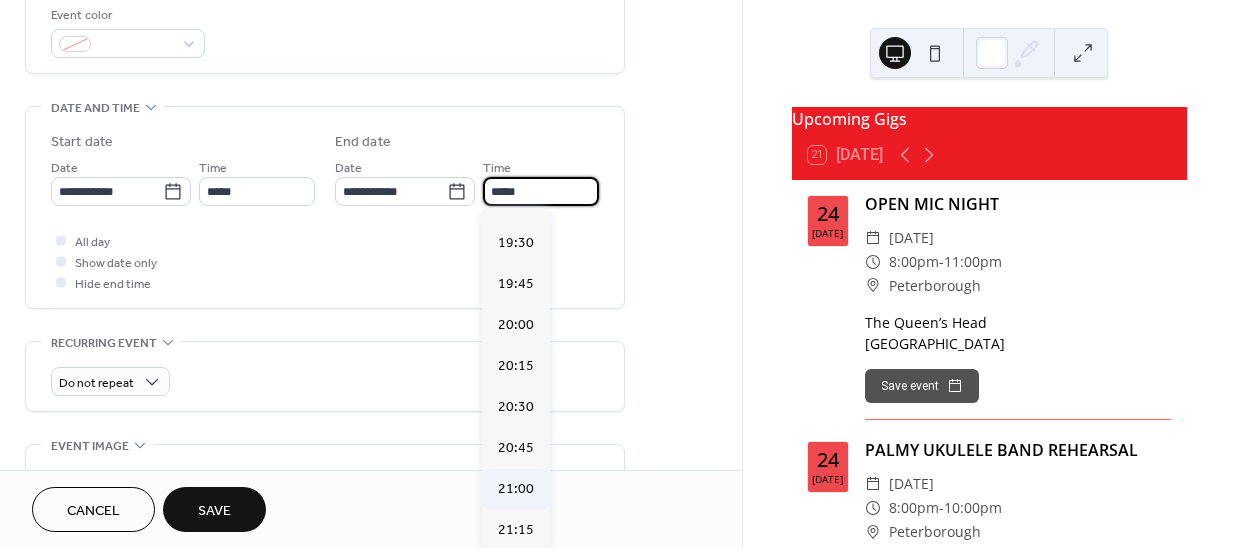 type on "*****" 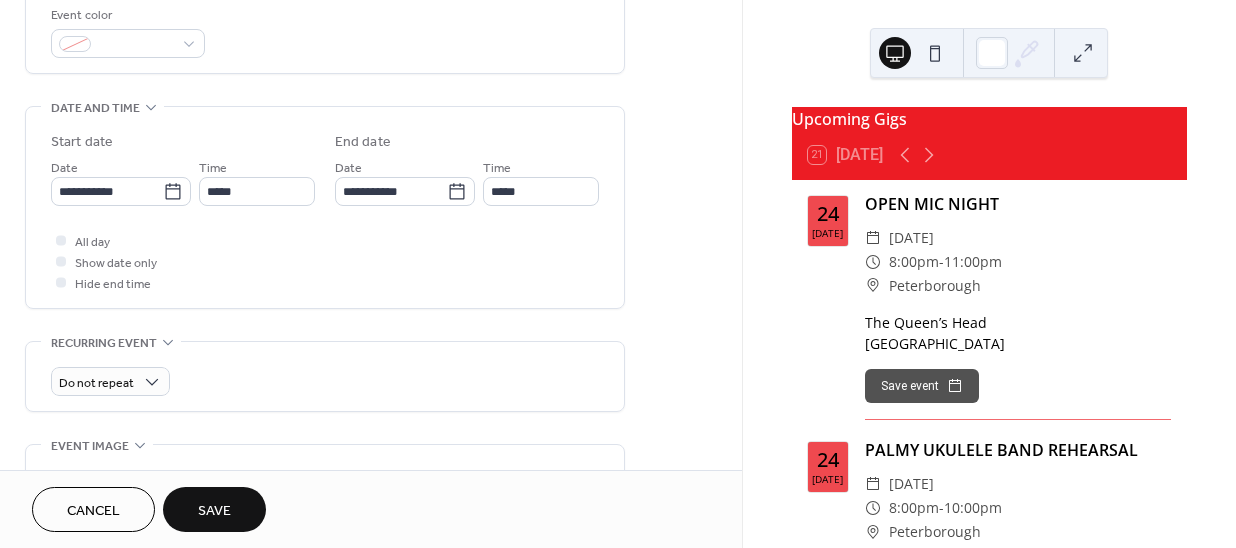 click on "Save" at bounding box center (214, 509) 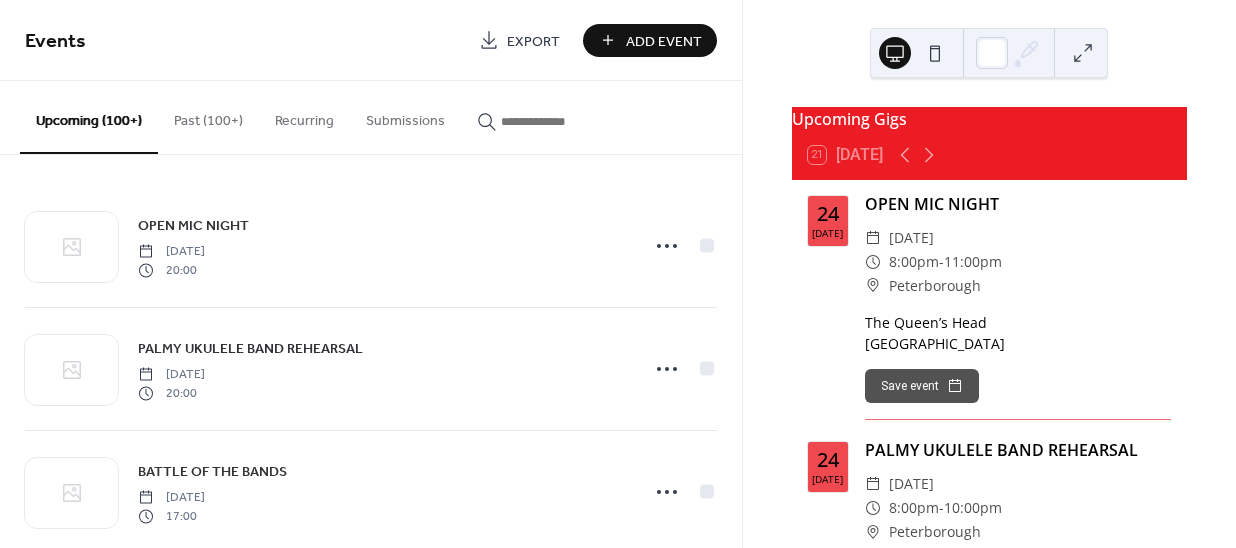 click on "Add Event" at bounding box center [664, 41] 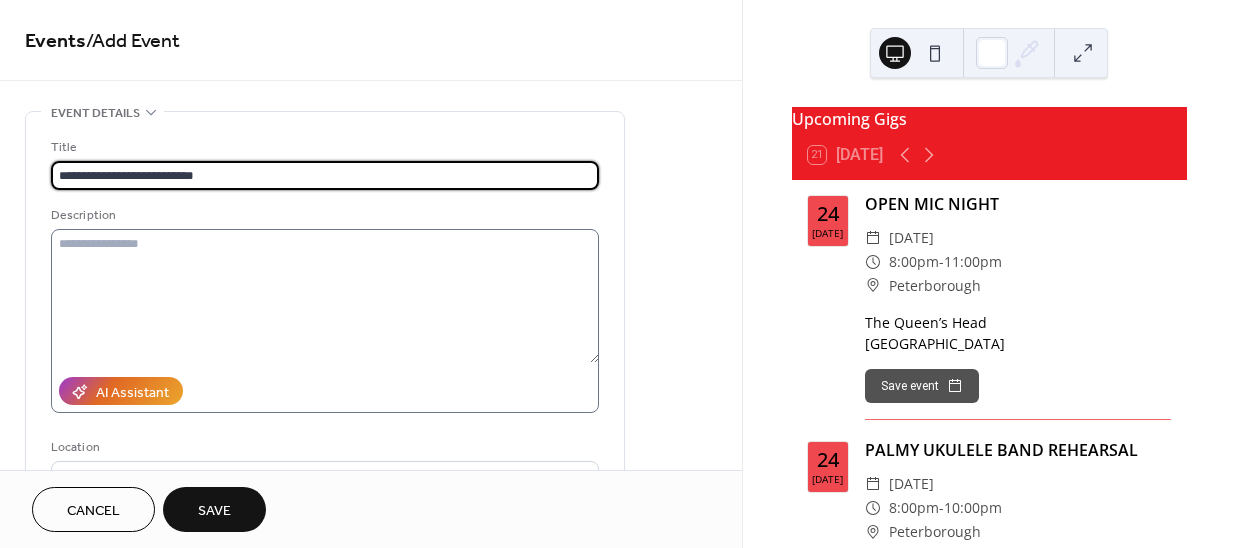 type on "**********" 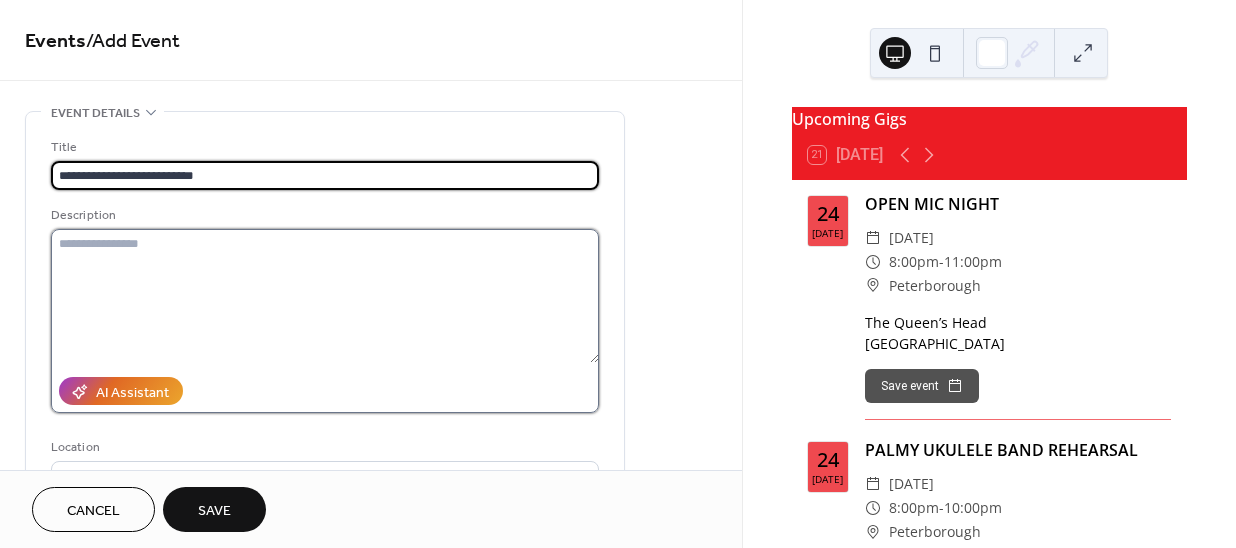 click at bounding box center [325, 296] 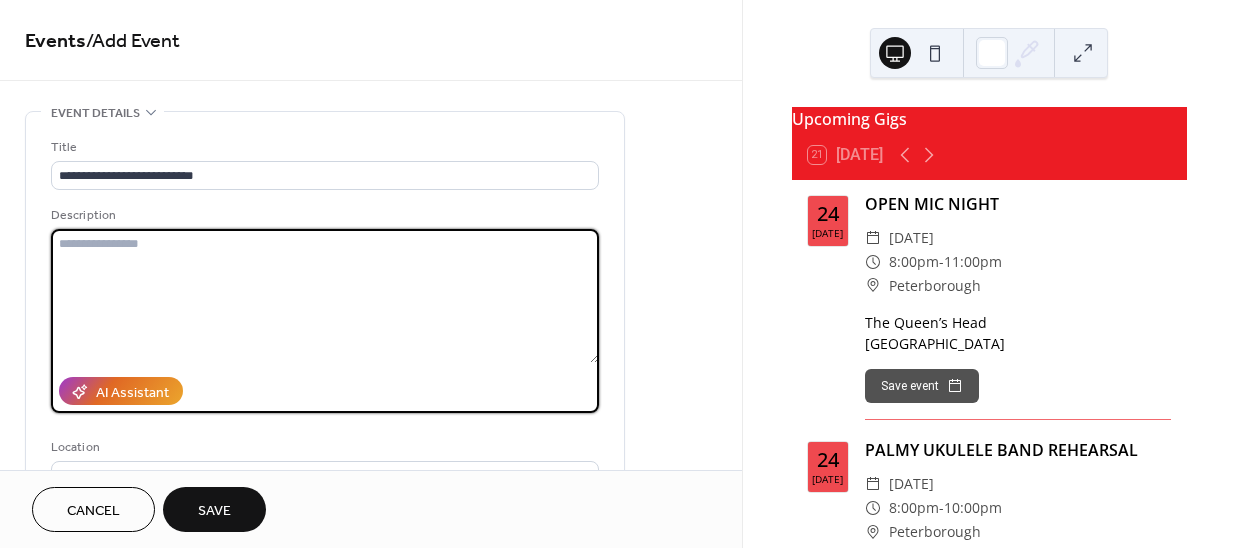 paste on "**********" 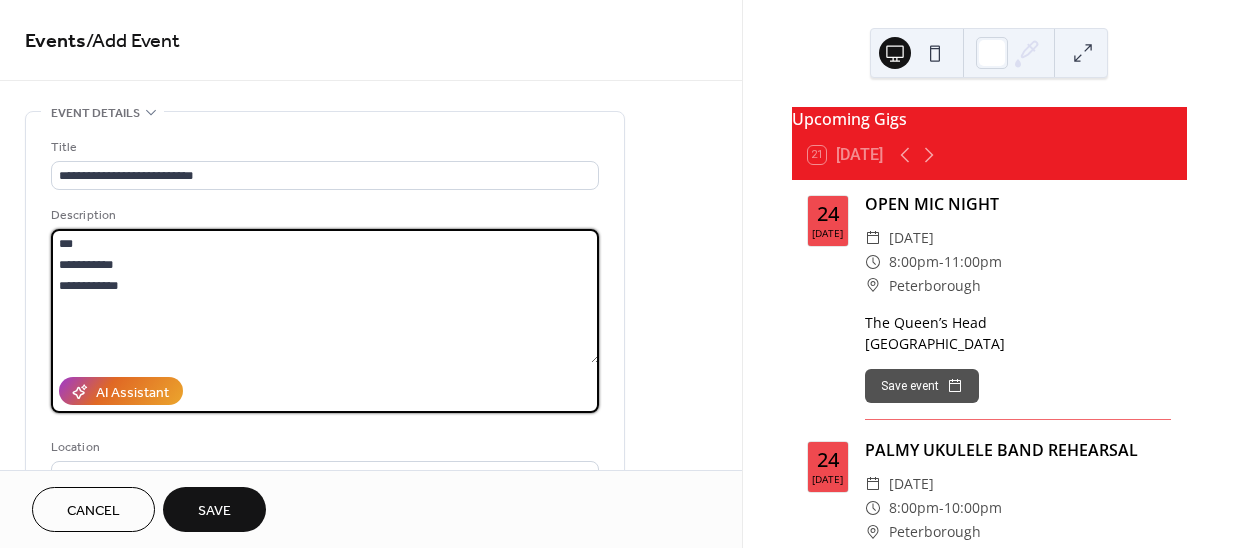 drag, startPoint x: 94, startPoint y: 234, endPoint x: 16, endPoint y: 222, distance: 78.91768 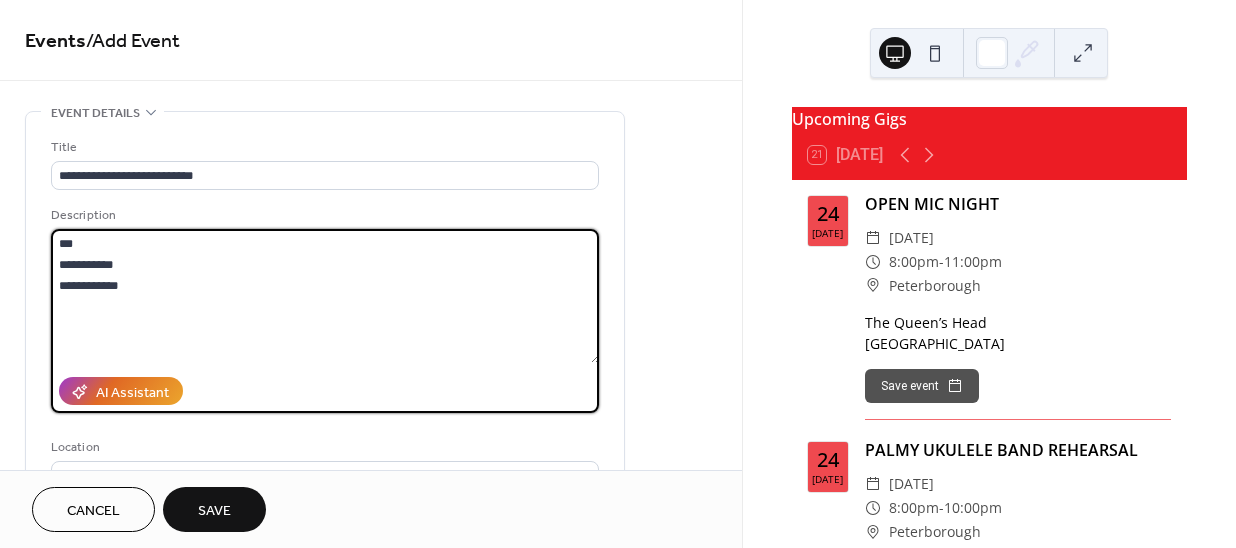 click on "**********" at bounding box center [371, 720] 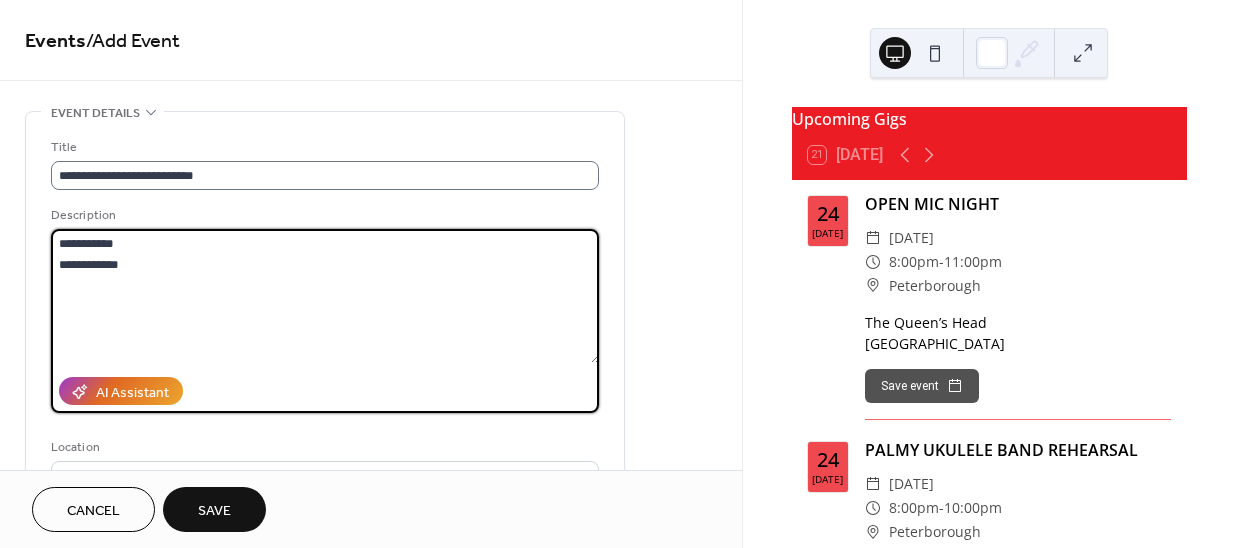 type on "**********" 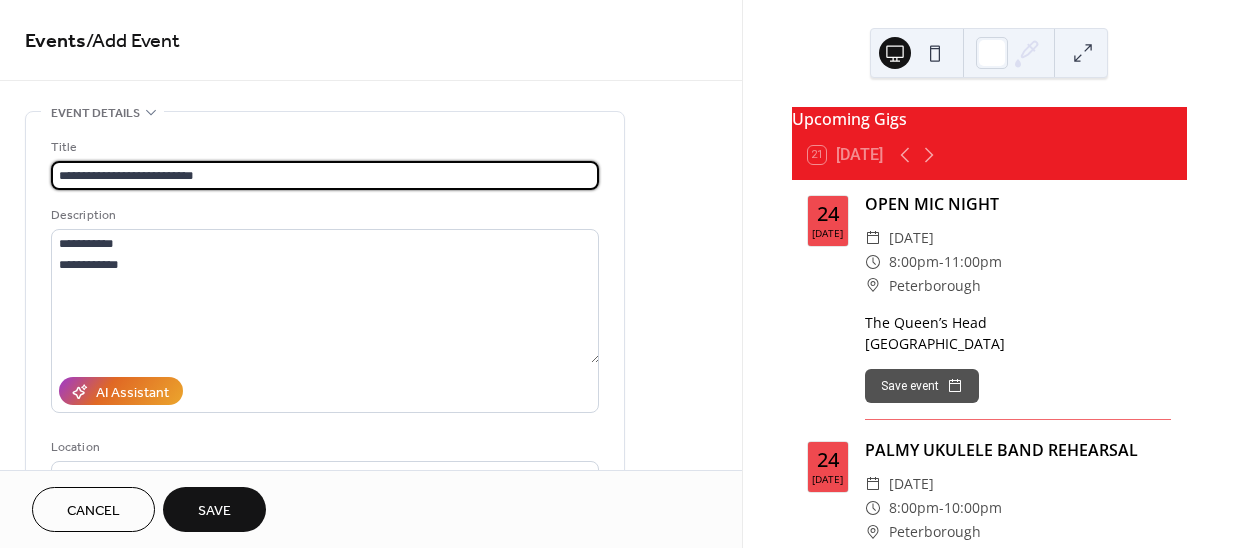 drag, startPoint x: 141, startPoint y: 164, endPoint x: 85, endPoint y: 168, distance: 56.142673 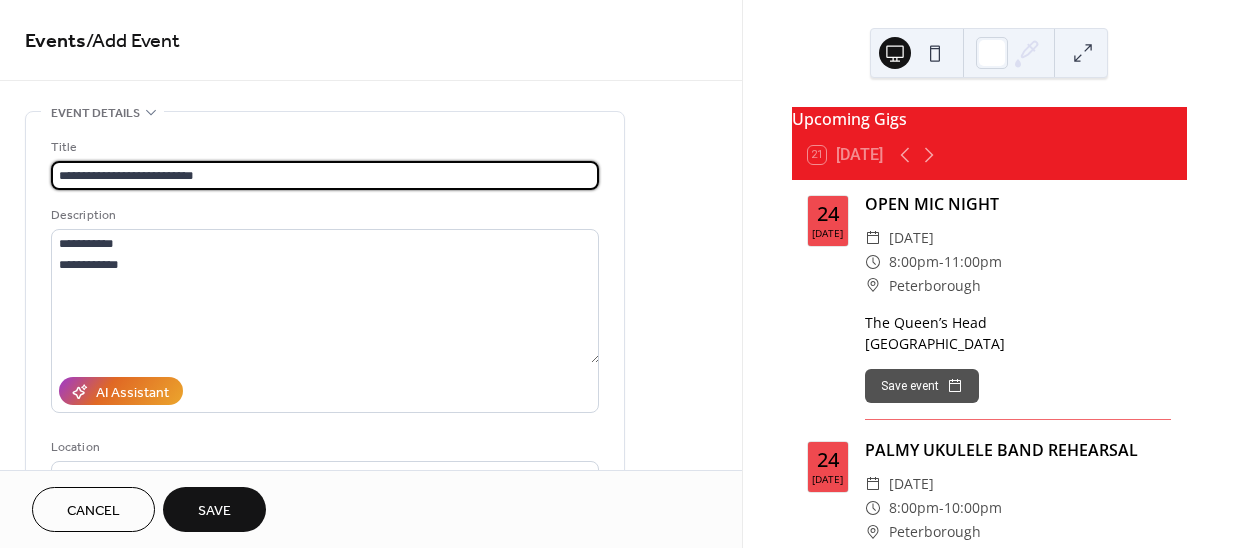 click on "**********" at bounding box center (325, 175) 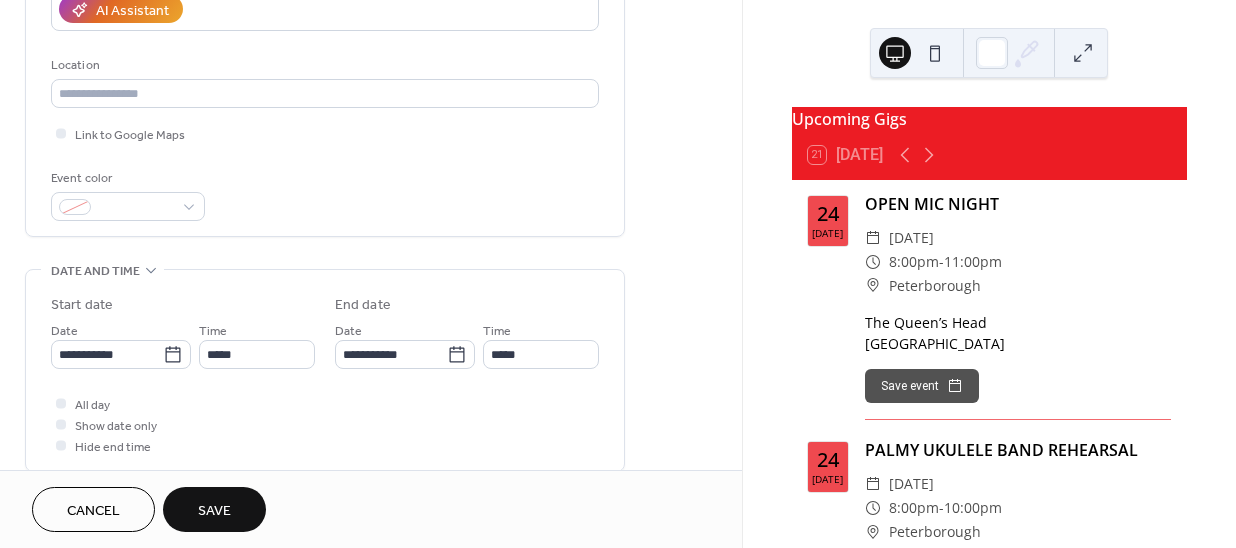 scroll, scrollTop: 454, scrollLeft: 0, axis: vertical 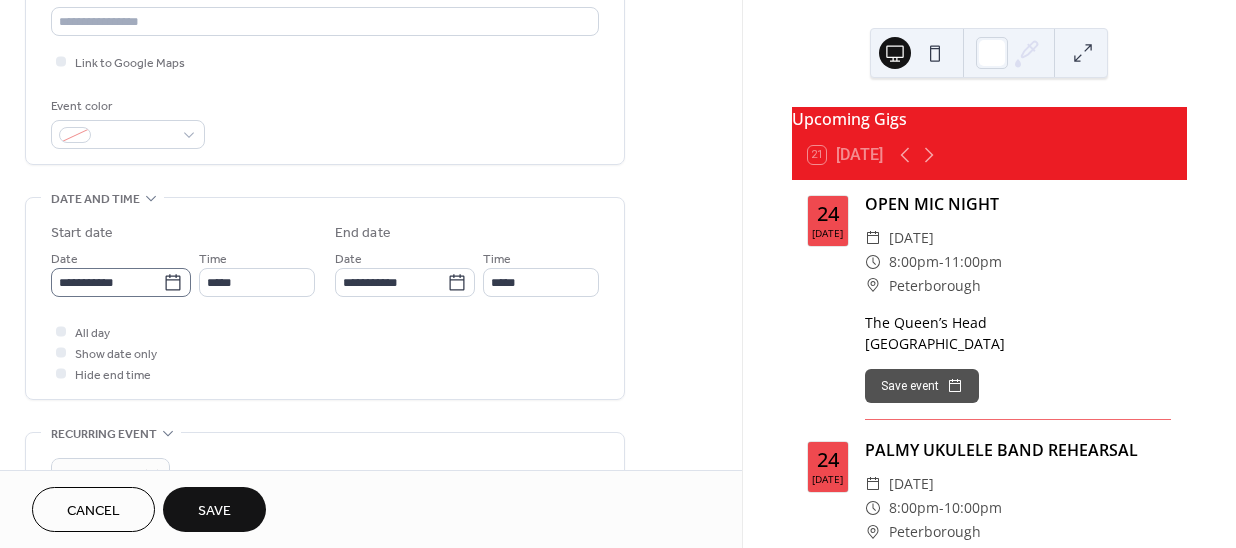 type on "***" 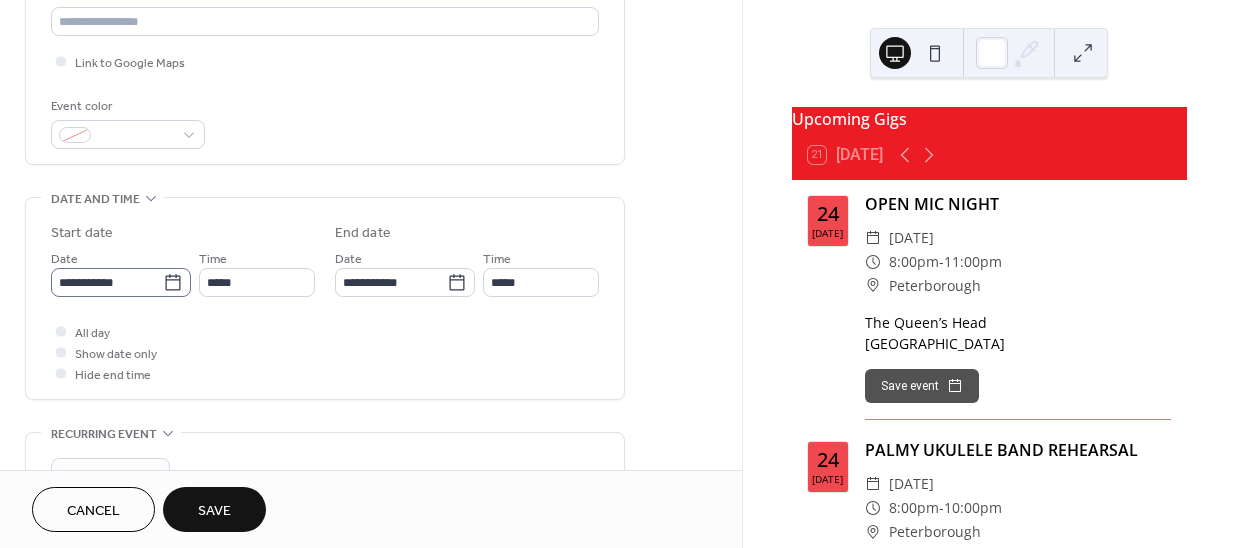 click 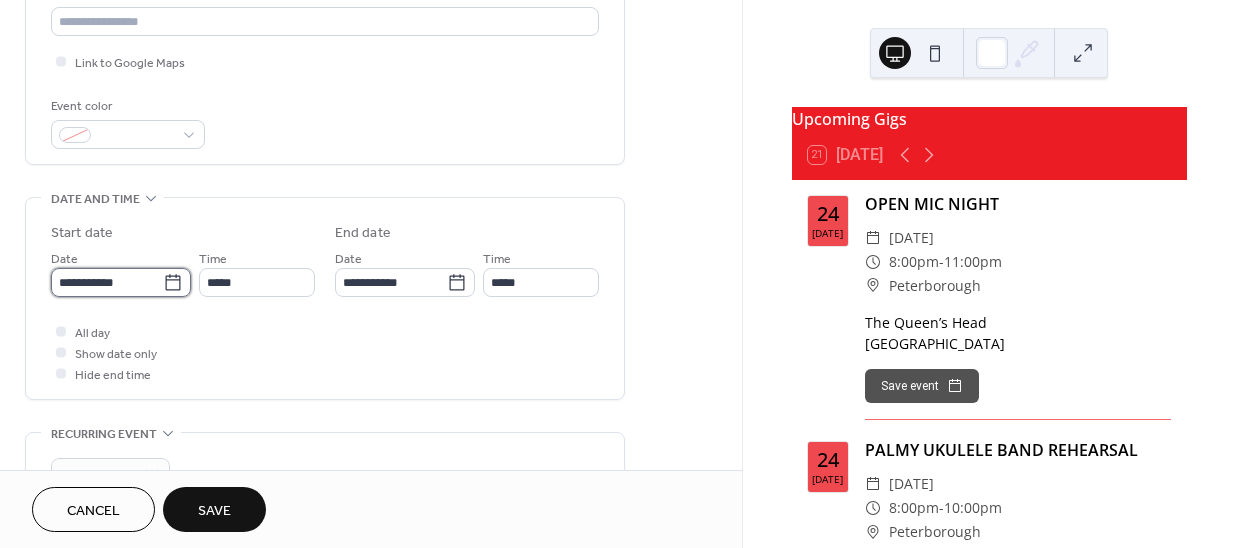 click on "**********" at bounding box center (107, 282) 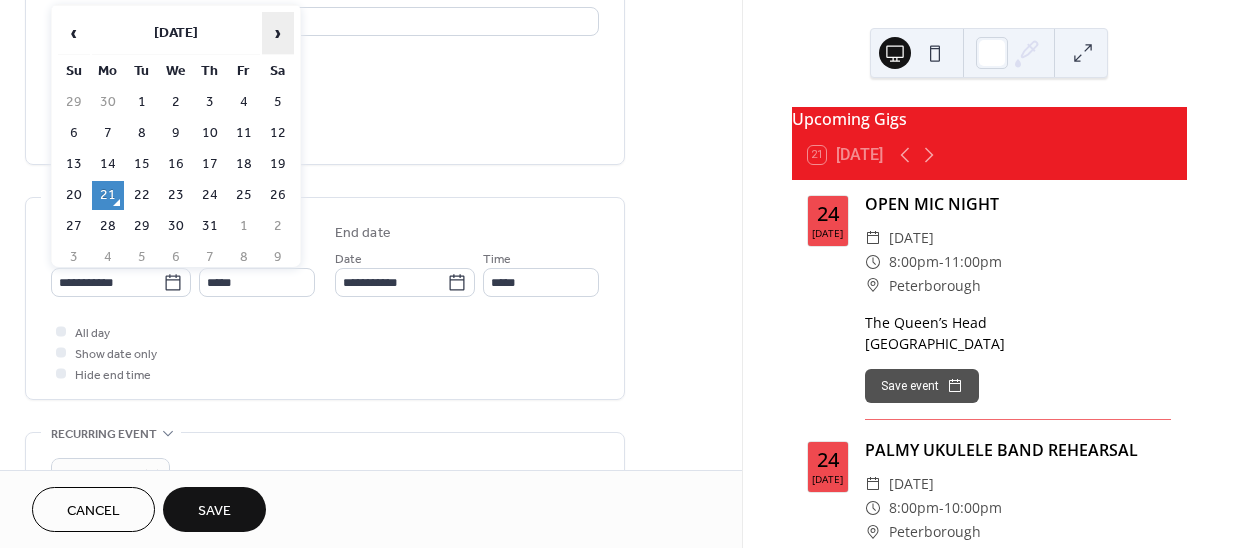 click on "›" at bounding box center [278, 33] 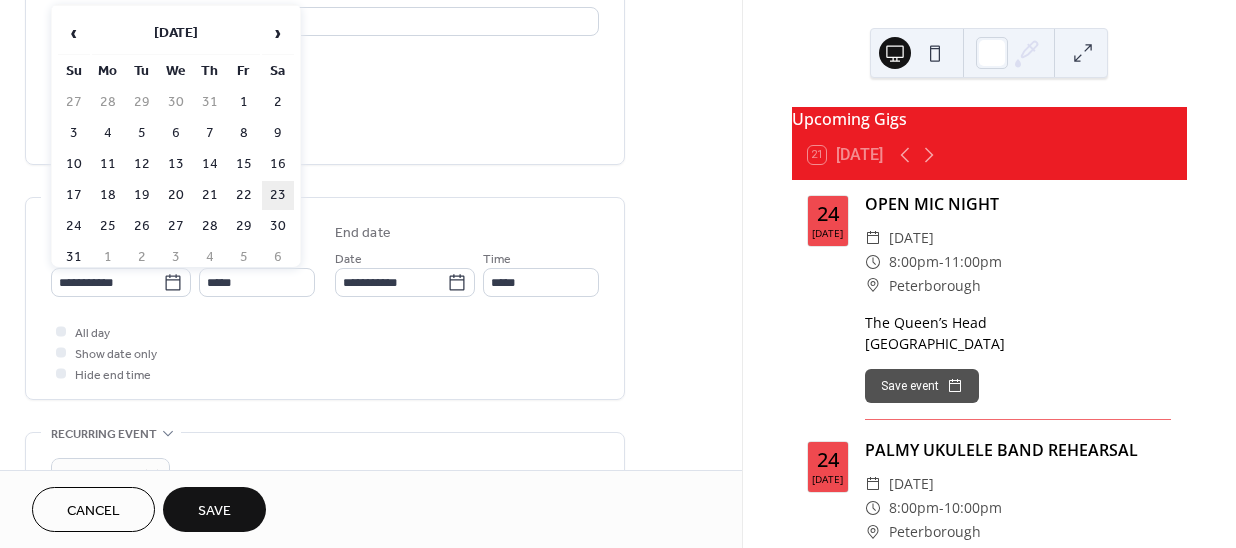 click on "23" at bounding box center [278, 195] 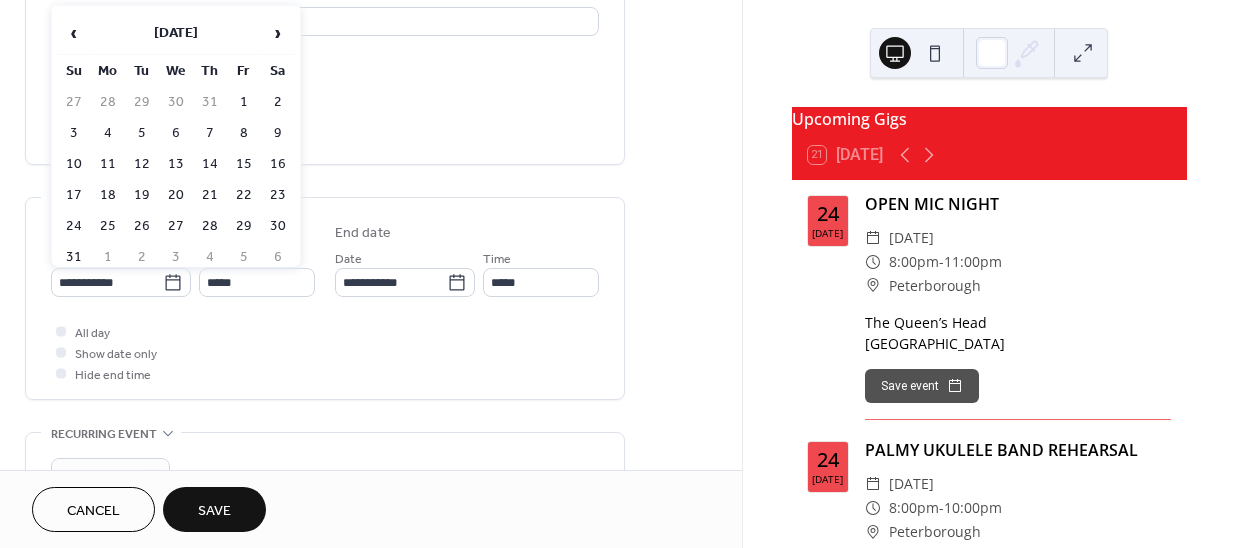 type on "**********" 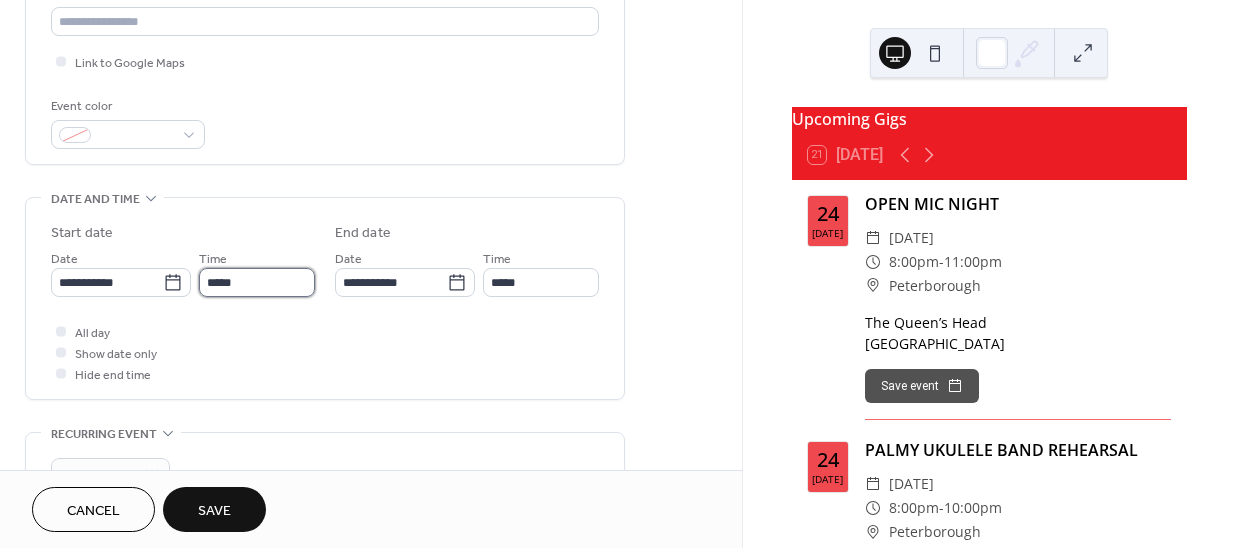 click on "*****" at bounding box center (257, 282) 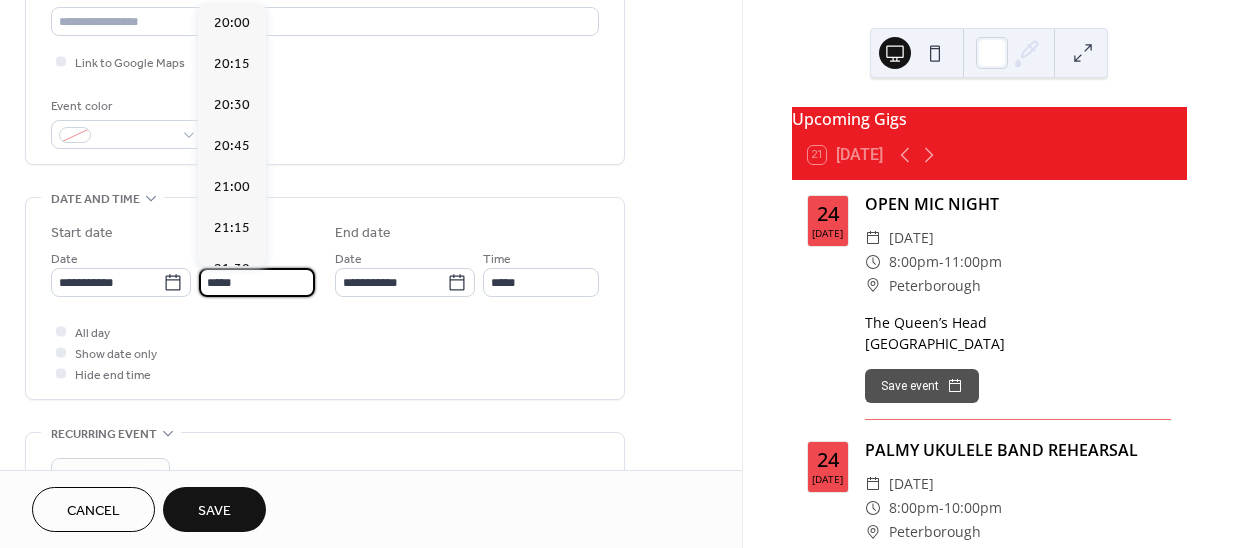 scroll, scrollTop: 3314, scrollLeft: 0, axis: vertical 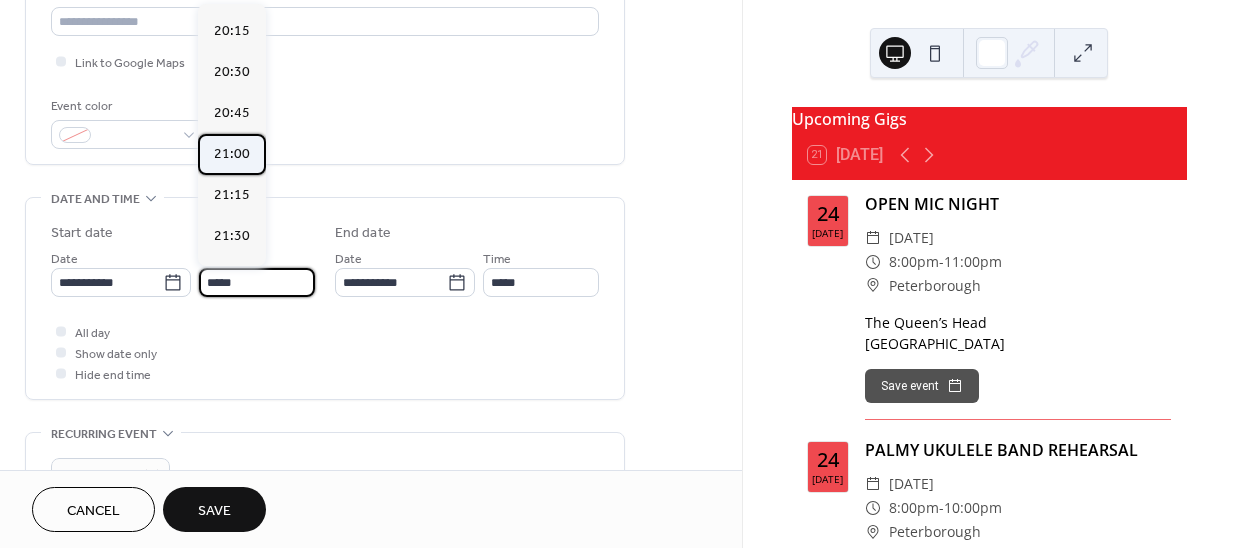 click on "21:00" at bounding box center (232, 154) 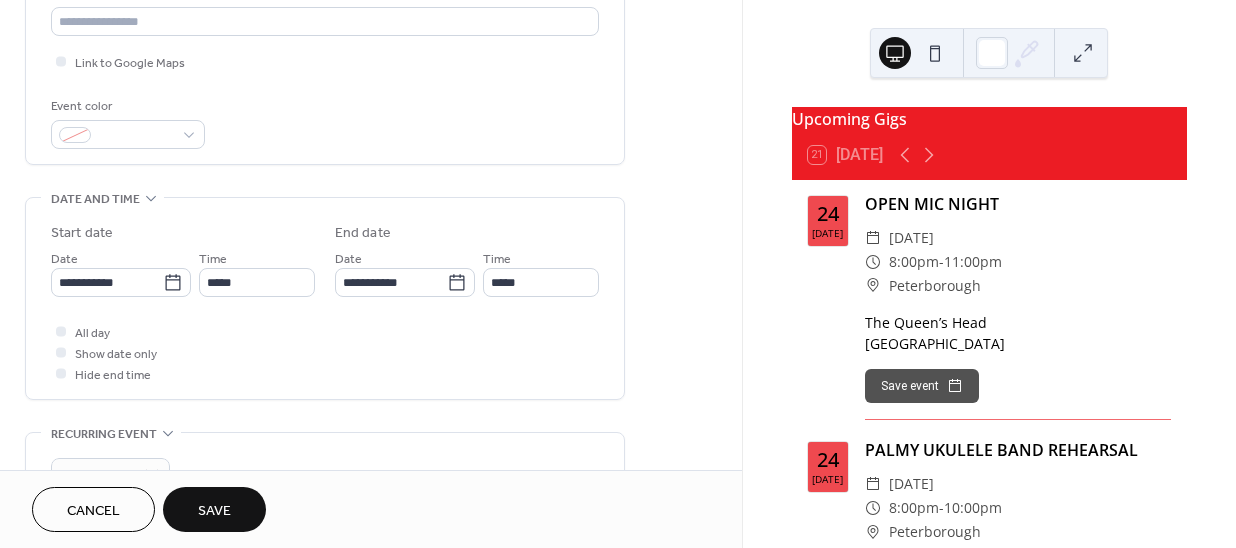 type on "*****" 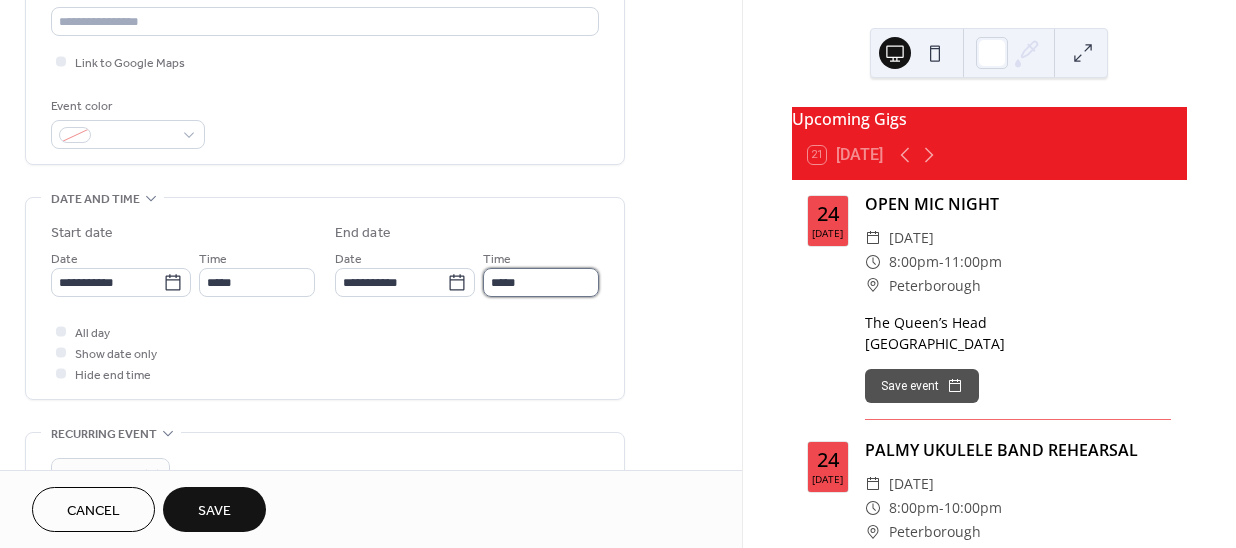 click on "*****" at bounding box center (541, 282) 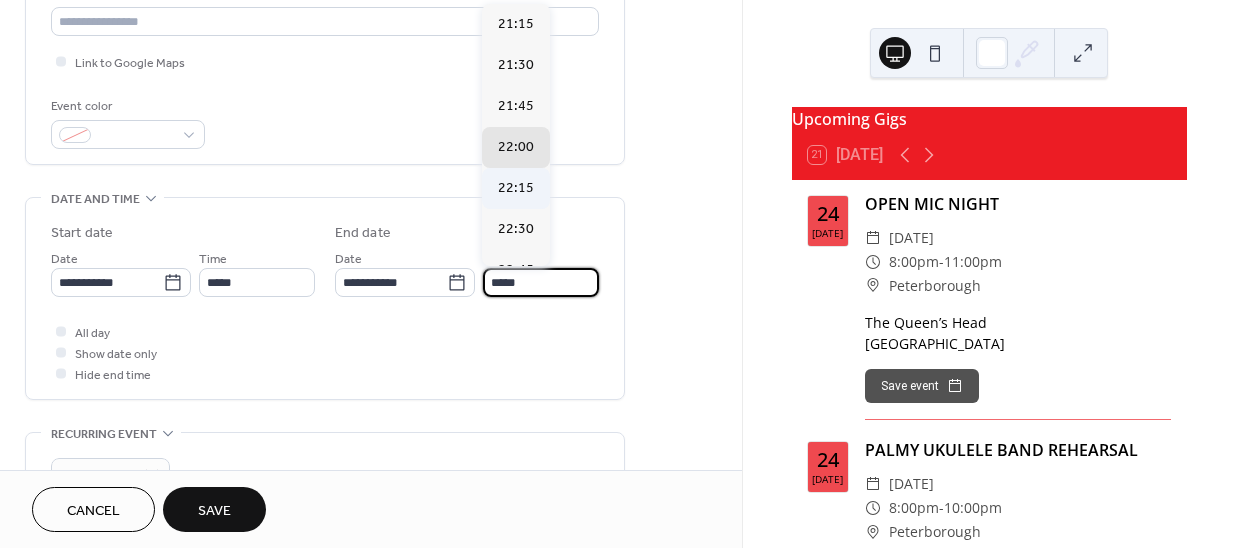 scroll, scrollTop: 184, scrollLeft: 0, axis: vertical 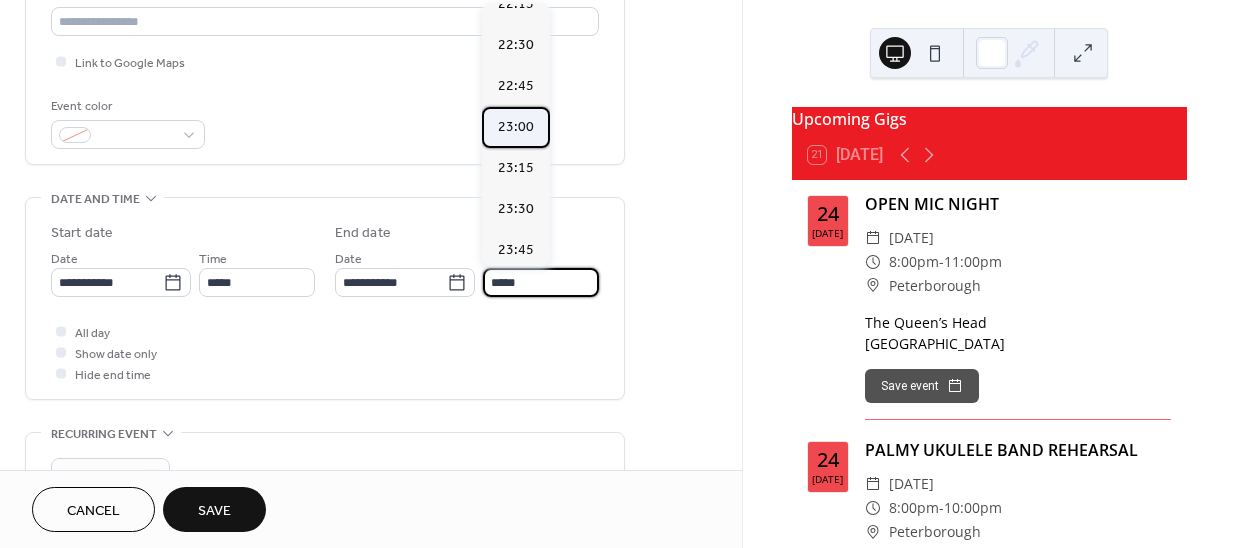 click on "23:00" at bounding box center [516, 127] 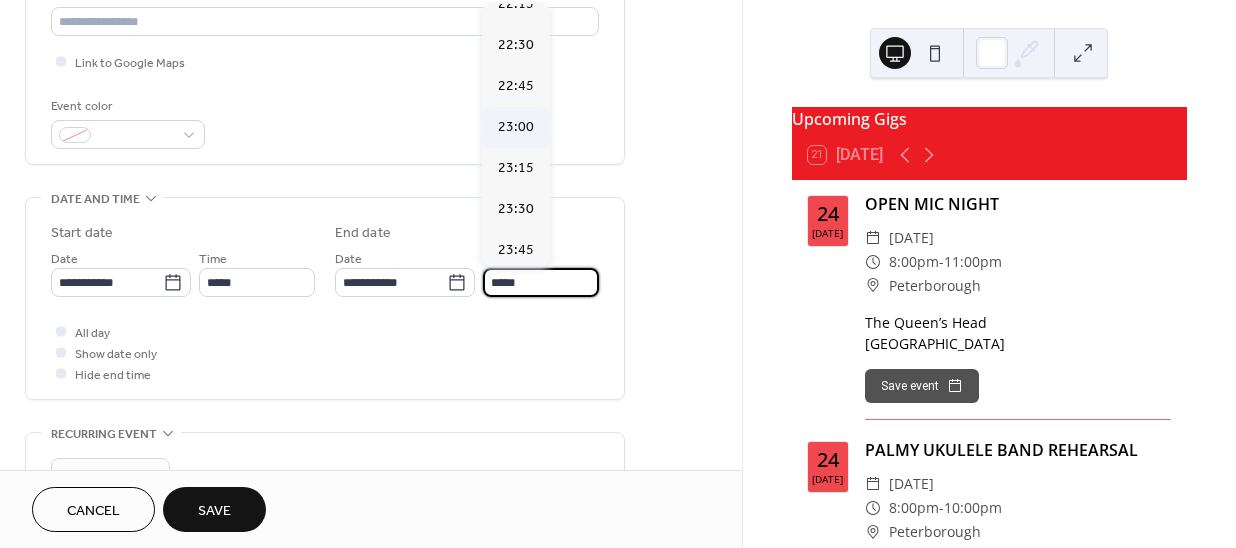 type on "*****" 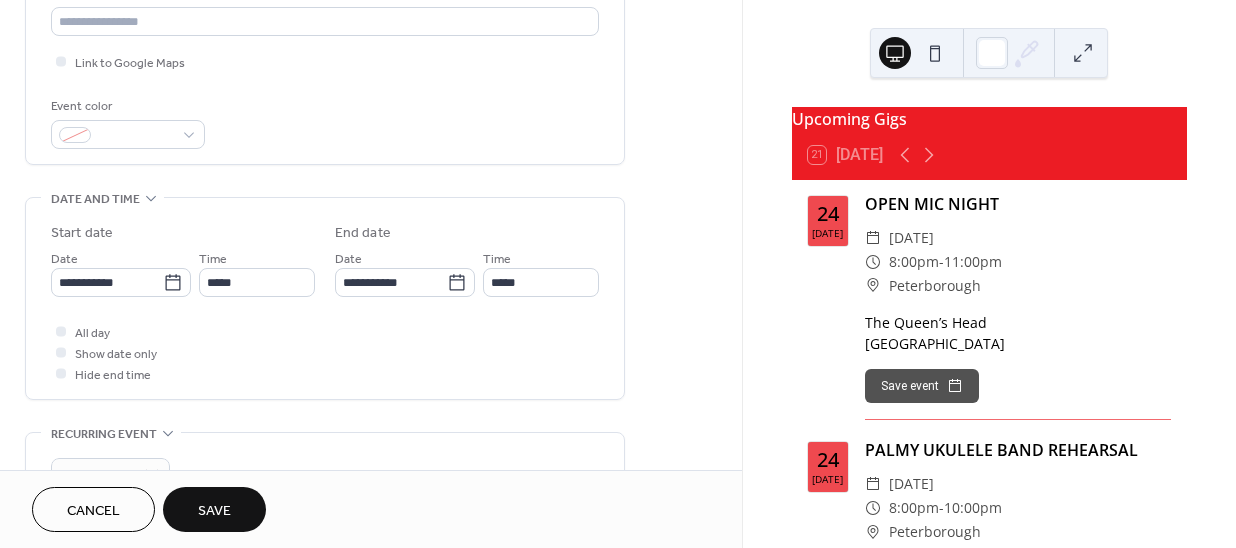 click on "Save" at bounding box center (214, 511) 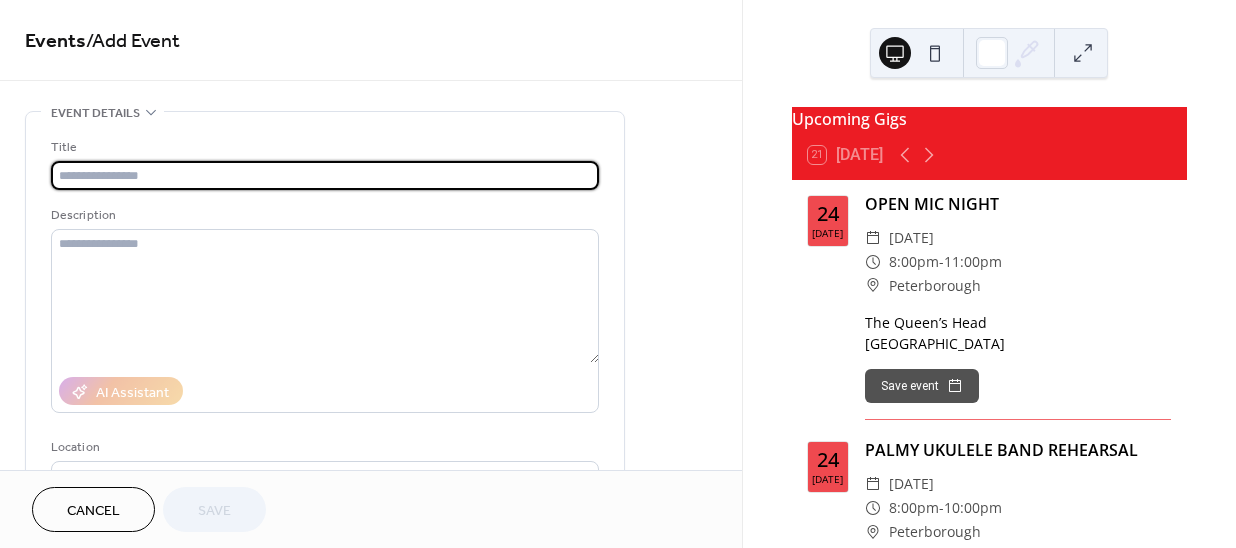 scroll, scrollTop: 0, scrollLeft: 0, axis: both 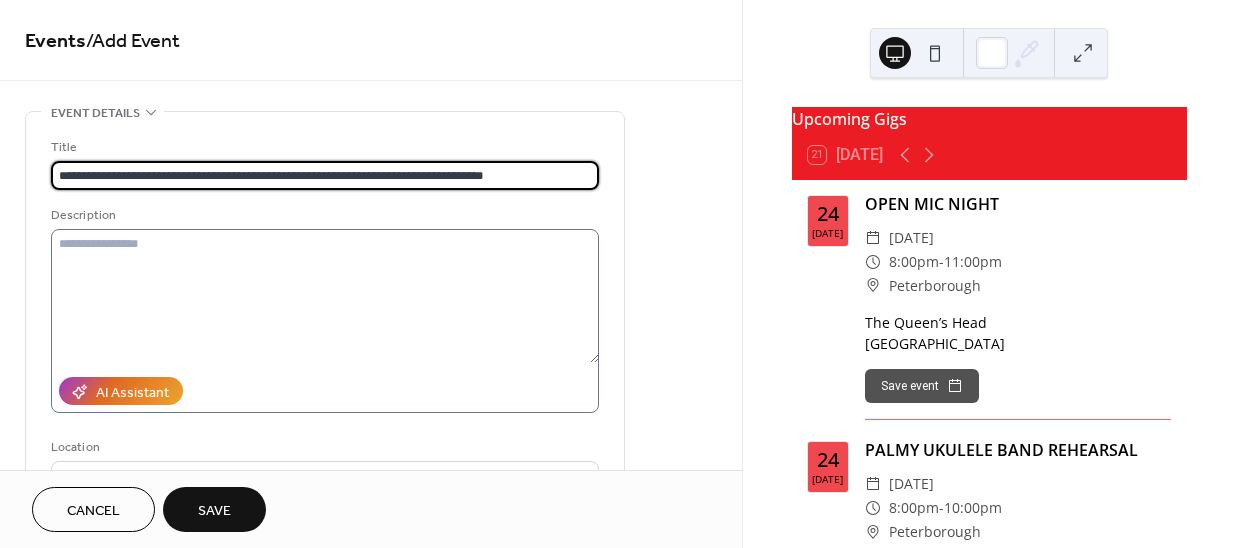 type on "**********" 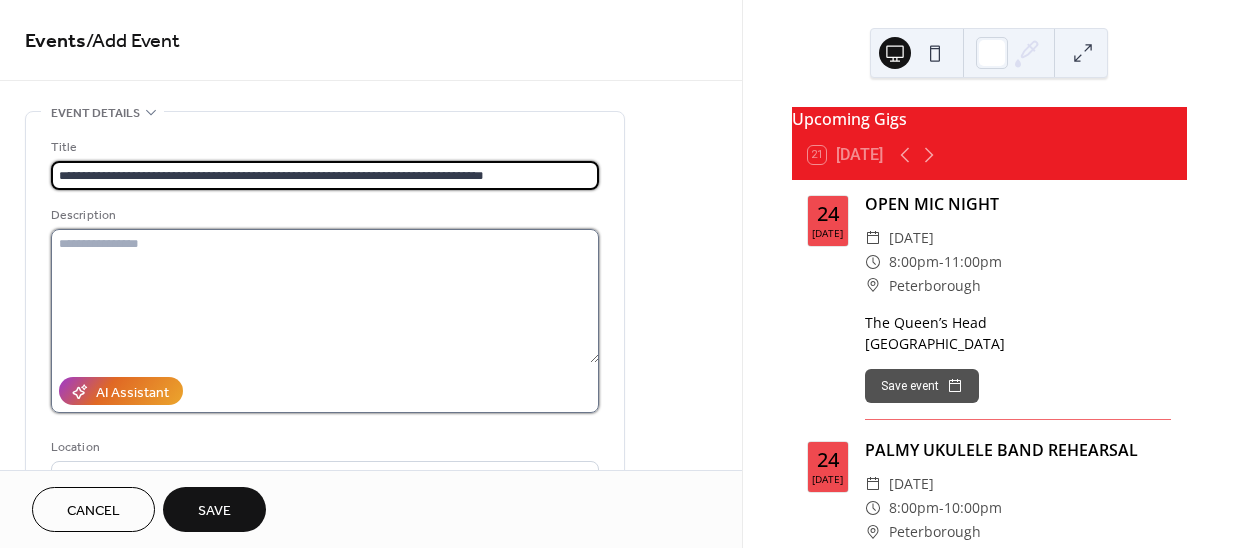 click at bounding box center (325, 296) 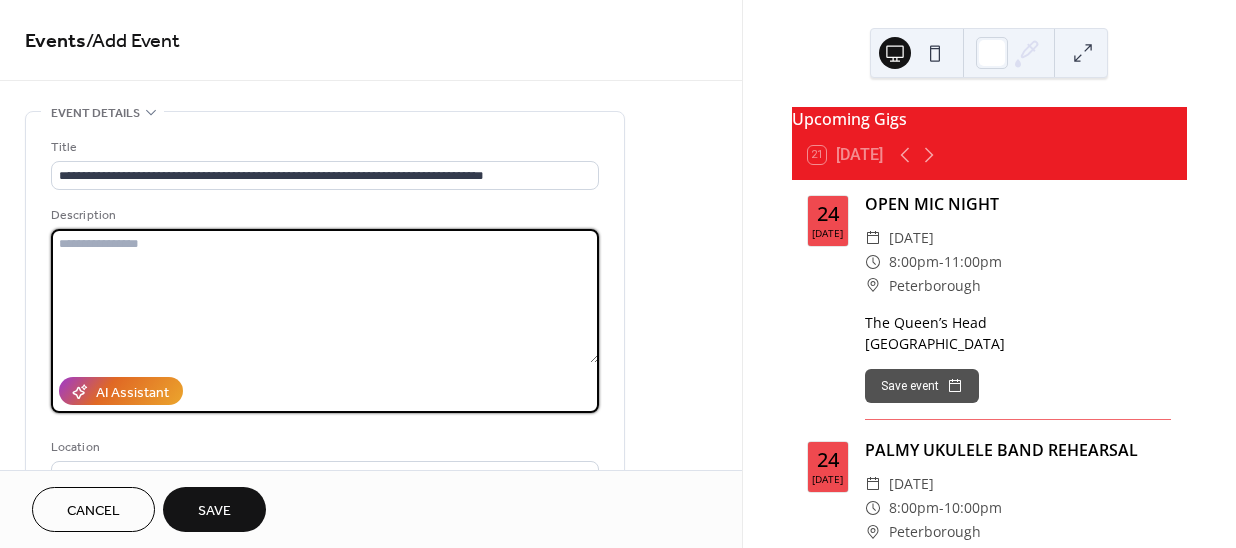 paste on "**********" 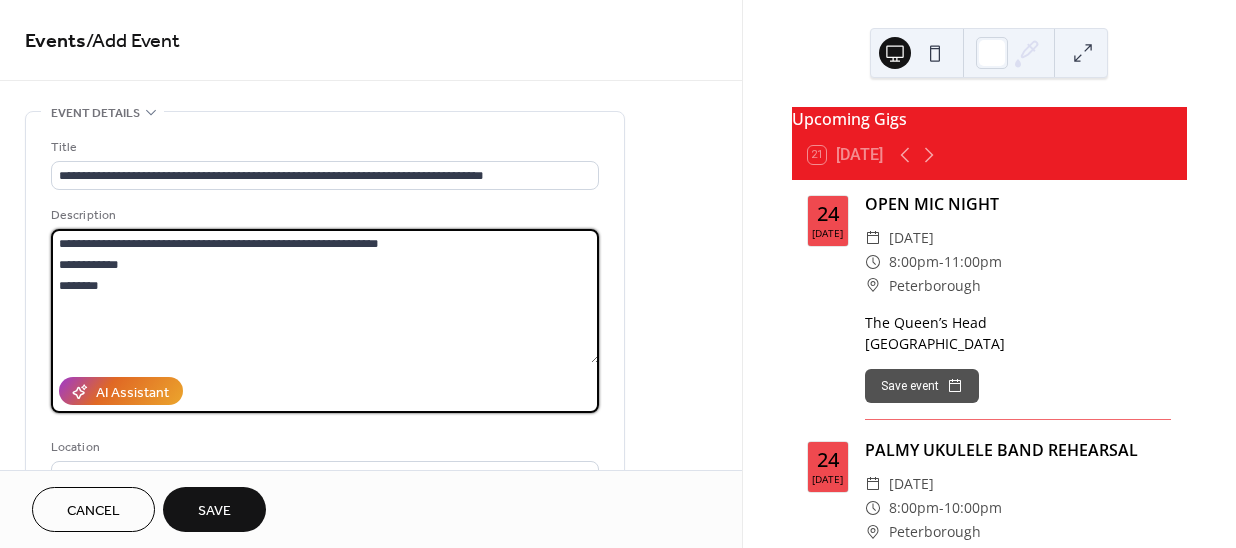 drag, startPoint x: 74, startPoint y: 230, endPoint x: 19, endPoint y: 230, distance: 55 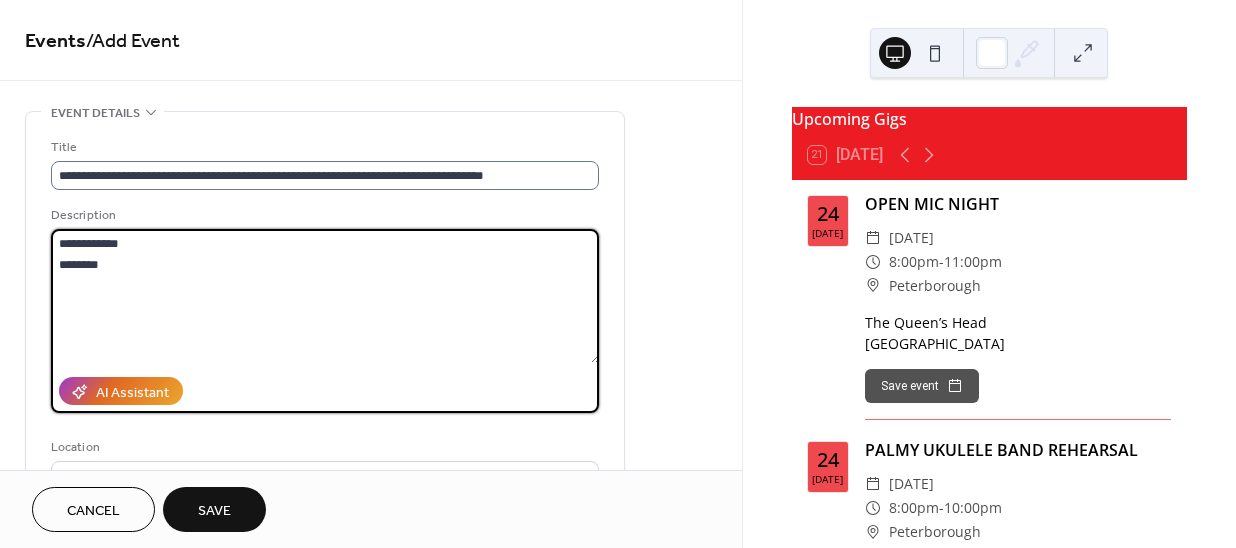type on "**********" 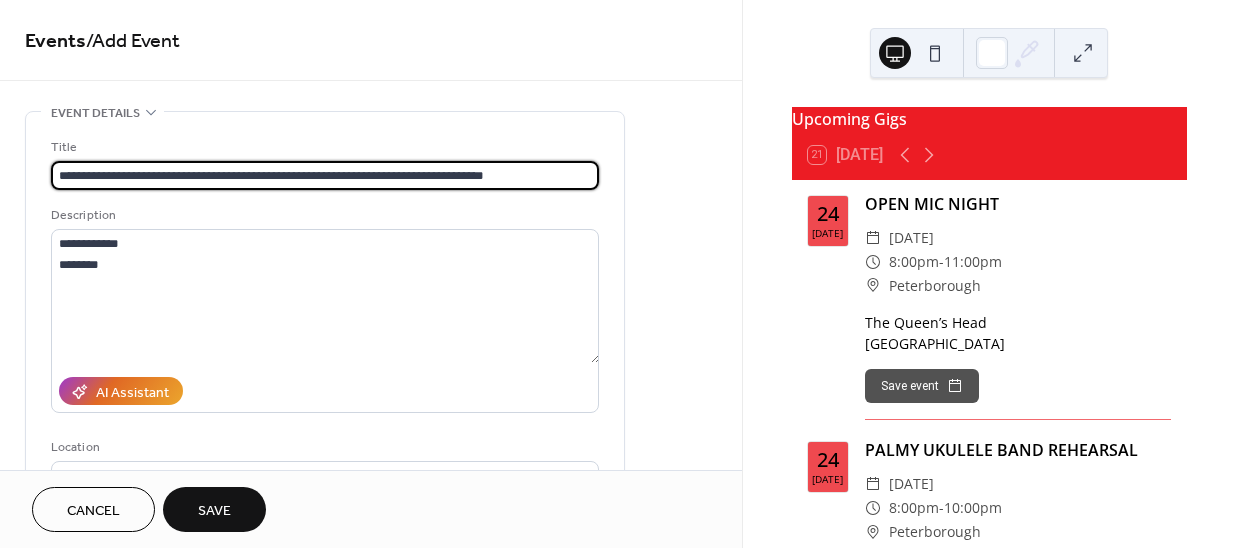 drag, startPoint x: 482, startPoint y: 173, endPoint x: 455, endPoint y: 172, distance: 27.018513 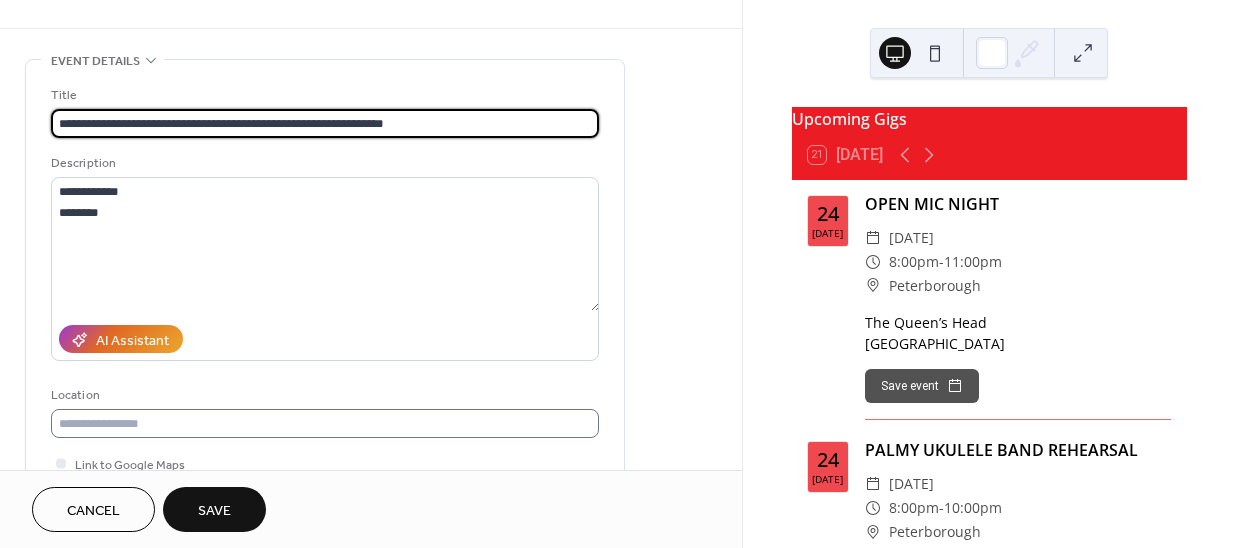 scroll, scrollTop: 90, scrollLeft: 0, axis: vertical 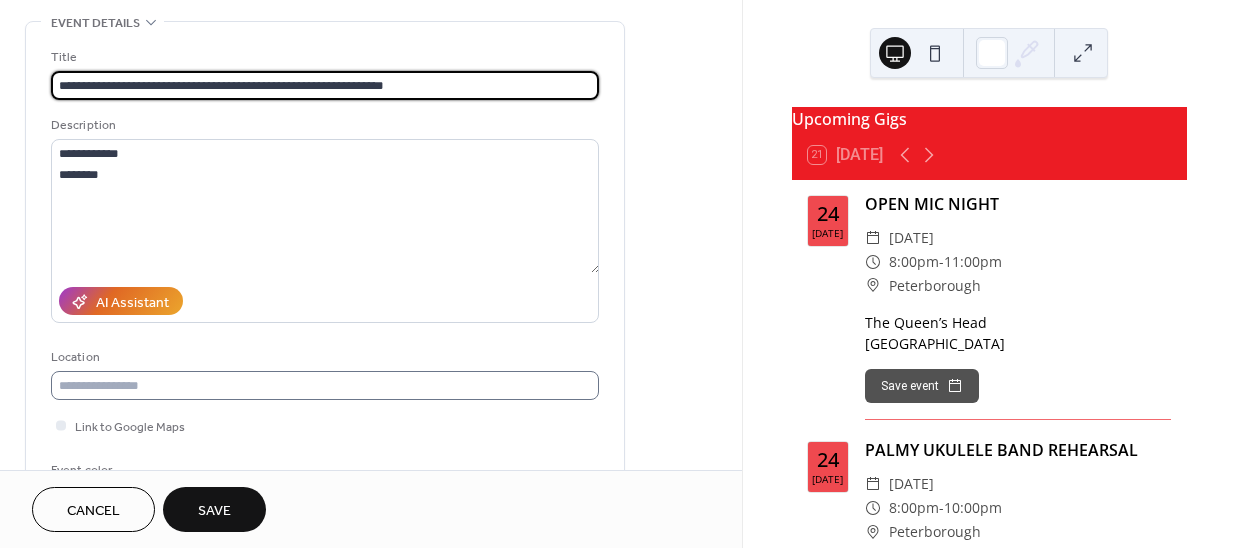 type on "**********" 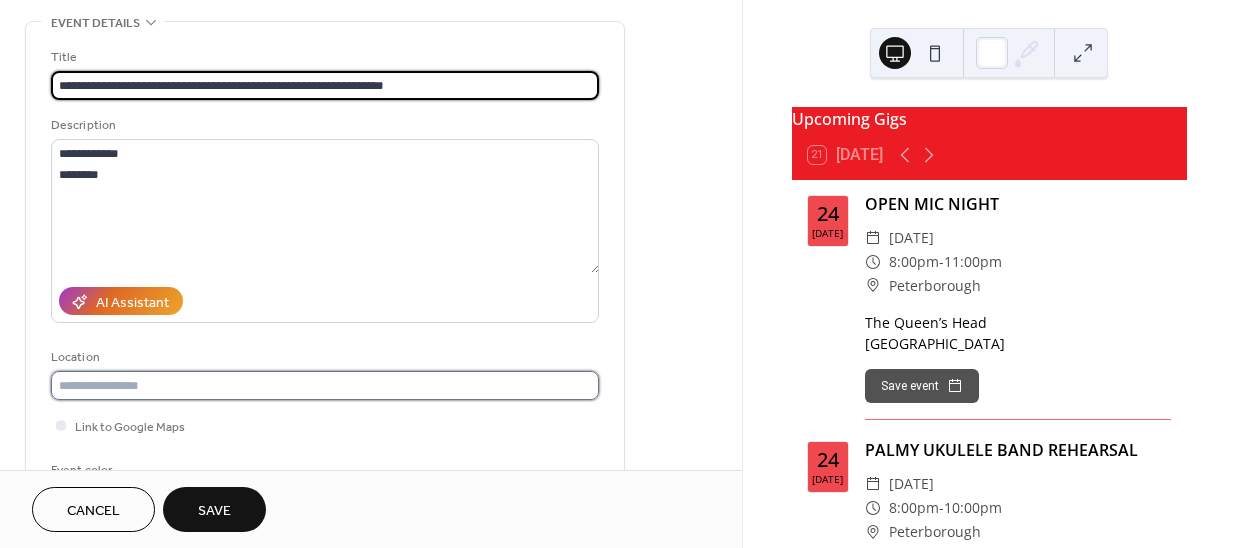 click at bounding box center (325, 385) 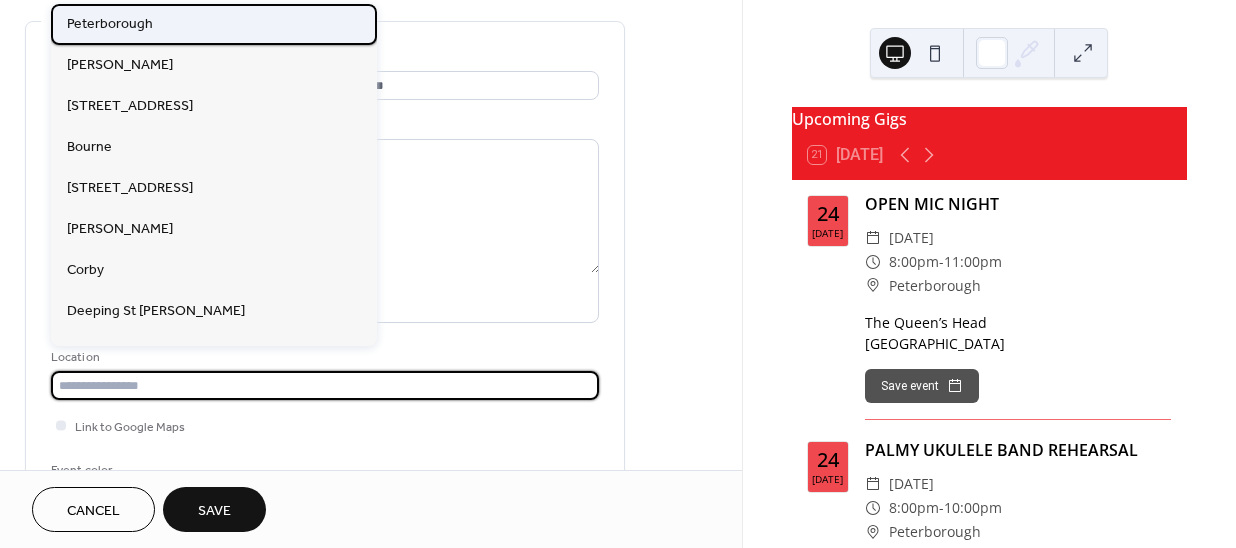 click on "Peterborough" at bounding box center [110, 24] 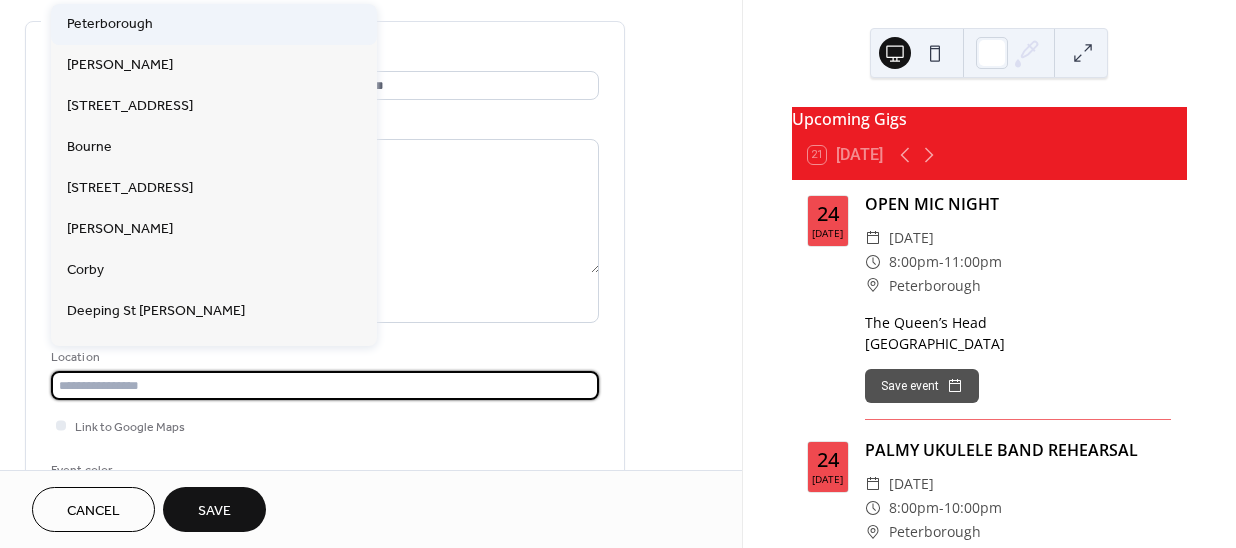 type on "**********" 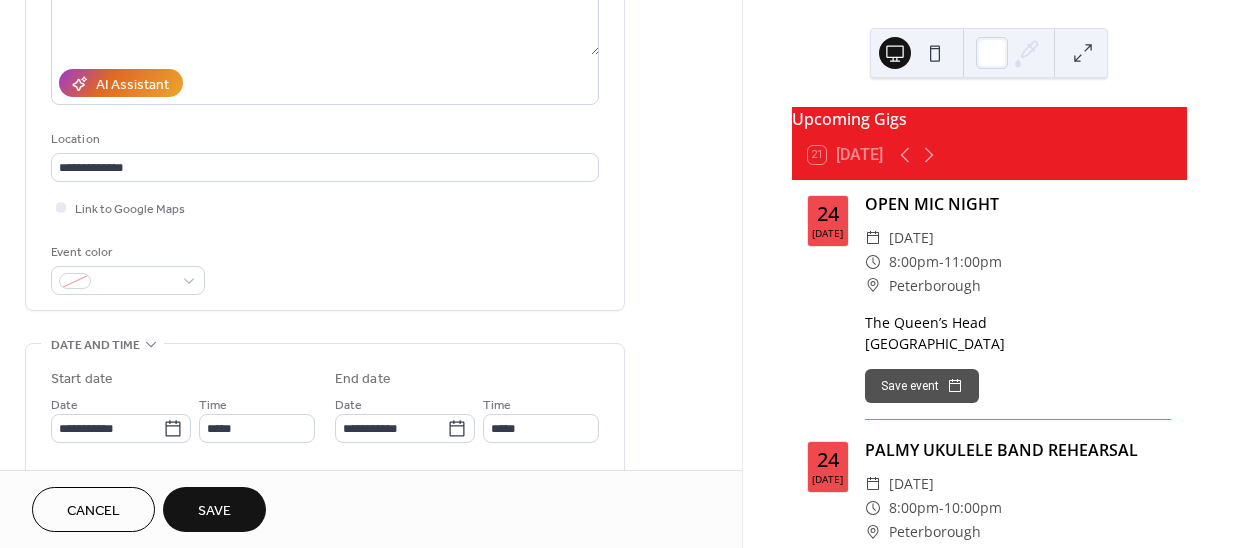 scroll, scrollTop: 363, scrollLeft: 0, axis: vertical 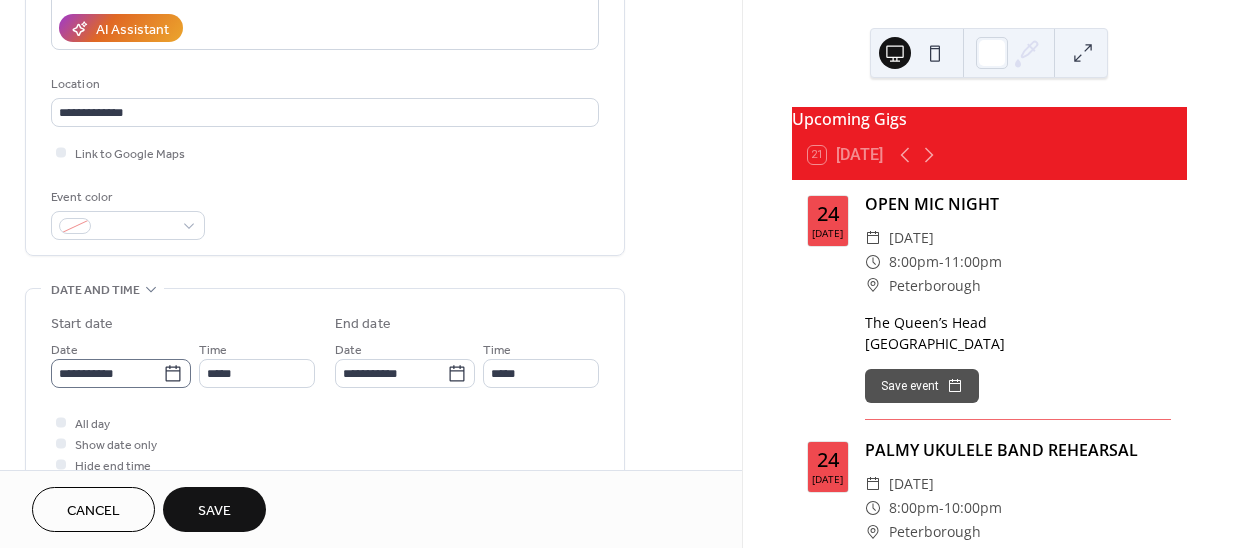 click 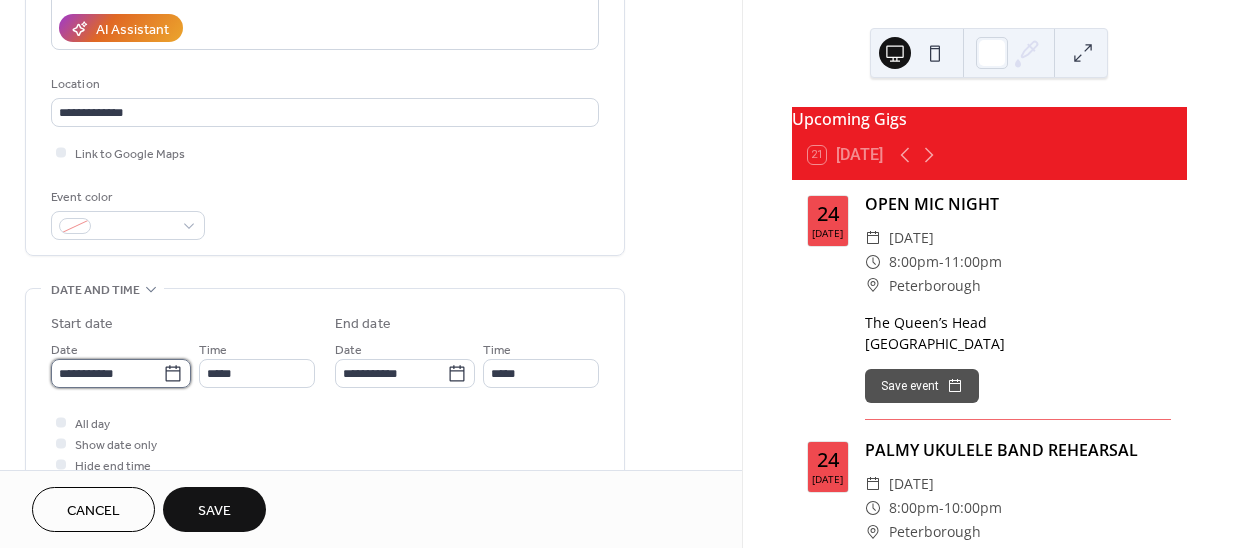 click on "**********" at bounding box center [107, 373] 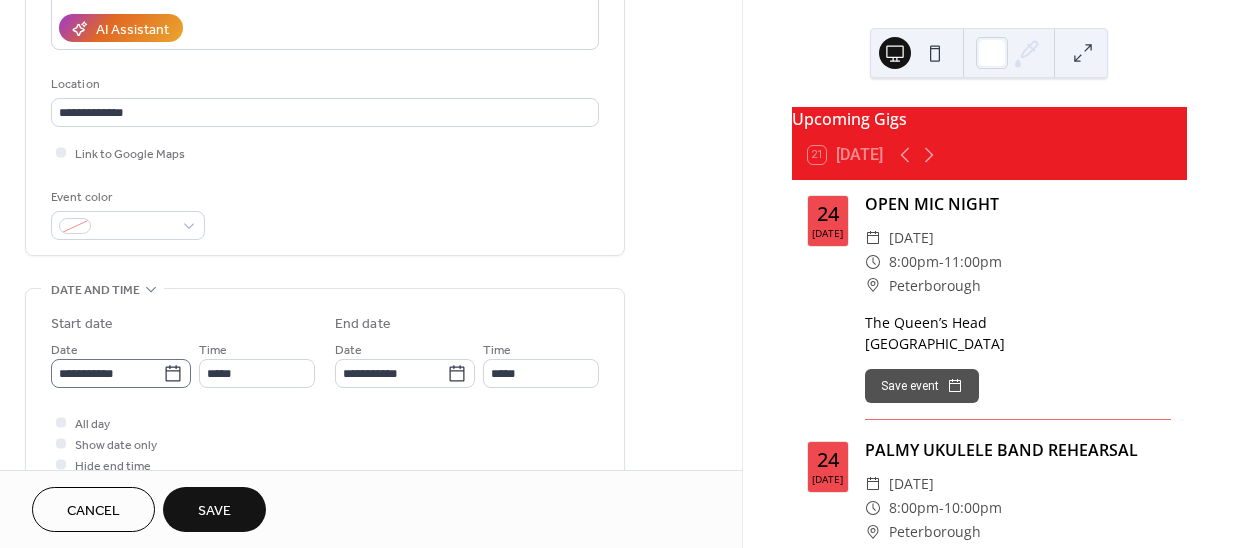 click 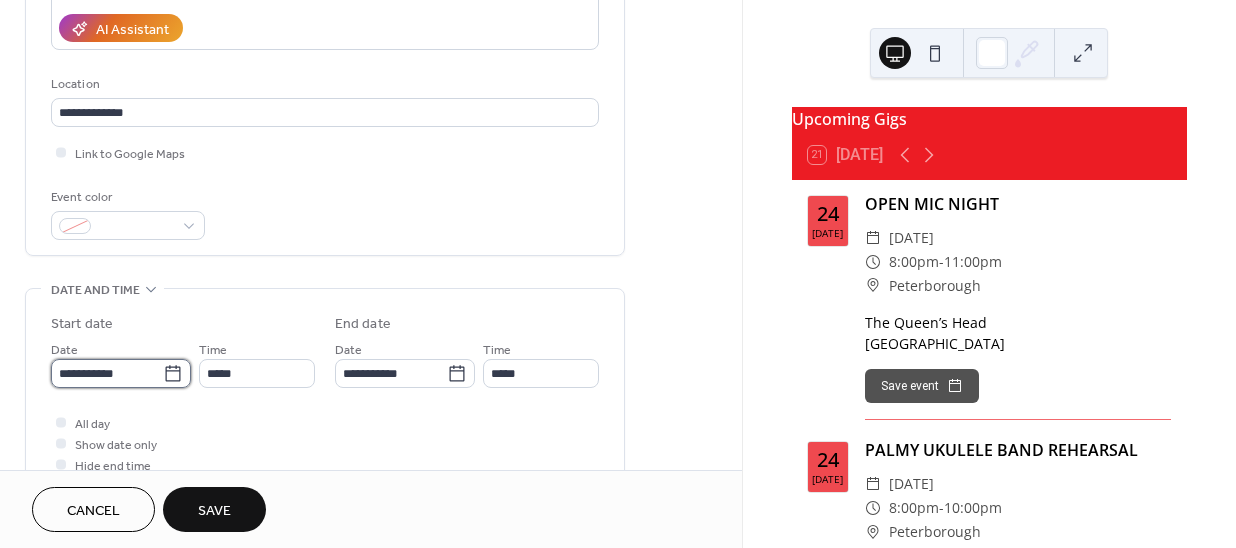click on "**********" at bounding box center (107, 373) 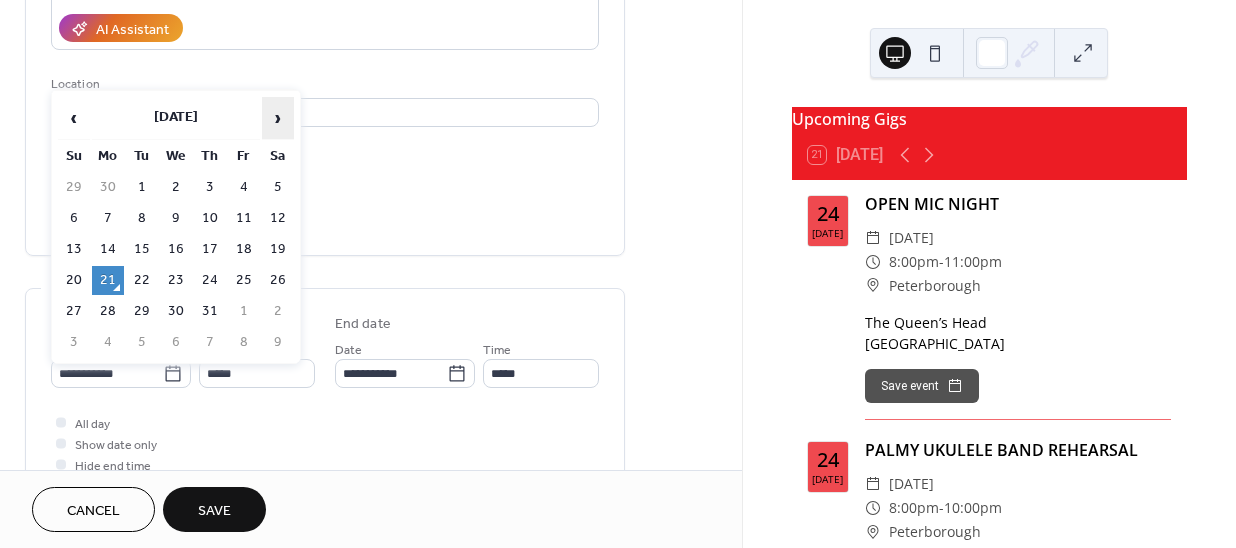click on "›" at bounding box center (278, 118) 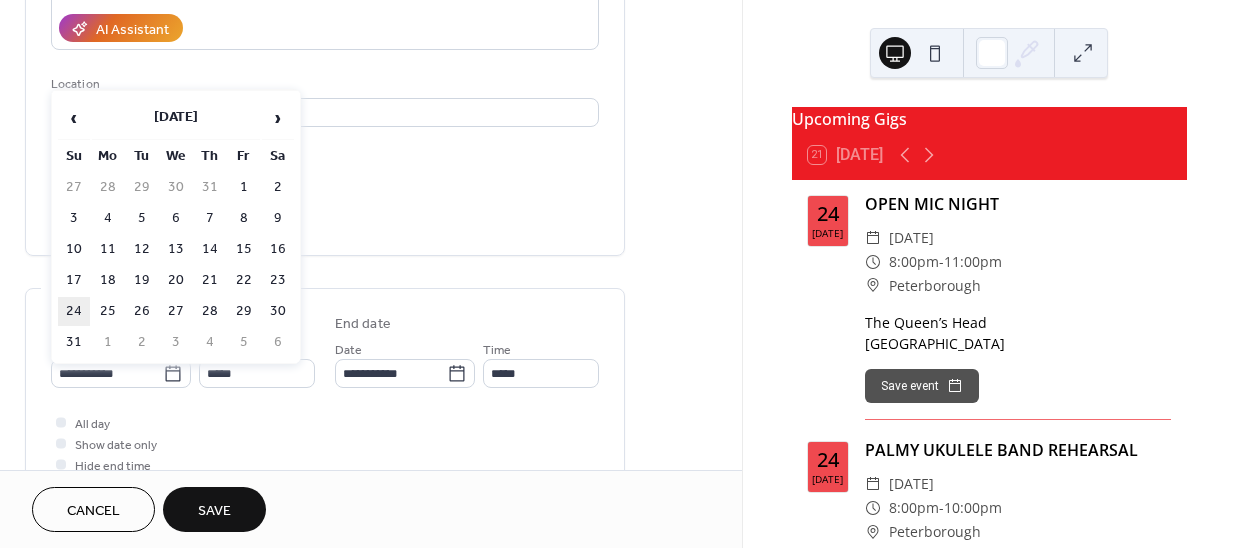 click on "24" at bounding box center [74, 311] 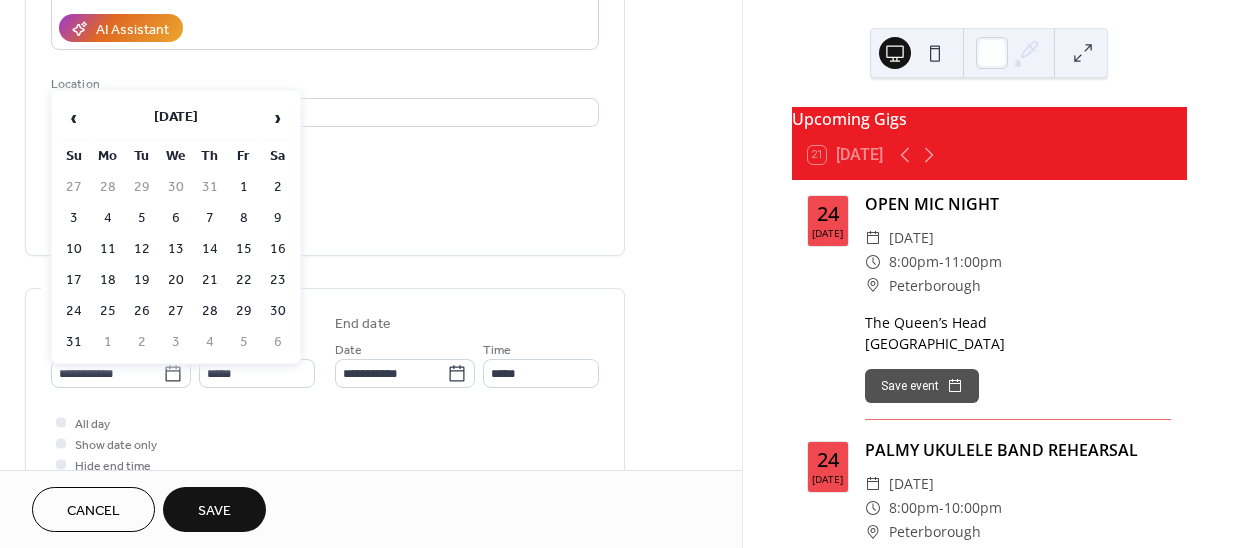 type on "**********" 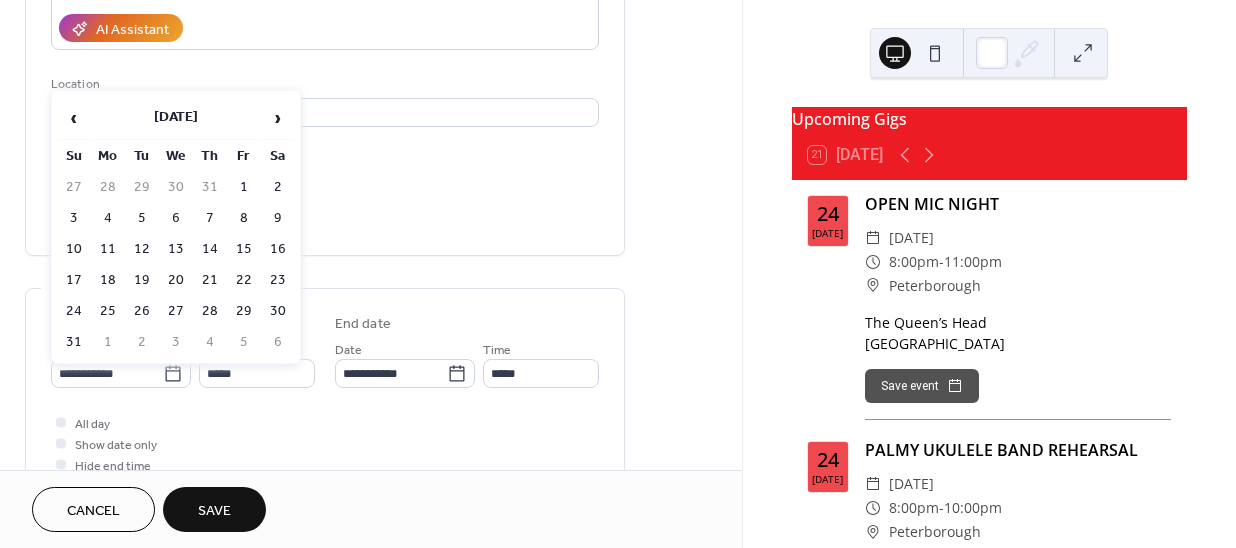 type on "**********" 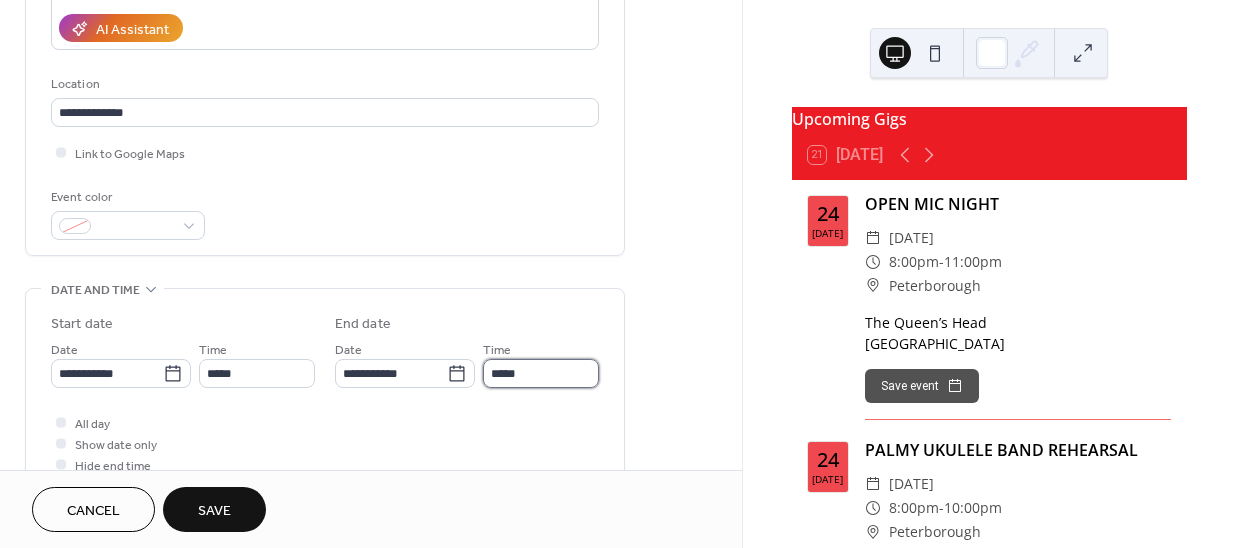 click on "*****" at bounding box center [541, 373] 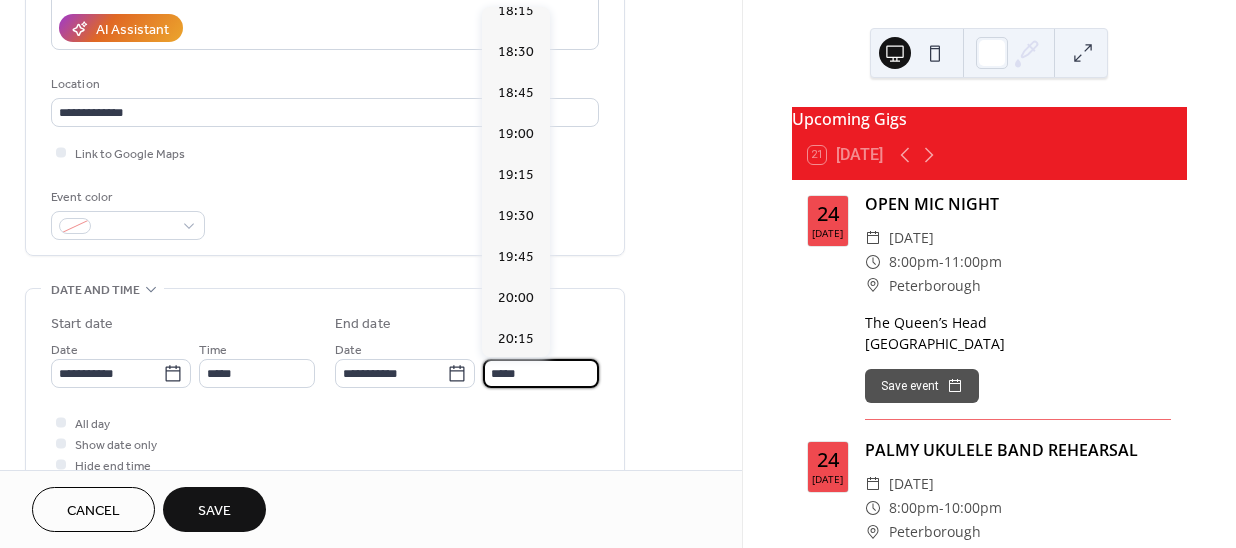 scroll, scrollTop: 1090, scrollLeft: 0, axis: vertical 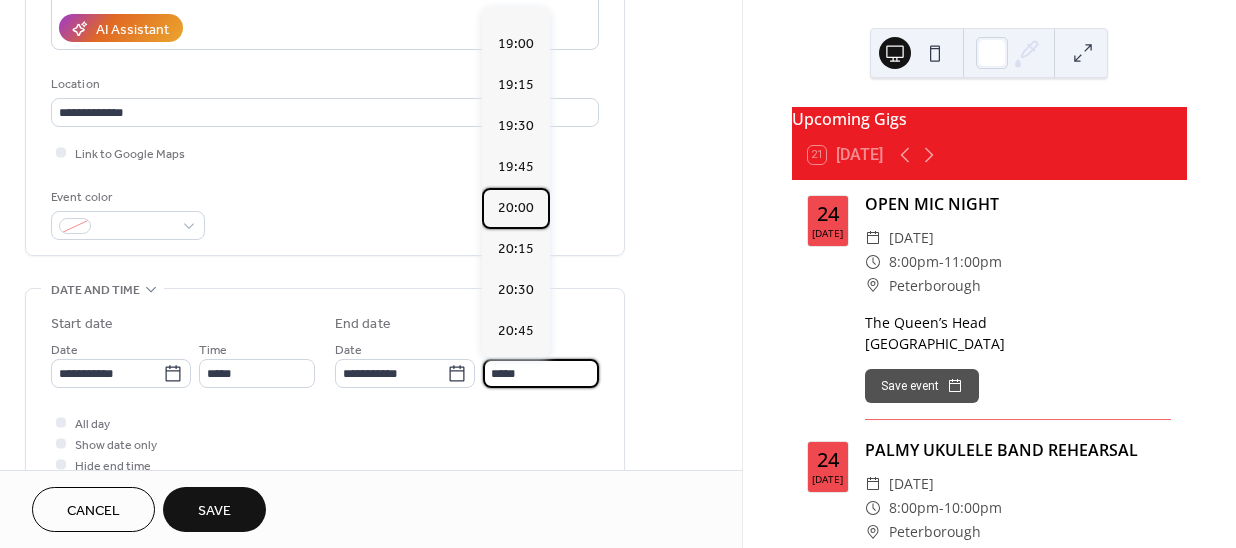 click on "20:00" at bounding box center [516, 208] 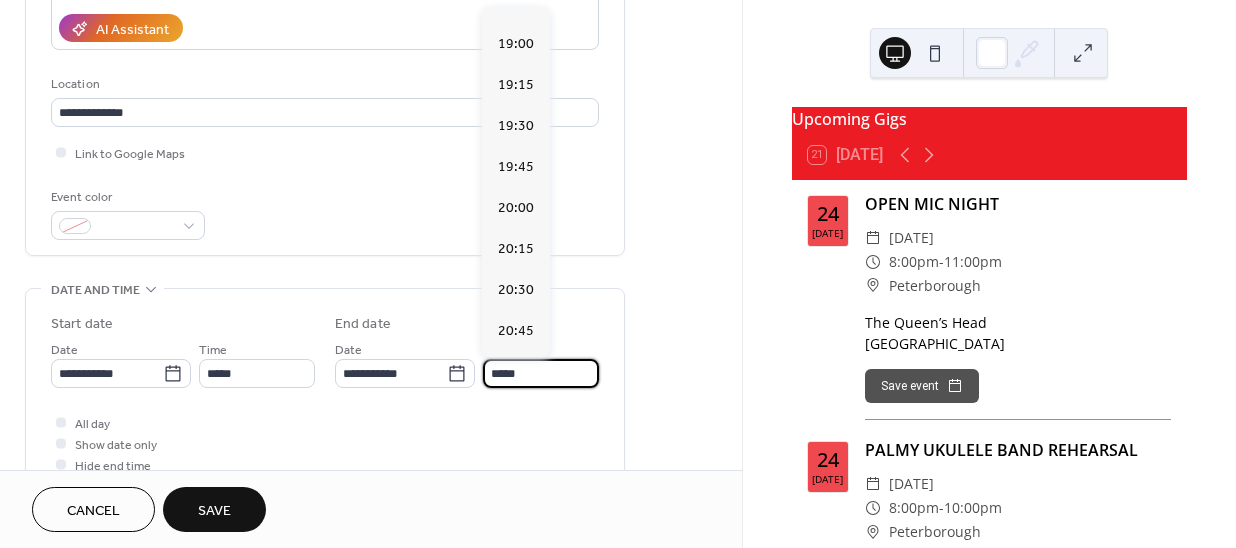 type on "*****" 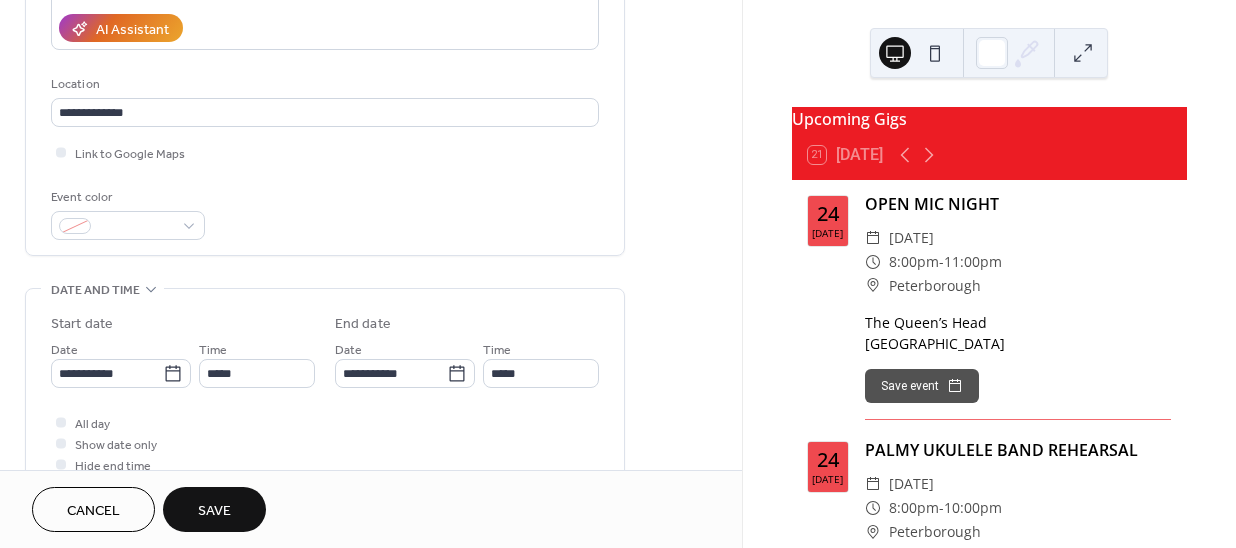 click on "Save" at bounding box center [214, 511] 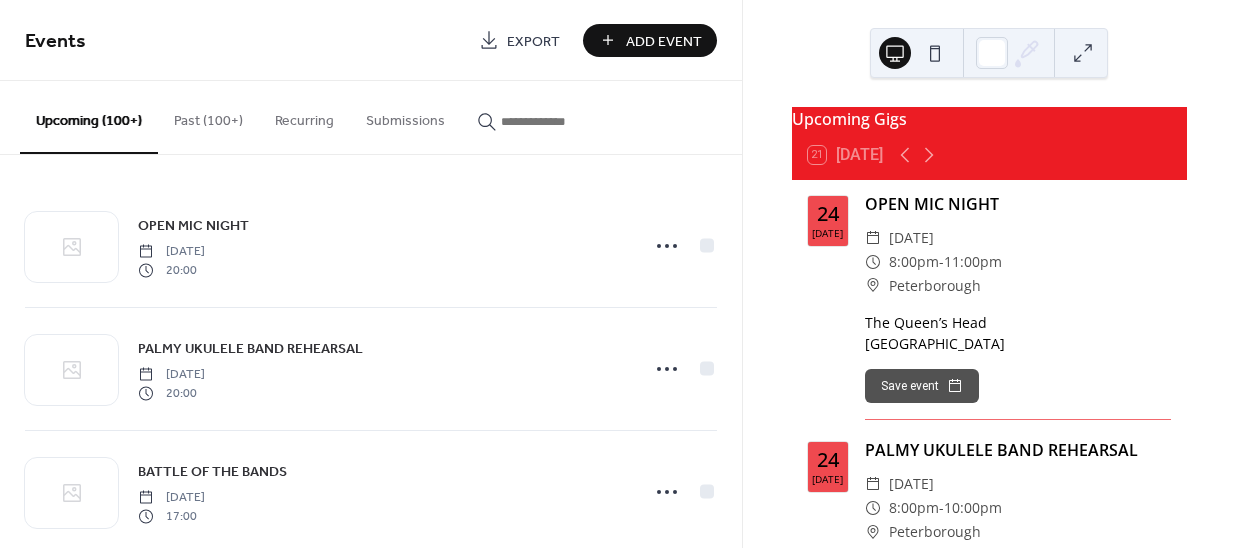 click on "Add Event" at bounding box center (664, 41) 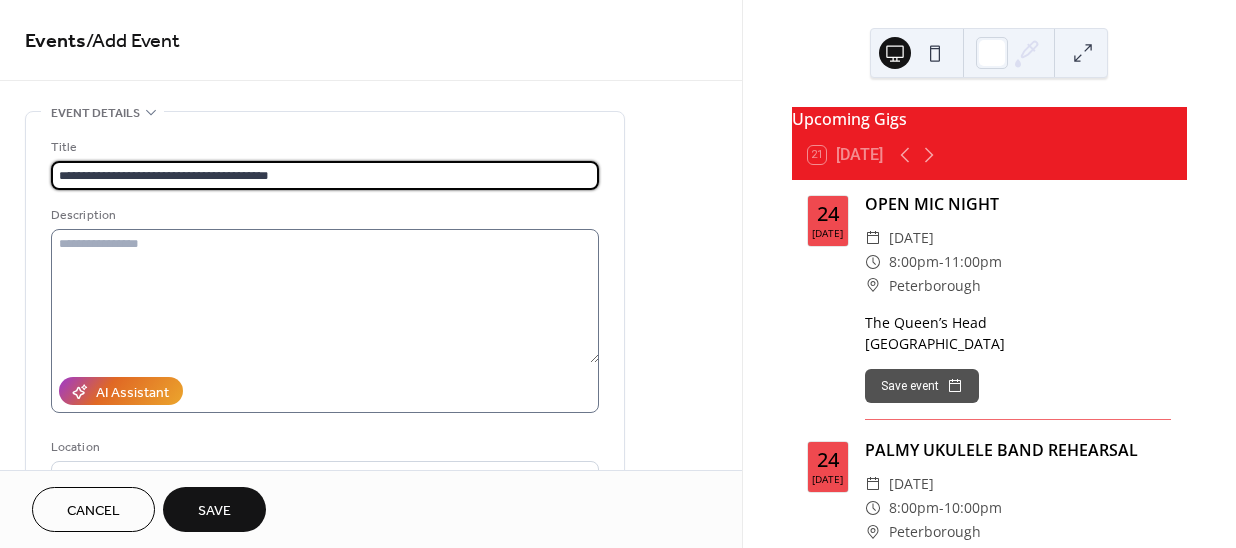 type on "**********" 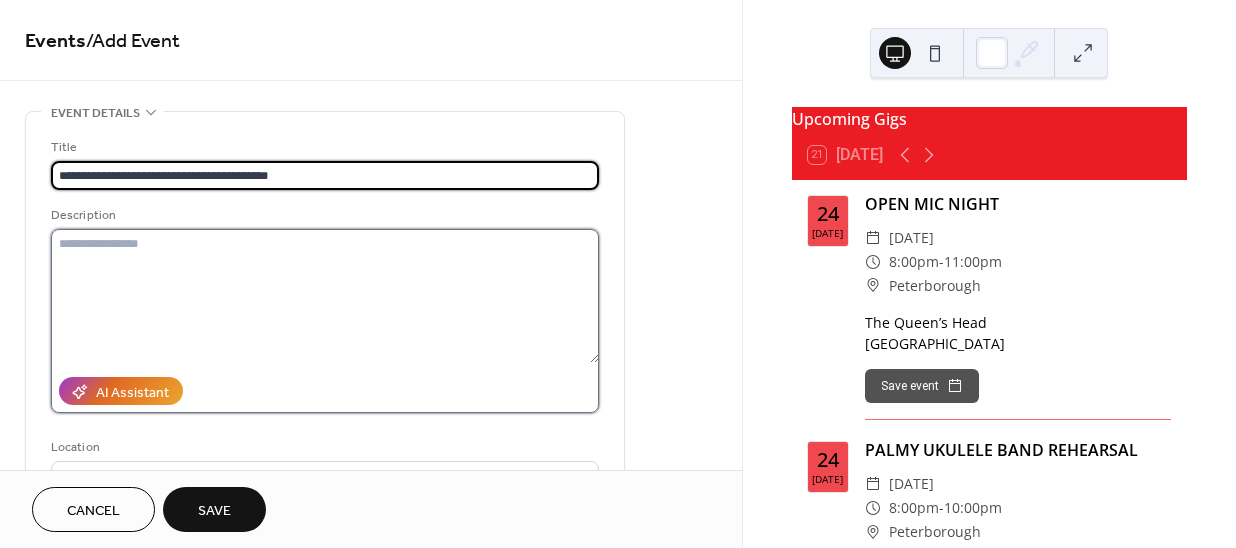 click at bounding box center [325, 296] 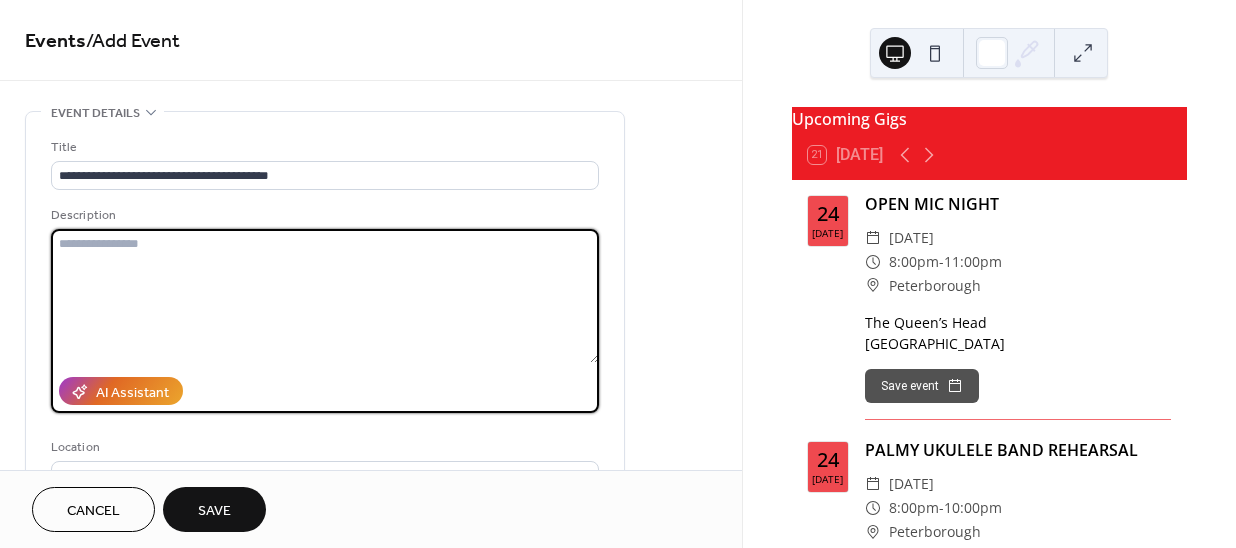 paste on "**********" 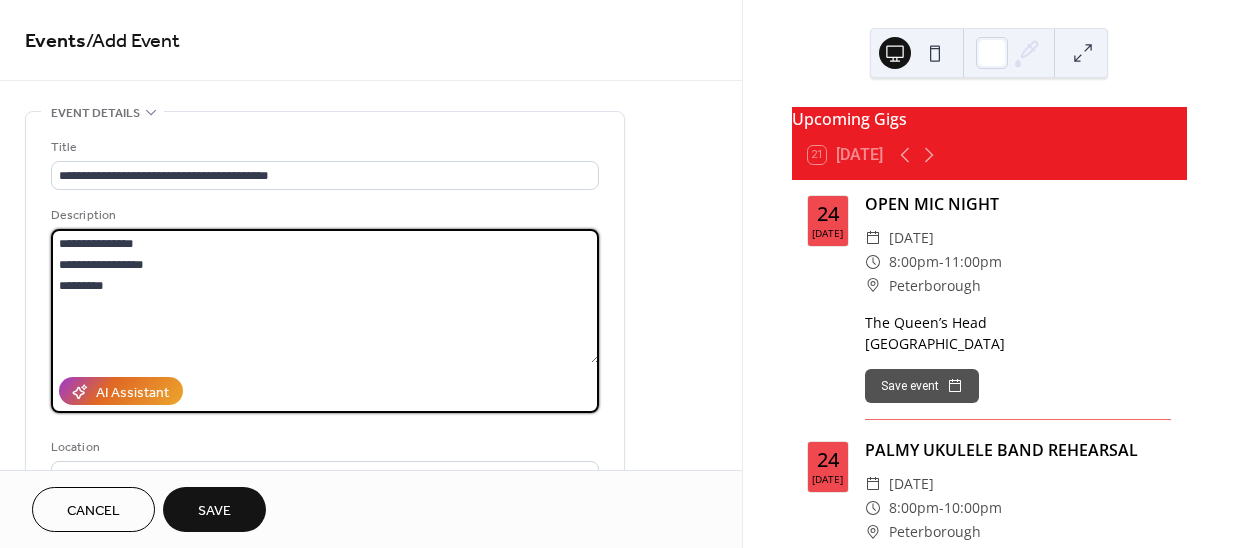 click on "**********" at bounding box center [371, 720] 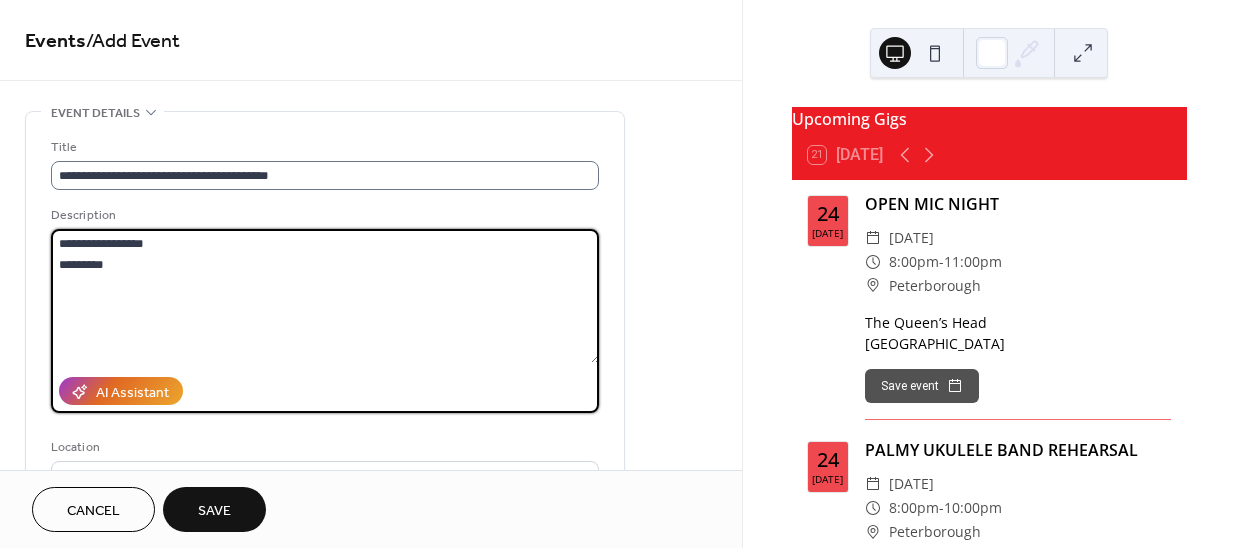 type on "**********" 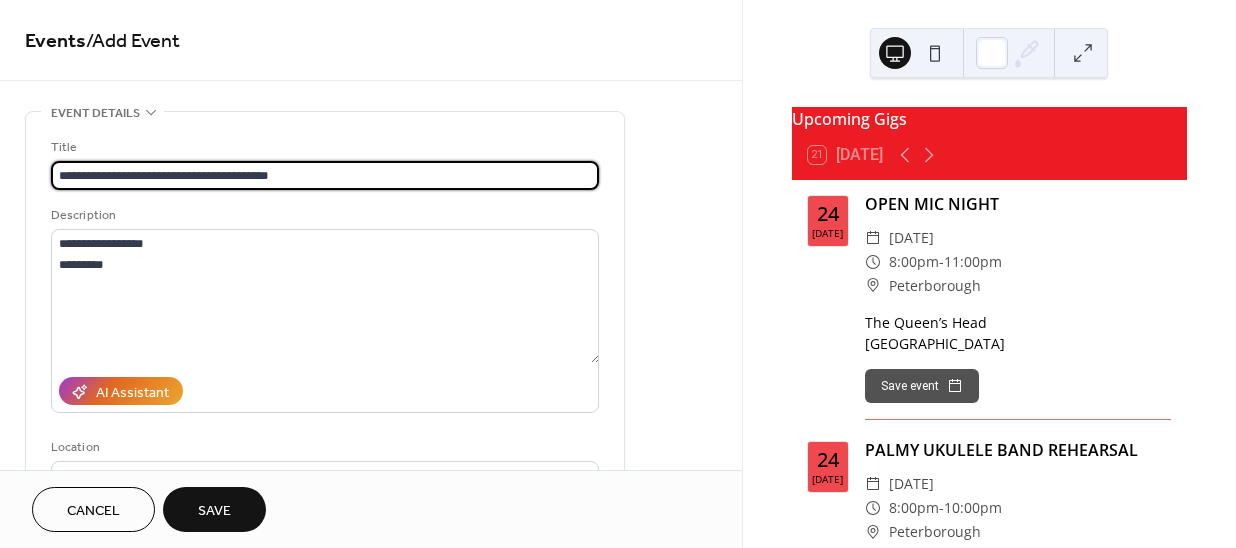 scroll, scrollTop: 0, scrollLeft: 0, axis: both 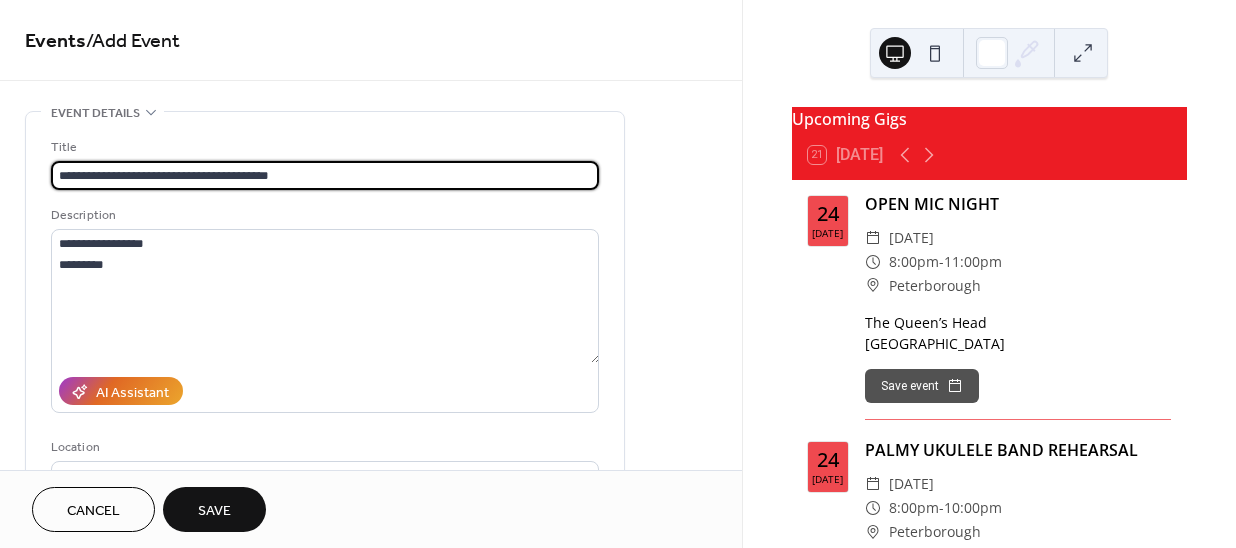 drag, startPoint x: 319, startPoint y: 172, endPoint x: 160, endPoint y: 179, distance: 159.154 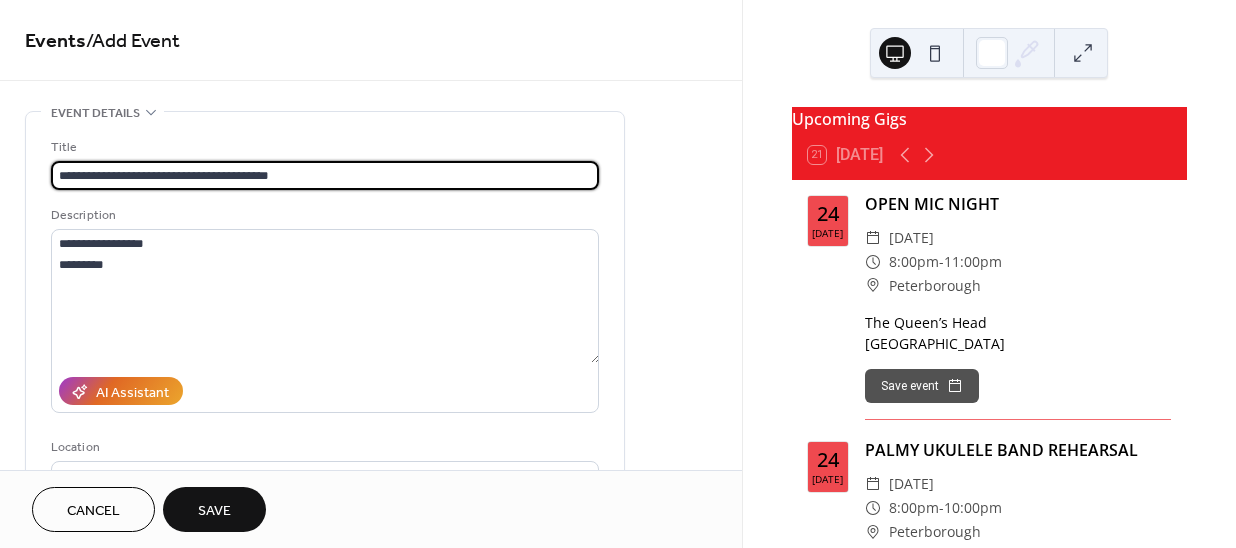 click on "**********" at bounding box center (325, 175) 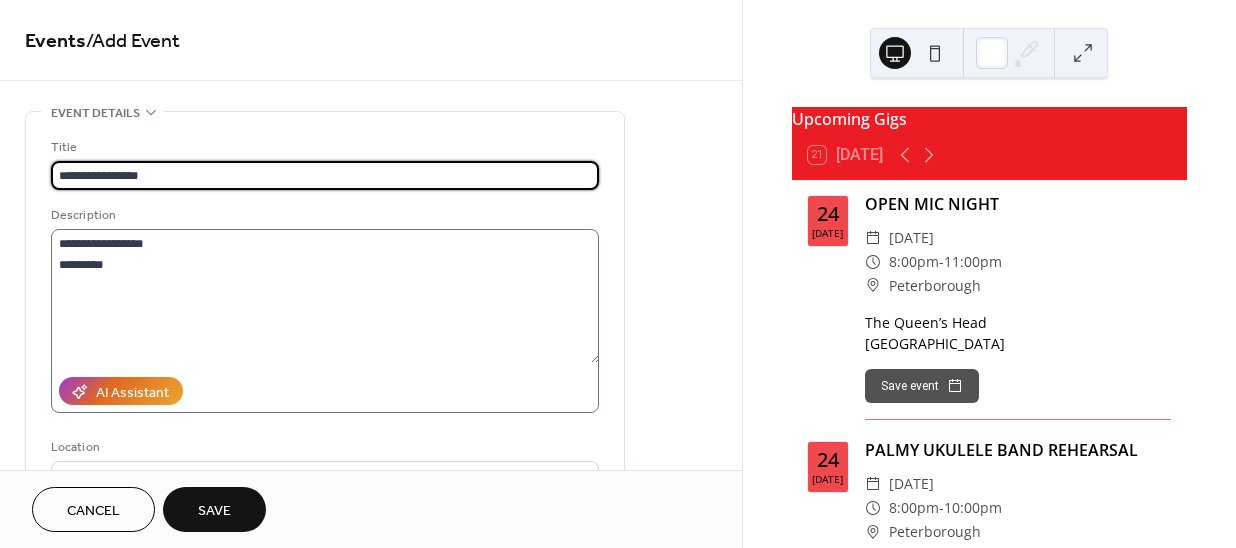 scroll, scrollTop: 181, scrollLeft: 0, axis: vertical 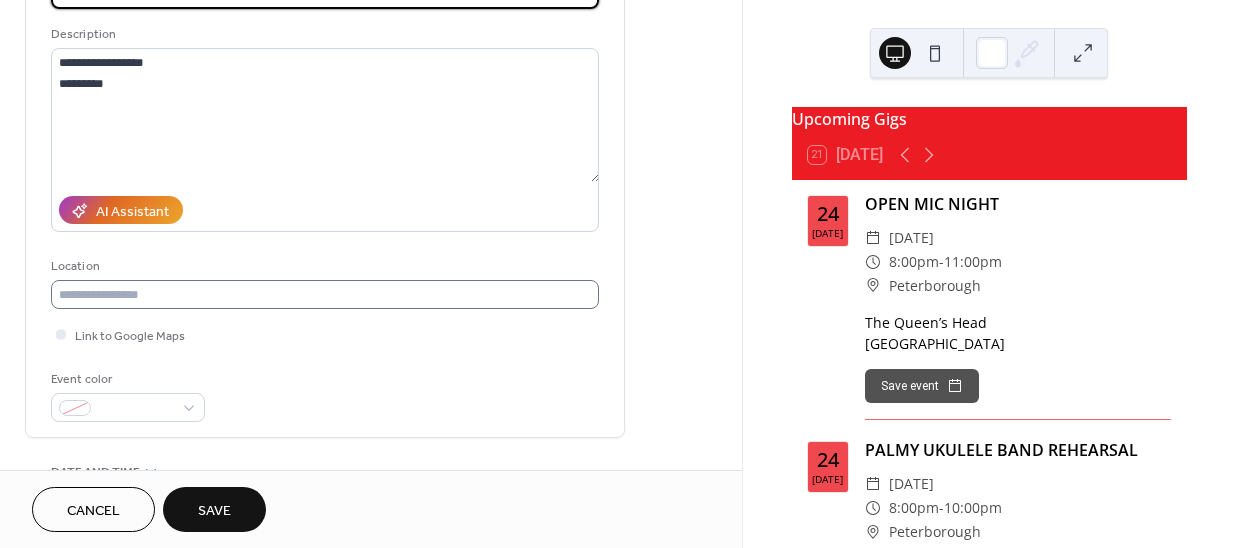 type on "**********" 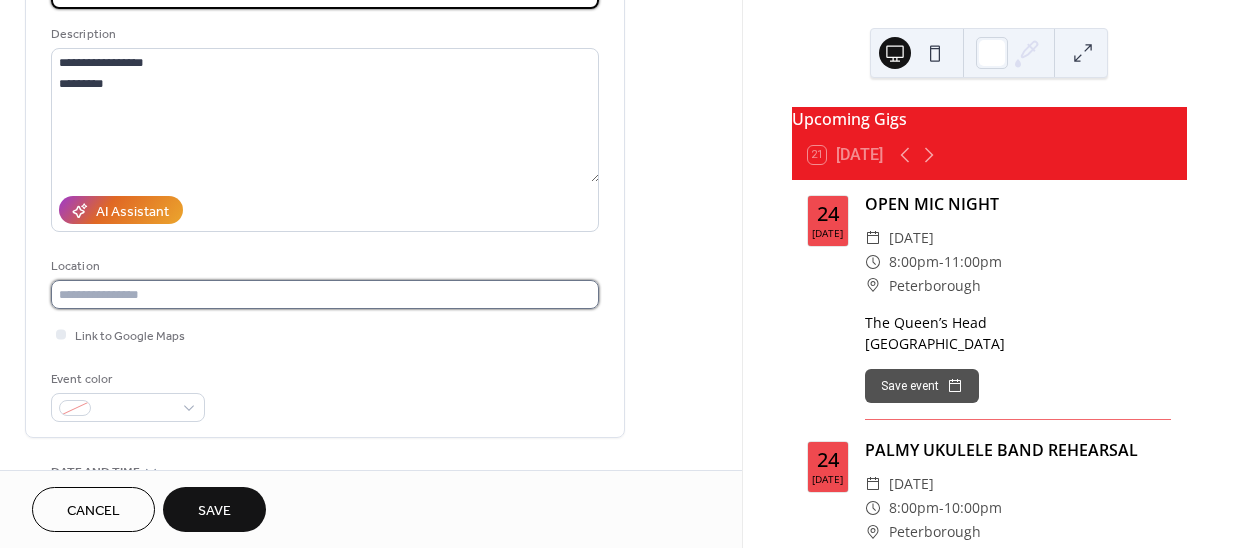 click at bounding box center [325, 294] 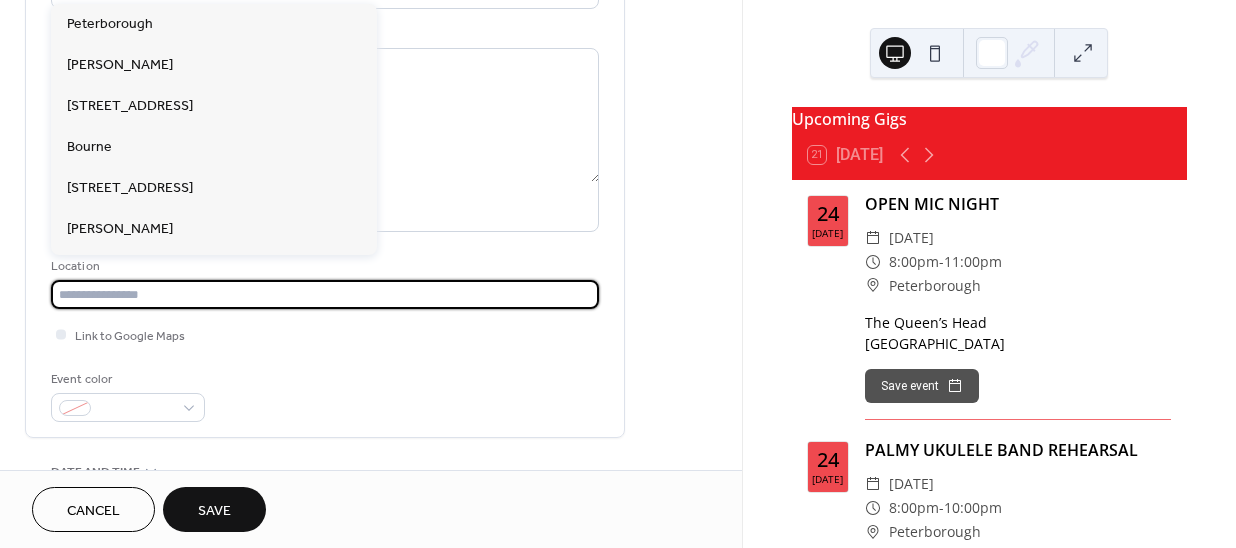 scroll, scrollTop: 0, scrollLeft: 0, axis: both 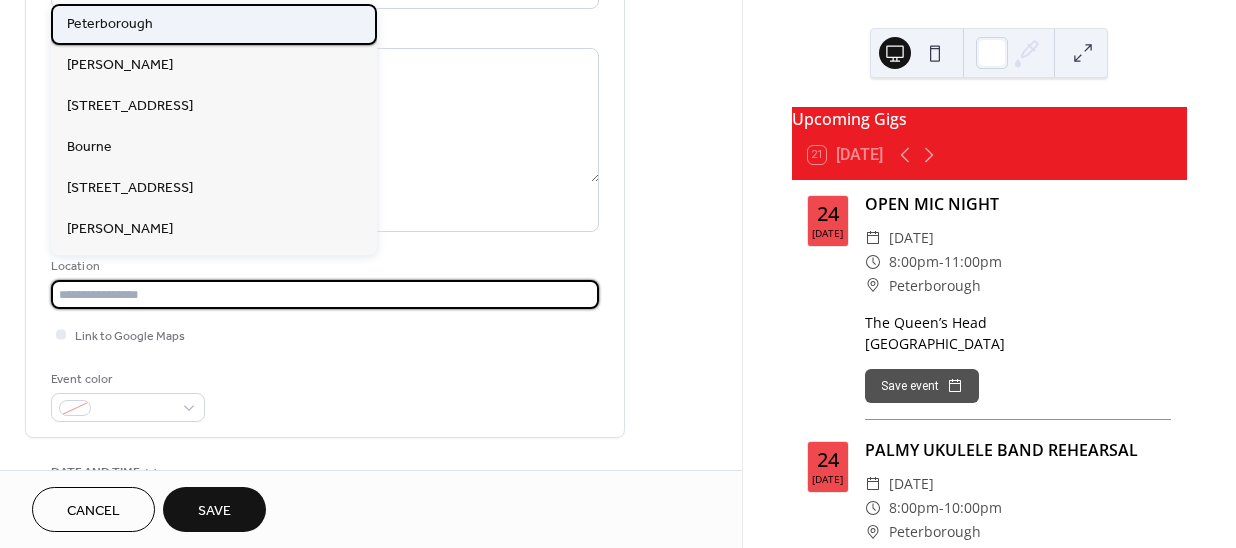 click on "Peterborough" at bounding box center [110, 24] 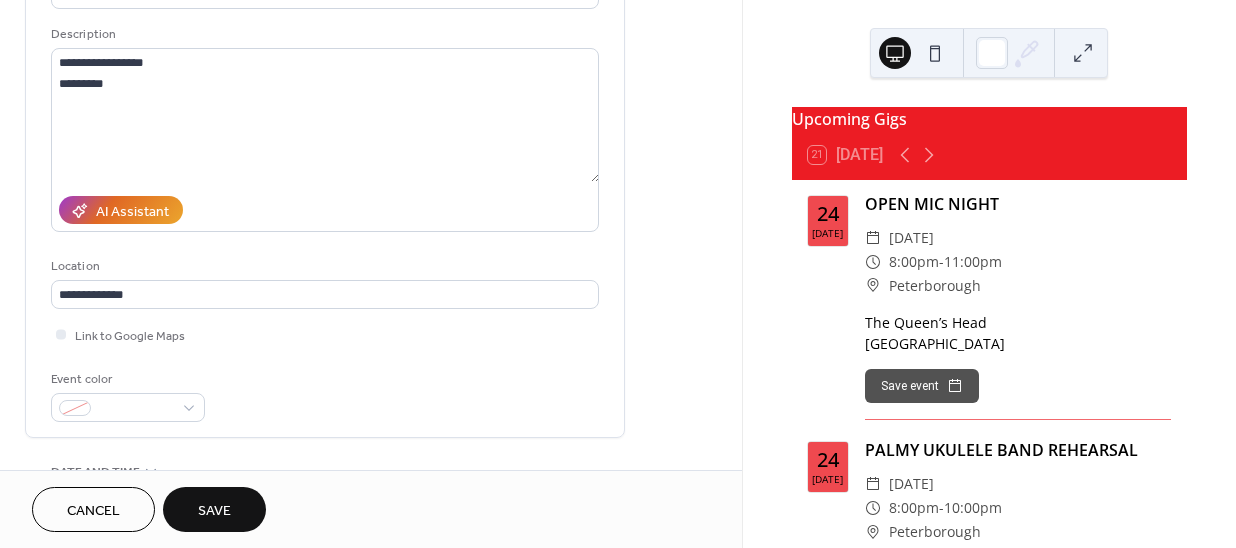 type on "**********" 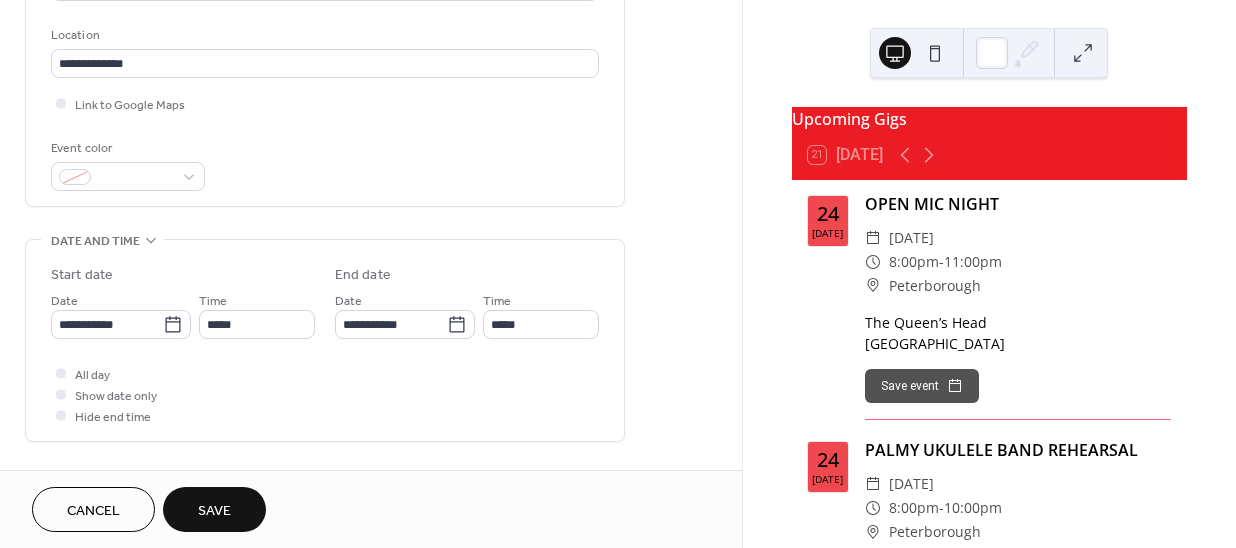 scroll, scrollTop: 454, scrollLeft: 0, axis: vertical 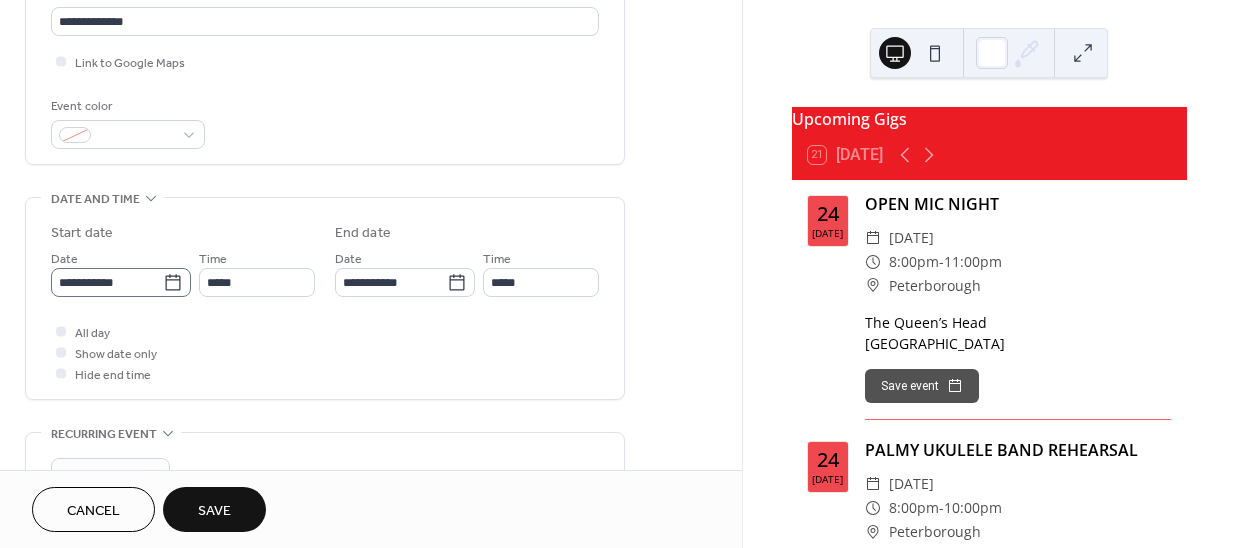 click 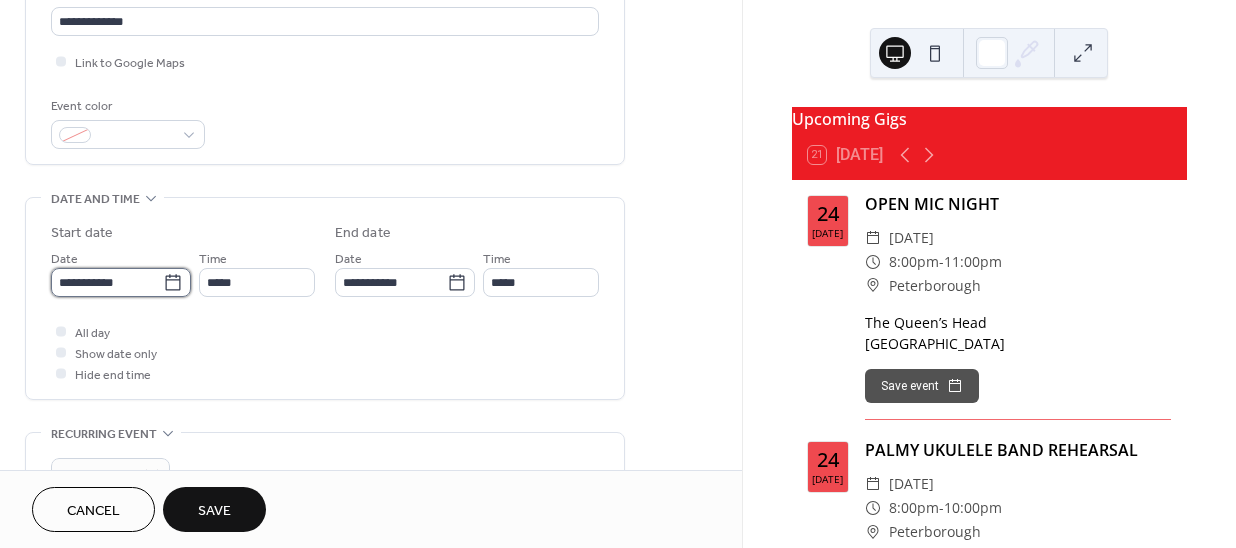 click on "**********" at bounding box center (107, 282) 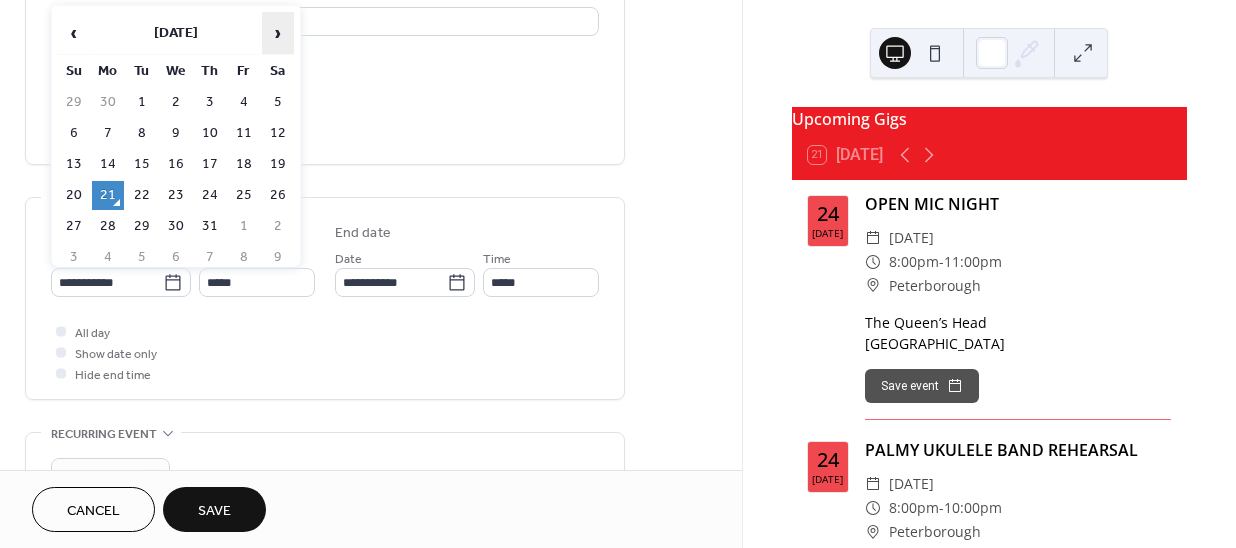click on "›" at bounding box center [278, 33] 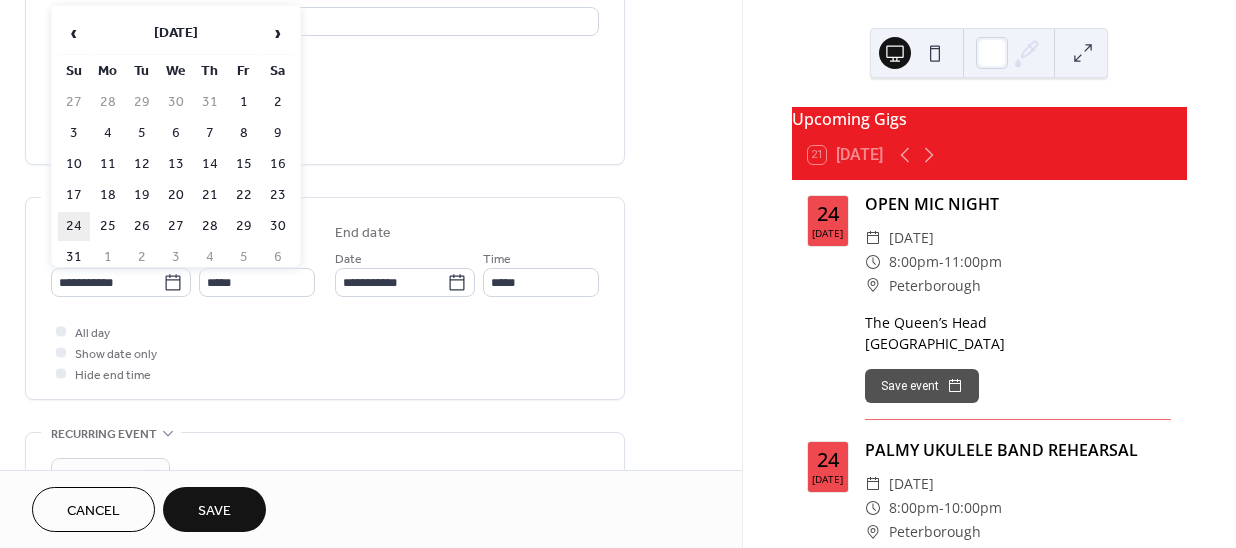 click on "24" at bounding box center [74, 226] 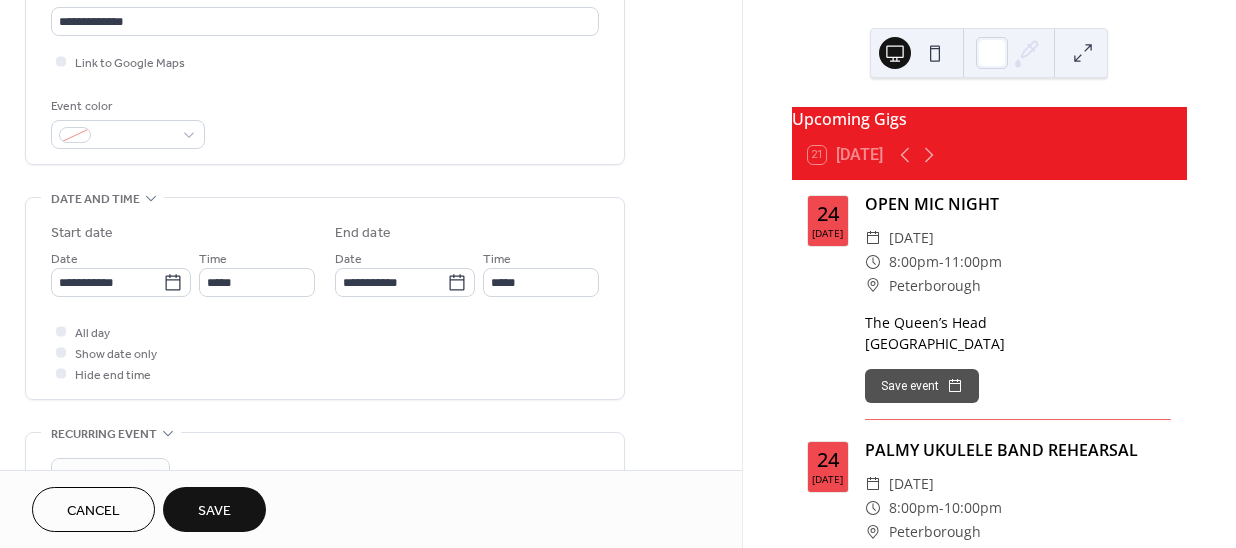 type on "**********" 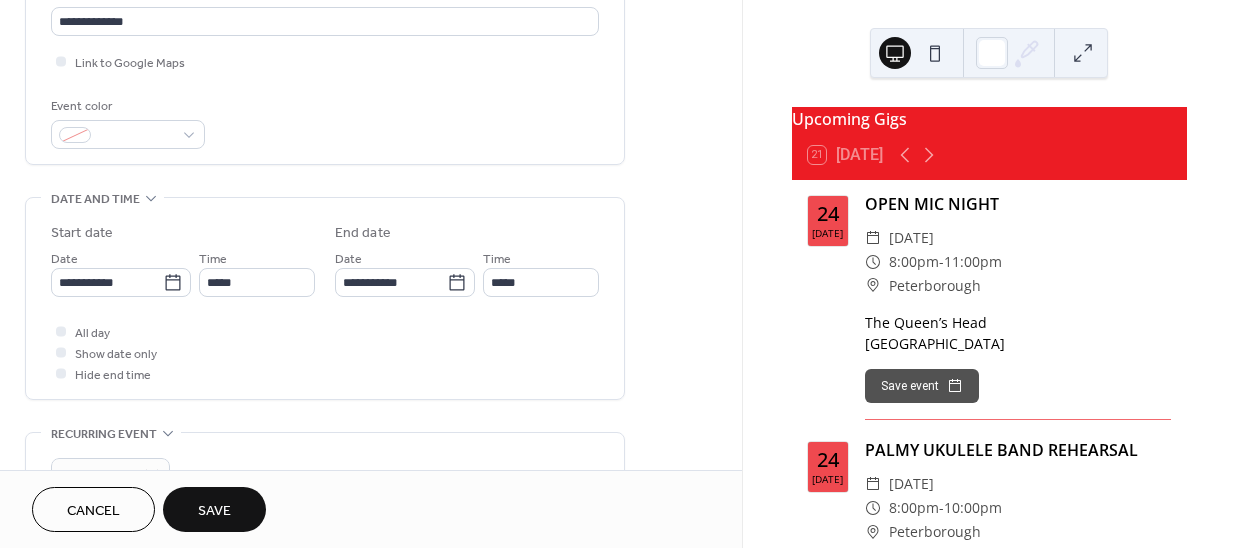 type on "**********" 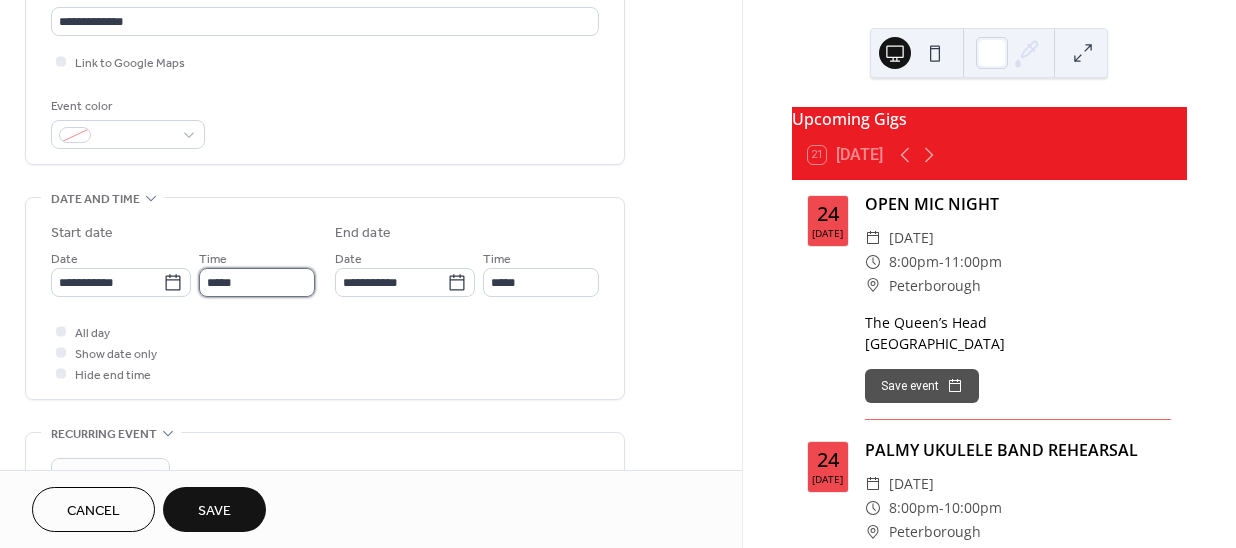 click on "*****" at bounding box center [257, 282] 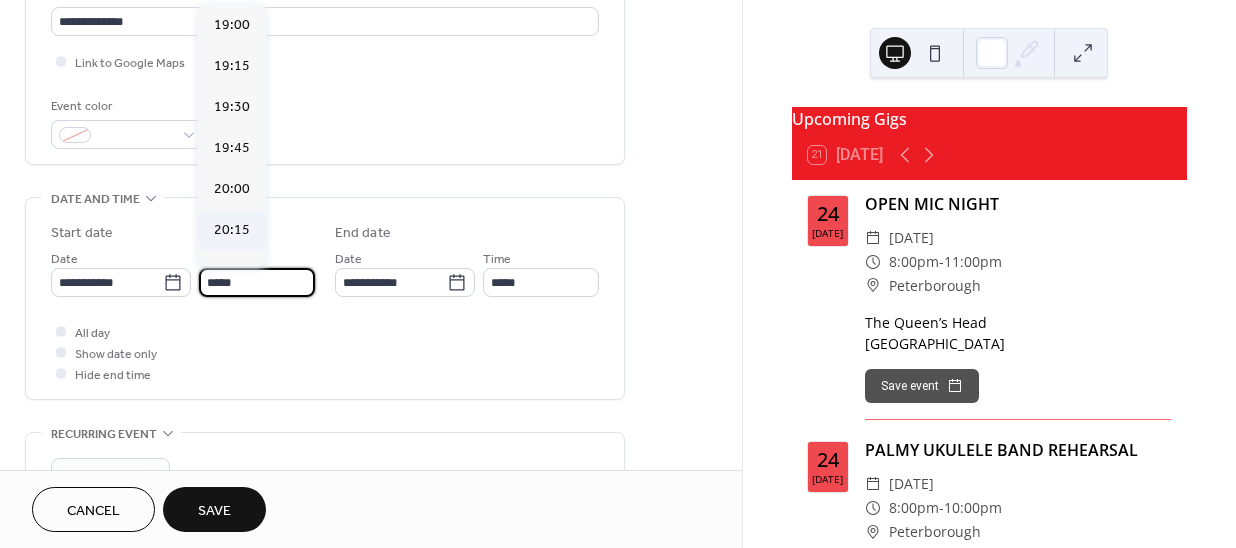scroll, scrollTop: 3132, scrollLeft: 0, axis: vertical 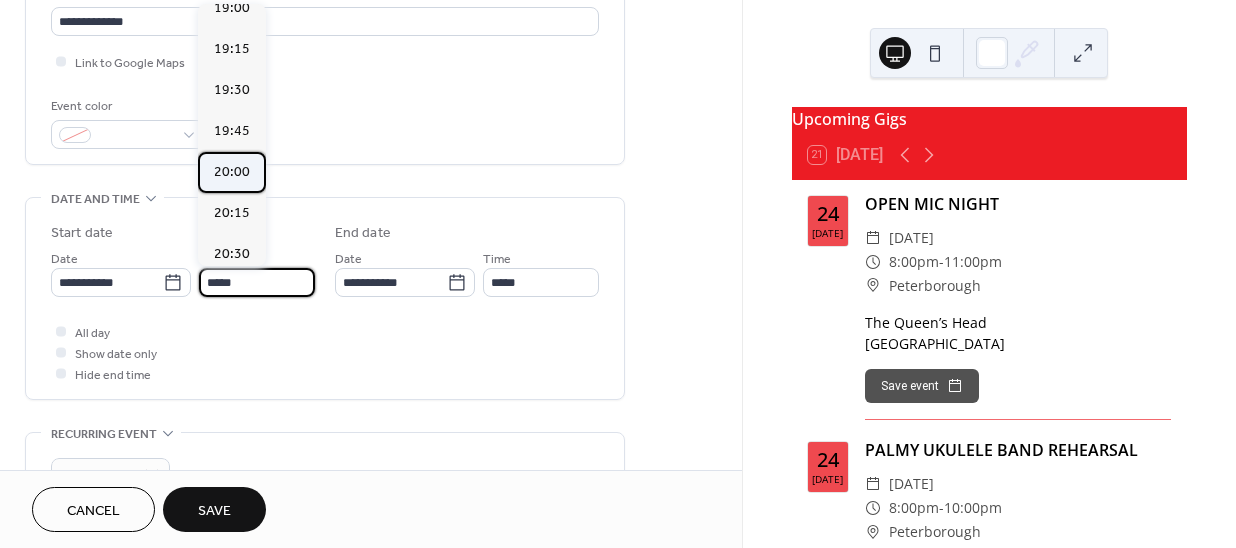 click on "20:00" at bounding box center [232, 172] 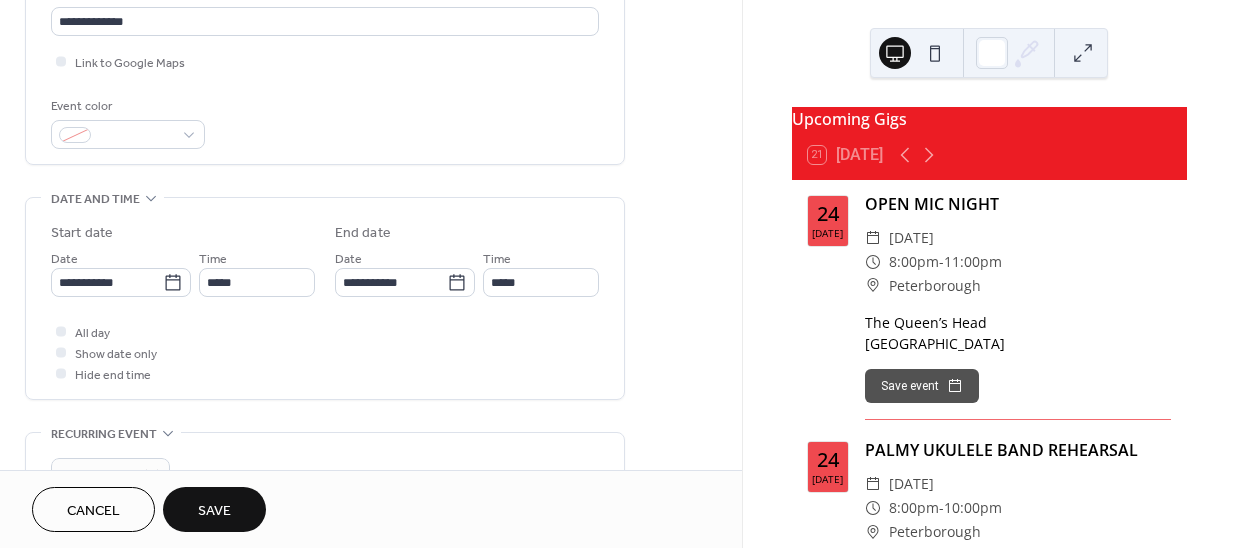type on "*****" 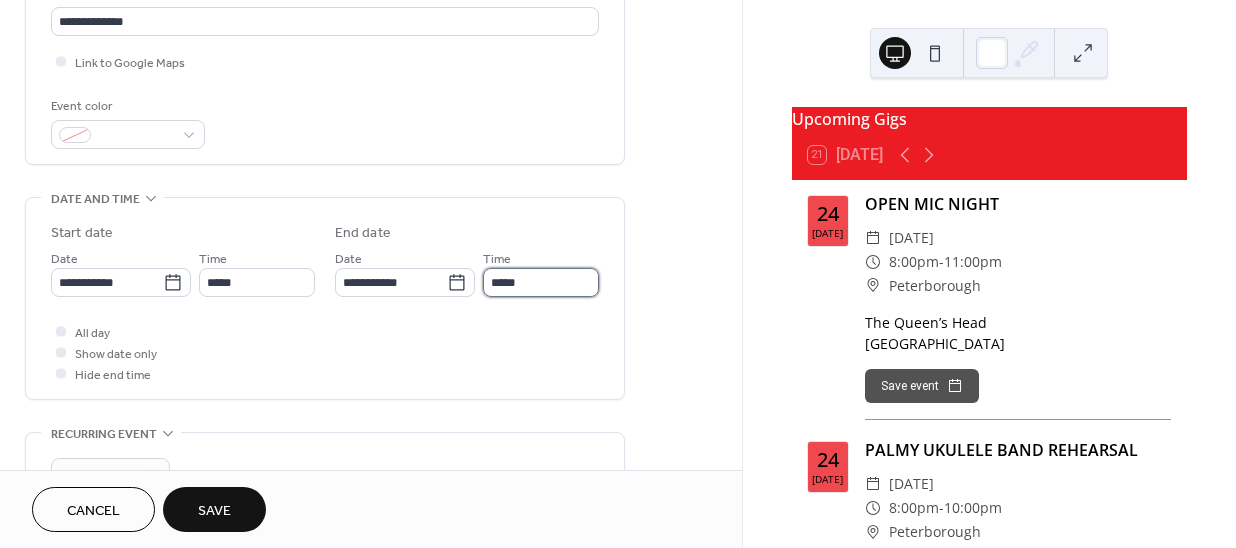 click on "*****" at bounding box center (541, 282) 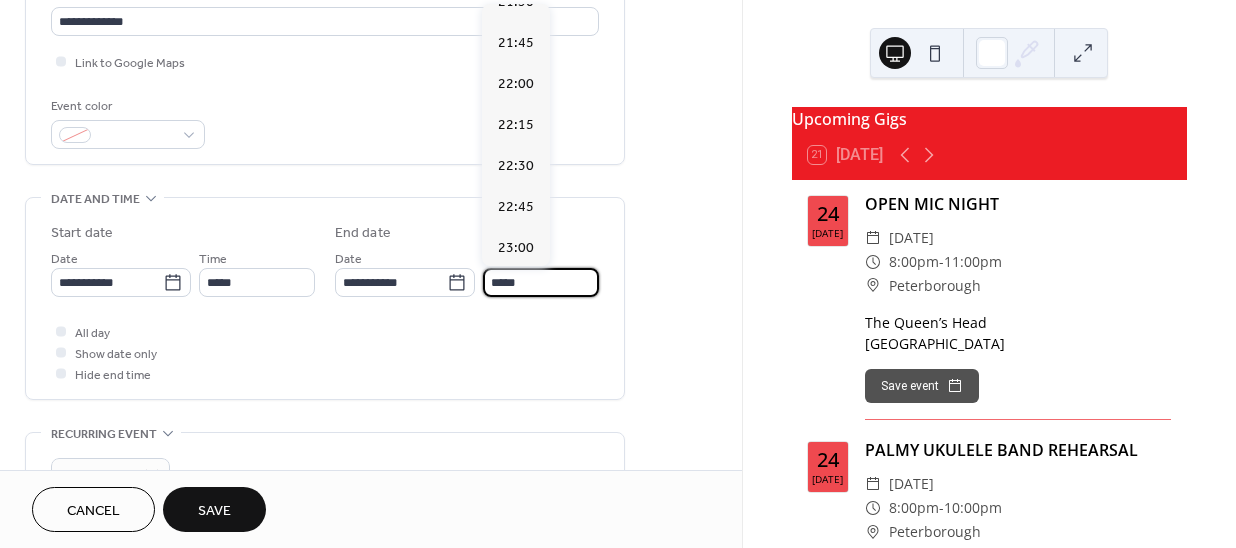 scroll, scrollTop: 272, scrollLeft: 0, axis: vertical 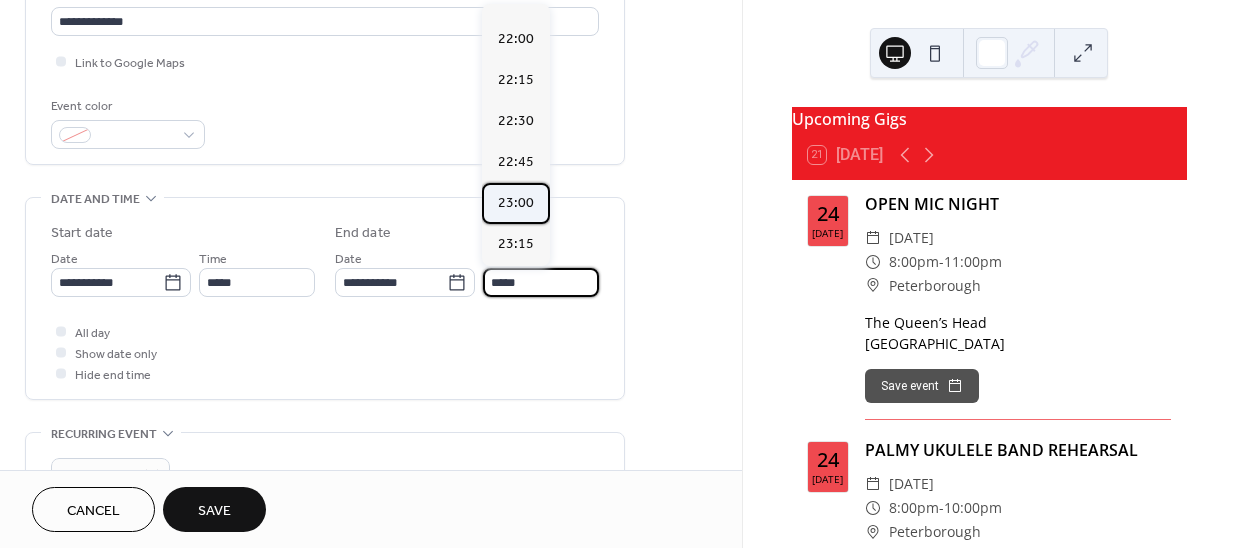 click on "23:00" at bounding box center [516, 203] 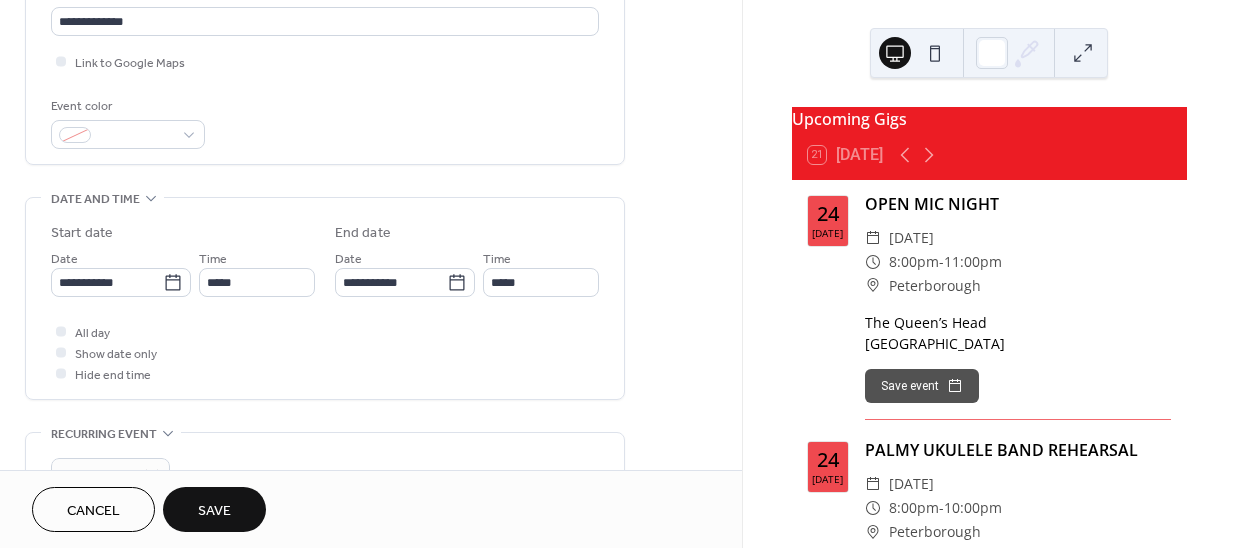 type on "*****" 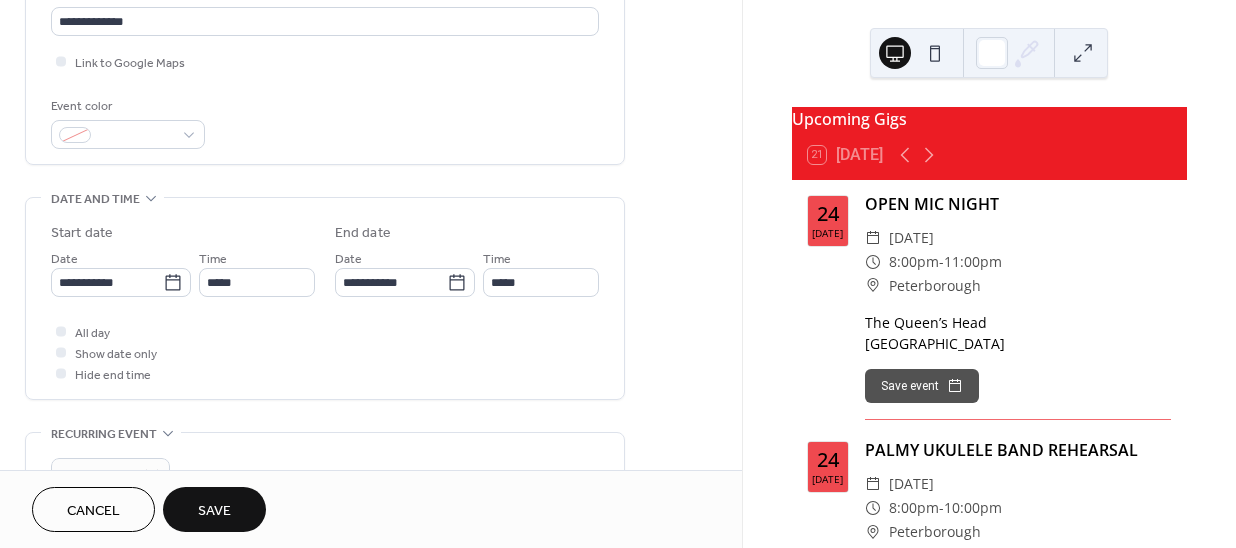 click on "Save" at bounding box center (214, 511) 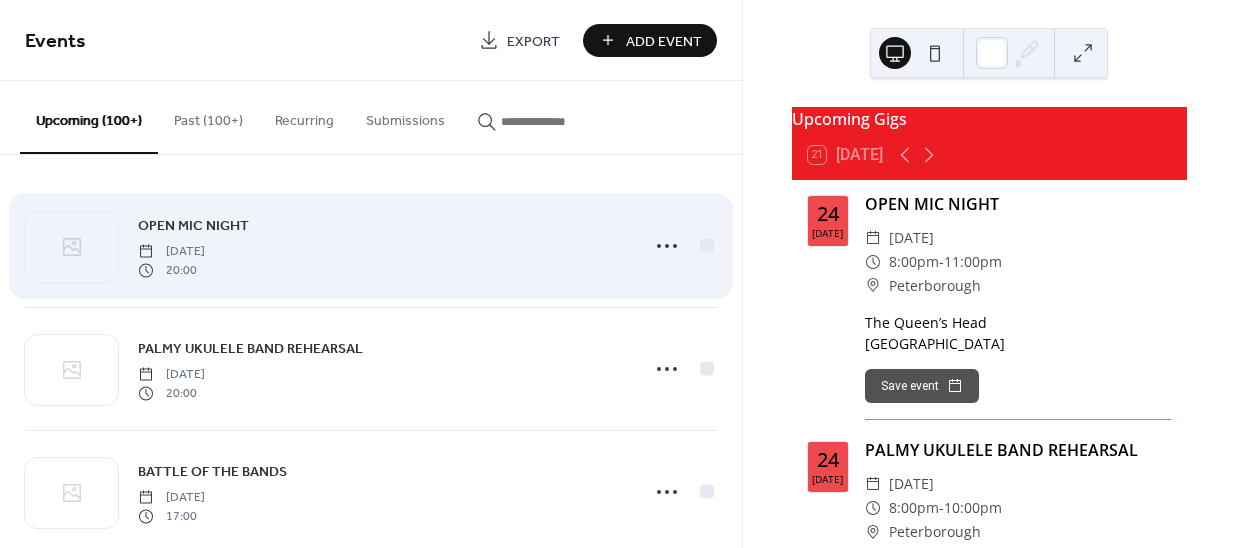 drag, startPoint x: 217, startPoint y: 505, endPoint x: 436, endPoint y: 196, distance: 378.73737 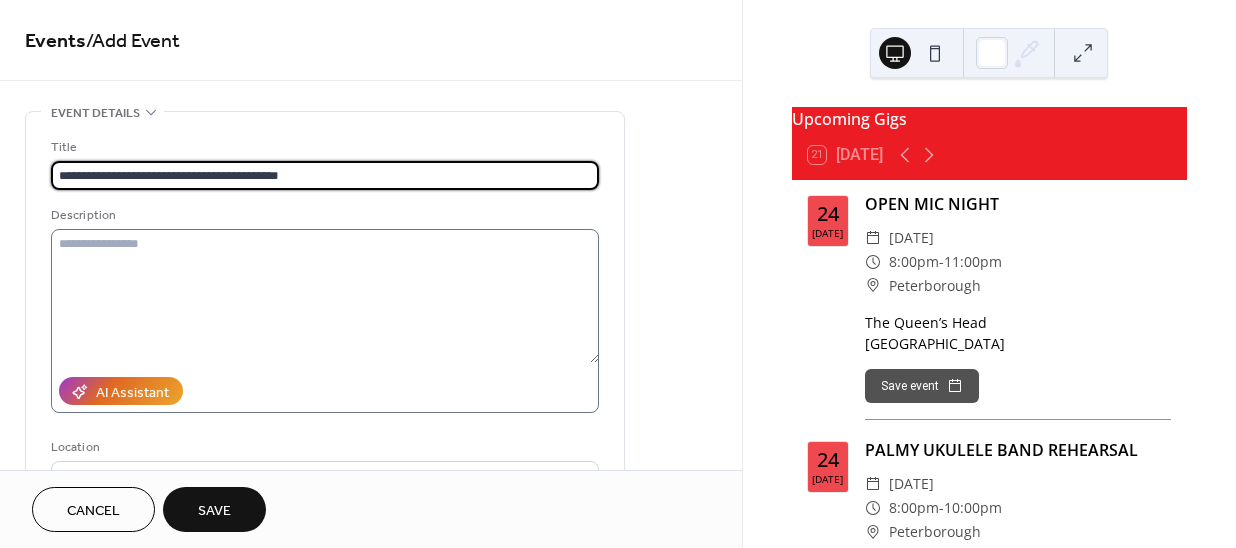 type on "**********" 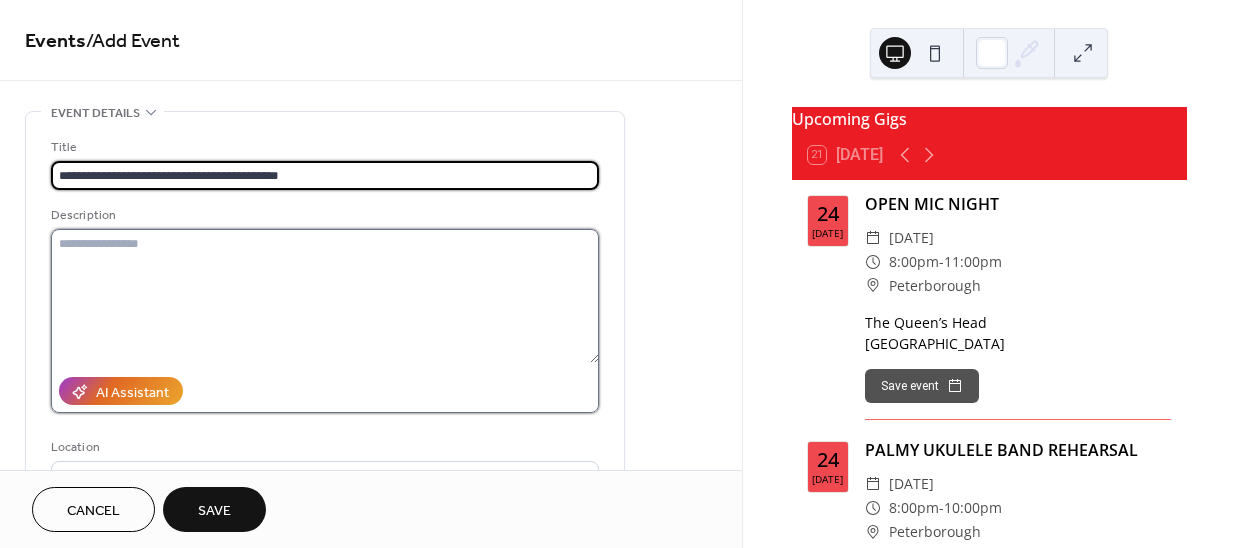 click at bounding box center [325, 296] 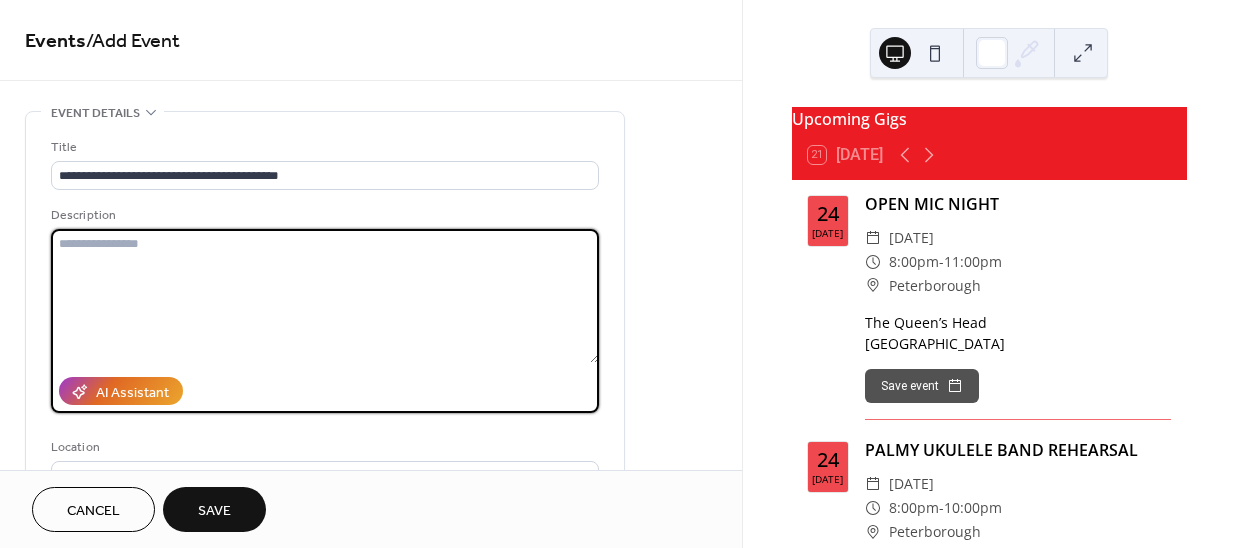 paste on "**********" 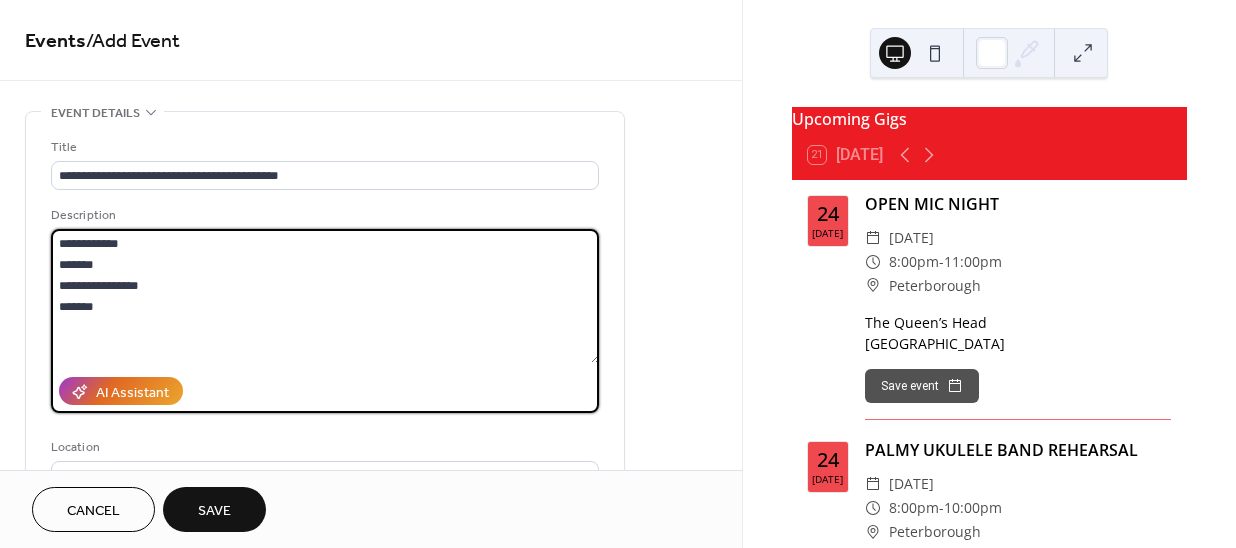drag, startPoint x: 99, startPoint y: 265, endPoint x: 47, endPoint y: 234, distance: 60.53924 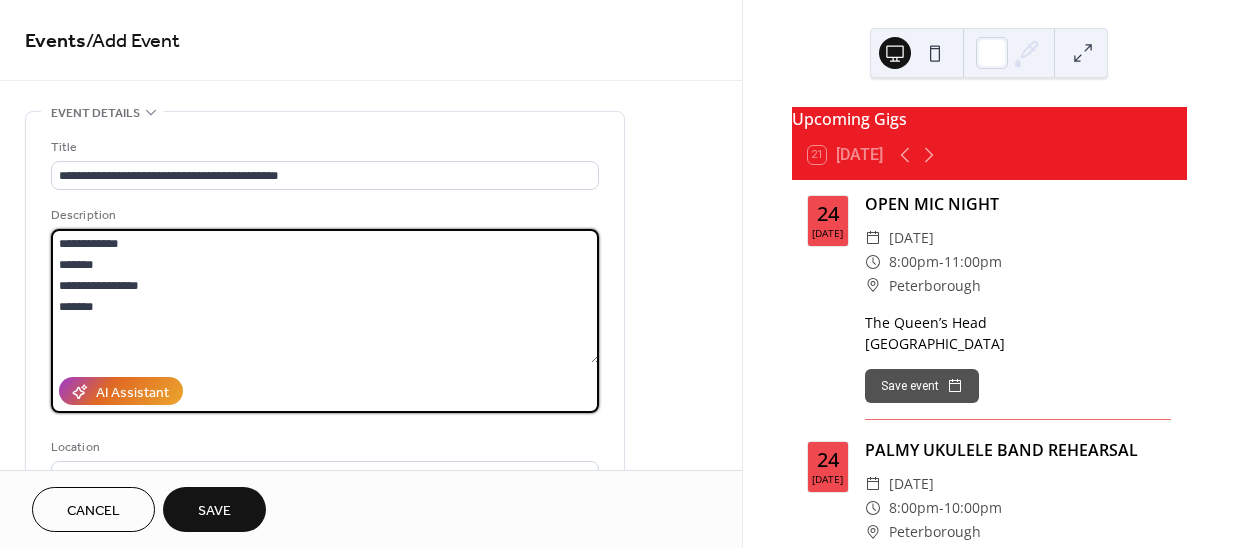 click on "**********" at bounding box center [325, 365] 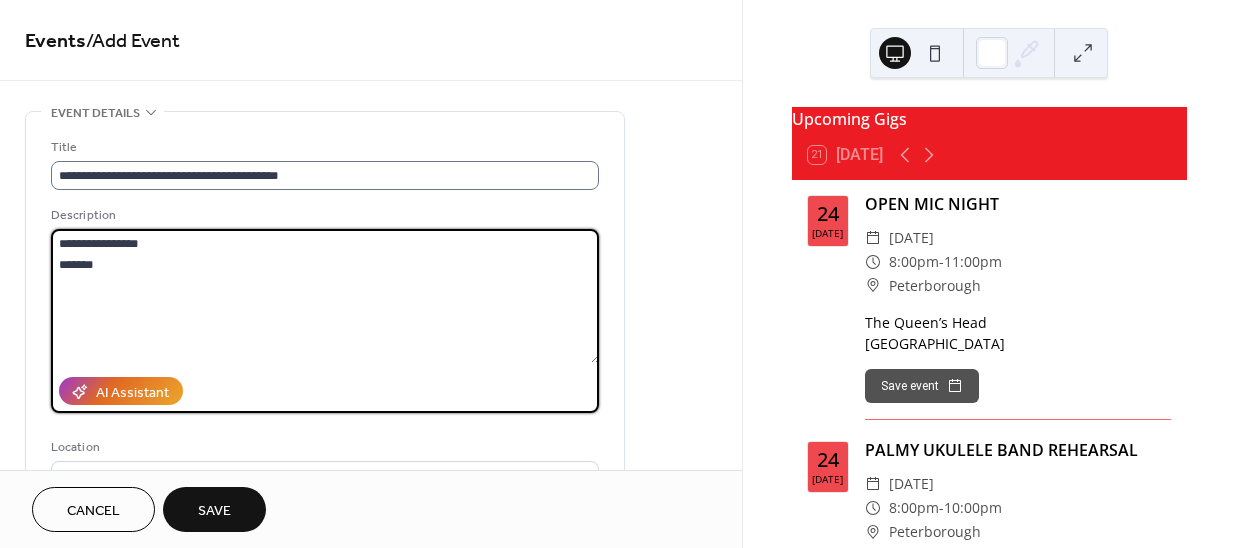 type on "**********" 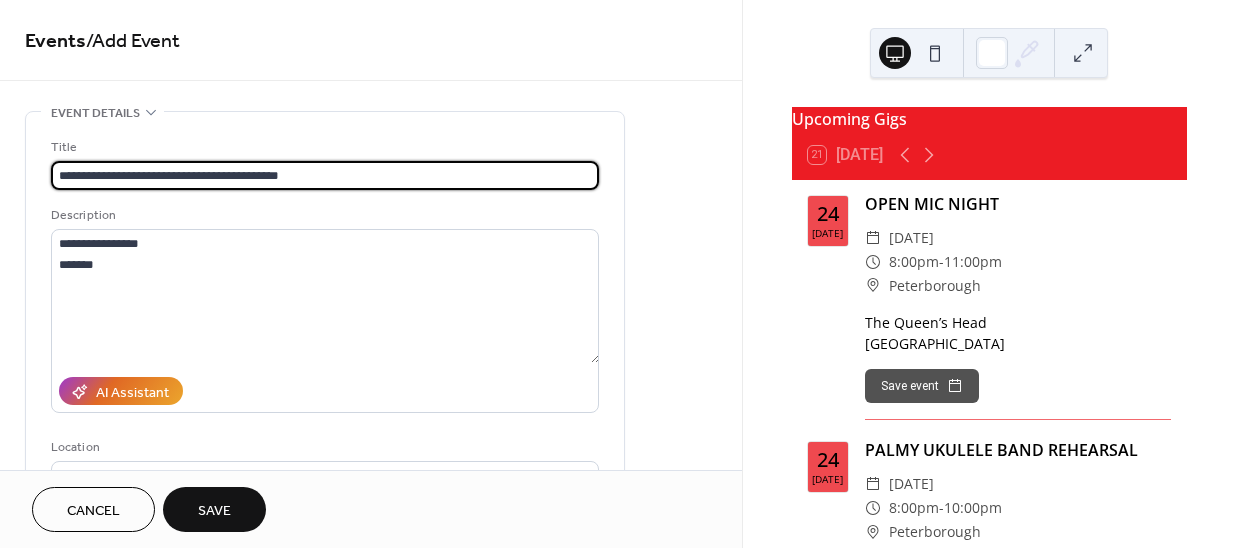 drag, startPoint x: 197, startPoint y: 175, endPoint x: 148, endPoint y: 178, distance: 49.09175 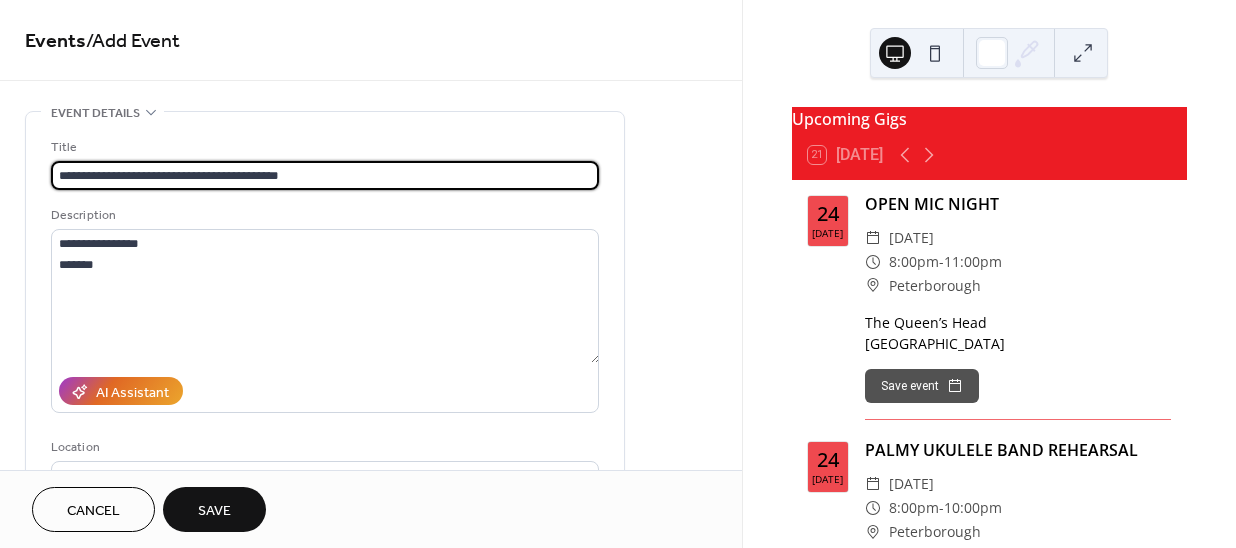 click on "**********" at bounding box center [325, 175] 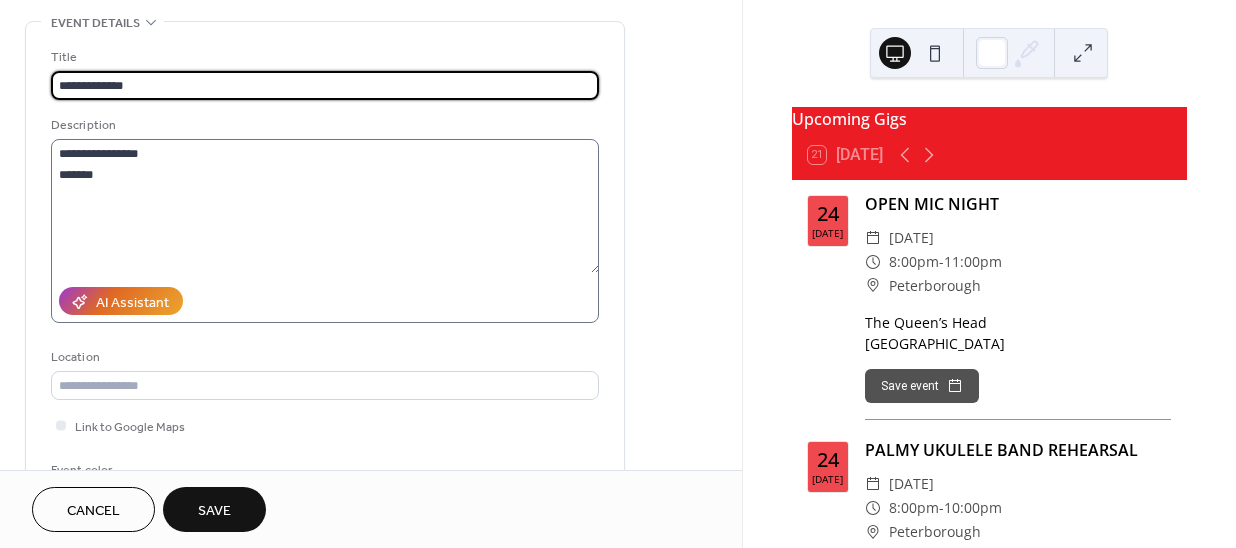 scroll, scrollTop: 272, scrollLeft: 0, axis: vertical 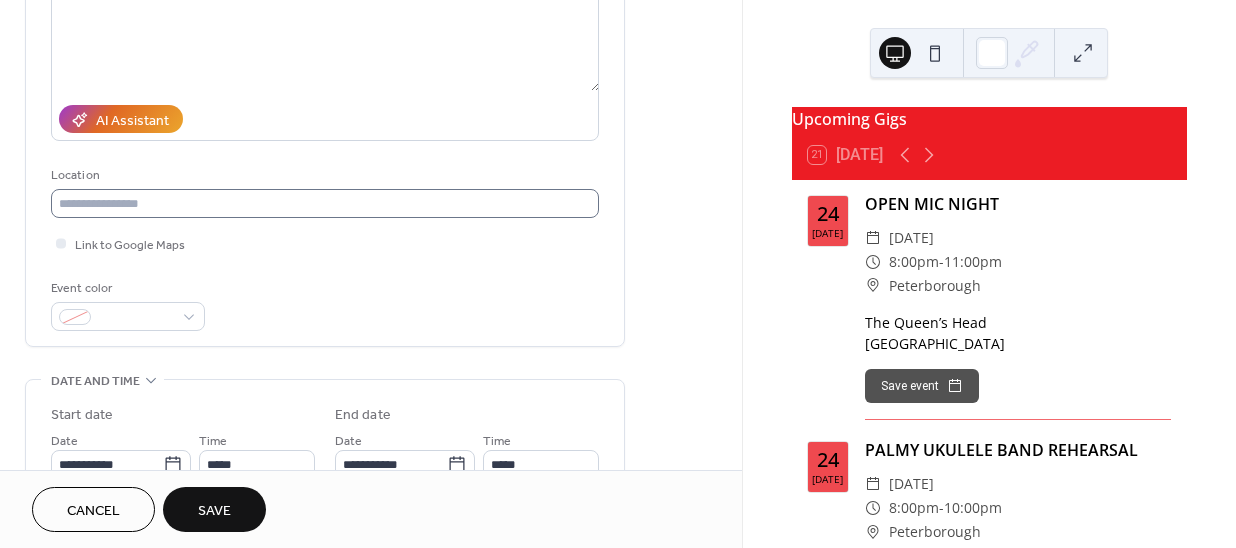 type on "**********" 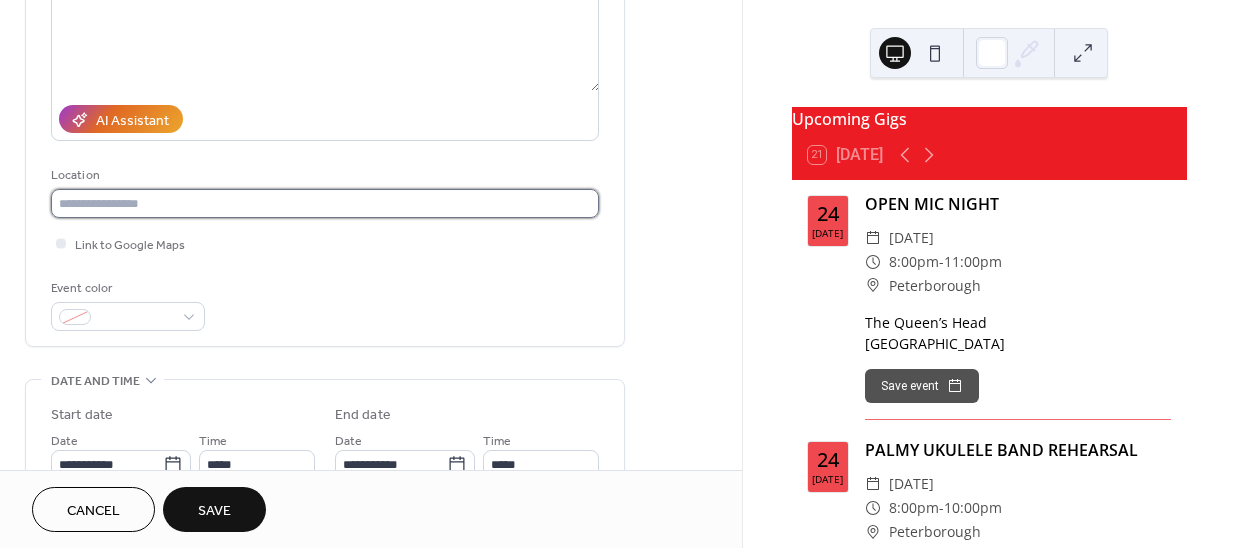 click at bounding box center (325, 203) 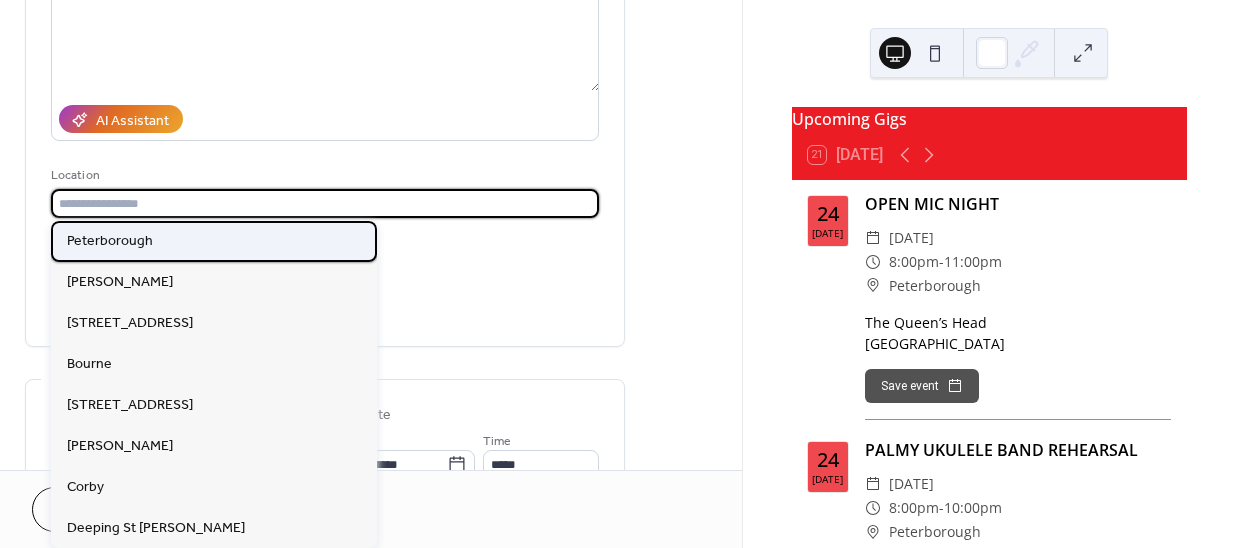 click on "Peterborough" at bounding box center [110, 240] 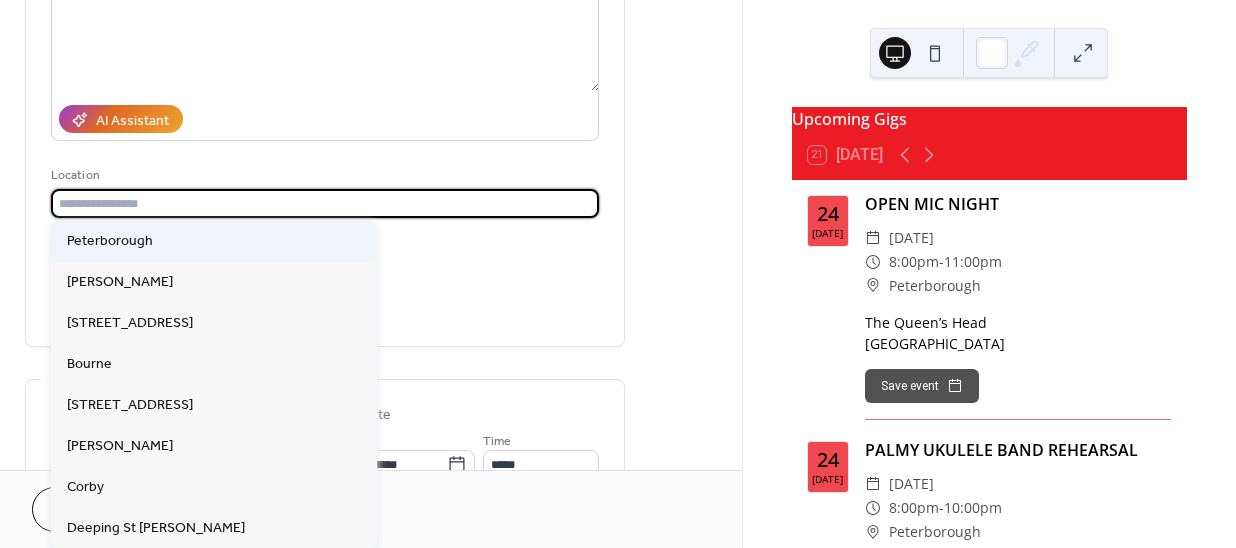 type on "**********" 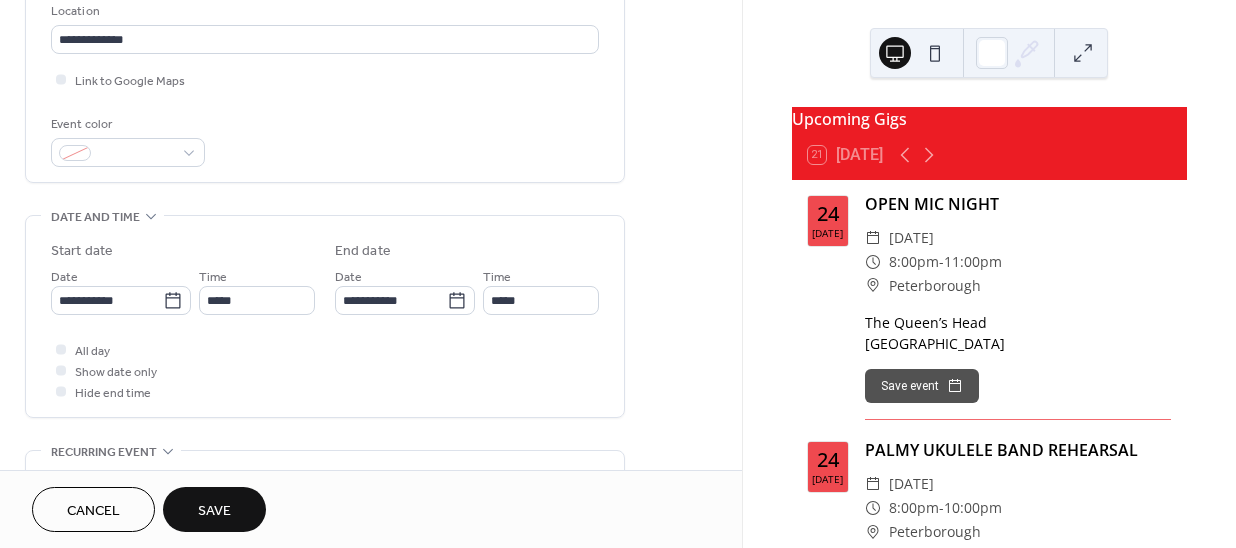 scroll, scrollTop: 454, scrollLeft: 0, axis: vertical 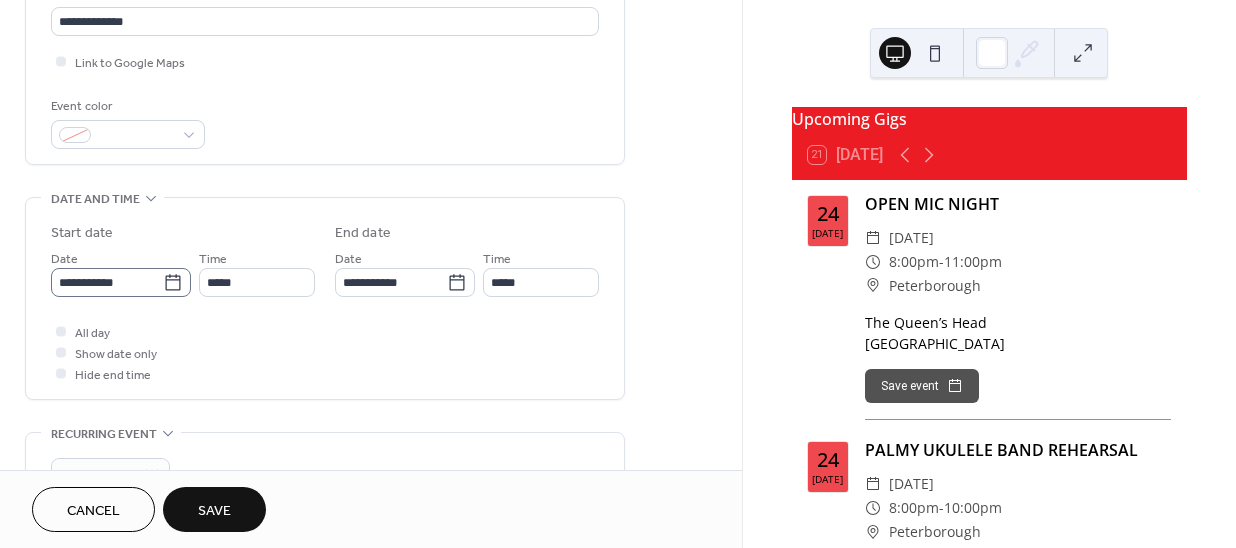 click 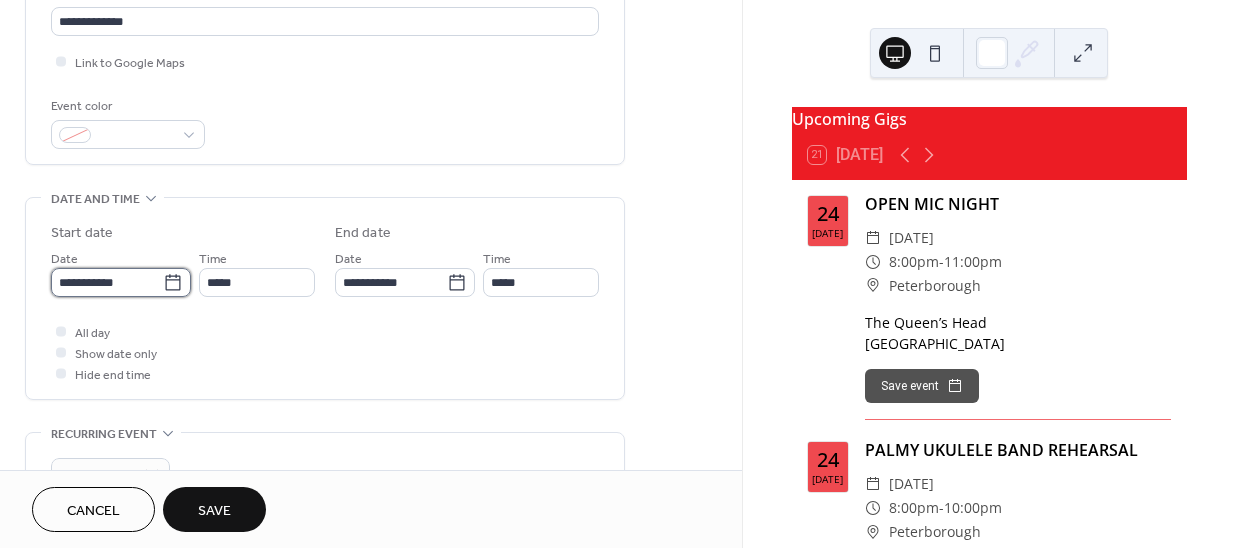 click on "**********" at bounding box center (107, 282) 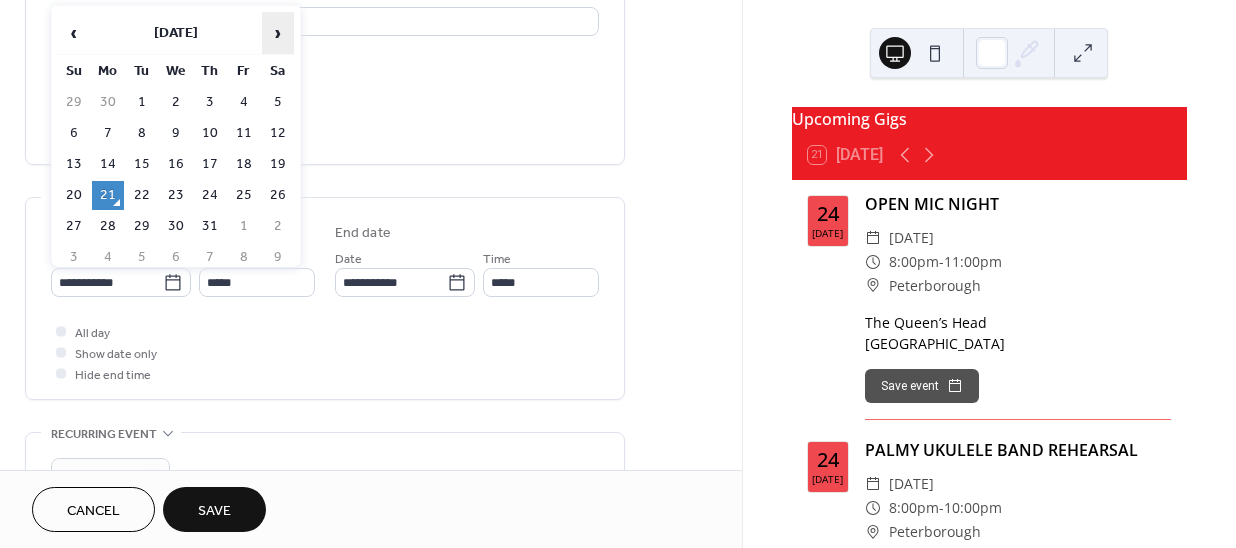 click on "›" at bounding box center (278, 33) 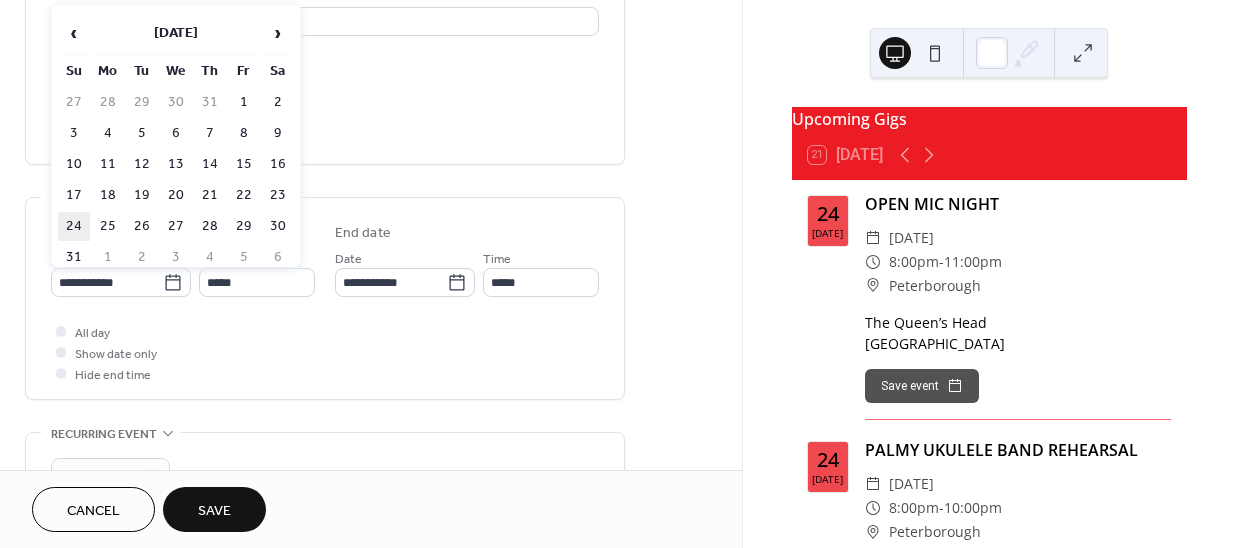 click on "24" at bounding box center (74, 226) 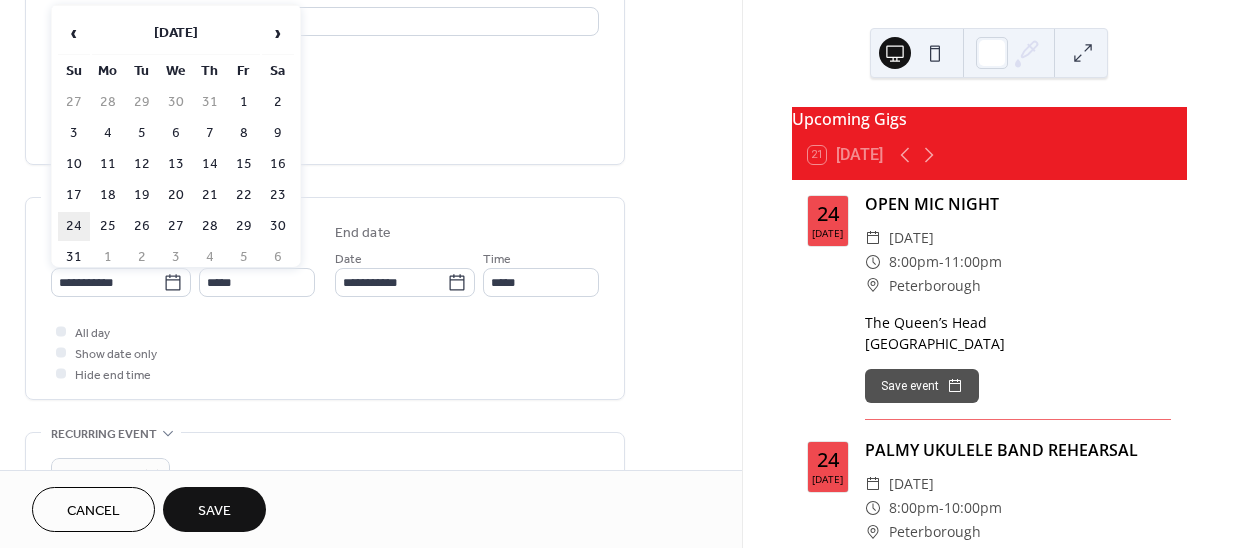 type on "**********" 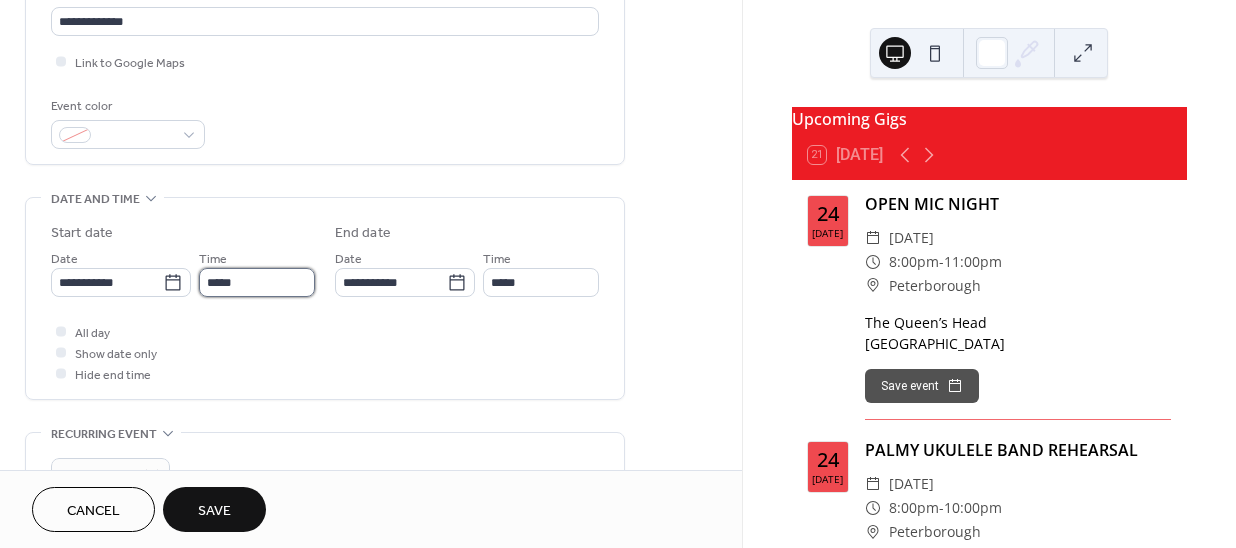 click on "*****" at bounding box center (257, 282) 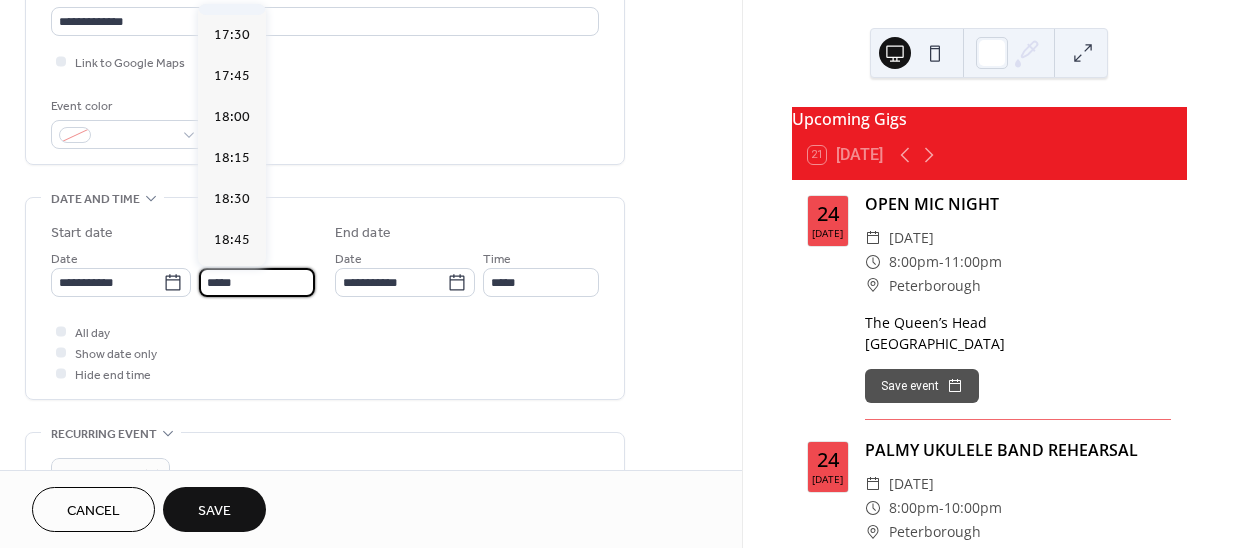 scroll, scrollTop: 2677, scrollLeft: 0, axis: vertical 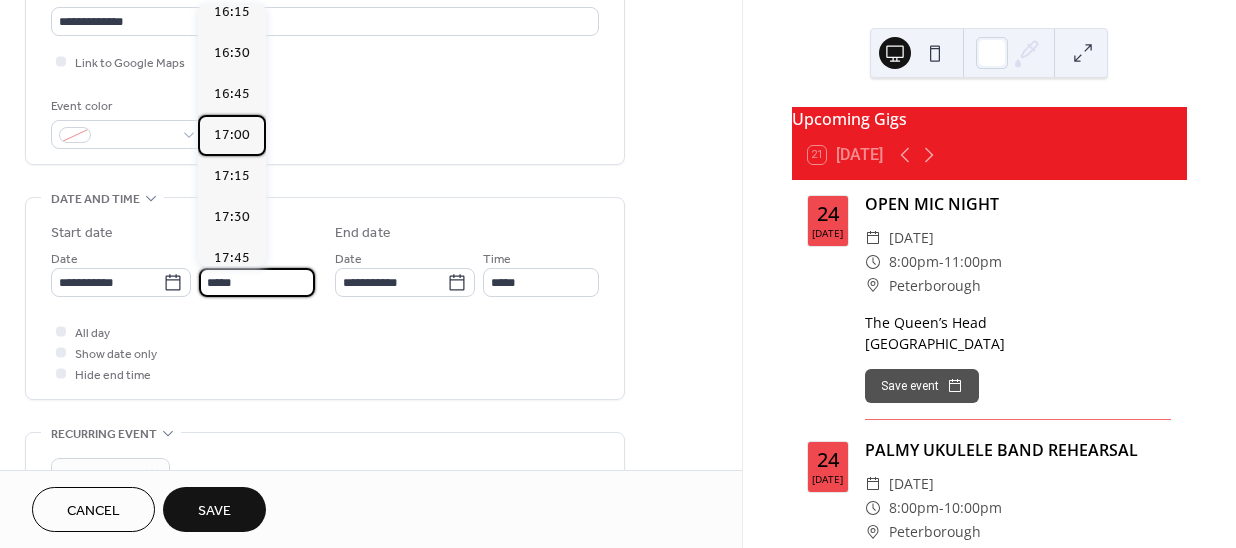 click on "17:00" at bounding box center [232, 135] 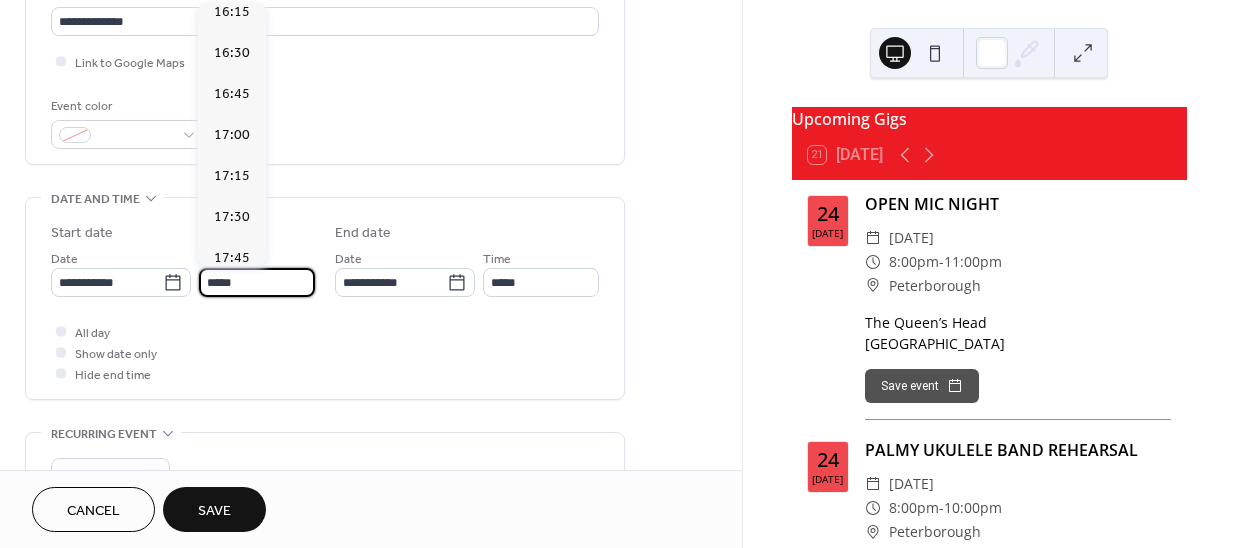 type on "*****" 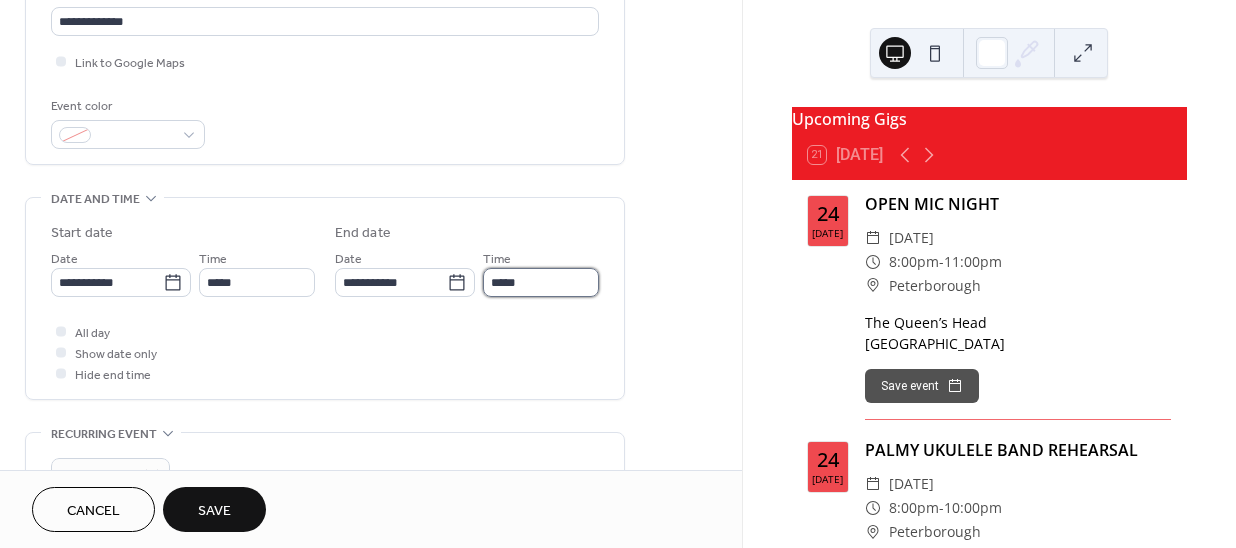 click on "*****" at bounding box center [541, 282] 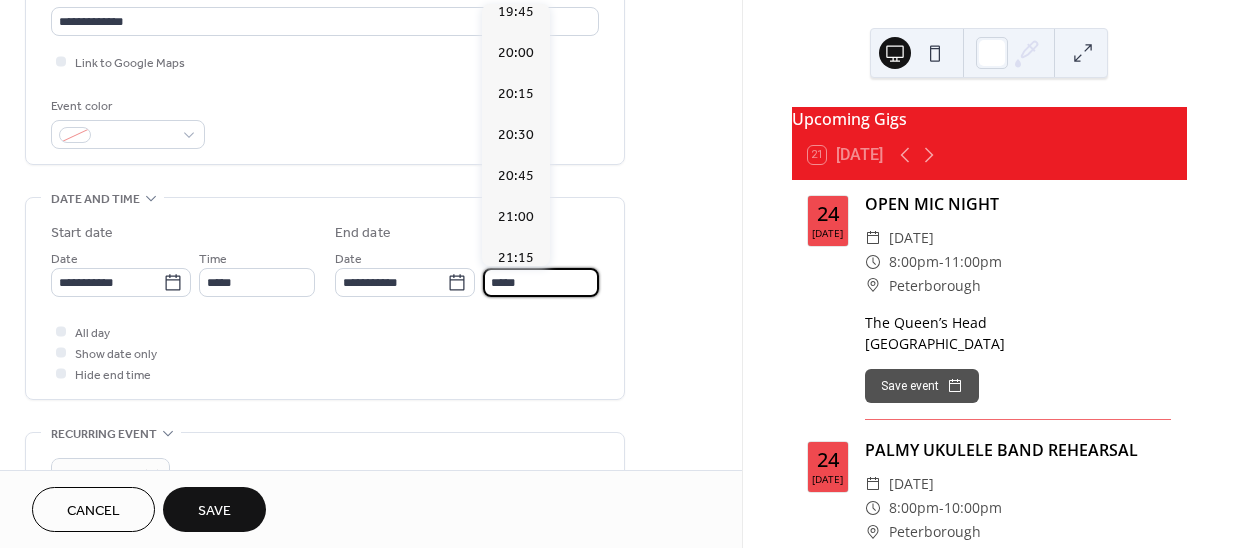 scroll, scrollTop: 454, scrollLeft: 0, axis: vertical 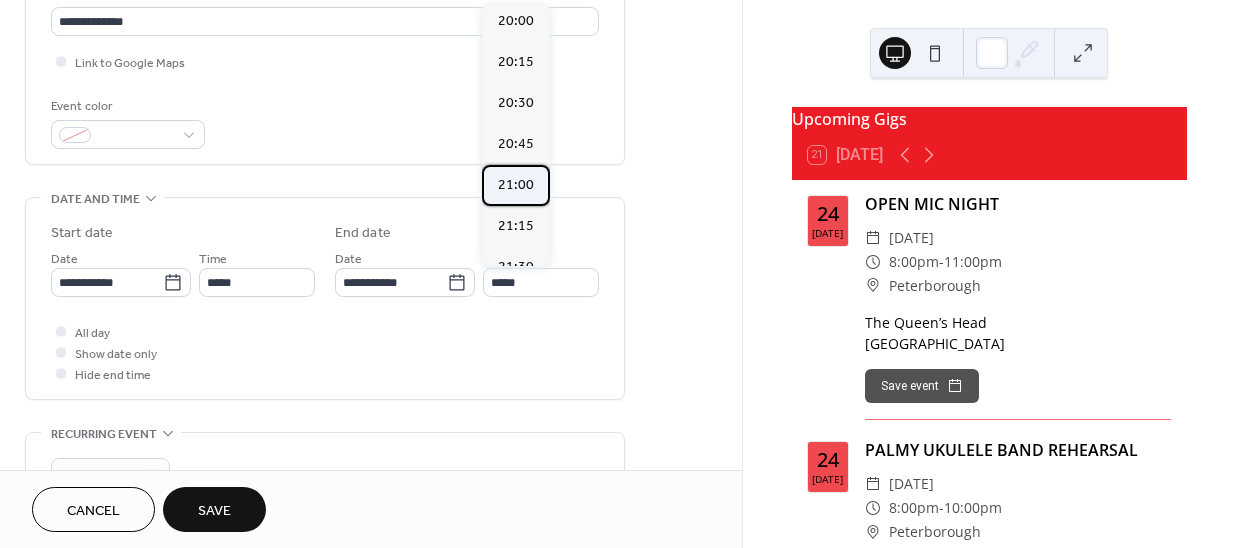 click on "21:00" at bounding box center [516, 185] 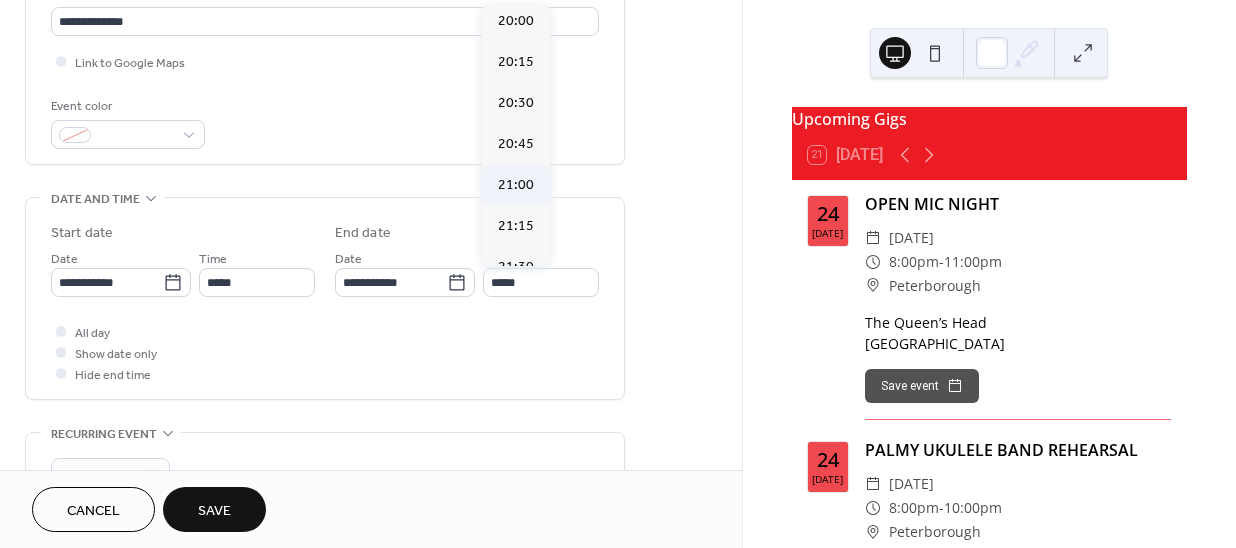 type on "*****" 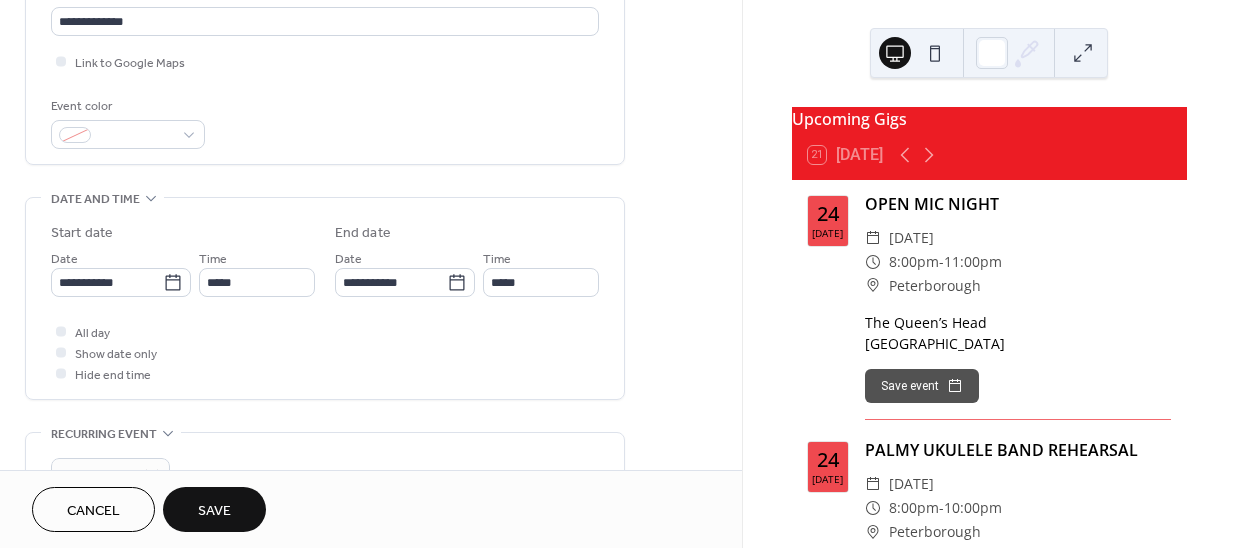 click on "Save" at bounding box center (214, 511) 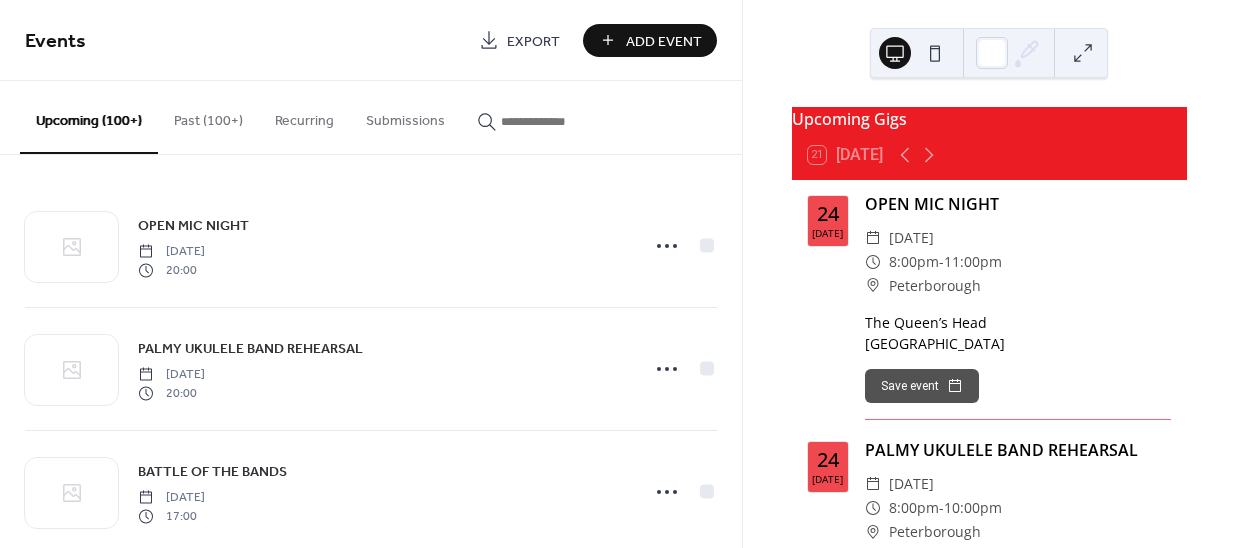 click on "Add Event" at bounding box center (664, 41) 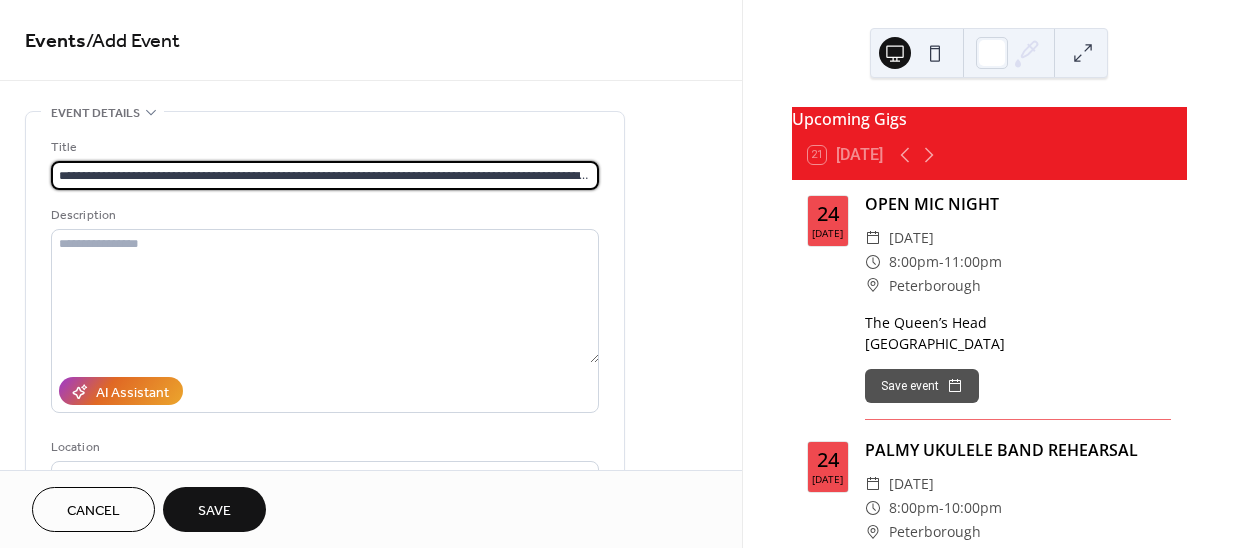 scroll, scrollTop: 0, scrollLeft: 470, axis: horizontal 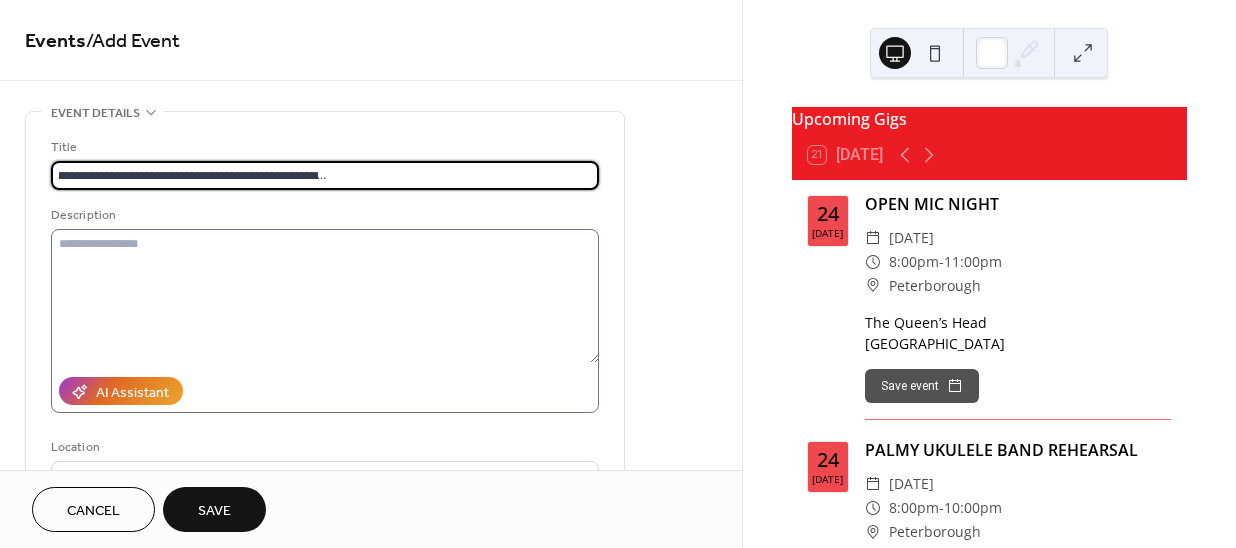 type on "**********" 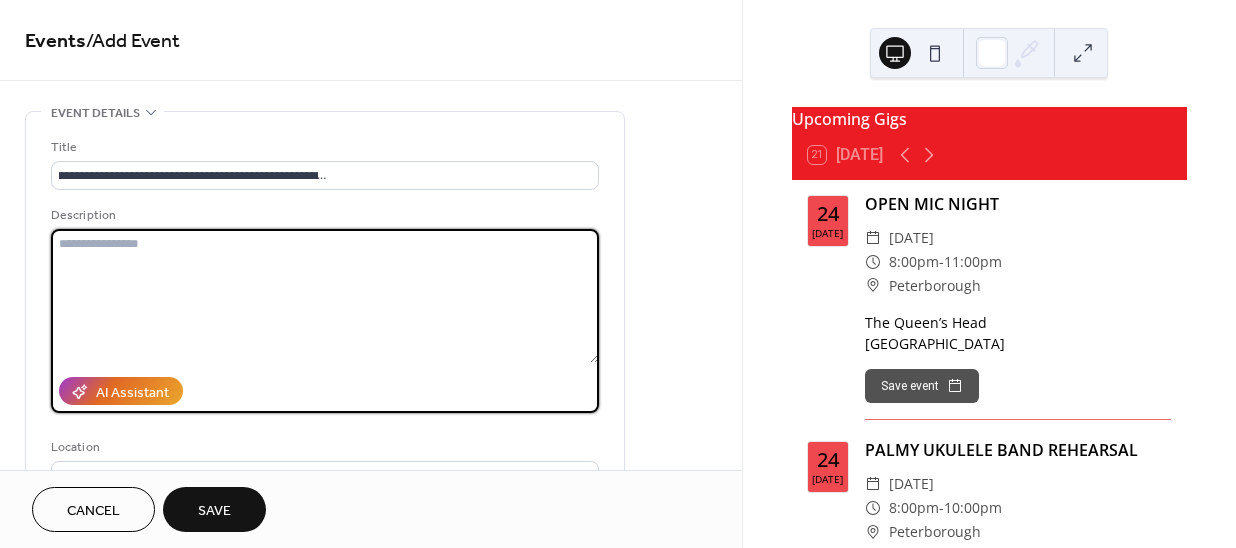 click at bounding box center [325, 296] 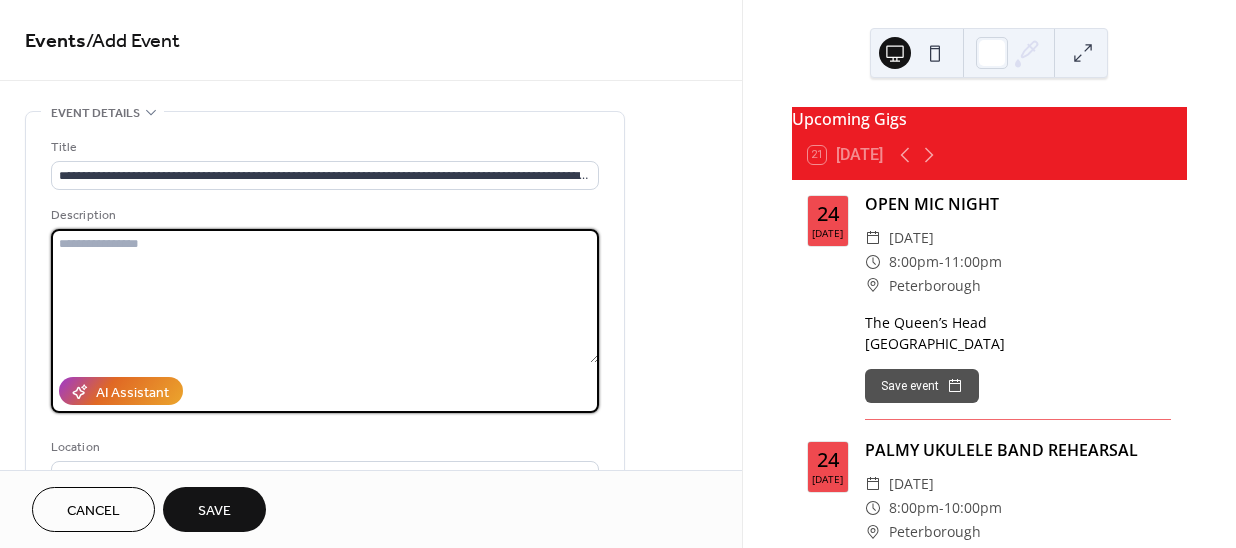 paste on "**********" 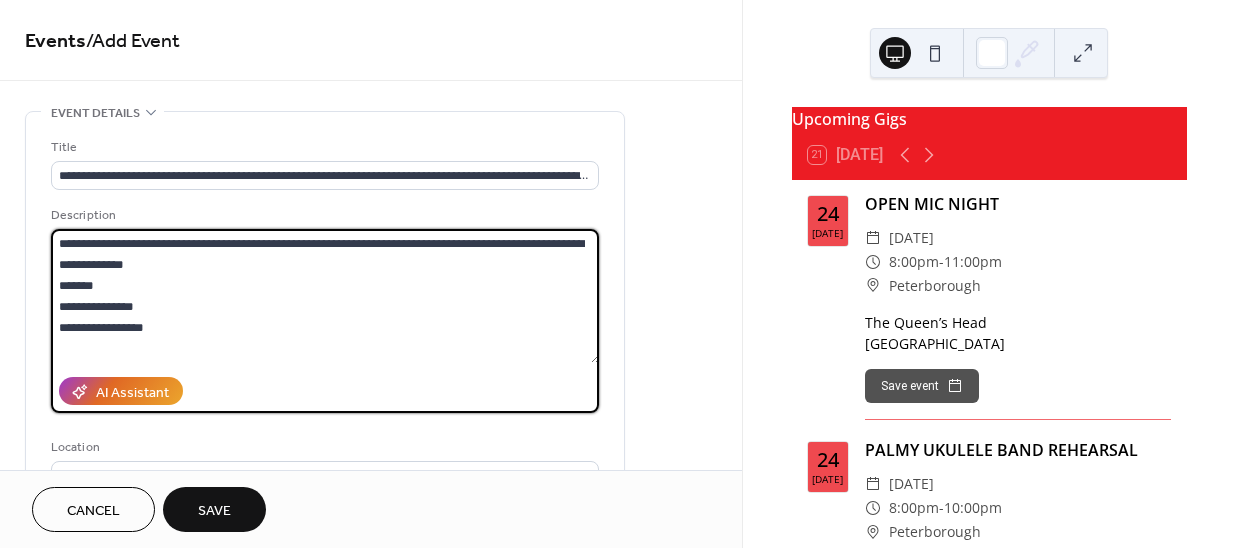 drag, startPoint x: 102, startPoint y: 283, endPoint x: 49, endPoint y: 234, distance: 72.18033 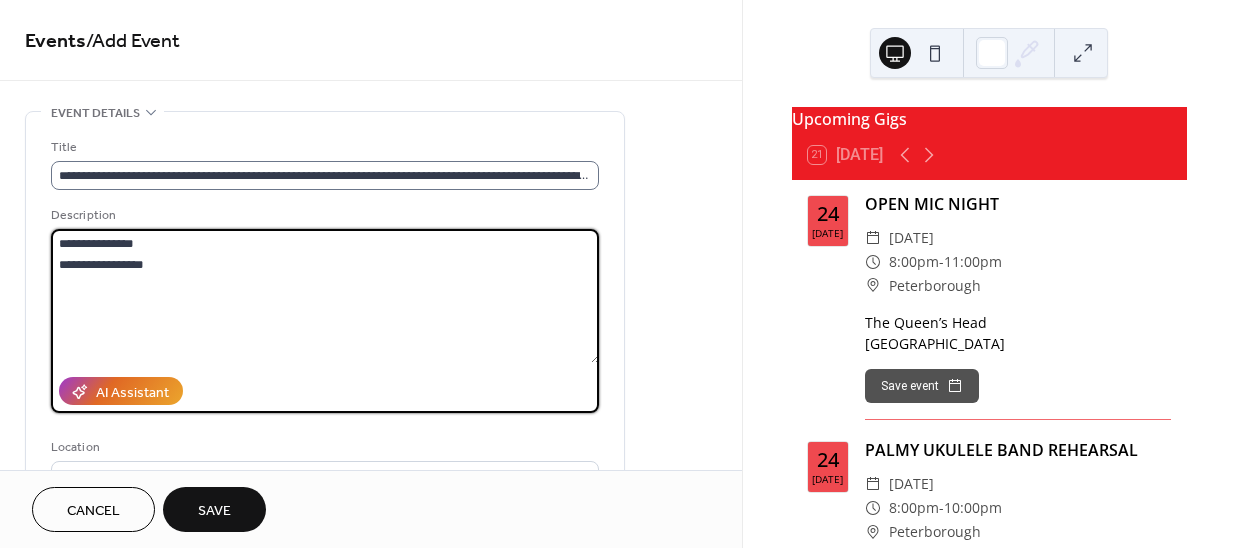 type on "**********" 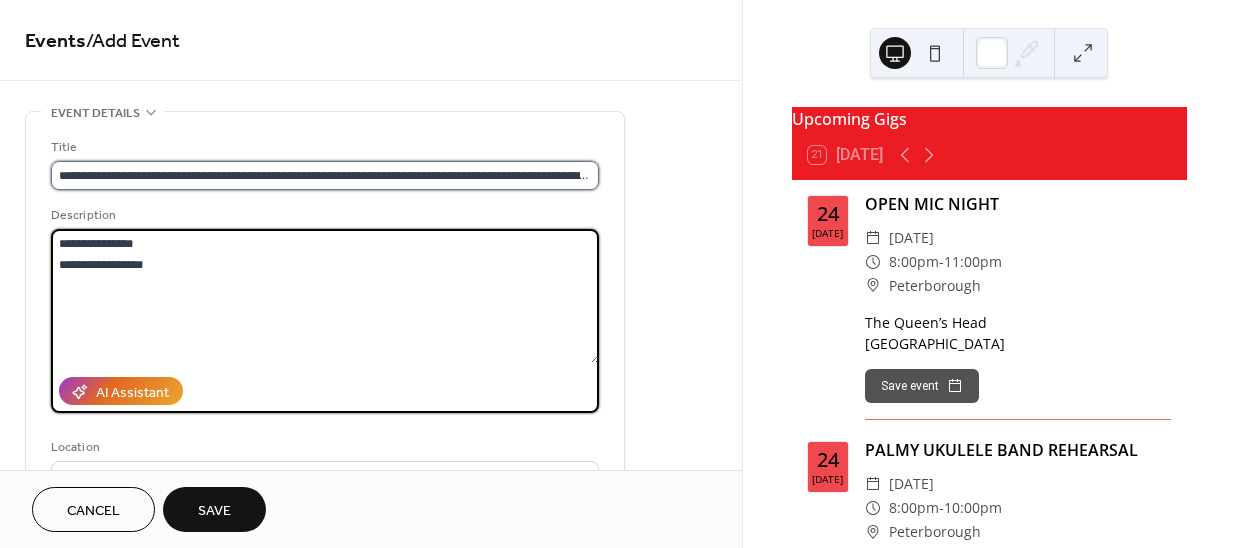 click on "**********" at bounding box center [325, 175] 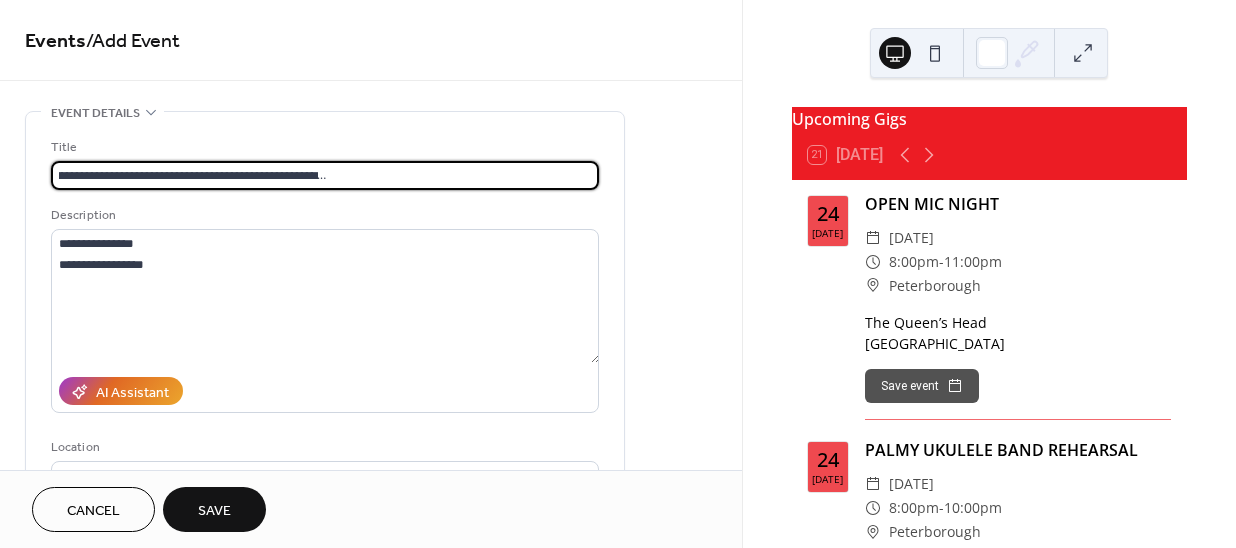 scroll, scrollTop: 0, scrollLeft: 422, axis: horizontal 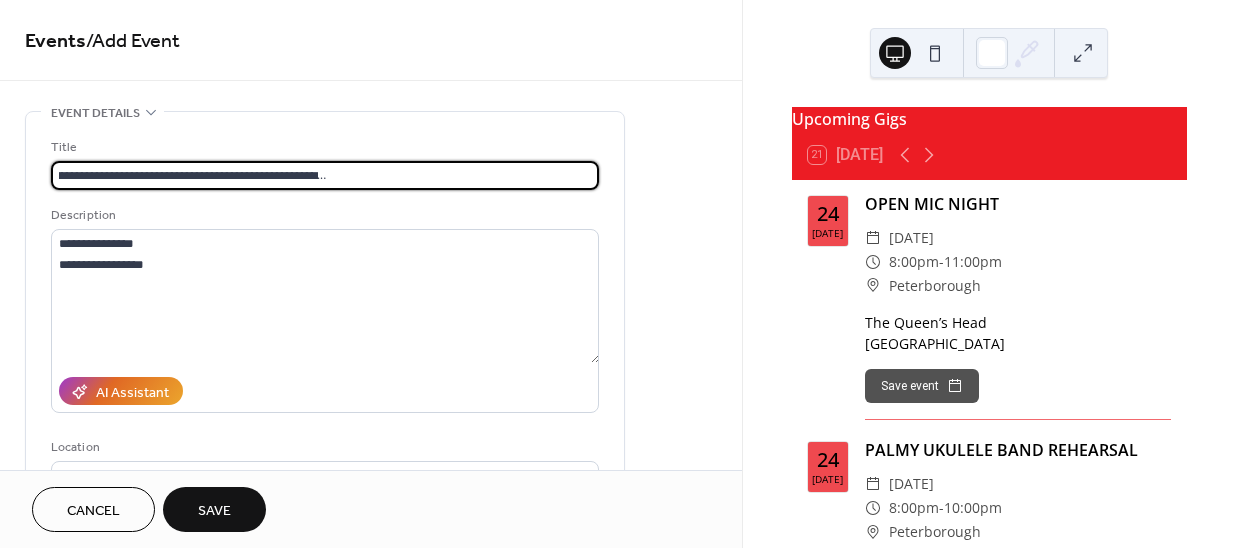 drag, startPoint x: 414, startPoint y: 174, endPoint x: 618, endPoint y: 170, distance: 204.03922 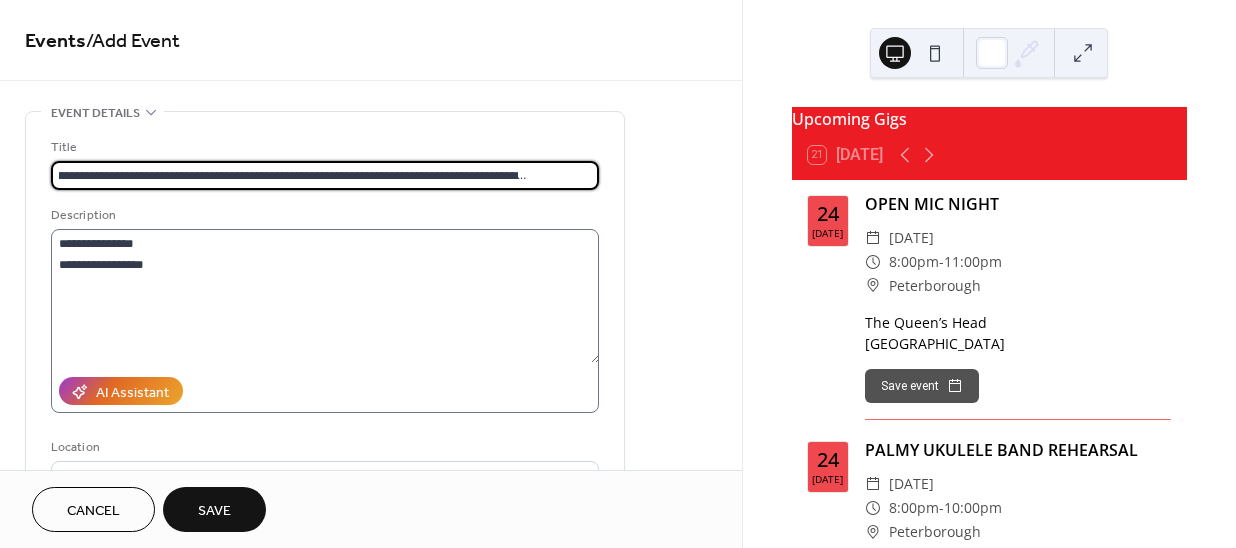 scroll, scrollTop: 0, scrollLeft: 245, axis: horizontal 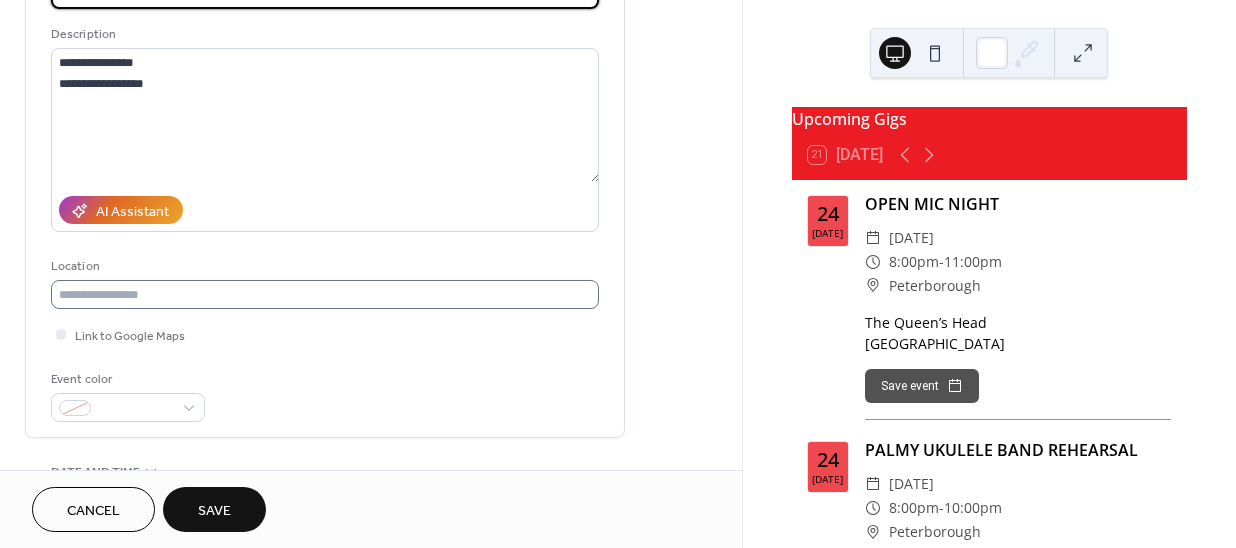 type on "**********" 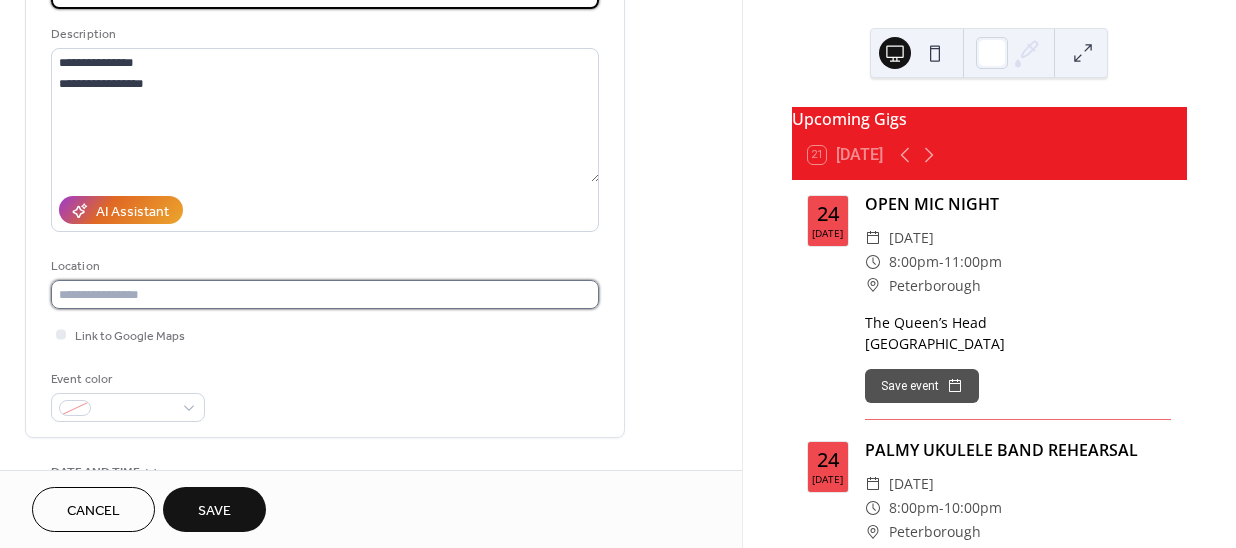 click at bounding box center (325, 294) 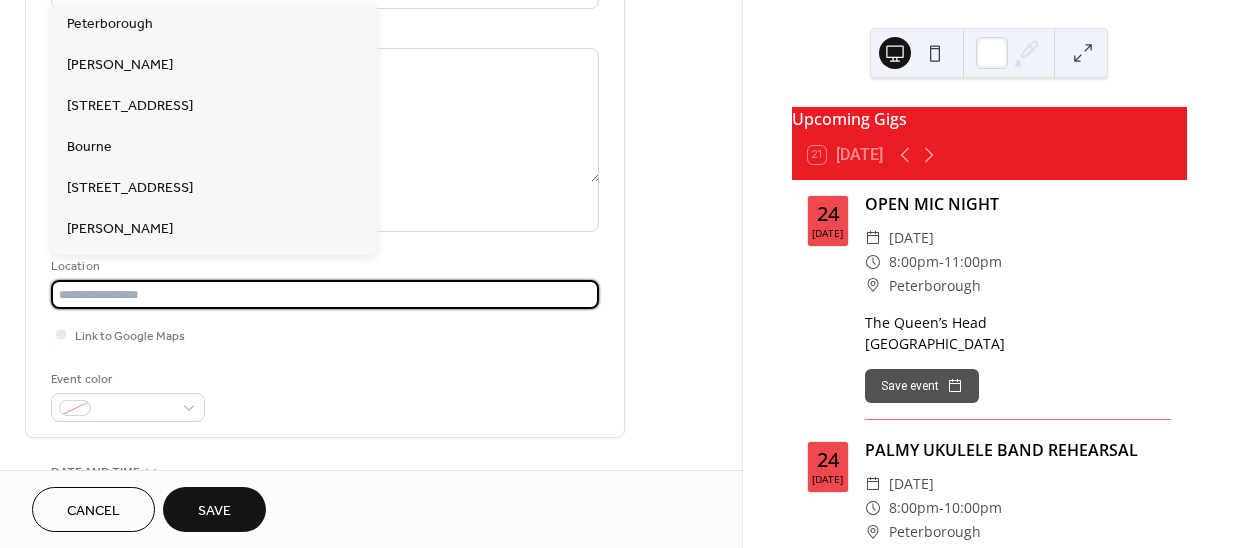 scroll, scrollTop: 0, scrollLeft: 0, axis: both 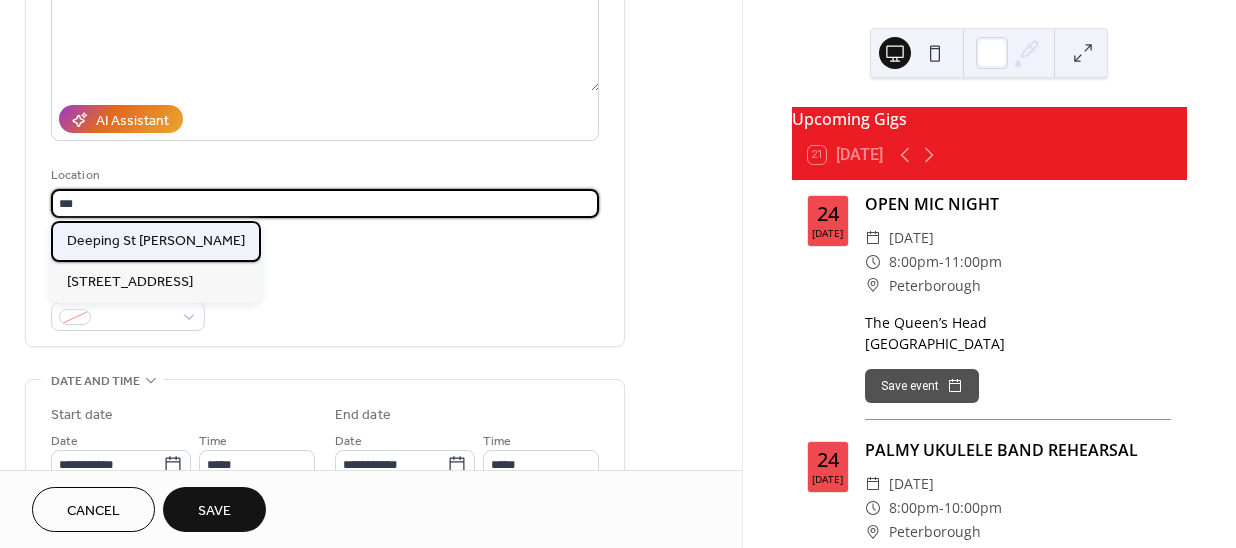 click on "Deeping St [PERSON_NAME]" at bounding box center (156, 240) 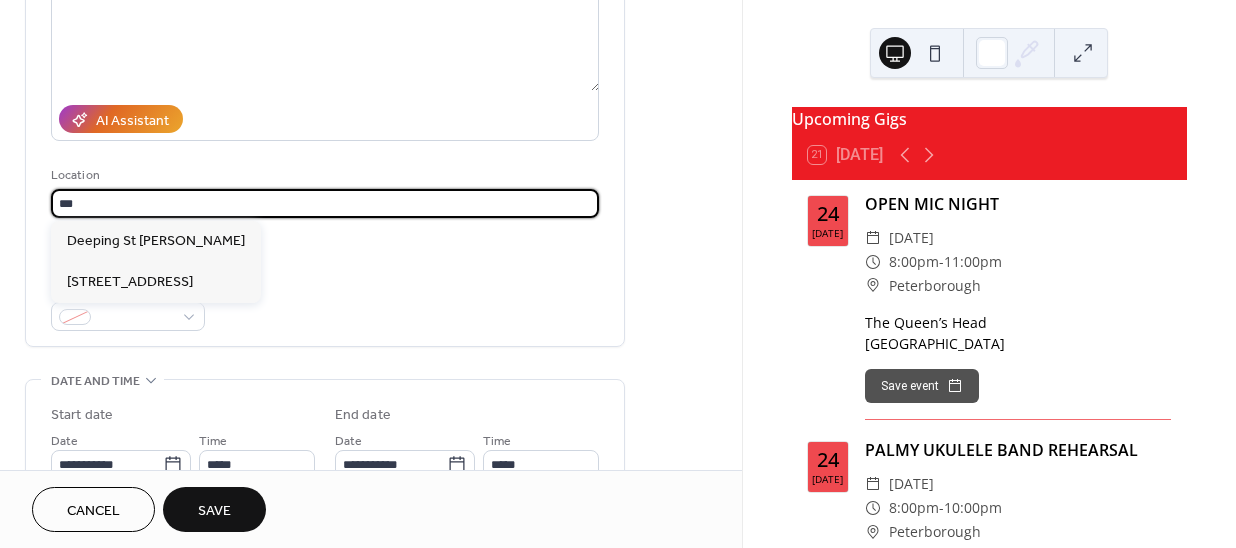 type on "**********" 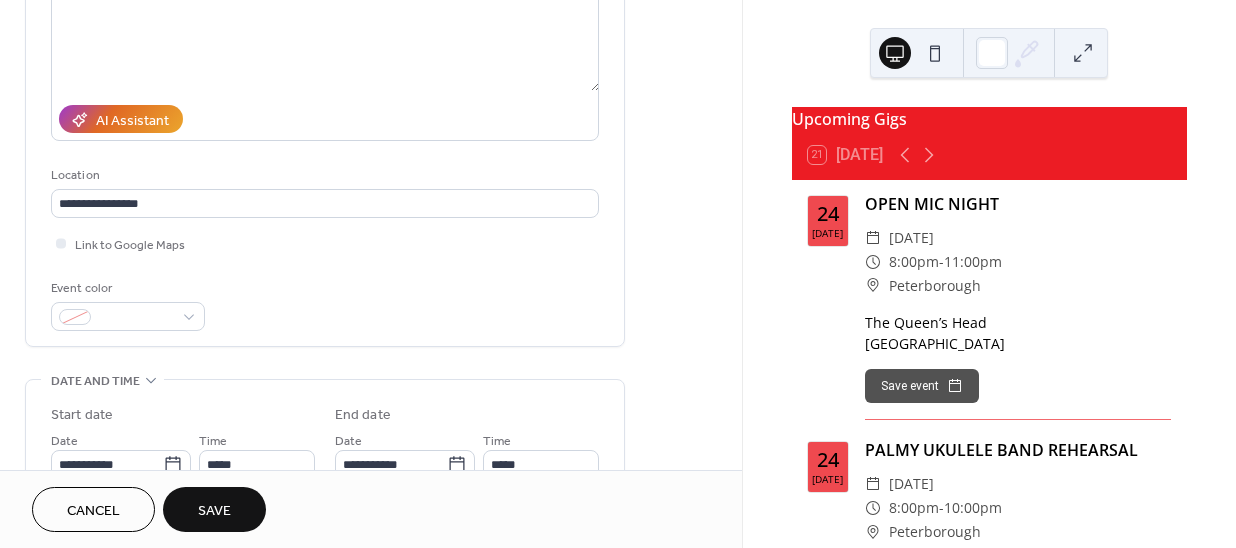 scroll, scrollTop: 454, scrollLeft: 0, axis: vertical 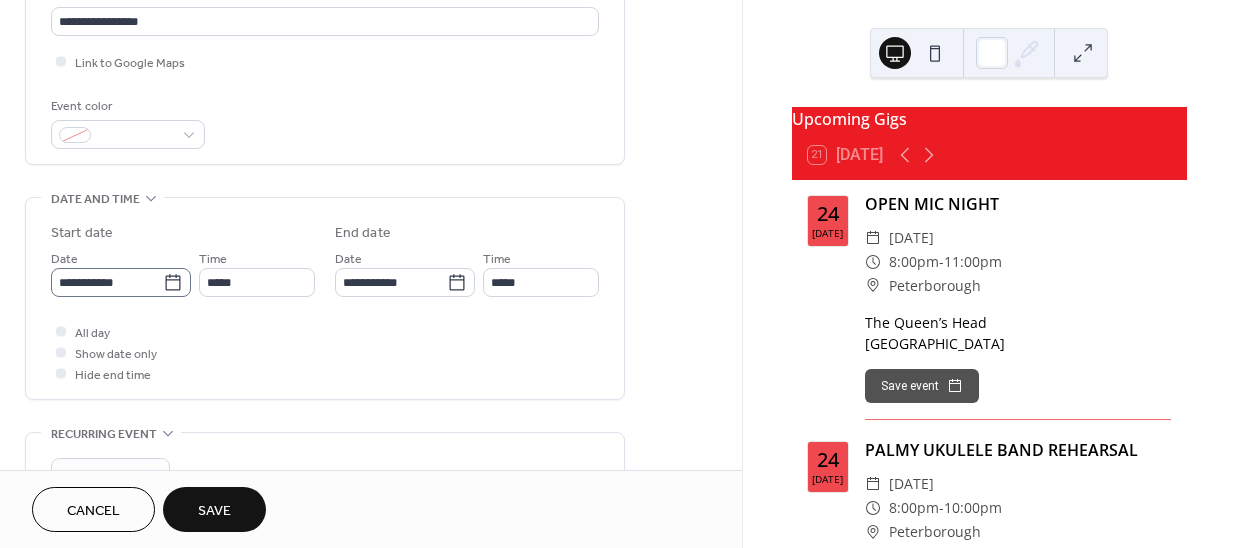 click 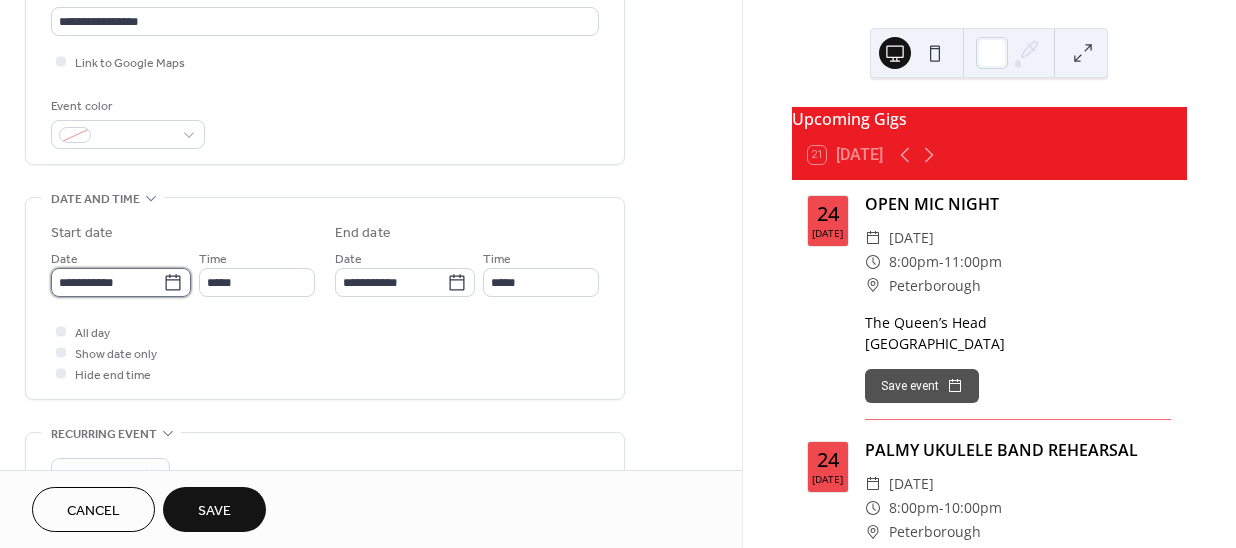 click on "**********" at bounding box center (107, 282) 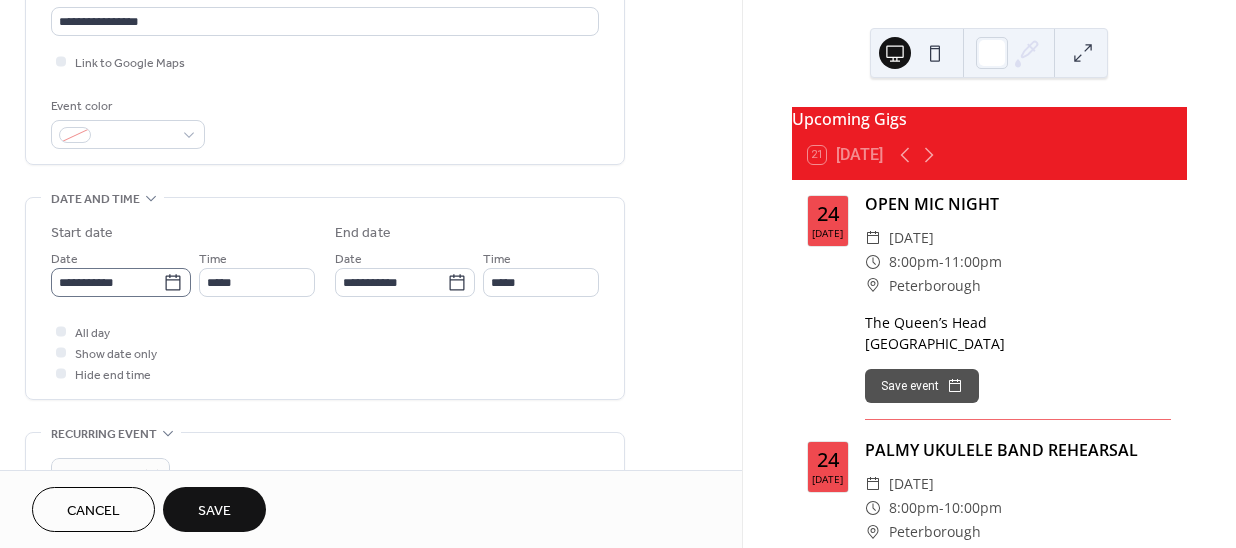 drag, startPoint x: 172, startPoint y: 273, endPoint x: 190, endPoint y: 262, distance: 21.095022 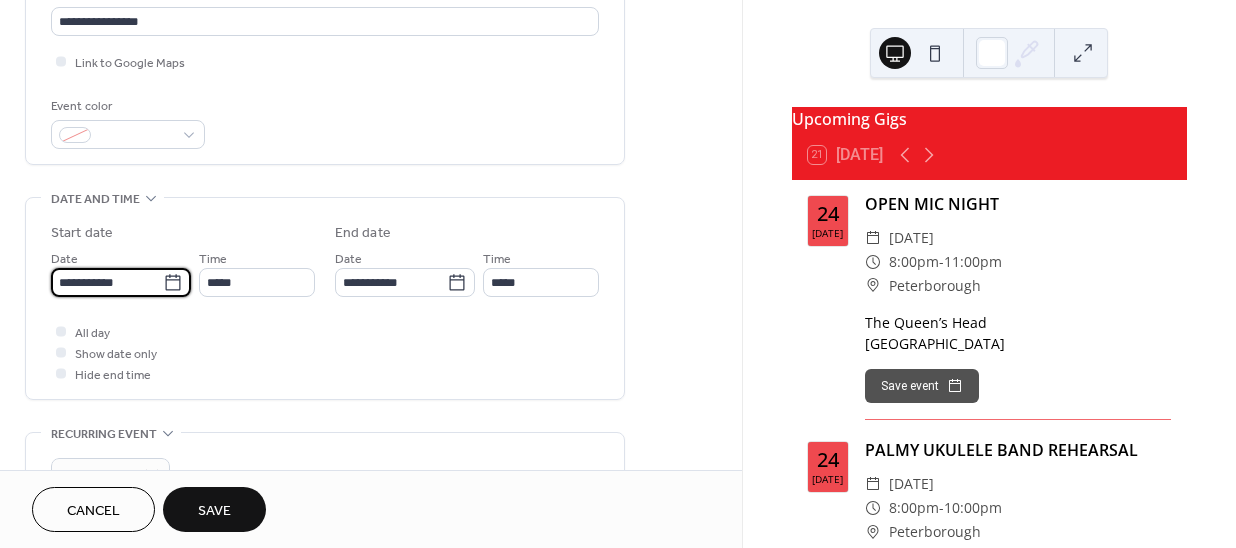 click on "**********" at bounding box center [107, 282] 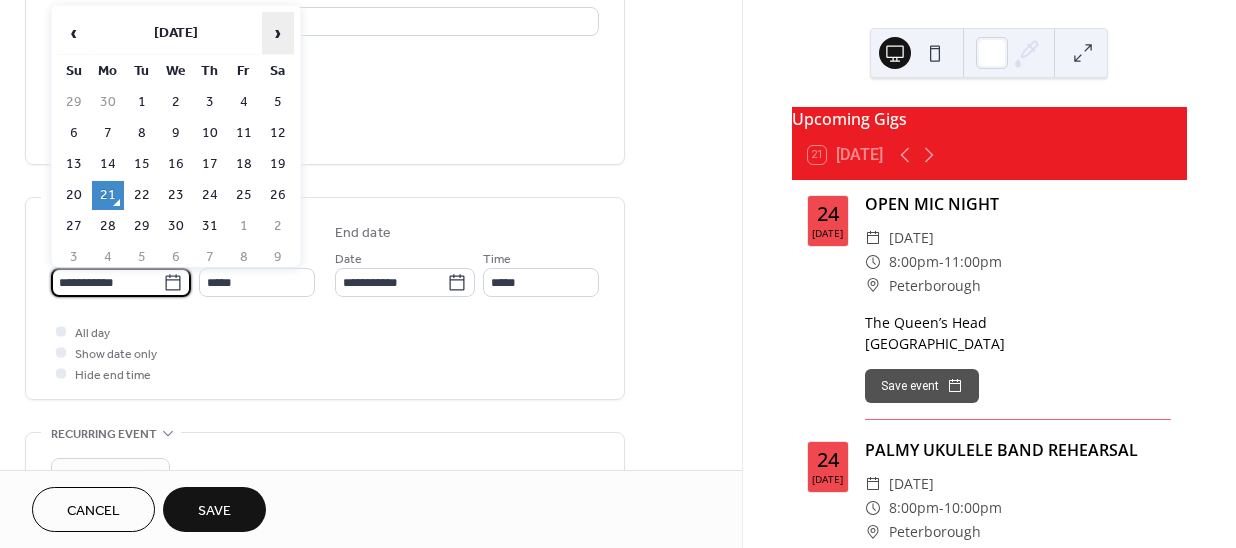 click on "›" at bounding box center (278, 33) 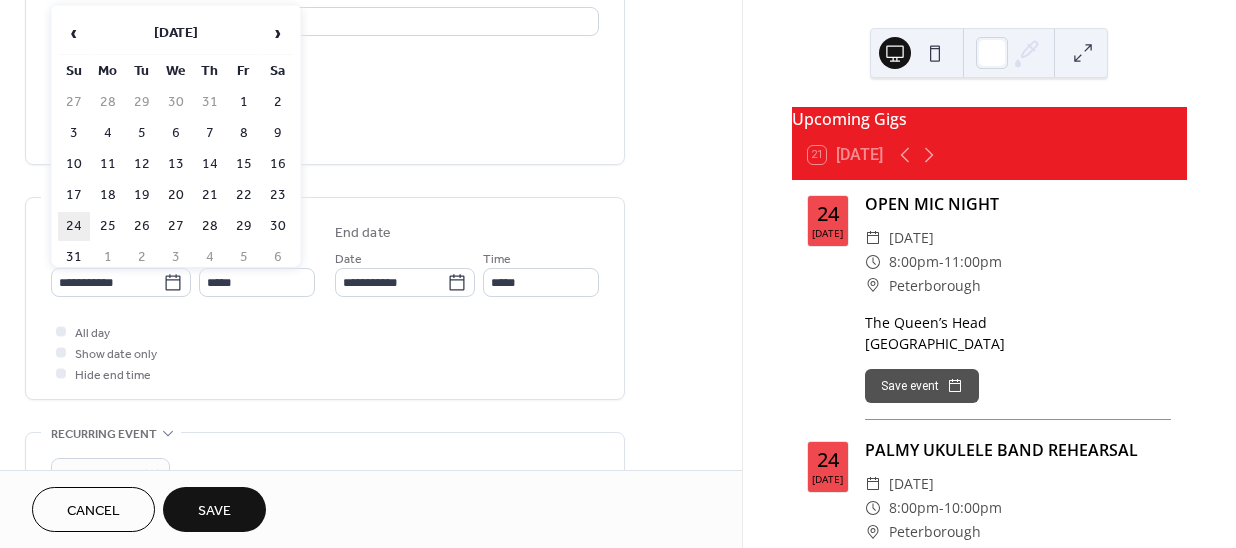 click on "24" at bounding box center (74, 226) 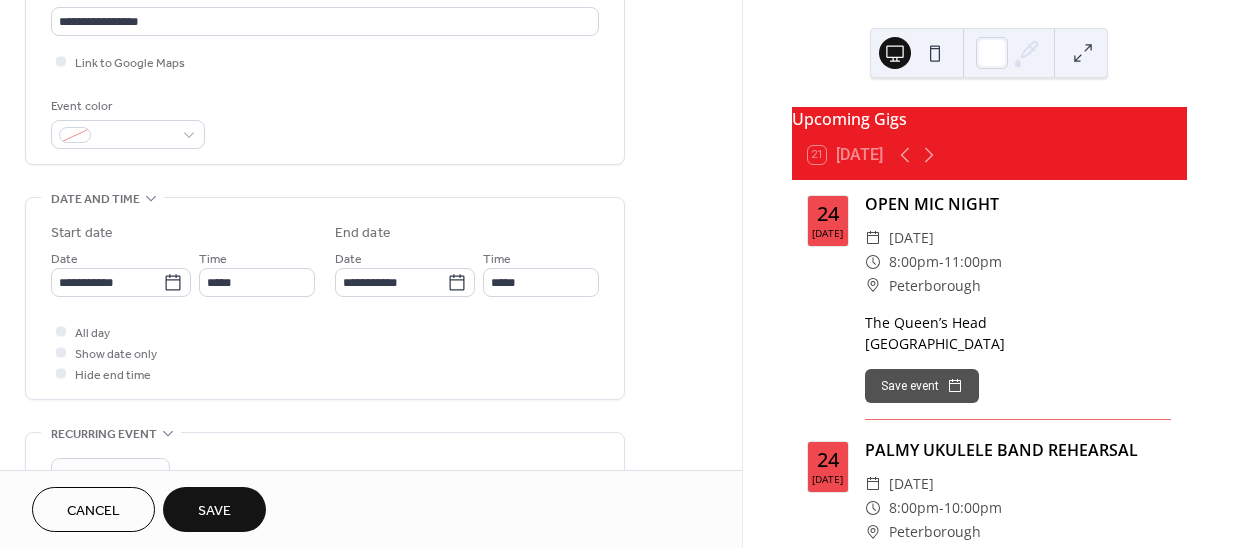 type on "**********" 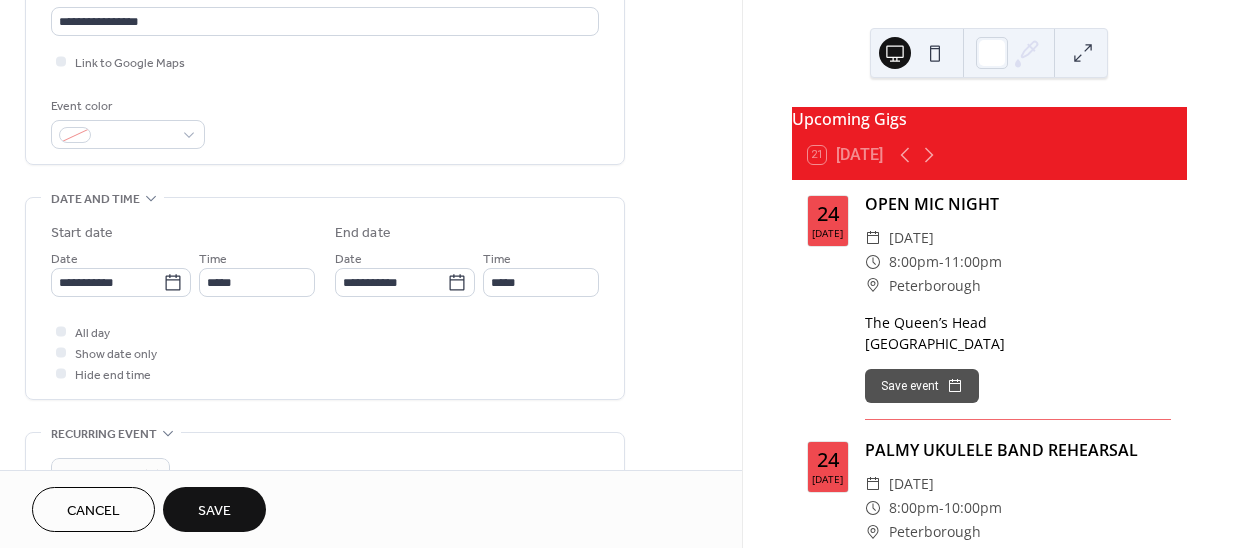 type on "**********" 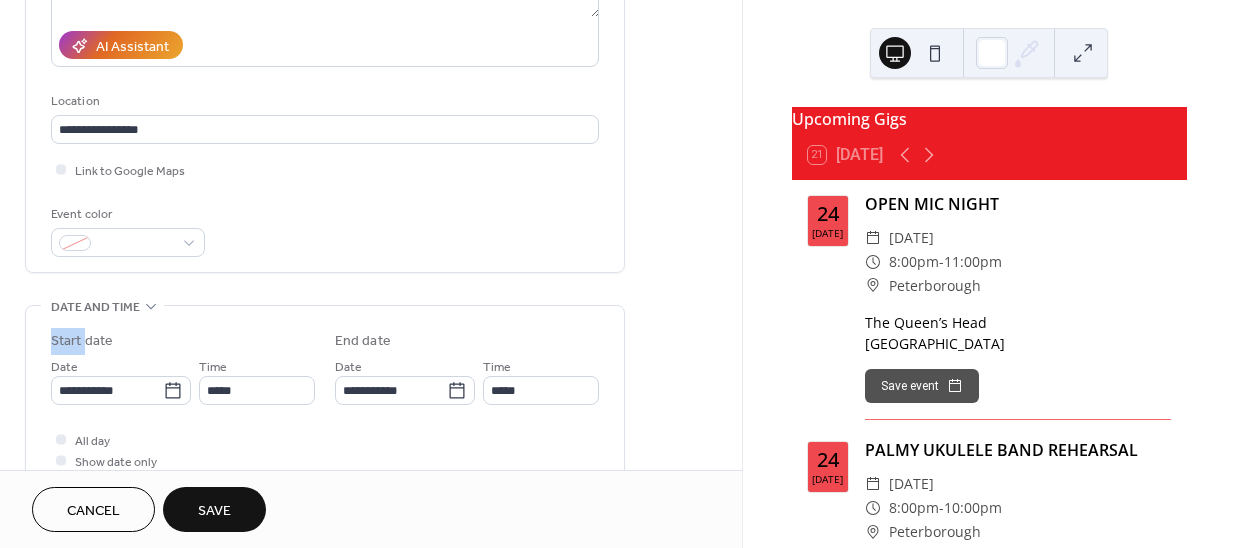 scroll, scrollTop: 363, scrollLeft: 0, axis: vertical 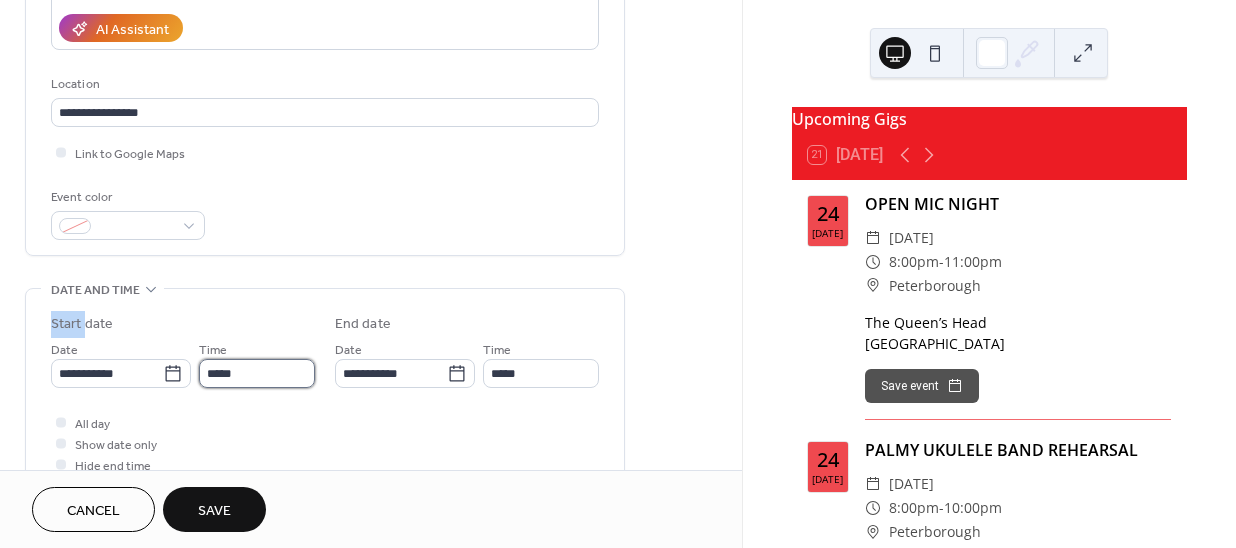 click on "*****" at bounding box center [257, 373] 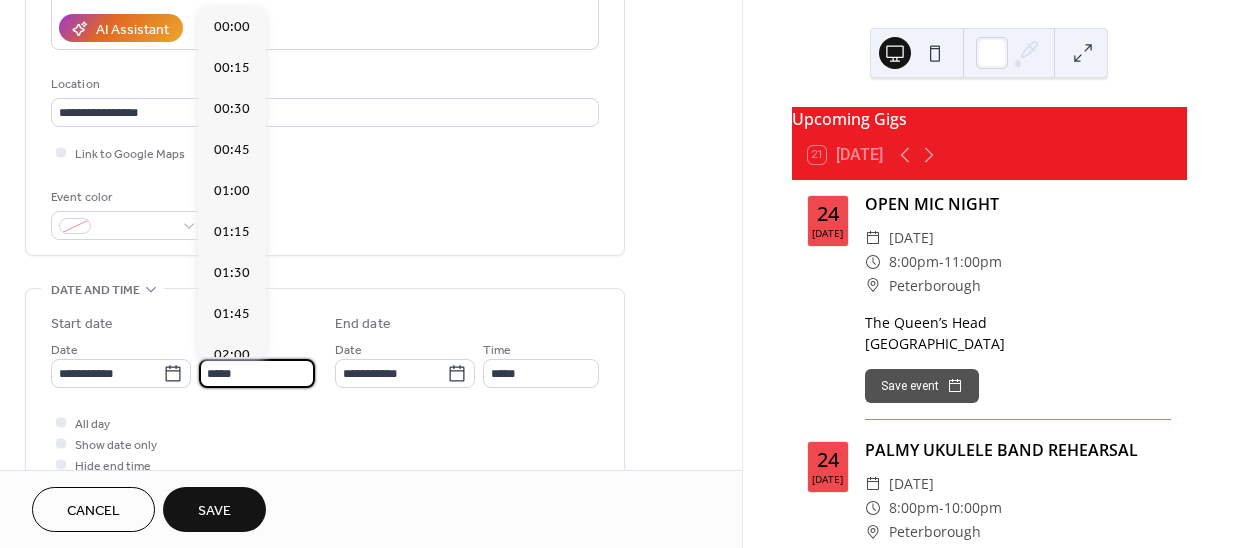 scroll, scrollTop: 1950, scrollLeft: 0, axis: vertical 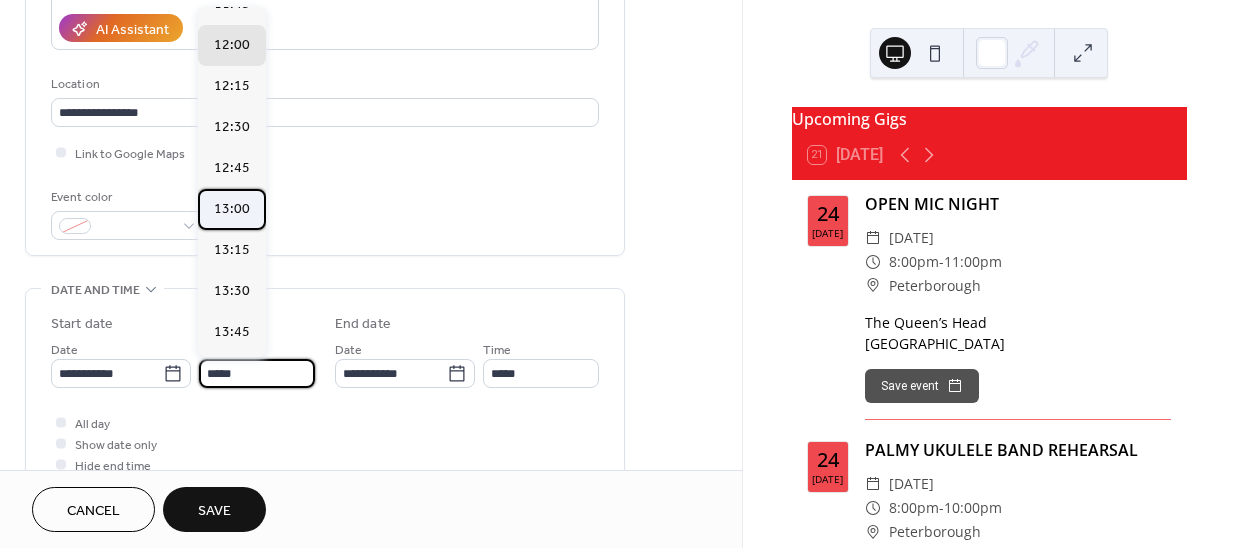 click on "13:00" at bounding box center (232, 209) 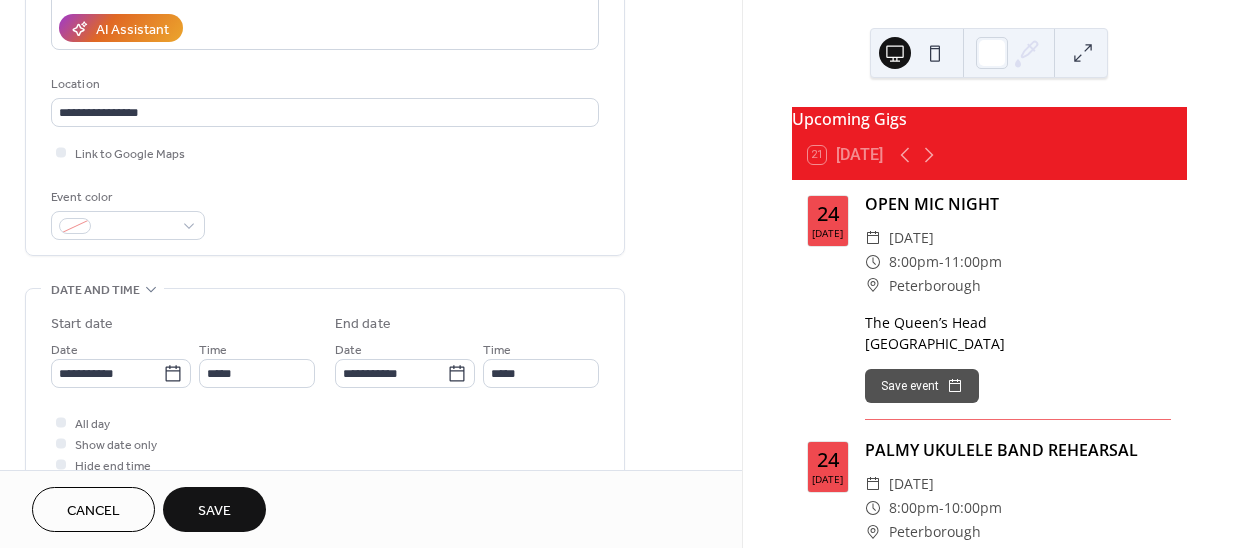 type on "*****" 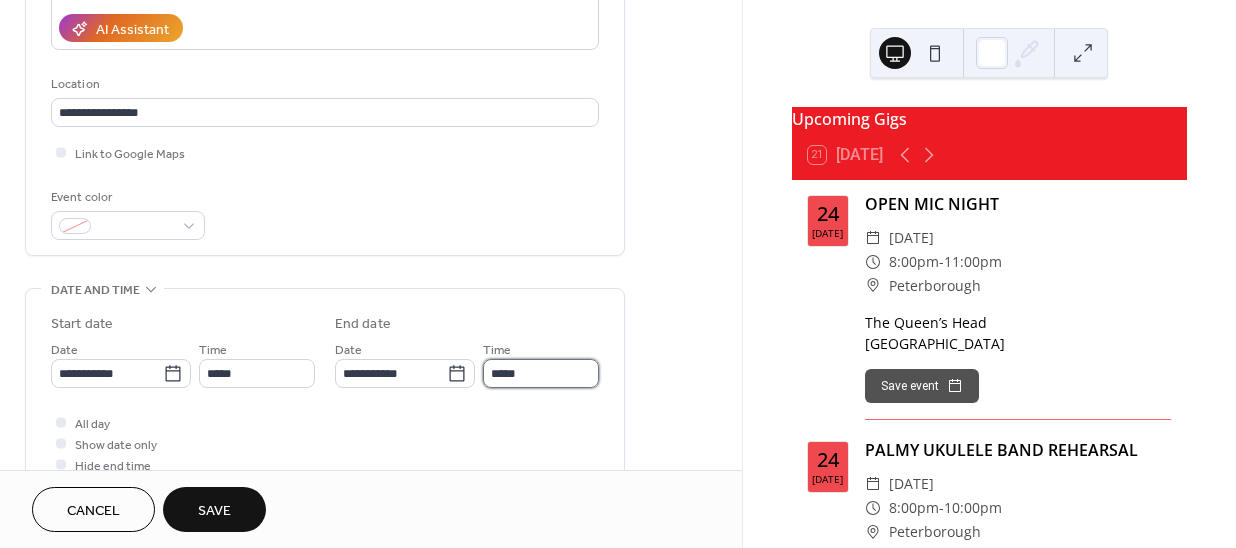click on "*****" at bounding box center (541, 373) 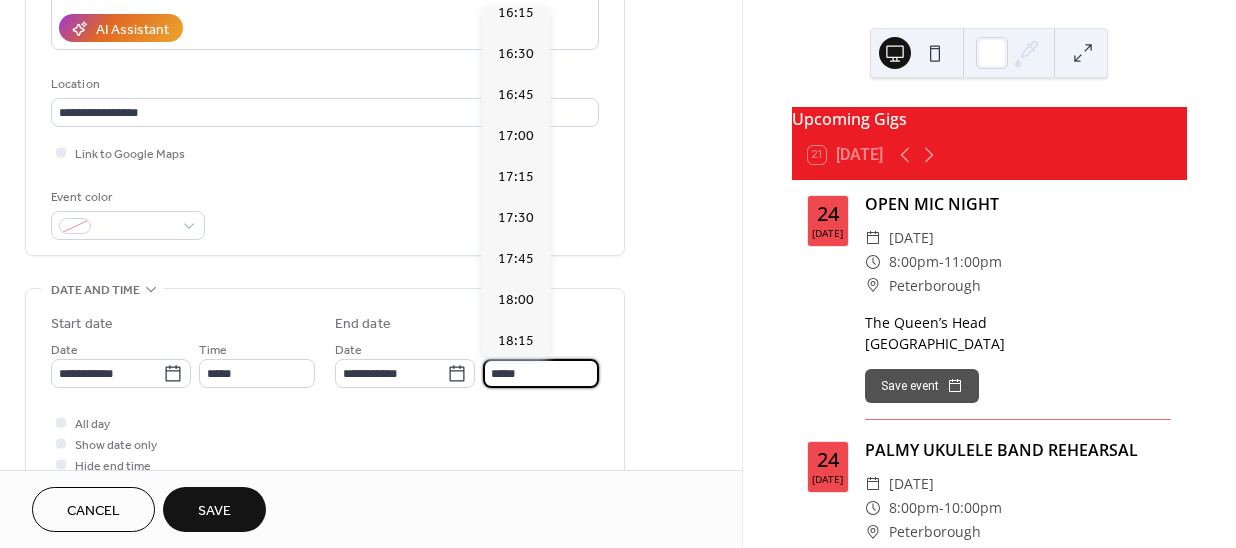 scroll, scrollTop: 545, scrollLeft: 0, axis: vertical 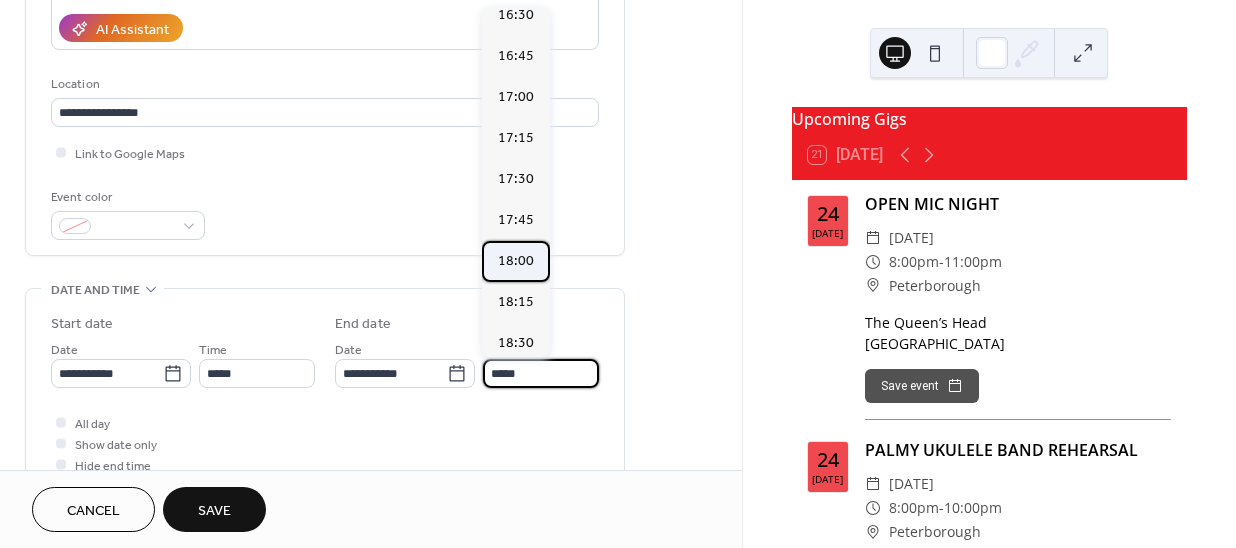 click on "18:00" at bounding box center (516, 261) 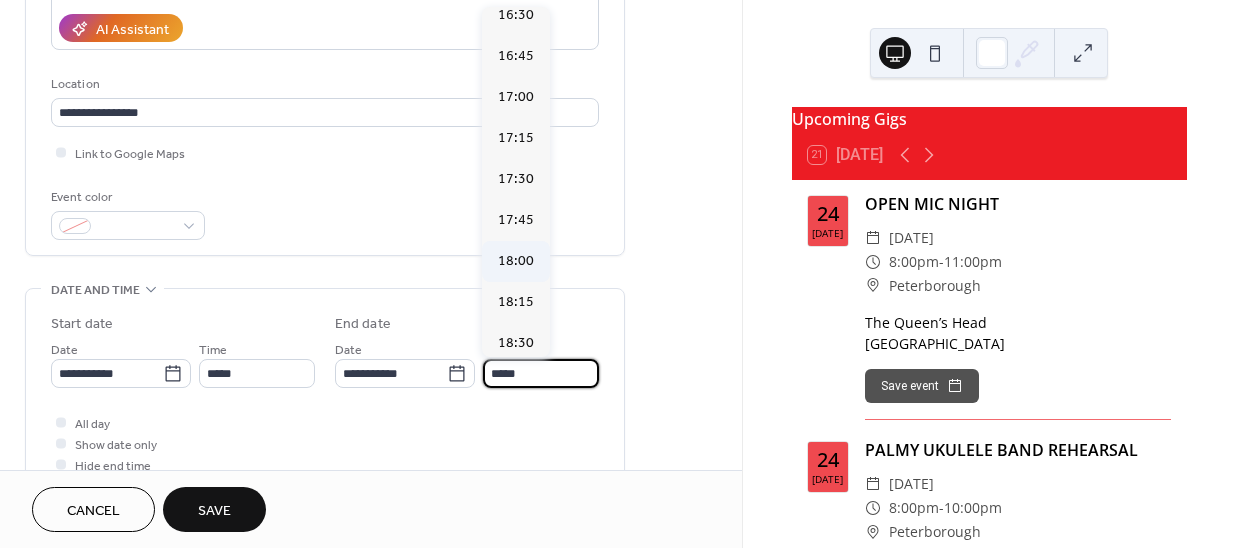 type on "*****" 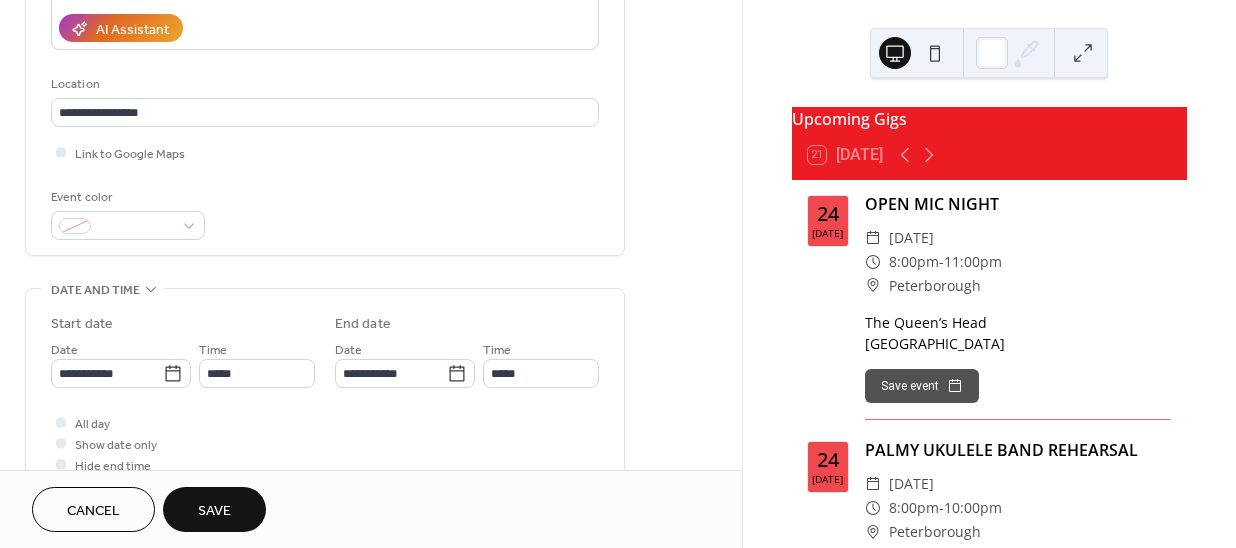 click on "Save" at bounding box center (214, 511) 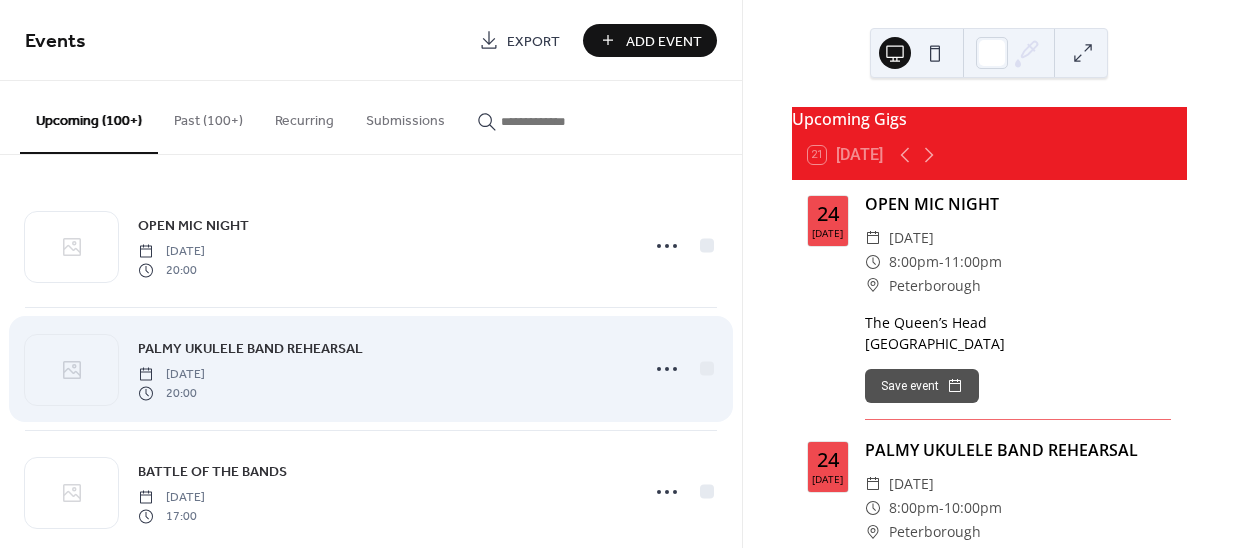 click on "Add Event" at bounding box center [664, 41] 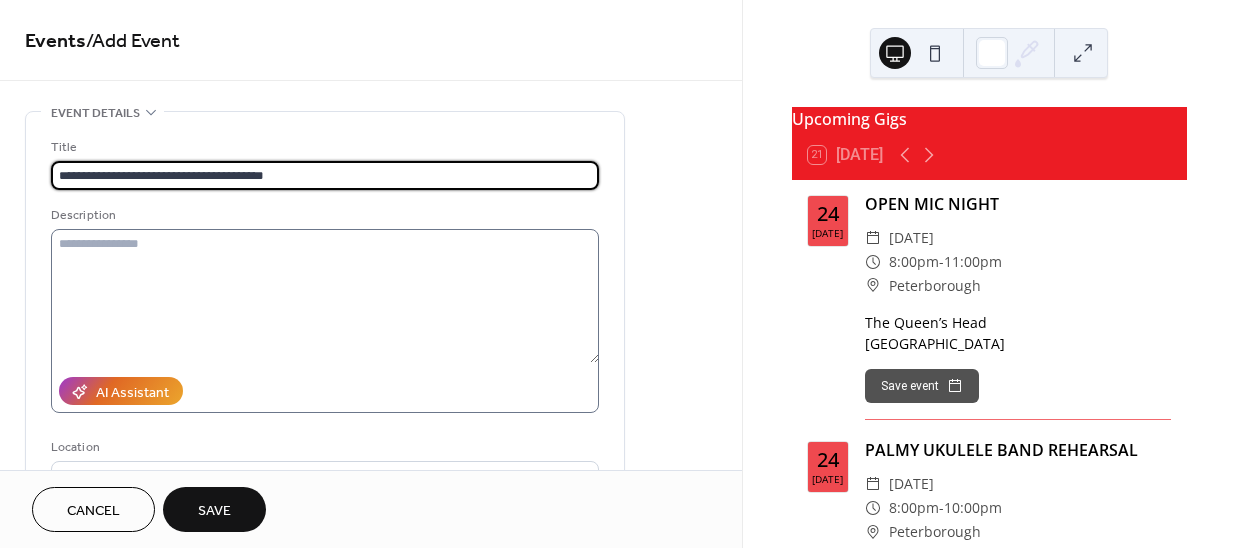 type on "**********" 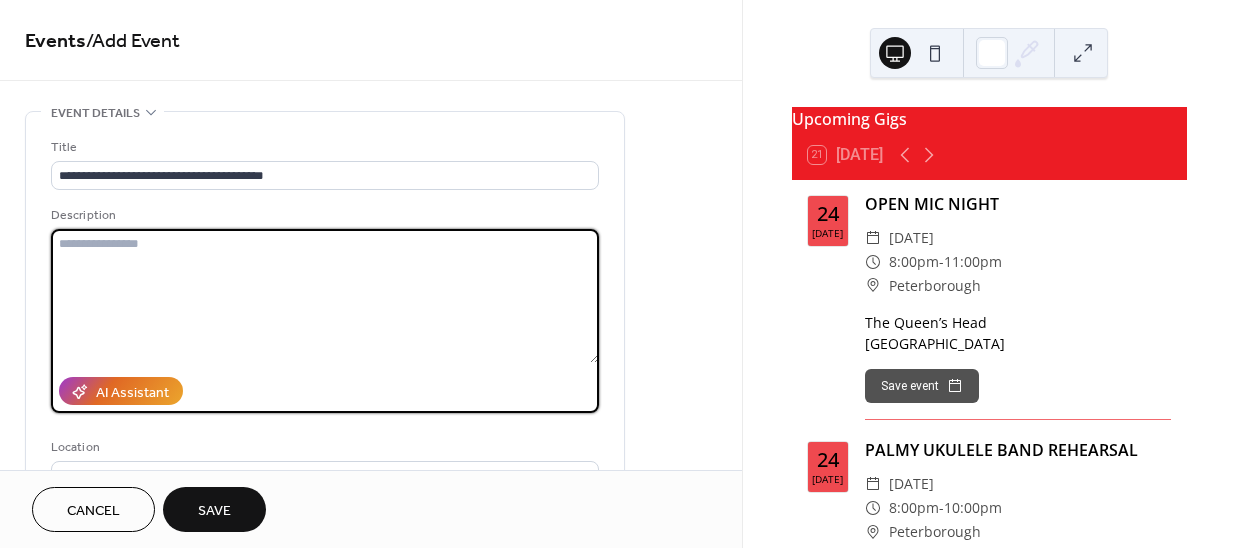 click at bounding box center (325, 296) 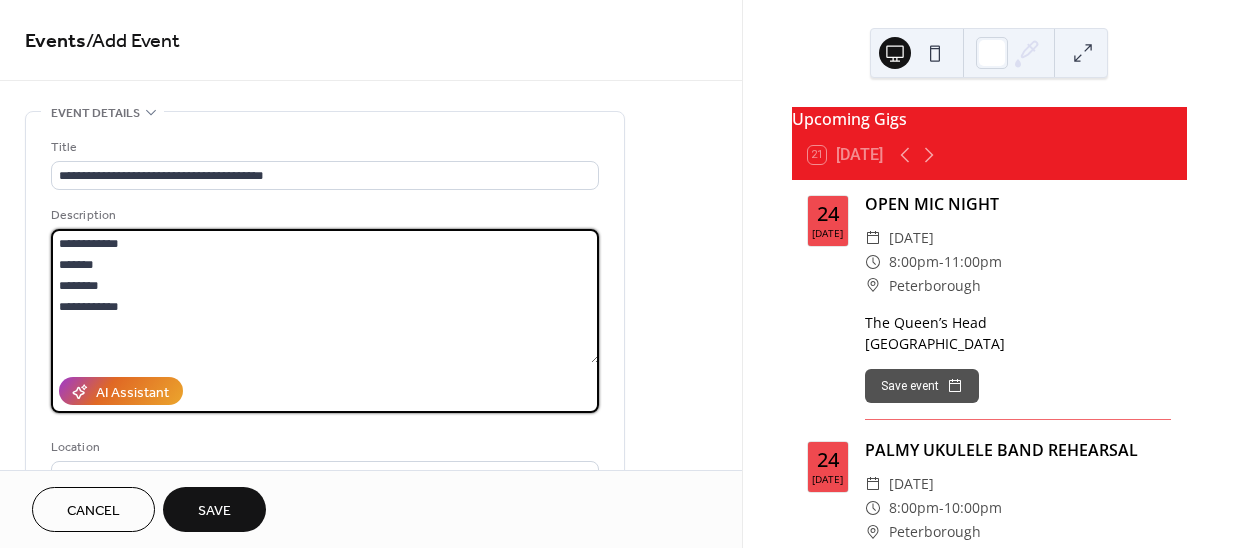 drag, startPoint x: 114, startPoint y: 262, endPoint x: 32, endPoint y: 224, distance: 90.37699 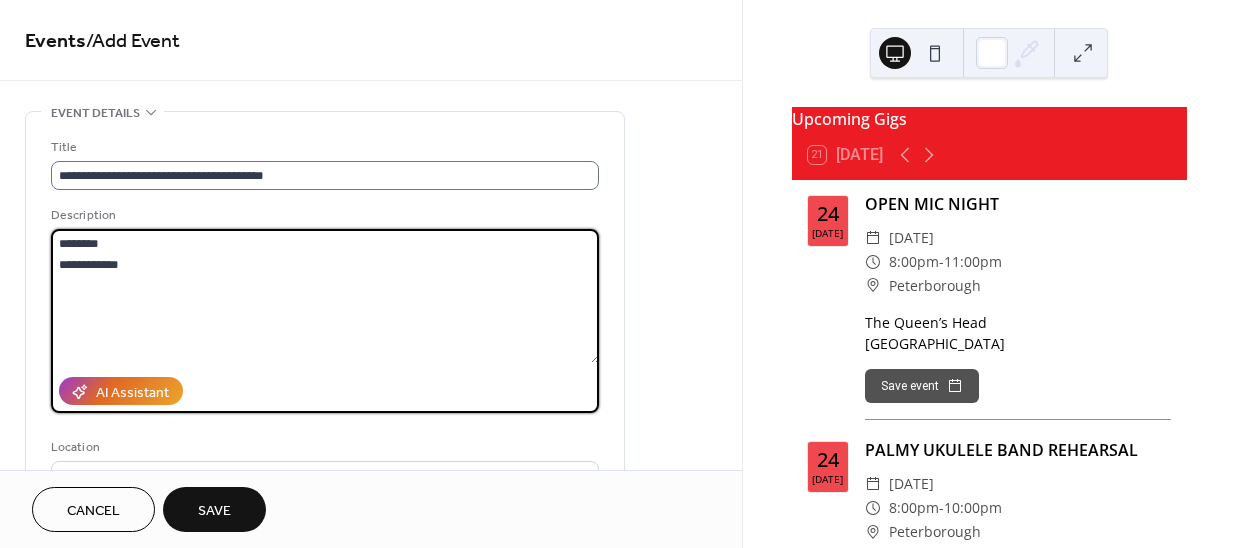 type on "**********" 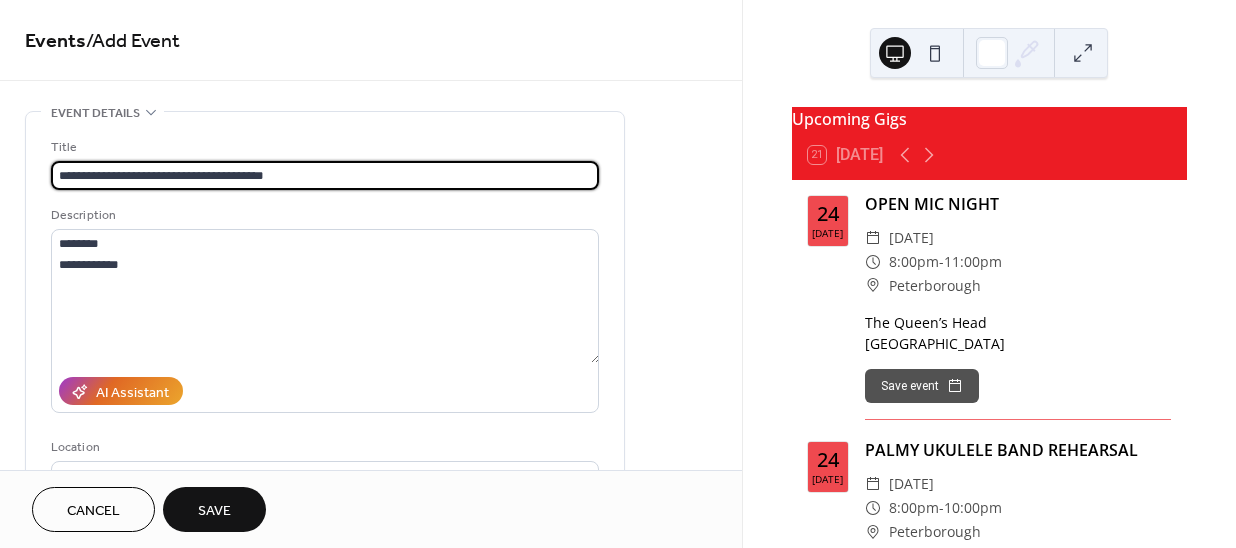 drag, startPoint x: 314, startPoint y: 170, endPoint x: 147, endPoint y: 168, distance: 167.01198 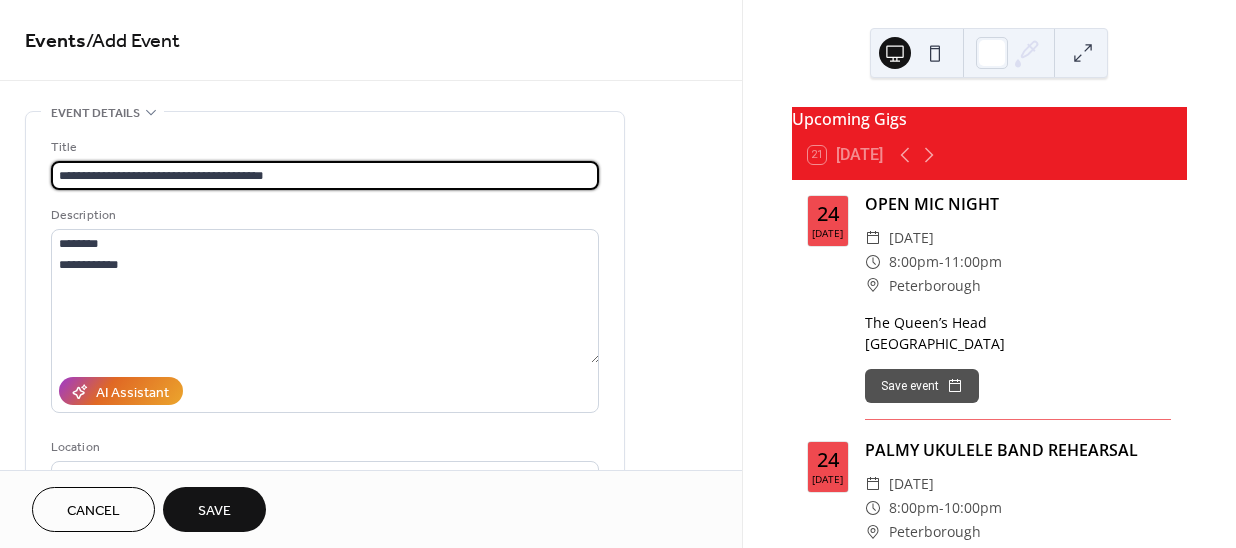 click on "**********" at bounding box center [325, 175] 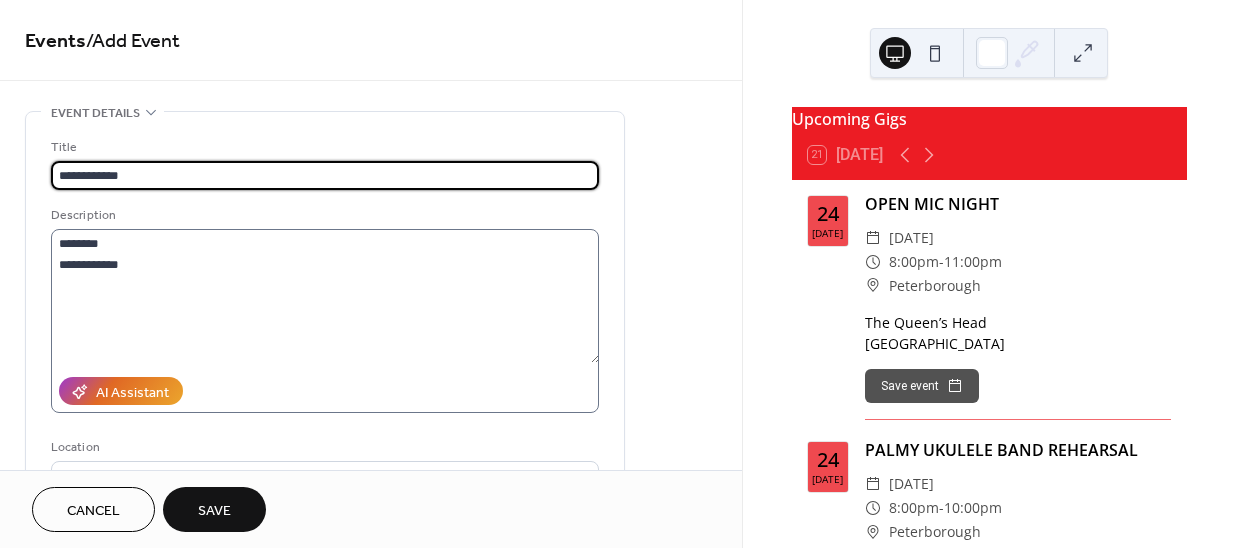 scroll, scrollTop: 272, scrollLeft: 0, axis: vertical 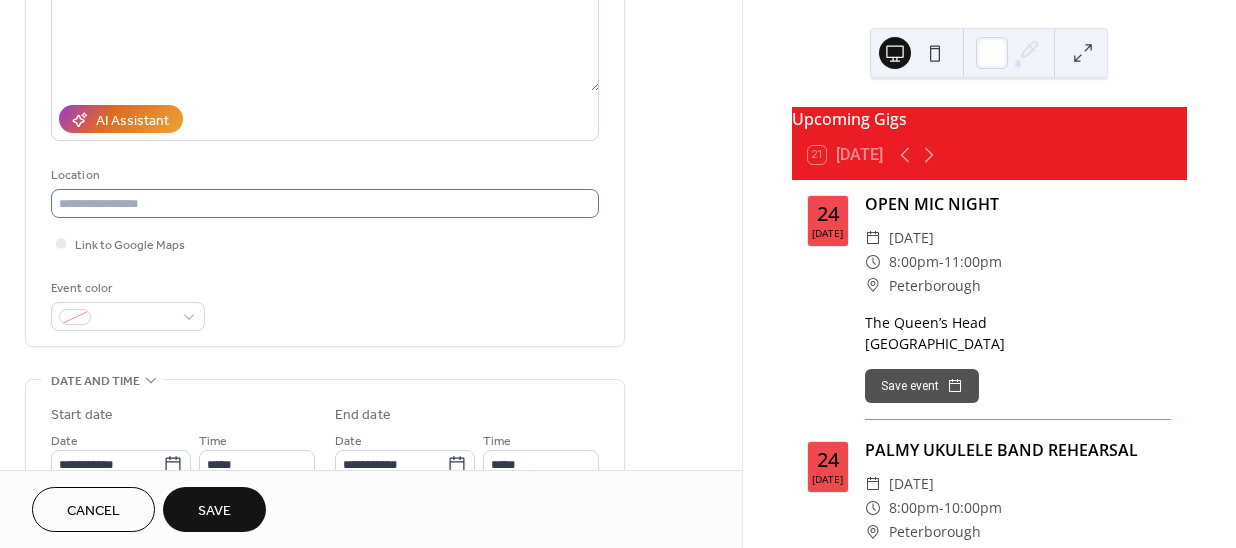 type on "**********" 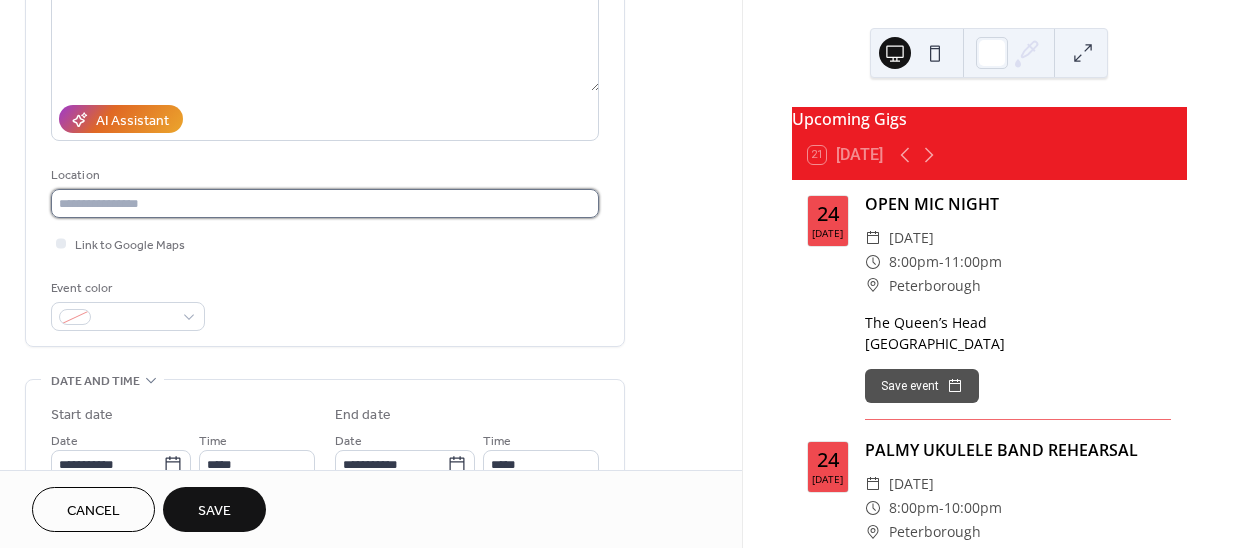 click at bounding box center (325, 203) 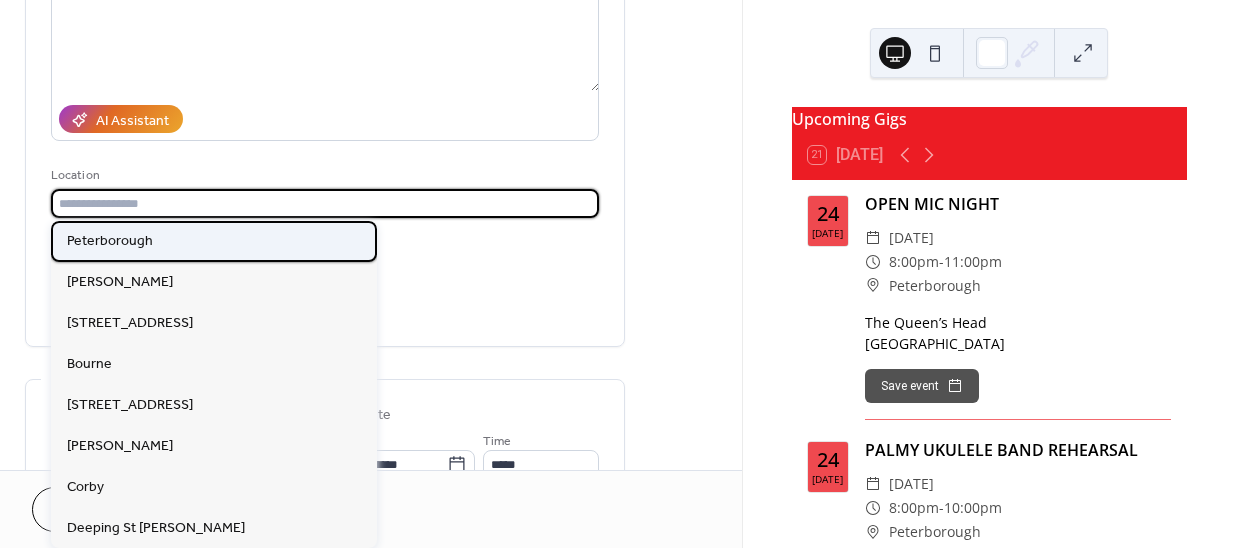 click on "Peterborough" at bounding box center [110, 240] 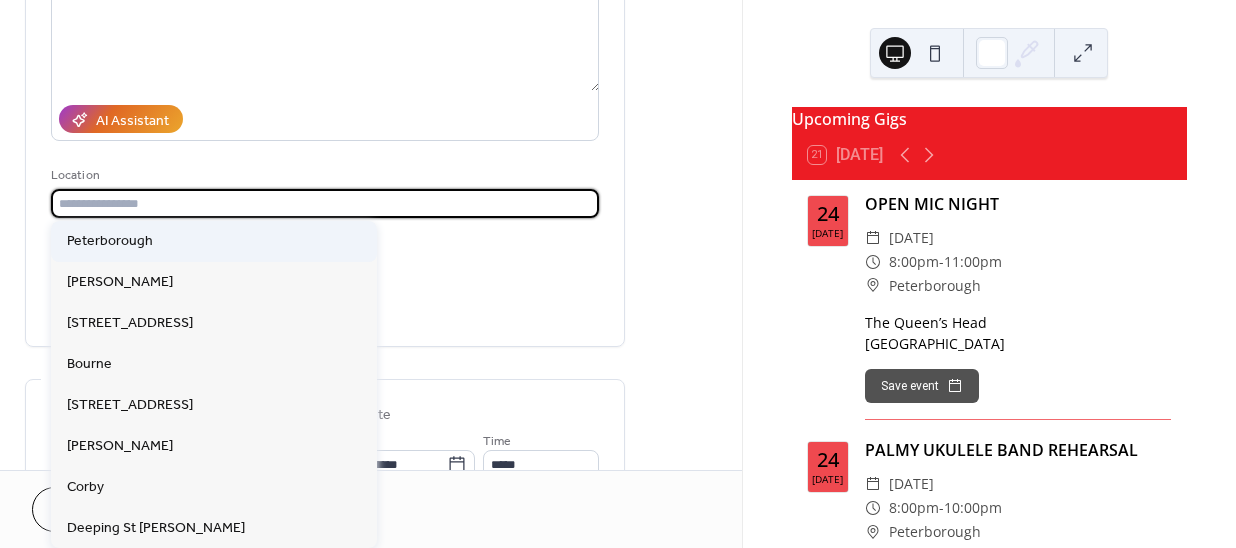 type on "**********" 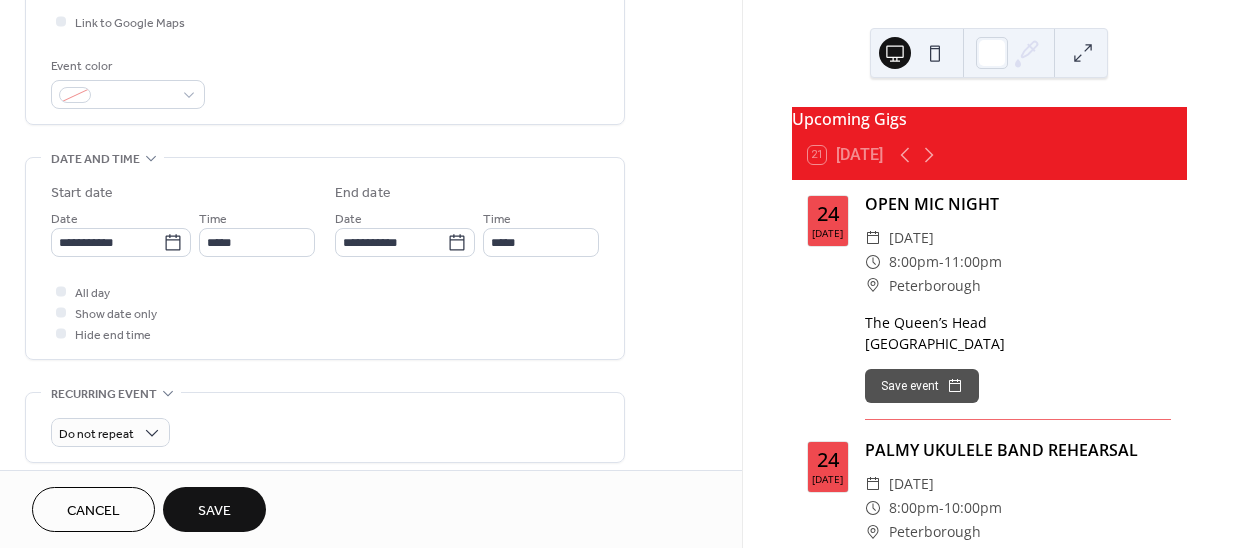 scroll, scrollTop: 545, scrollLeft: 0, axis: vertical 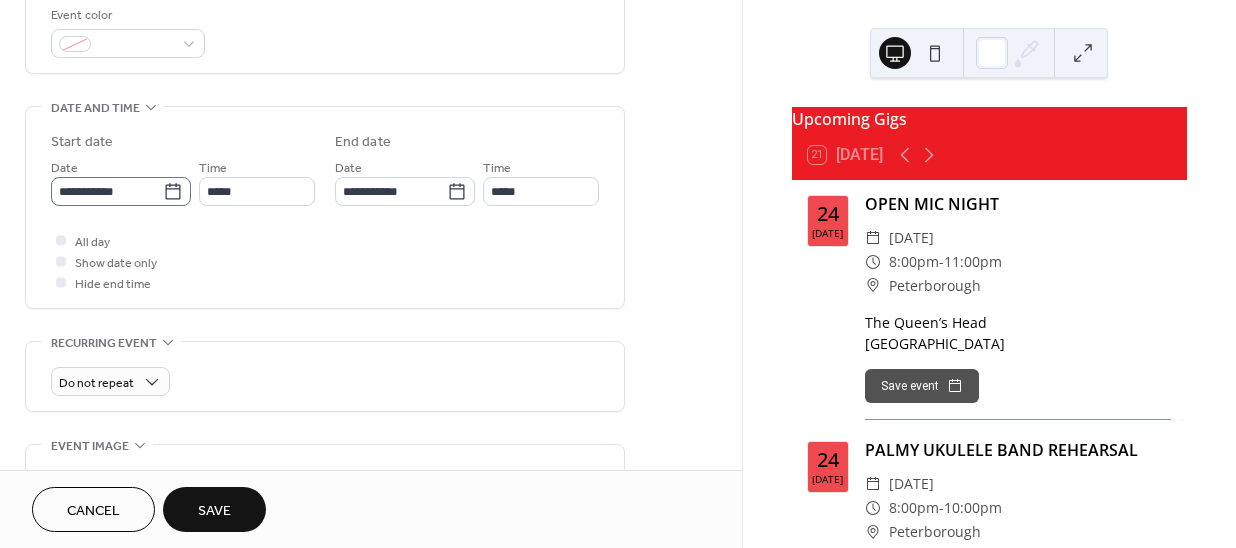 click 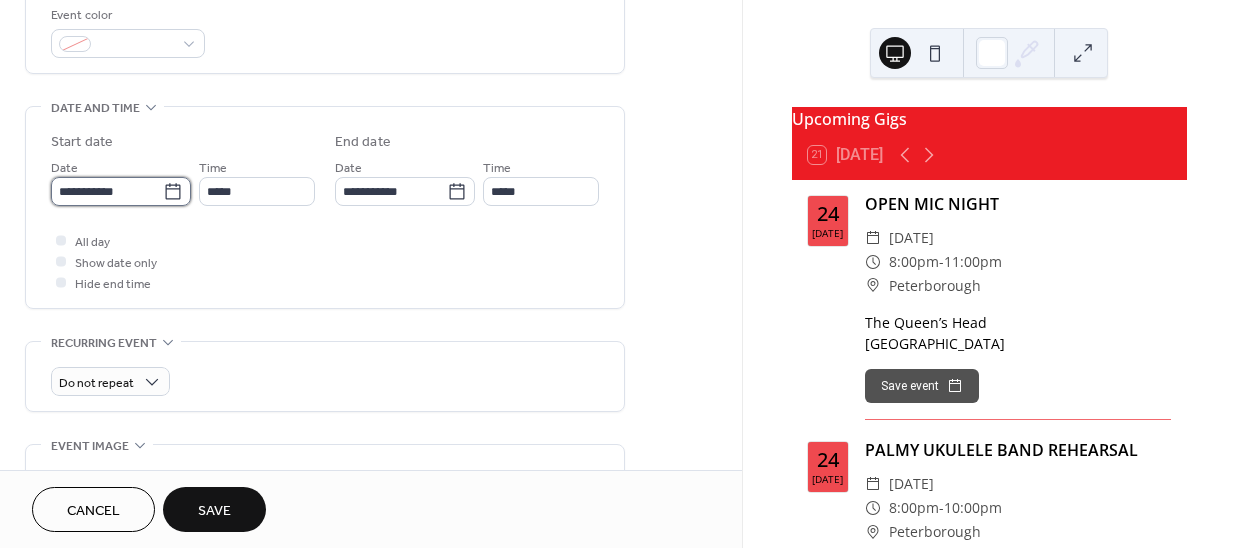 click on "**********" at bounding box center (107, 191) 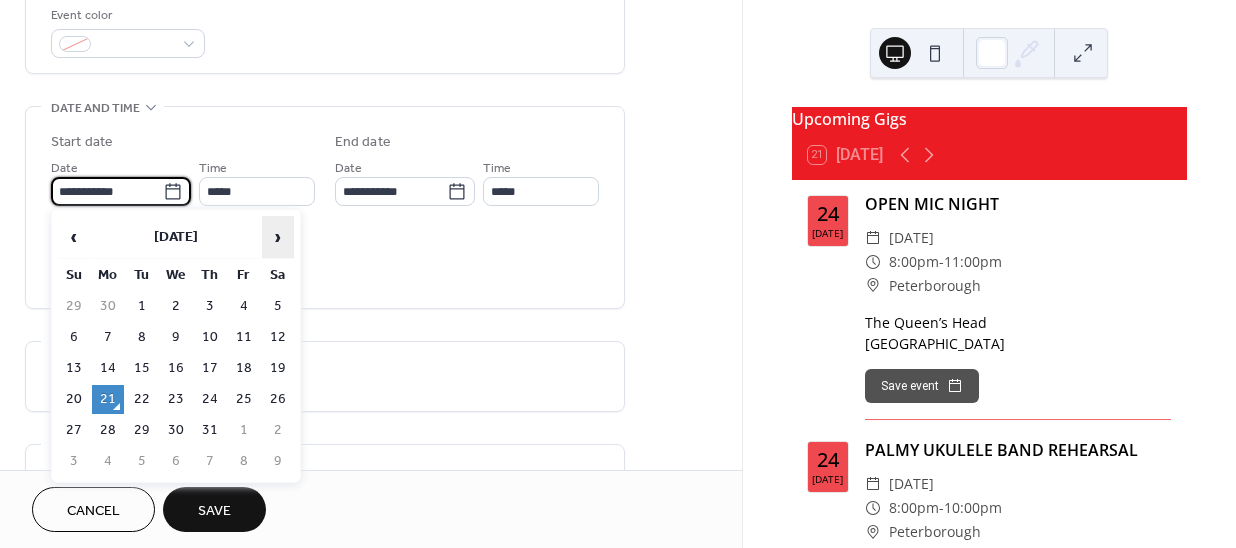 click on "›" at bounding box center [278, 237] 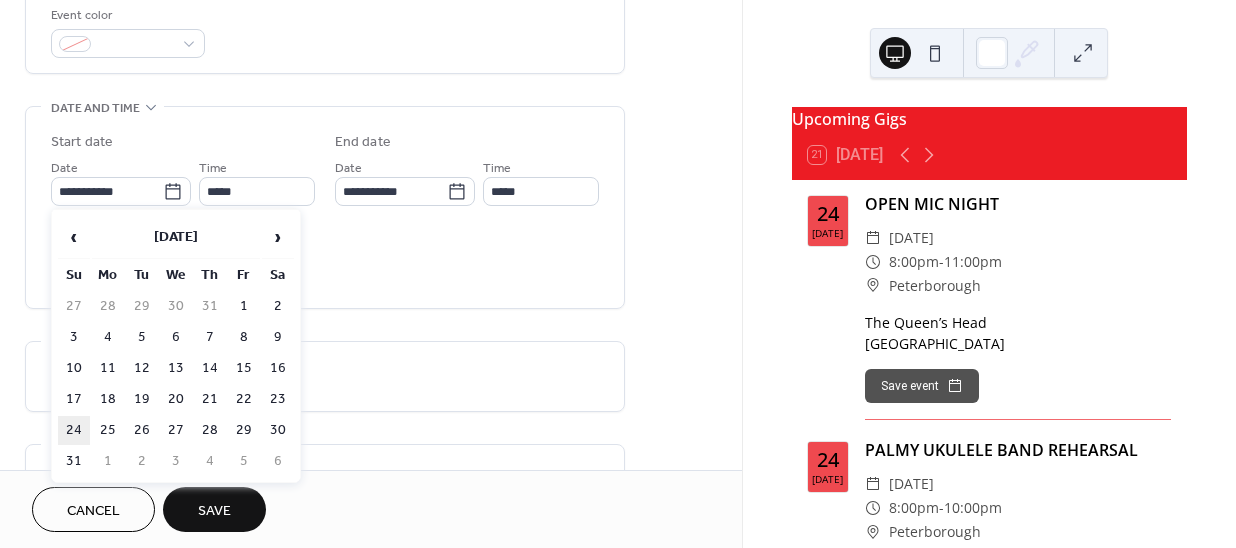 click on "24" at bounding box center (74, 430) 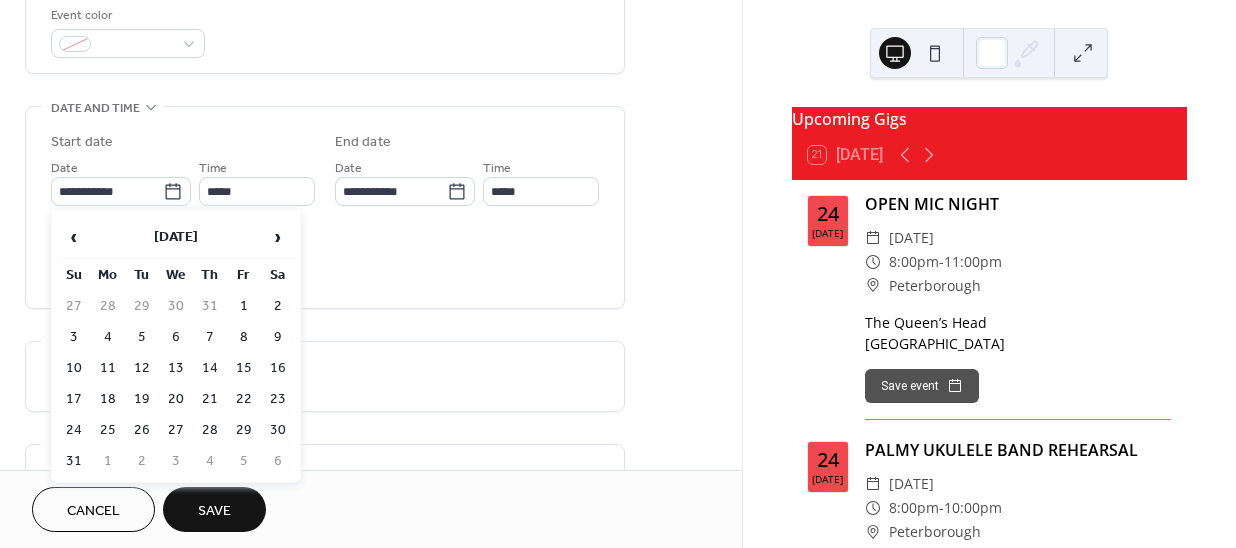 type on "**********" 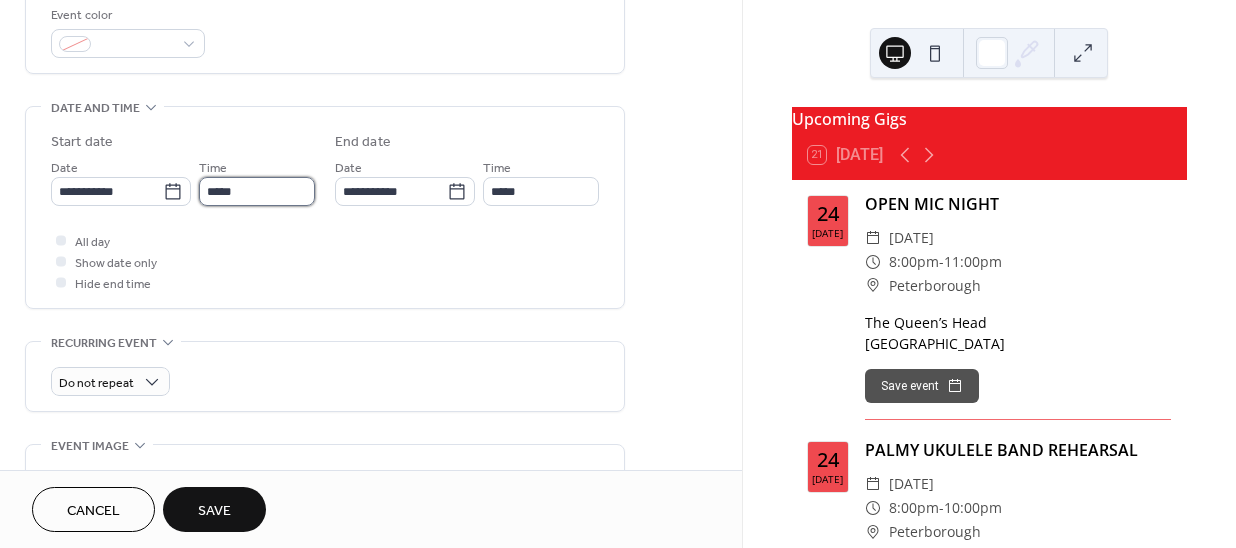 click on "*****" at bounding box center (257, 191) 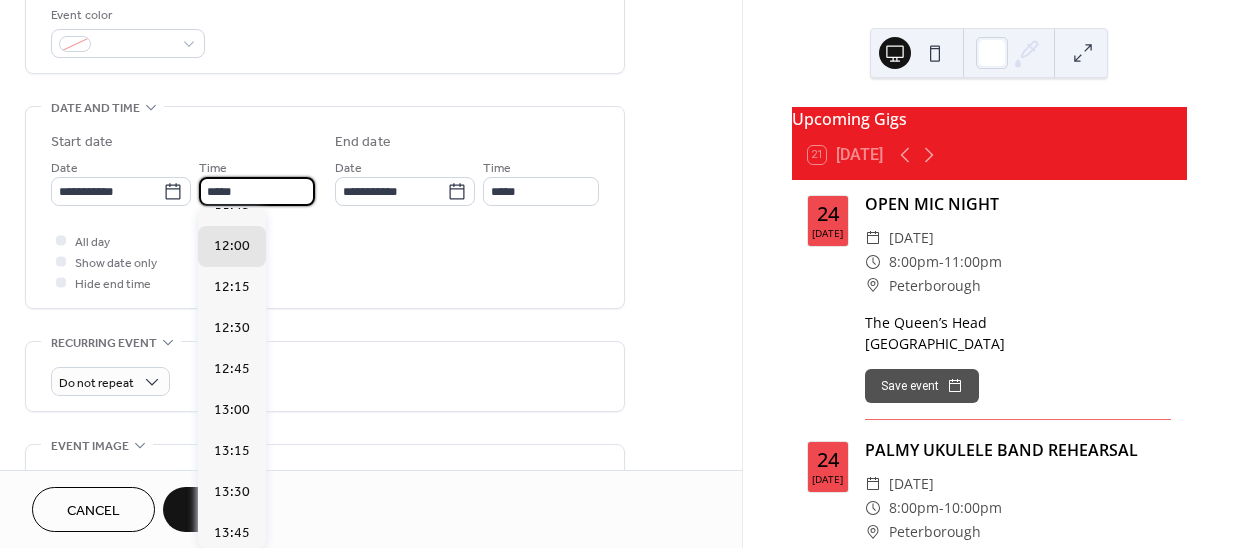 scroll, scrollTop: 2223, scrollLeft: 0, axis: vertical 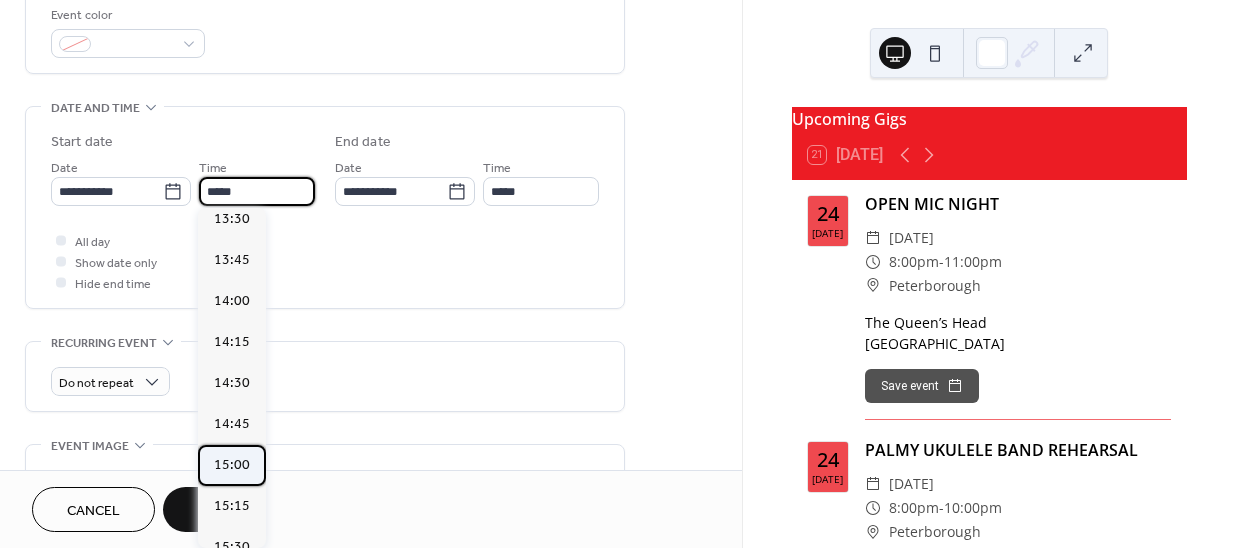 click on "15:00" at bounding box center (232, 465) 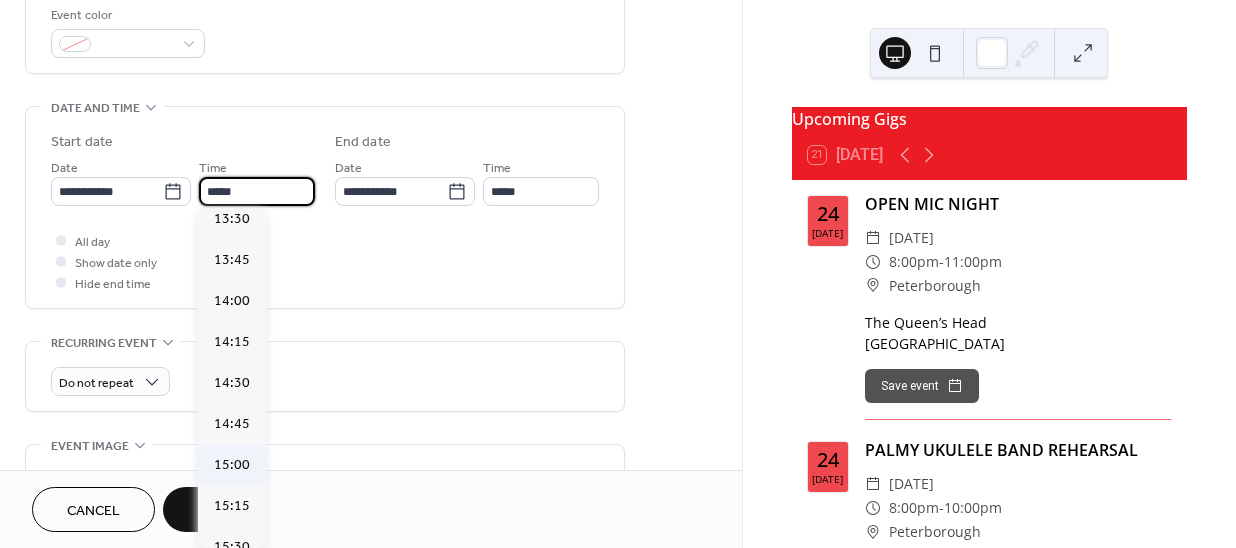type on "*****" 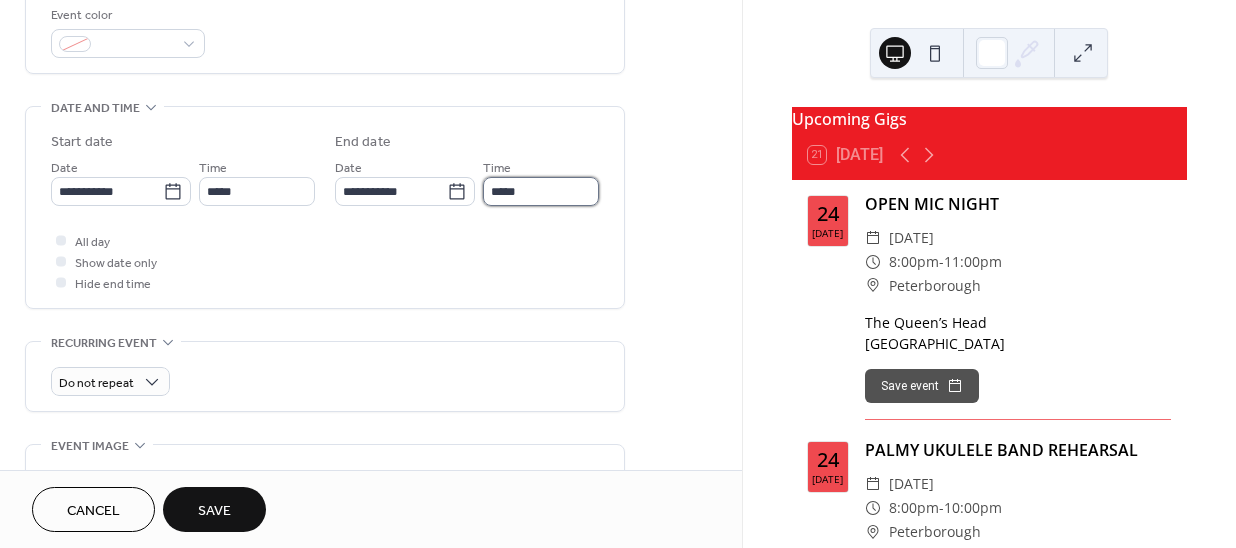 click on "*****" at bounding box center (541, 191) 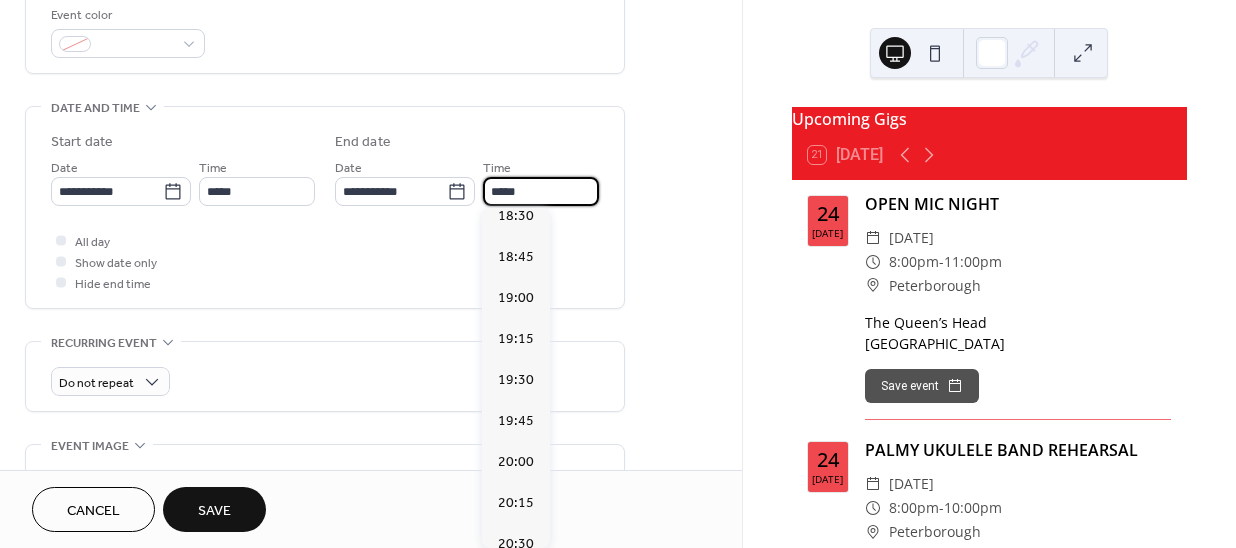 scroll, scrollTop: 363, scrollLeft: 0, axis: vertical 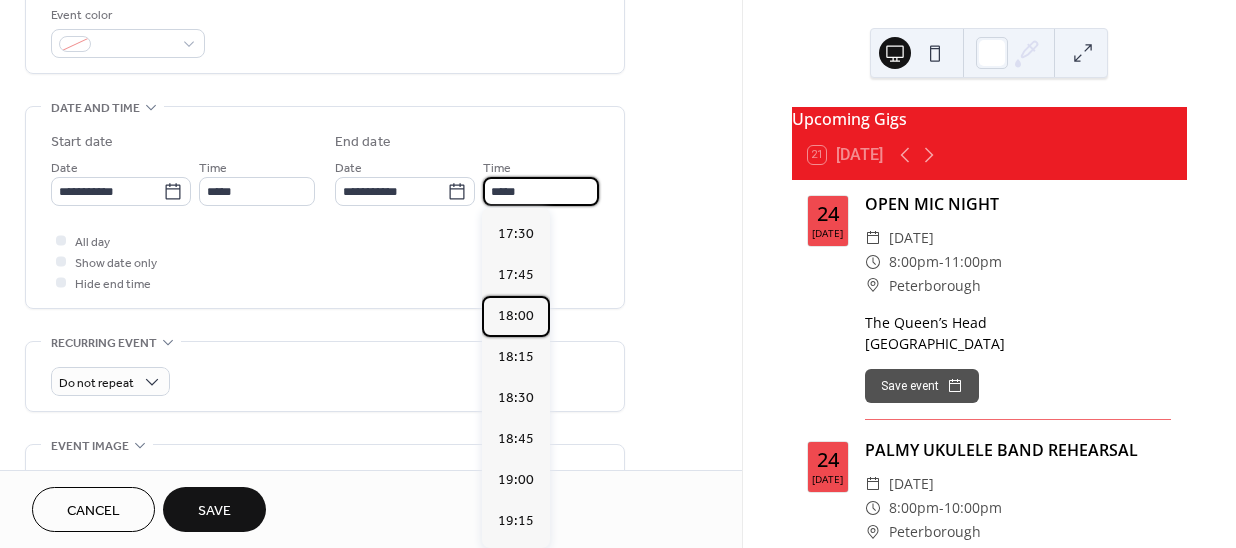 click on "18:00" at bounding box center [516, 316] 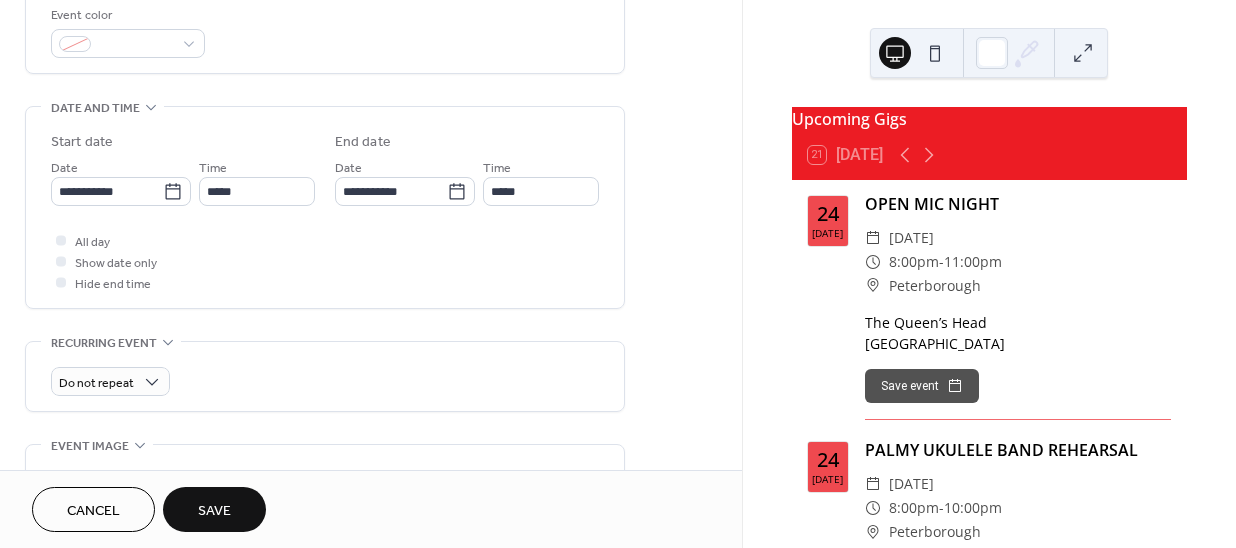type on "*****" 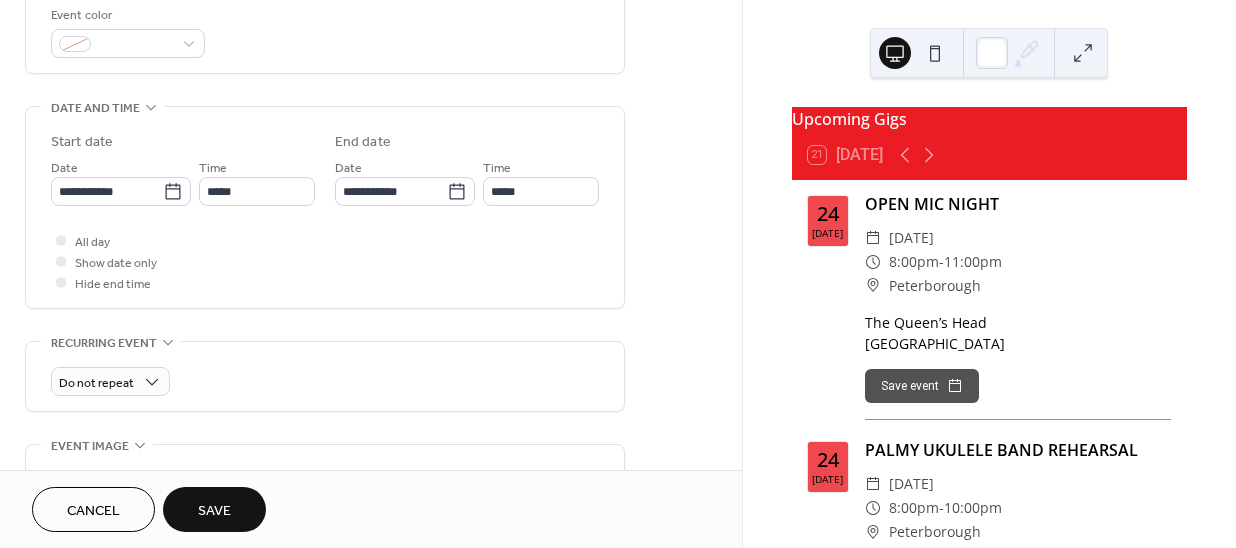 click on "Save" at bounding box center [214, 511] 